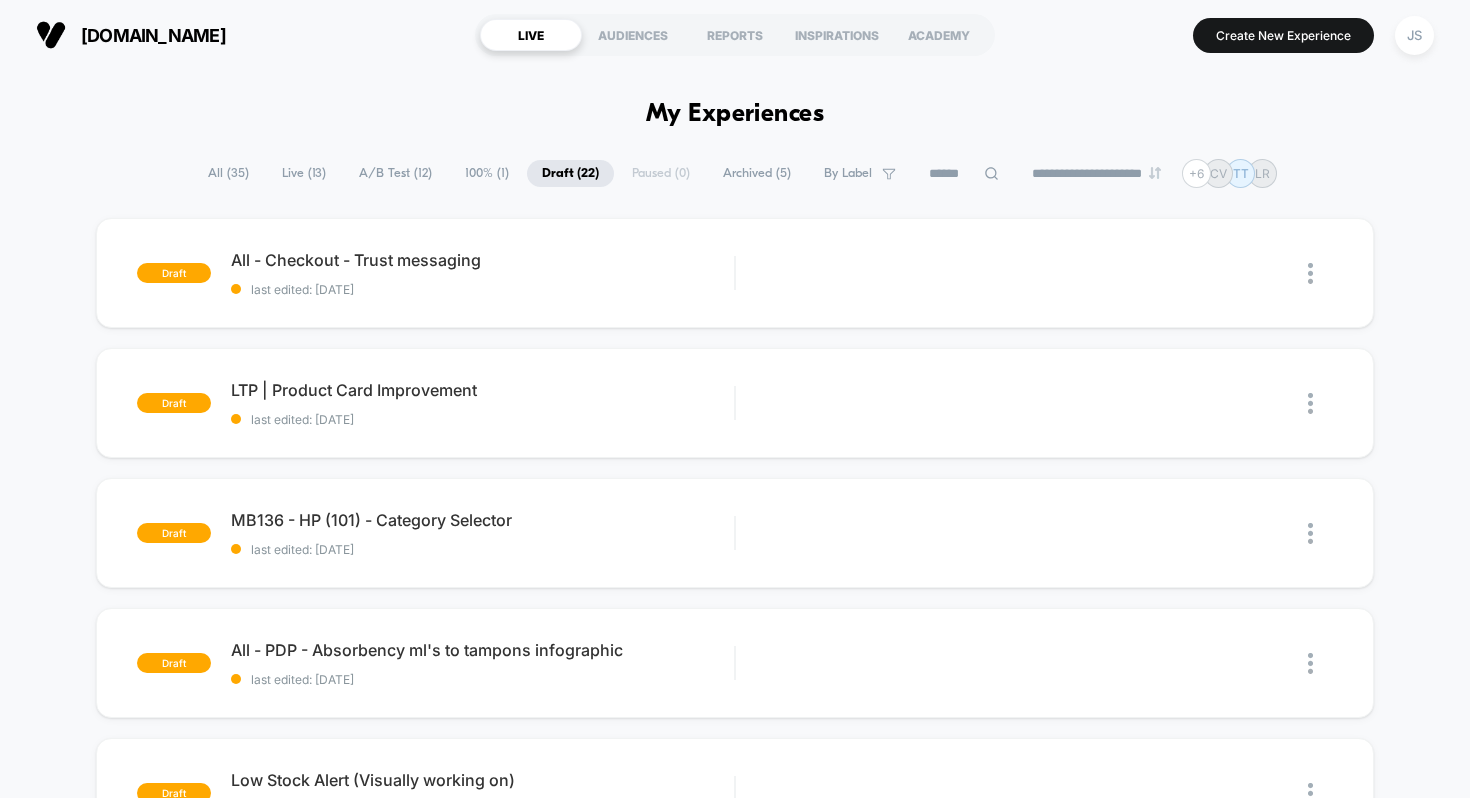 click on "**********" at bounding box center (735, 1862) 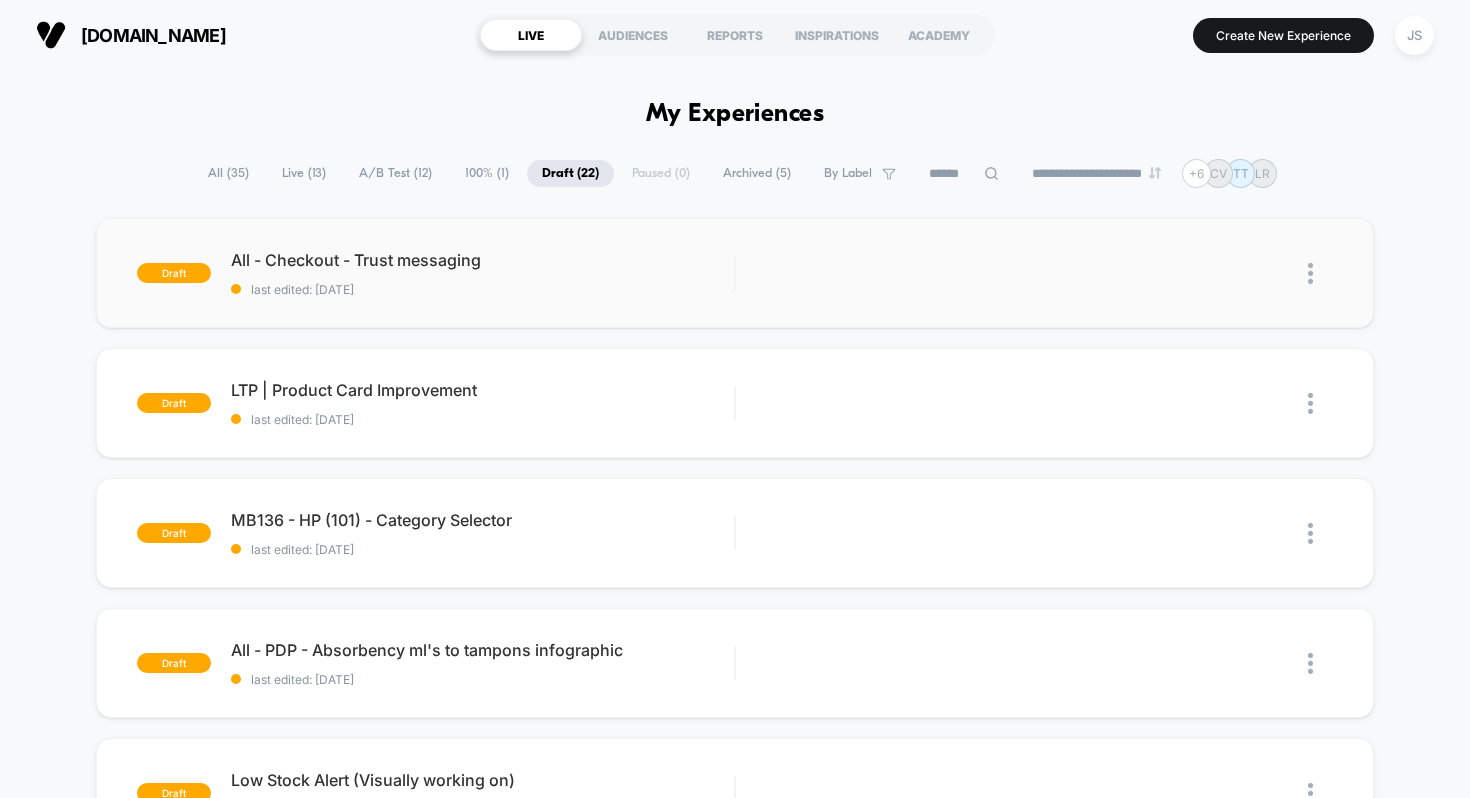 click on "All - Checkout - Trust messaging" at bounding box center (483, 260) 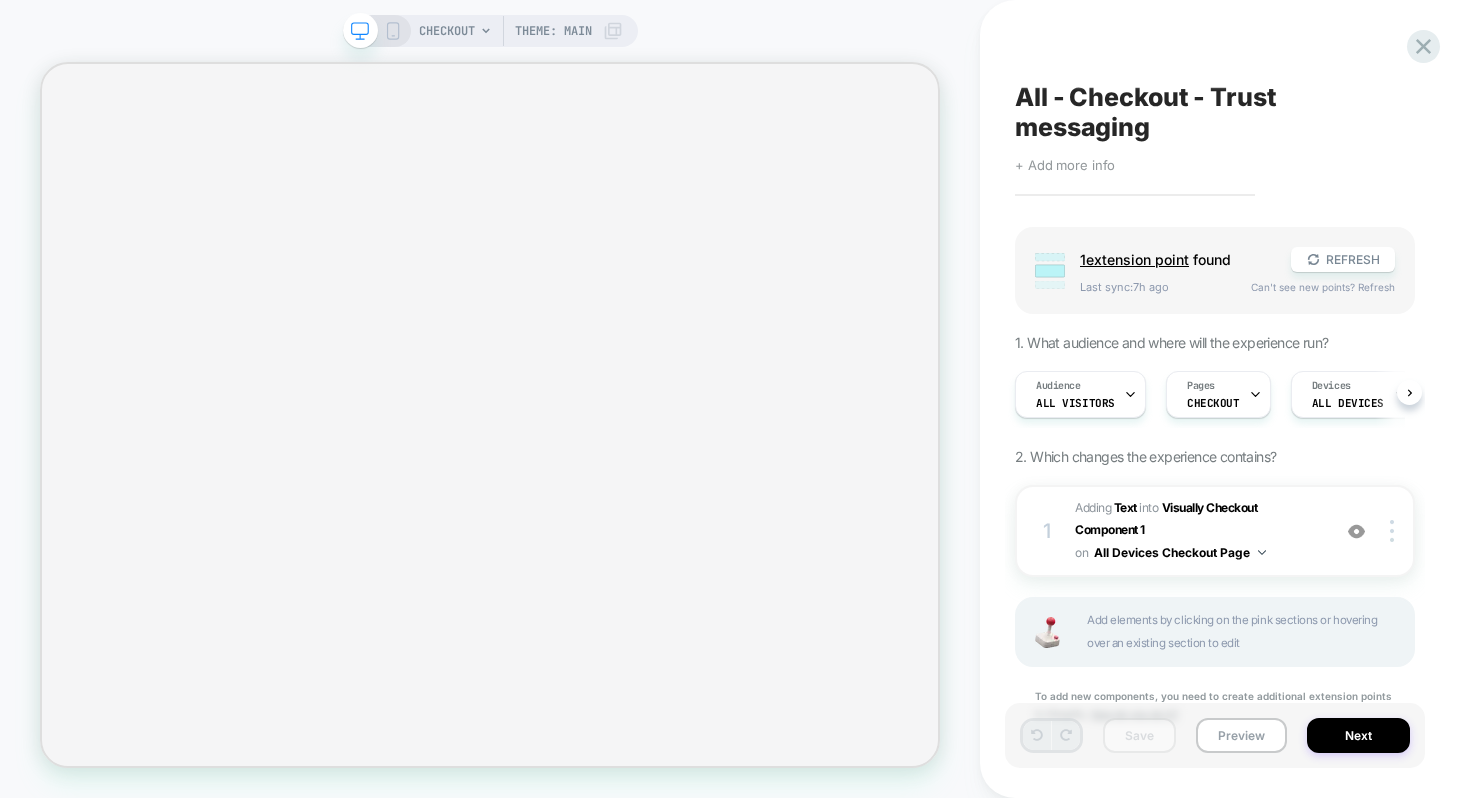 scroll, scrollTop: 0, scrollLeft: 1, axis: horizontal 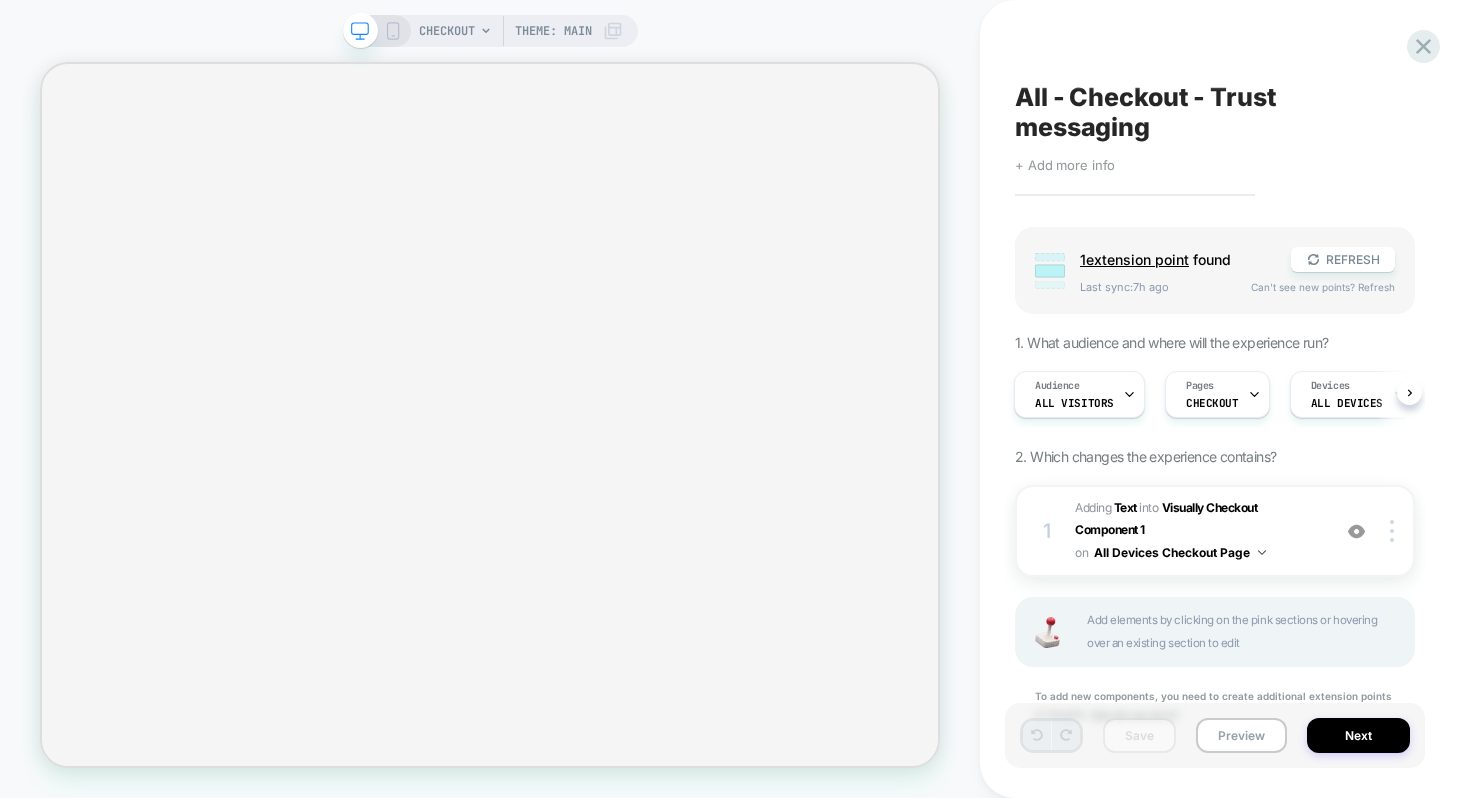 select on "***" 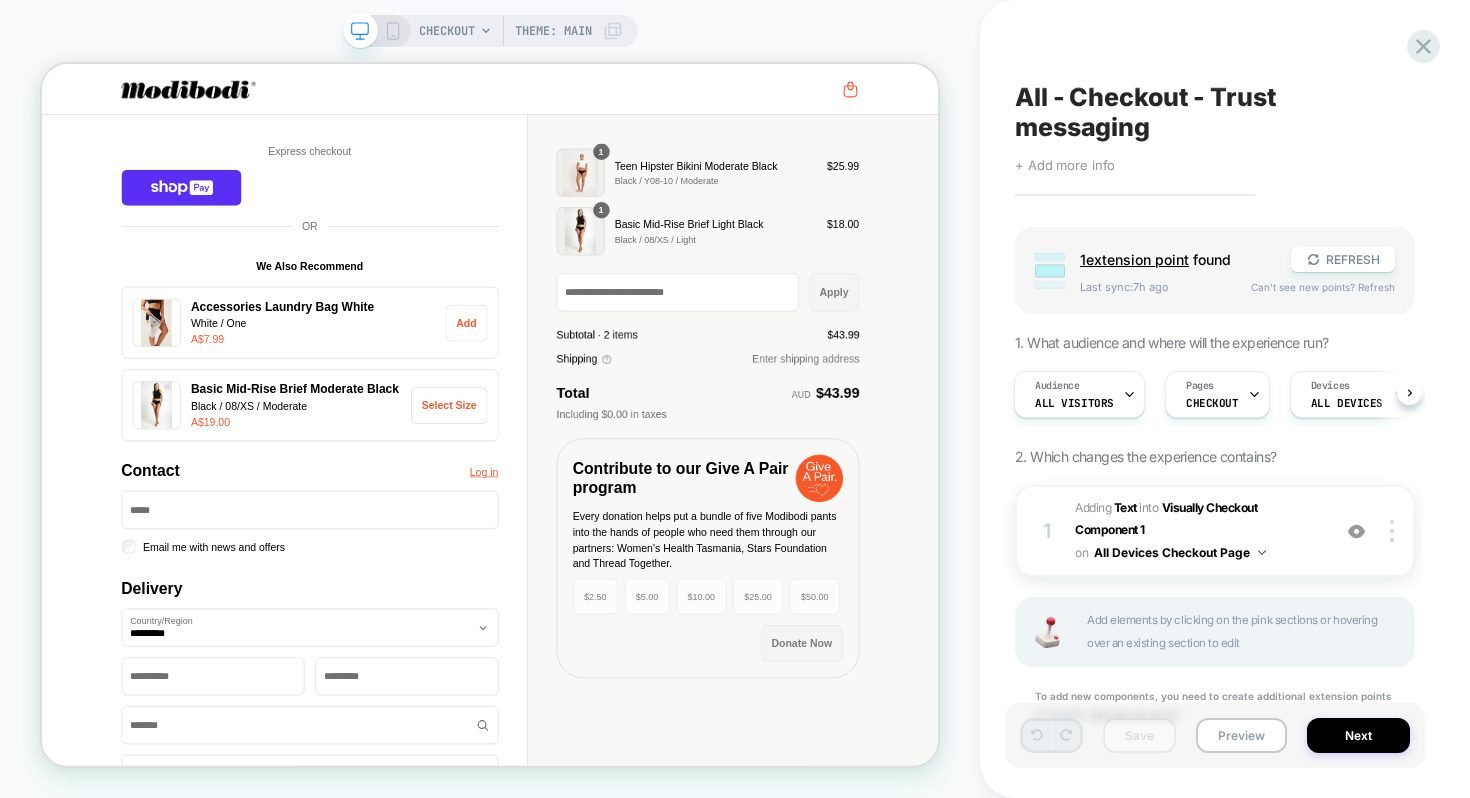 scroll, scrollTop: 0, scrollLeft: 0, axis: both 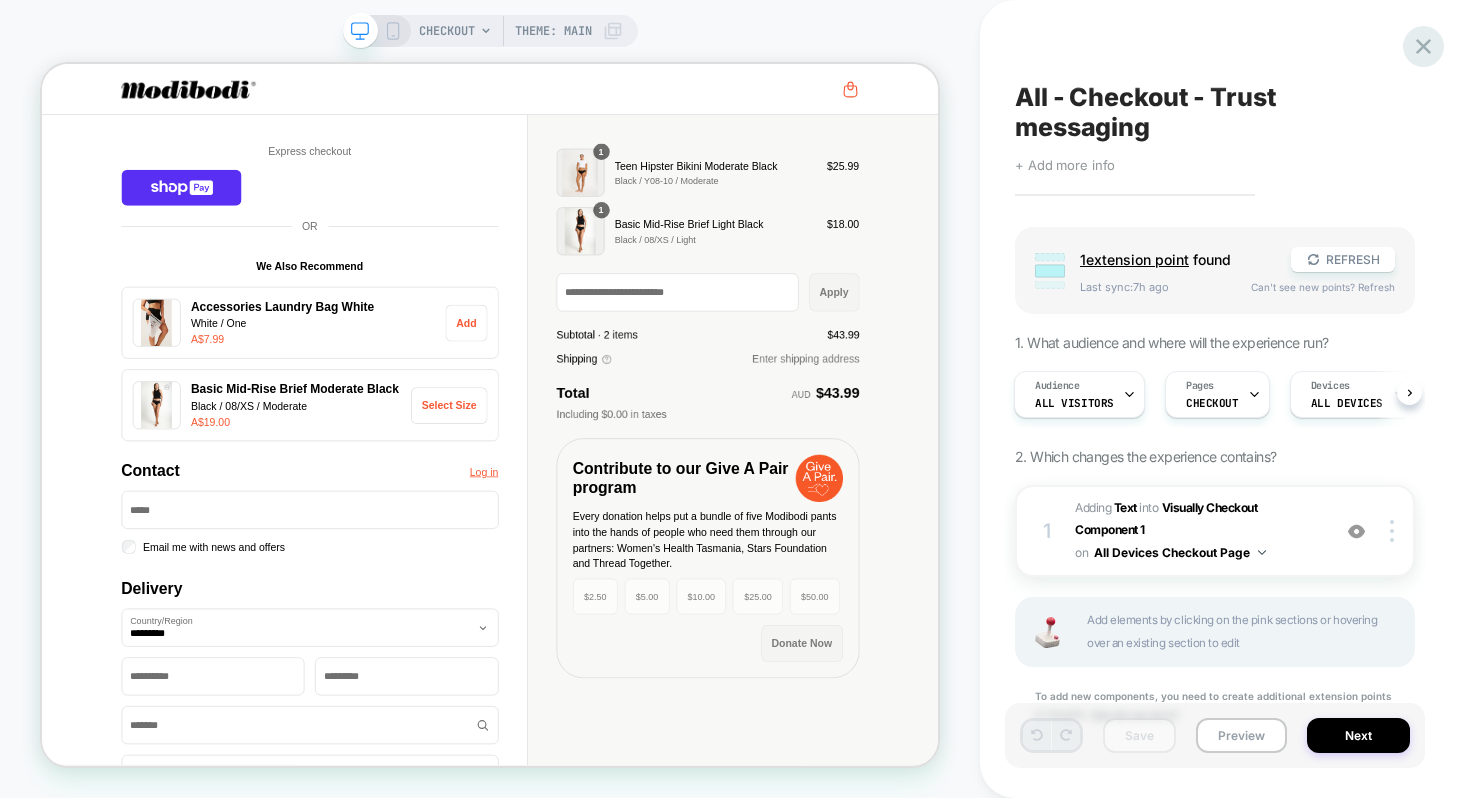 click 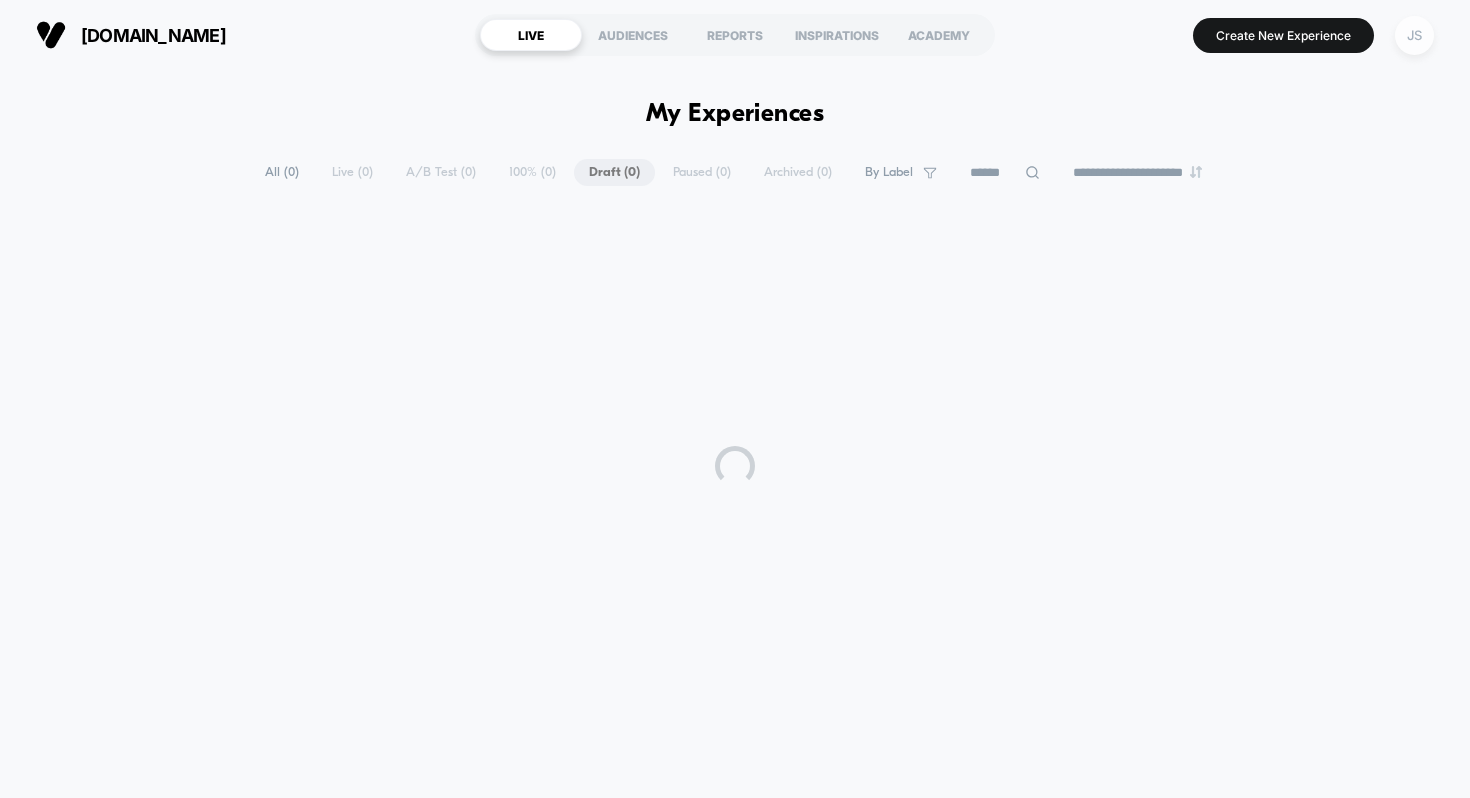 click on "JS" at bounding box center [1414, 35] 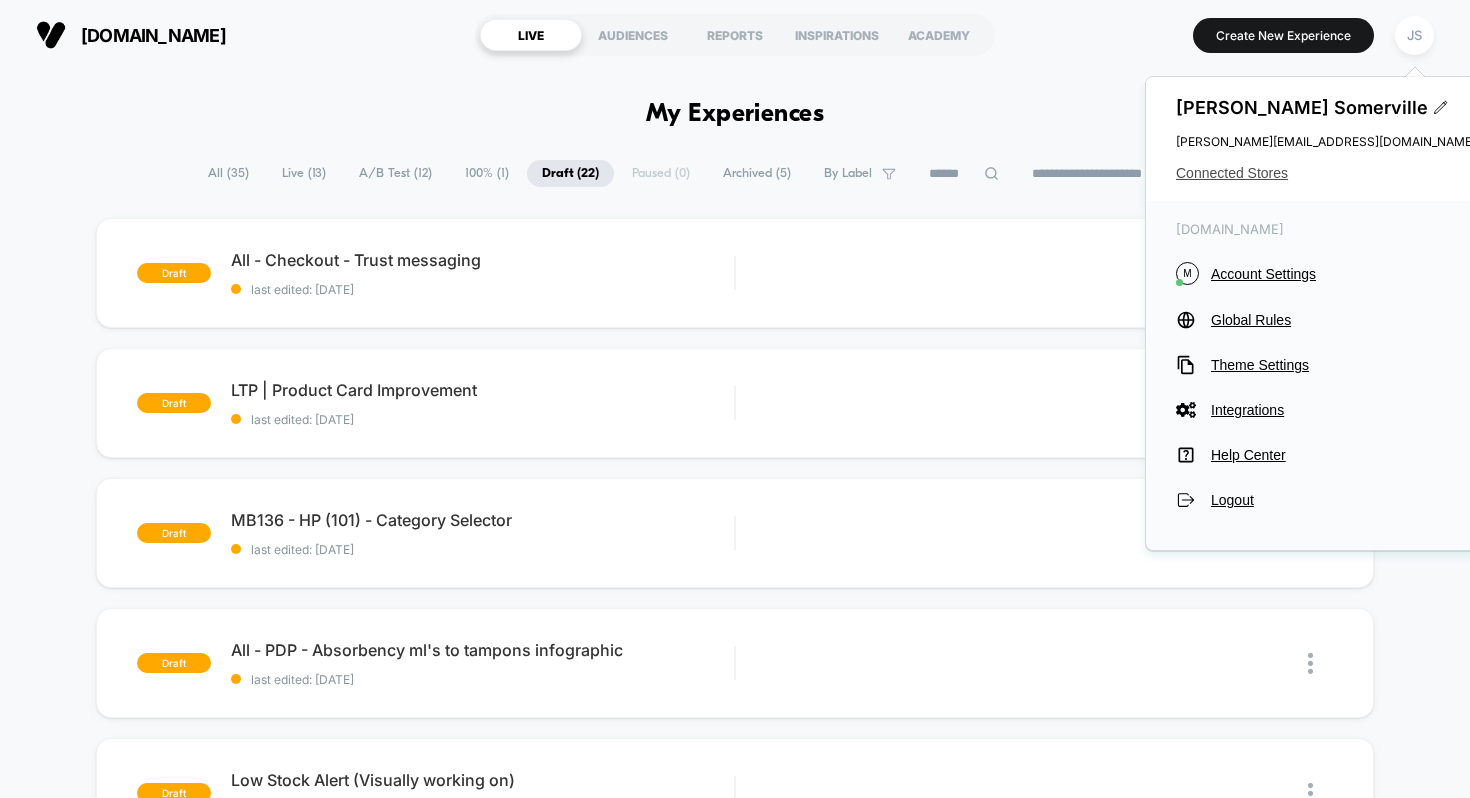click on "Connected Stores" at bounding box center (1326, 173) 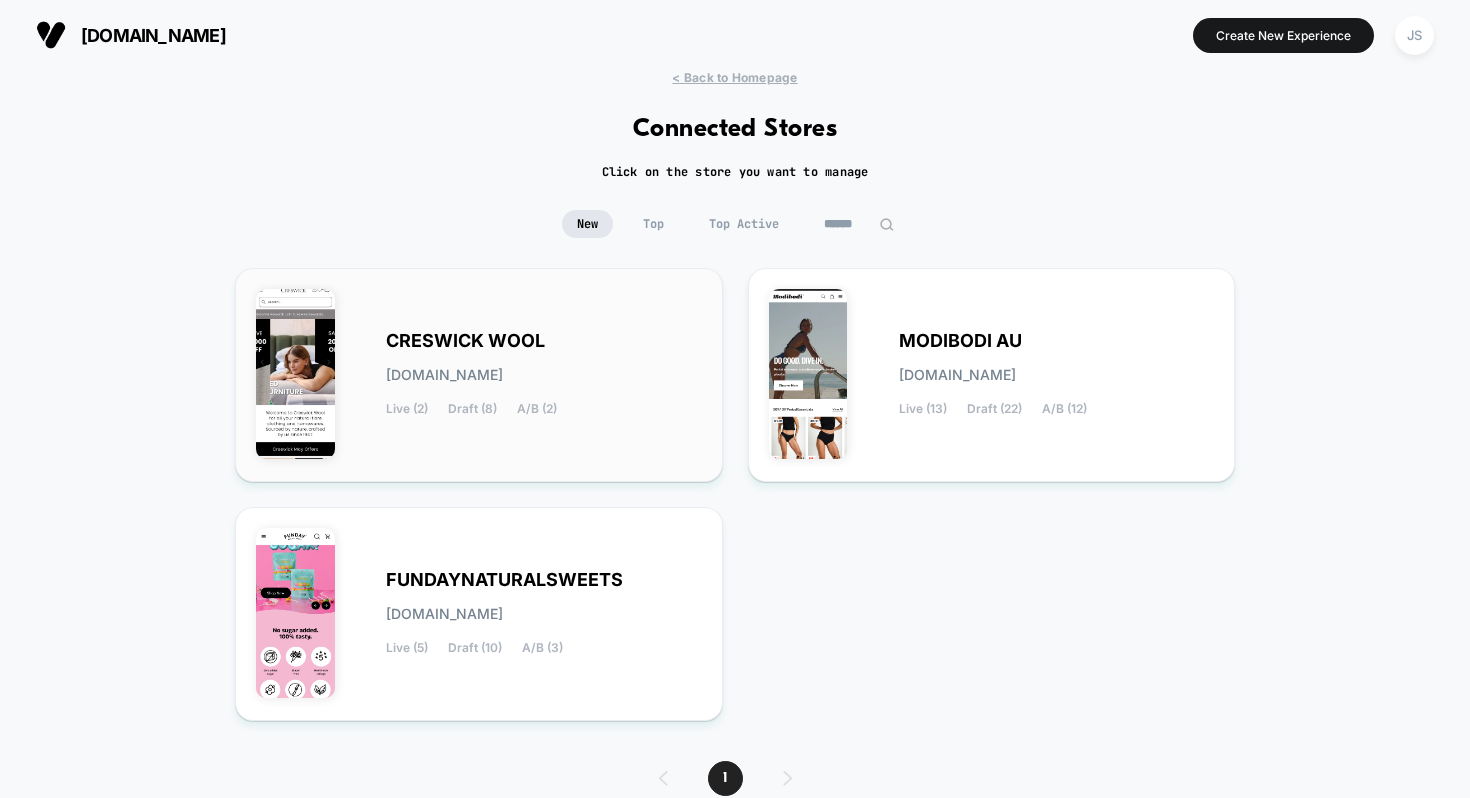 click on "CRESWICK WOOL [DOMAIN_NAME] Live (2) Draft (8) A/B (2)" at bounding box center [479, 375] 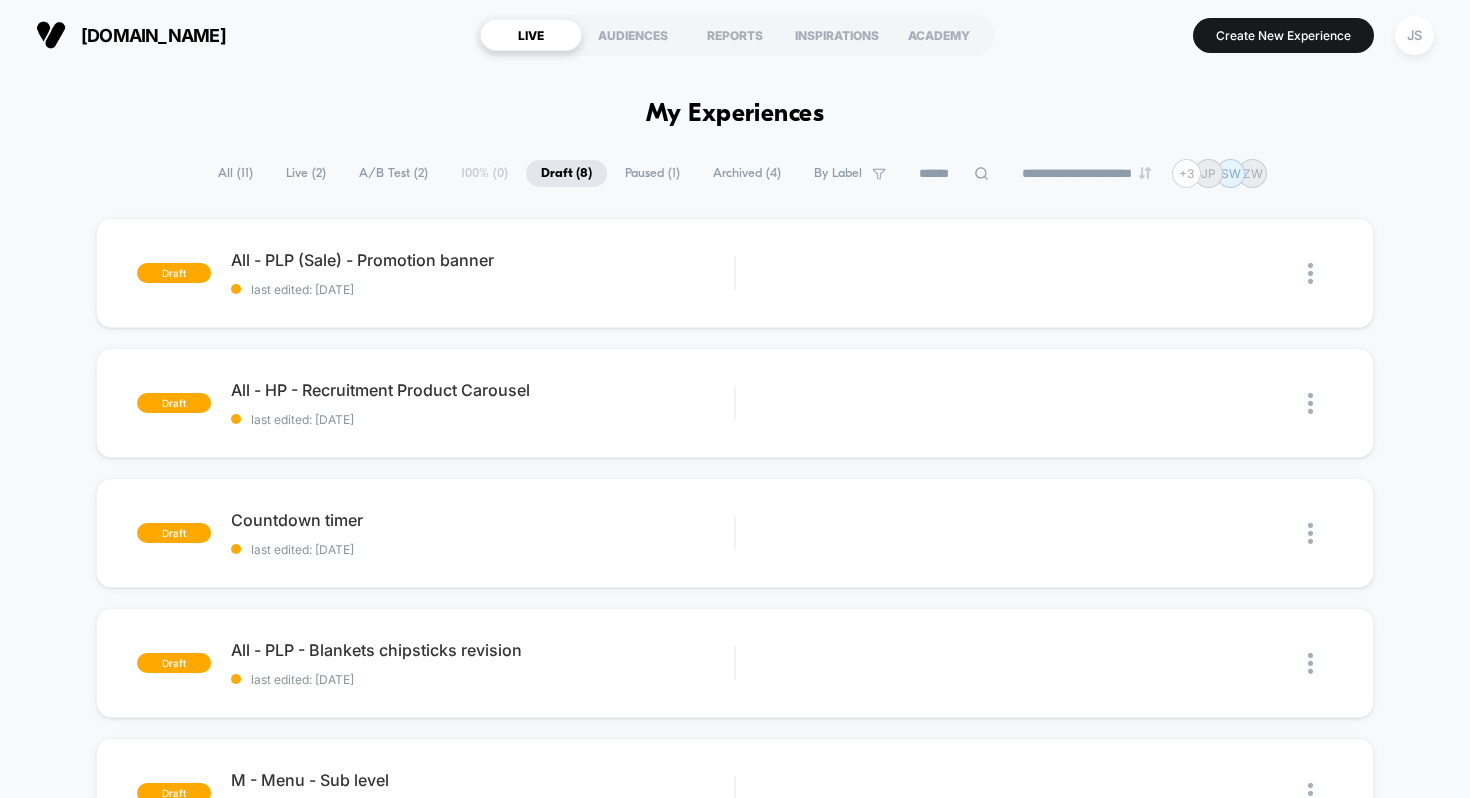 click on "Paused ( 1 )" at bounding box center (652, 173) 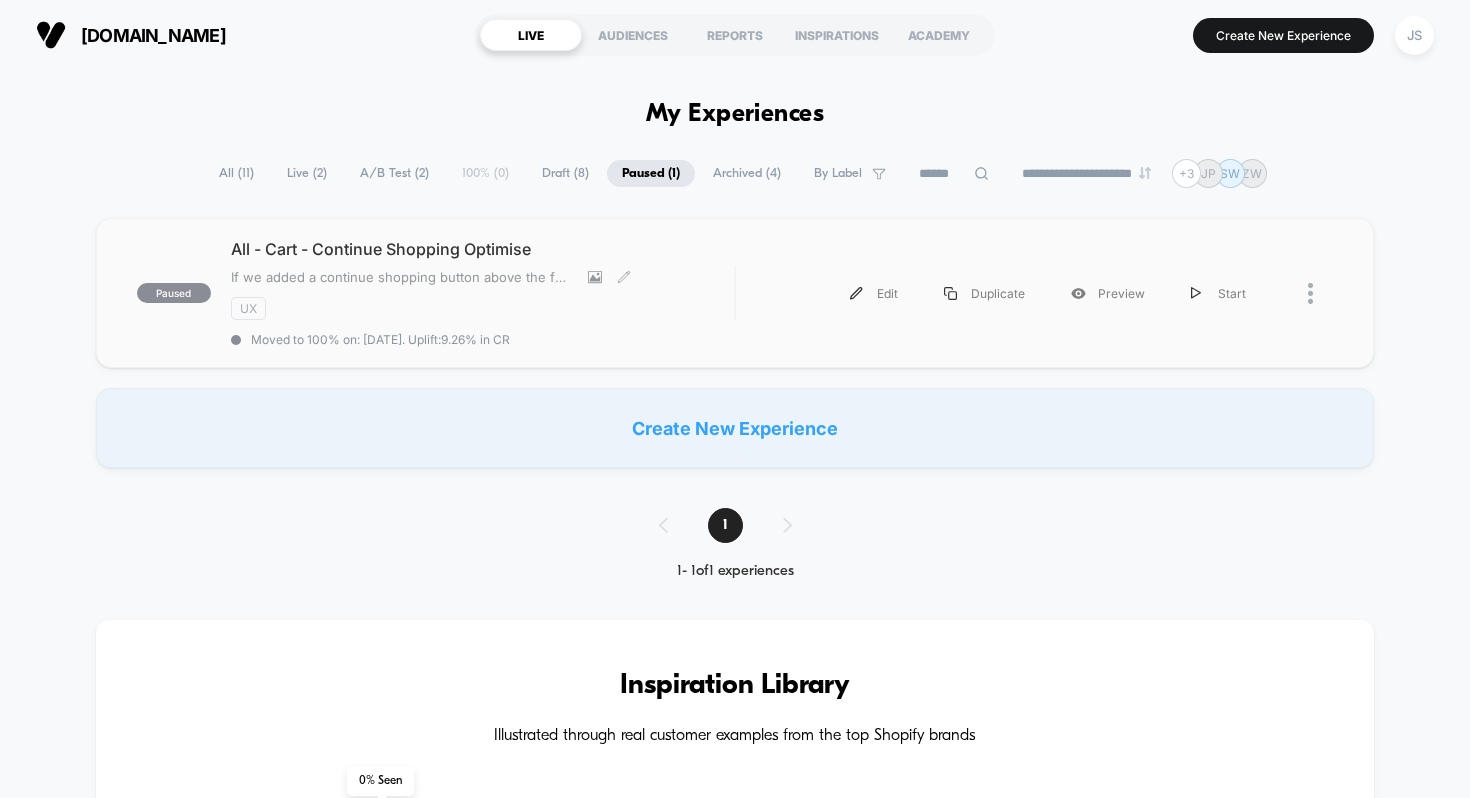 click on "All - Cart - Continue Shopping Optimise" at bounding box center [483, 249] 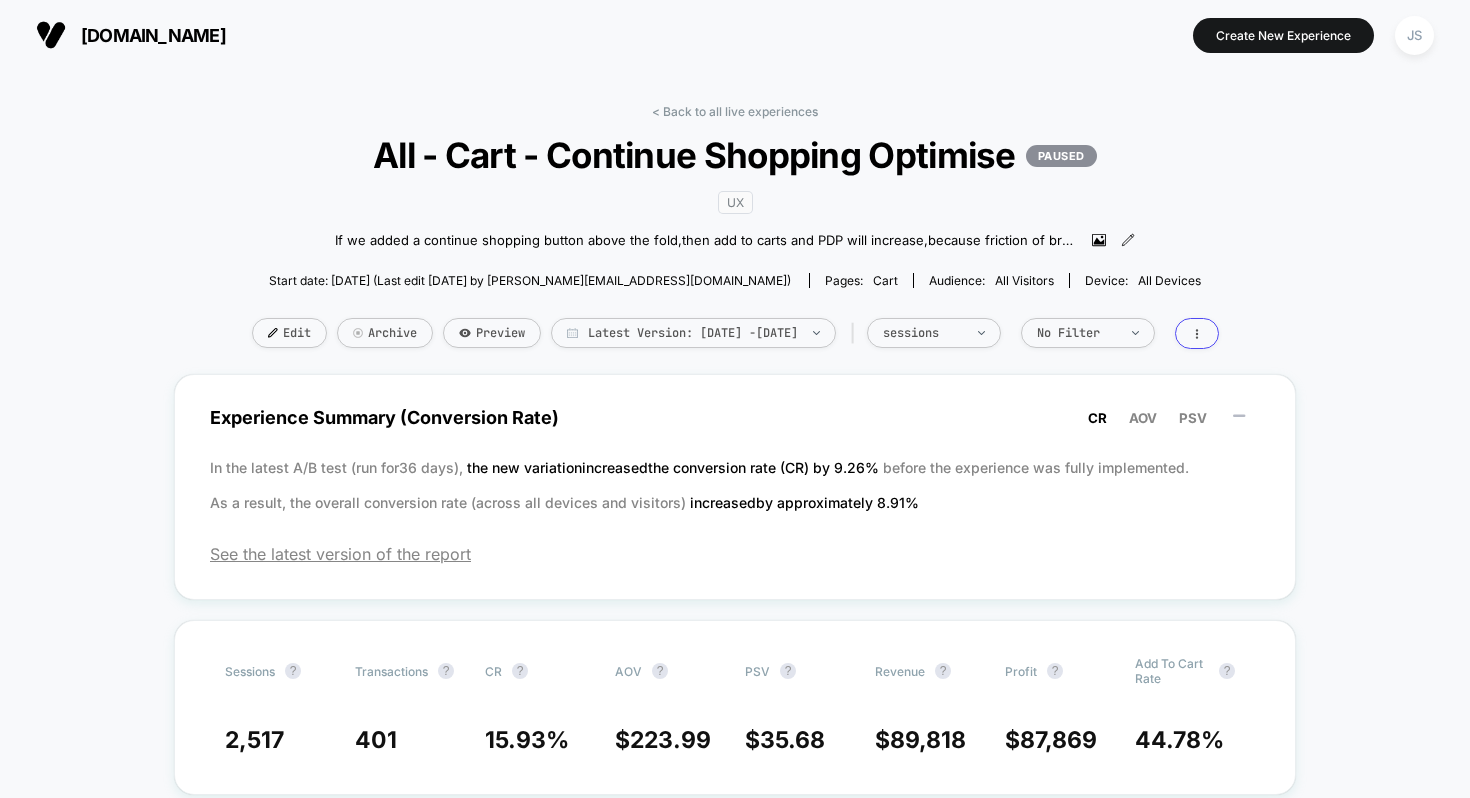 click on "< Back to all live experiences  All - Cart - Continue Shopping Optimise  PAUSED UX If we  added a continue shopping button above the fold , then  add to carts and PDP  will  increase , because  friction of browsing is reduced and shopping is incentivised.  [DATE] - Paused as  not to  interfere with  Popout  cart test performance.  Click to view images Click to edit experience details If we added a continue shopping button above the fold,then add to carts and PDP will increase,because friction of browsing is reduced and shopping is incentivised. [DATE] - Paused as not to interfere with Popout cart test performance.  Start date: [DATE] (Last edit [DATE] by [PERSON_NAME][EMAIL_ADDRESS][DOMAIN_NAME]) Pages: cart Audience: All Visitors Device: all devices Edit Archive  Preview Latest Version:     [DATE]    -    [DATE] |   sessions   No Filter" at bounding box center [735, 239] 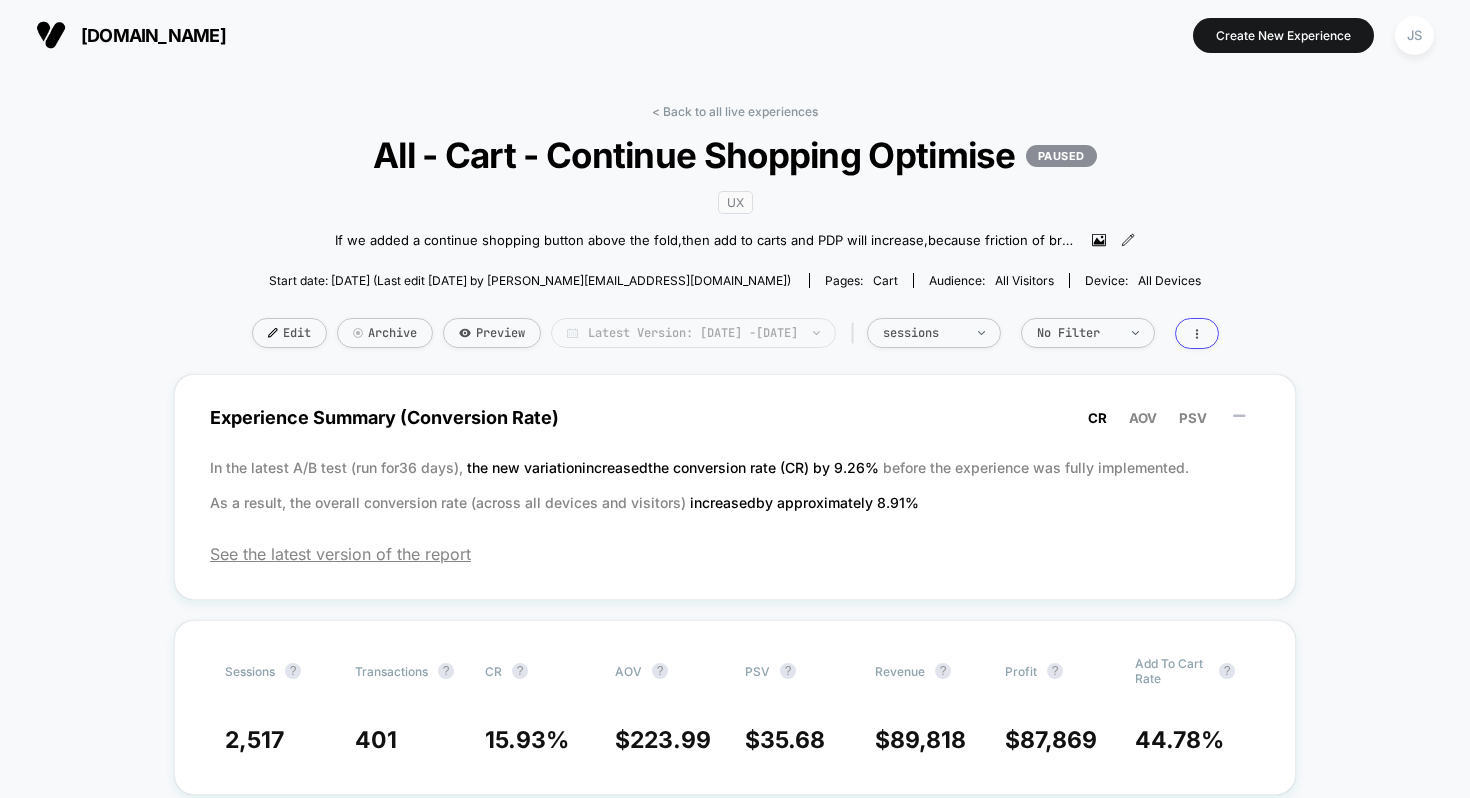 click on "Latest Version:     [DATE]    -    [DATE]" at bounding box center (693, 333) 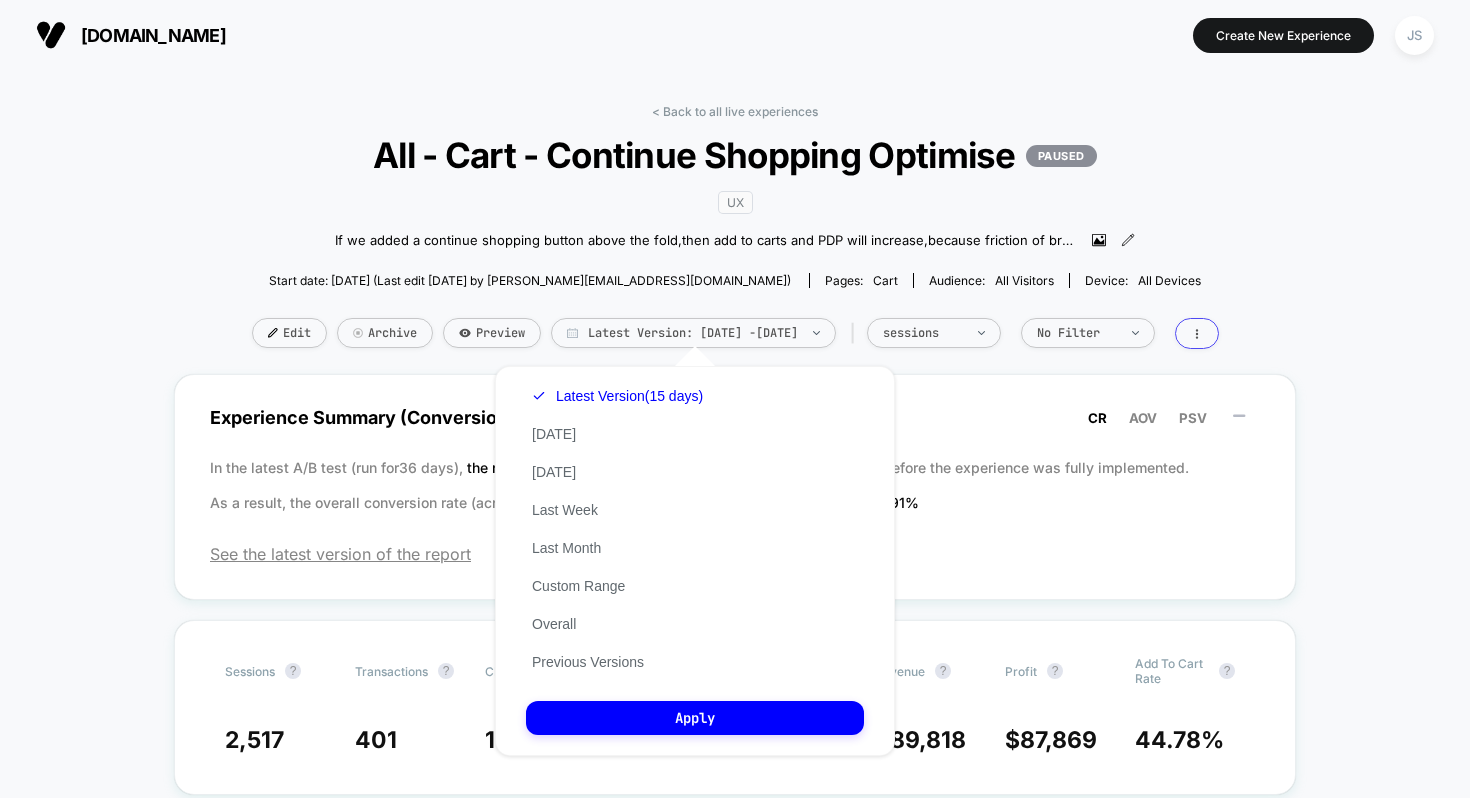 click on "Custom   [DATE]    -    [DATE] ******* ******** ***** ***** *** **** **** ****** ********* ******* ******** ******** **** **** **** **** **** **** **** **** **** **** **** **** **** **** **** **** **** **** **** **** **** **** **** **** **** **** **** **** **** **** **** **** **** **** **** **** **** **** **** **** **** **** **** **** **** **** **** **** **** **** **** **** **** **** **** **** **** **** **** **** **** **** **** **** **** **** **** **** **** **** **** **** **** **** **** **** **** **** **** **** **** **** **** **** **** **** **** **** **** **** **** **** **** **** **** **** **** **** **** **** **** **** **** **** **** **** **** **** **** **** **** **** **** **** **** **** **** **** **** **** **** Sun Mon Tue Wed Thu Fri Sat 1 2 3 4 5 6 7 8 9 10 11 12 13 14 15 16 17 18 19 20 21 22 23 24 25 26 27 28 29 30 1 2 3 4 5 Apply Latest Version  (15 days) [DATE] [DATE] Last Week Last Month Custom Range Overall Previous Versions Apply Select Version Version  2   - current (8 Days) Version  1" at bounding box center [695, 561] 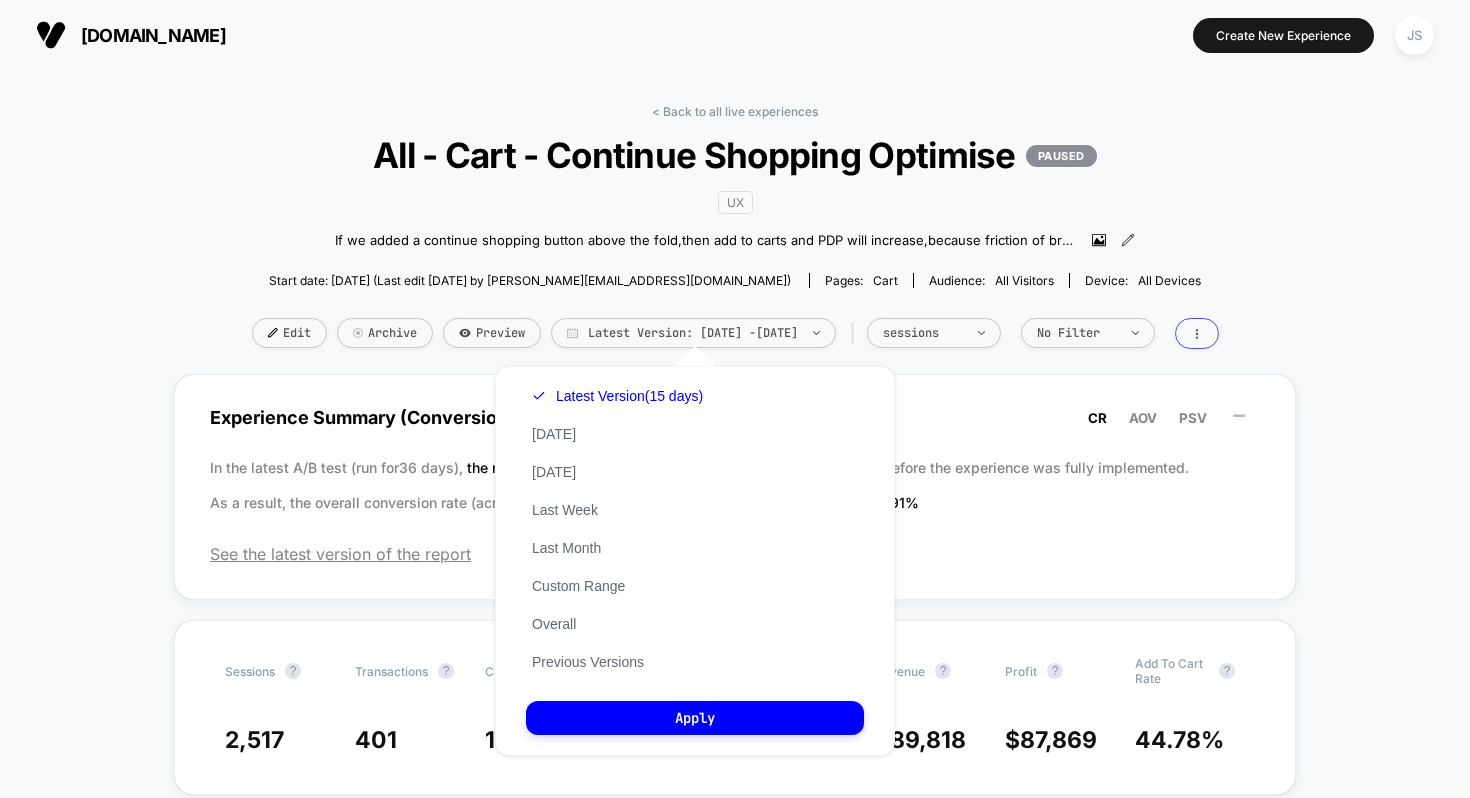 click on "Experience Summary    (Conversion Rate) CR AOV PSV" at bounding box center [735, 417] 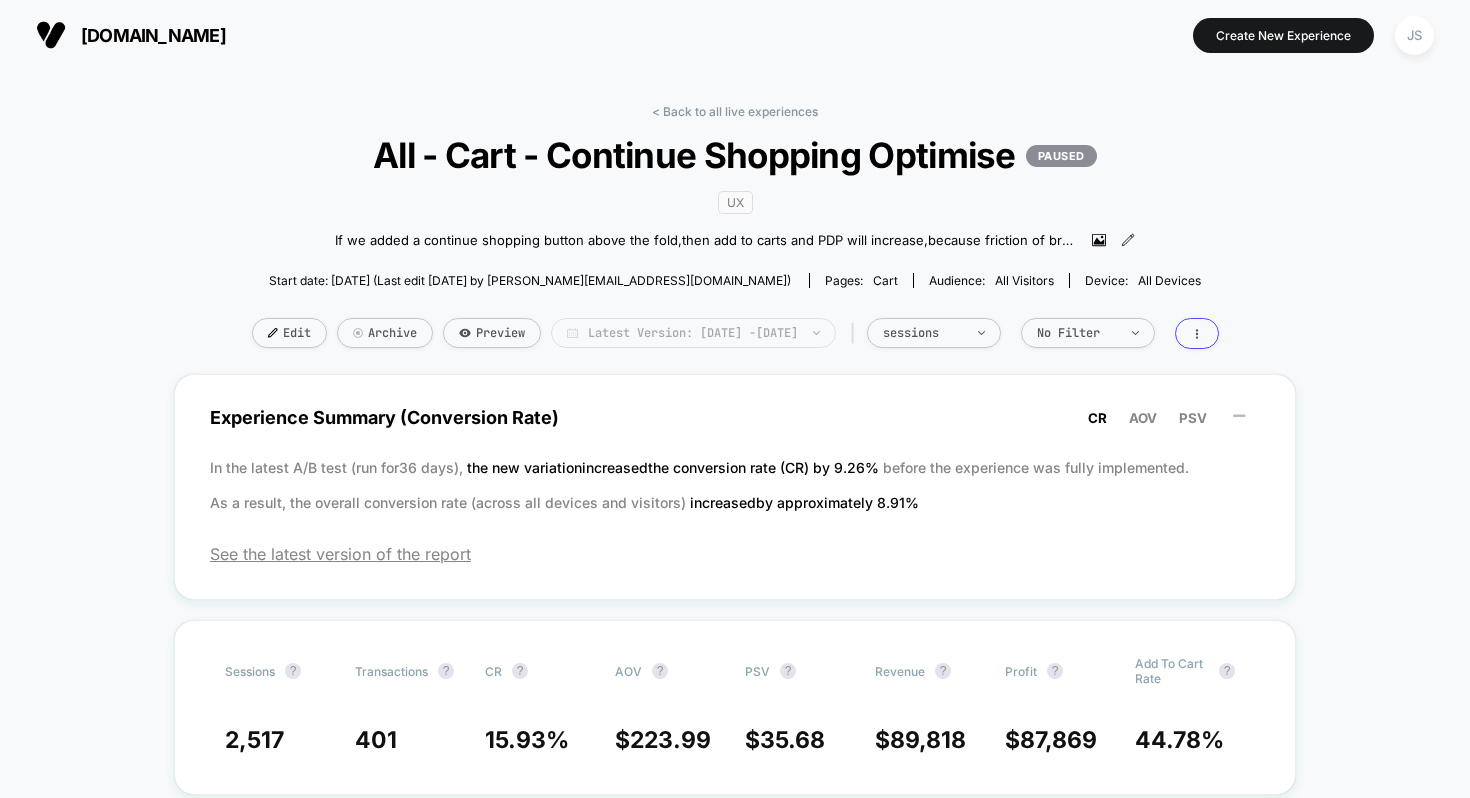 click on "Latest Version:     [DATE]    -    [DATE]" at bounding box center (693, 333) 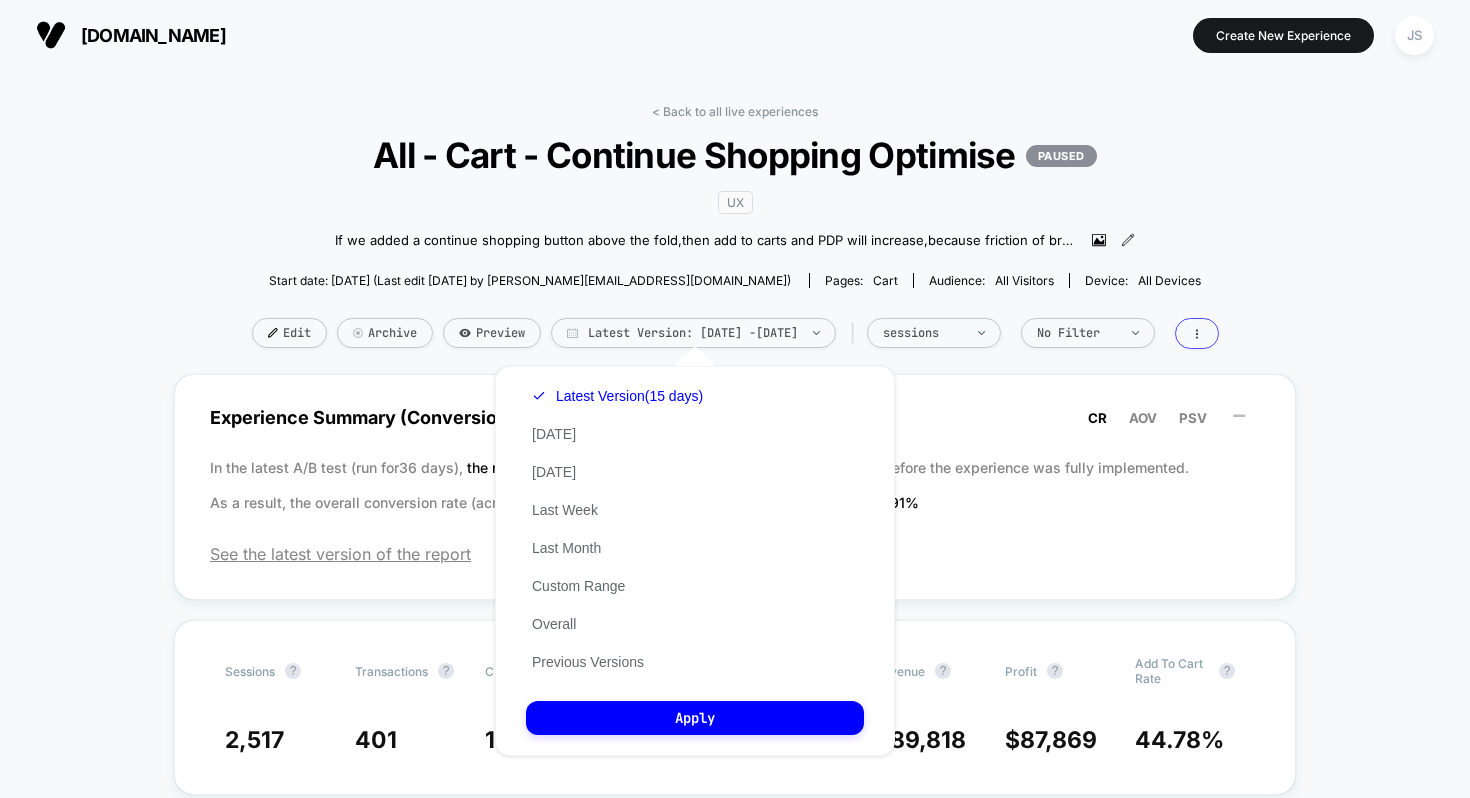 click on "Latest Version  (15 days) [DATE] [DATE] Last Week Last Month Custom Range Overall Previous Versions Apply" at bounding box center (695, 561) 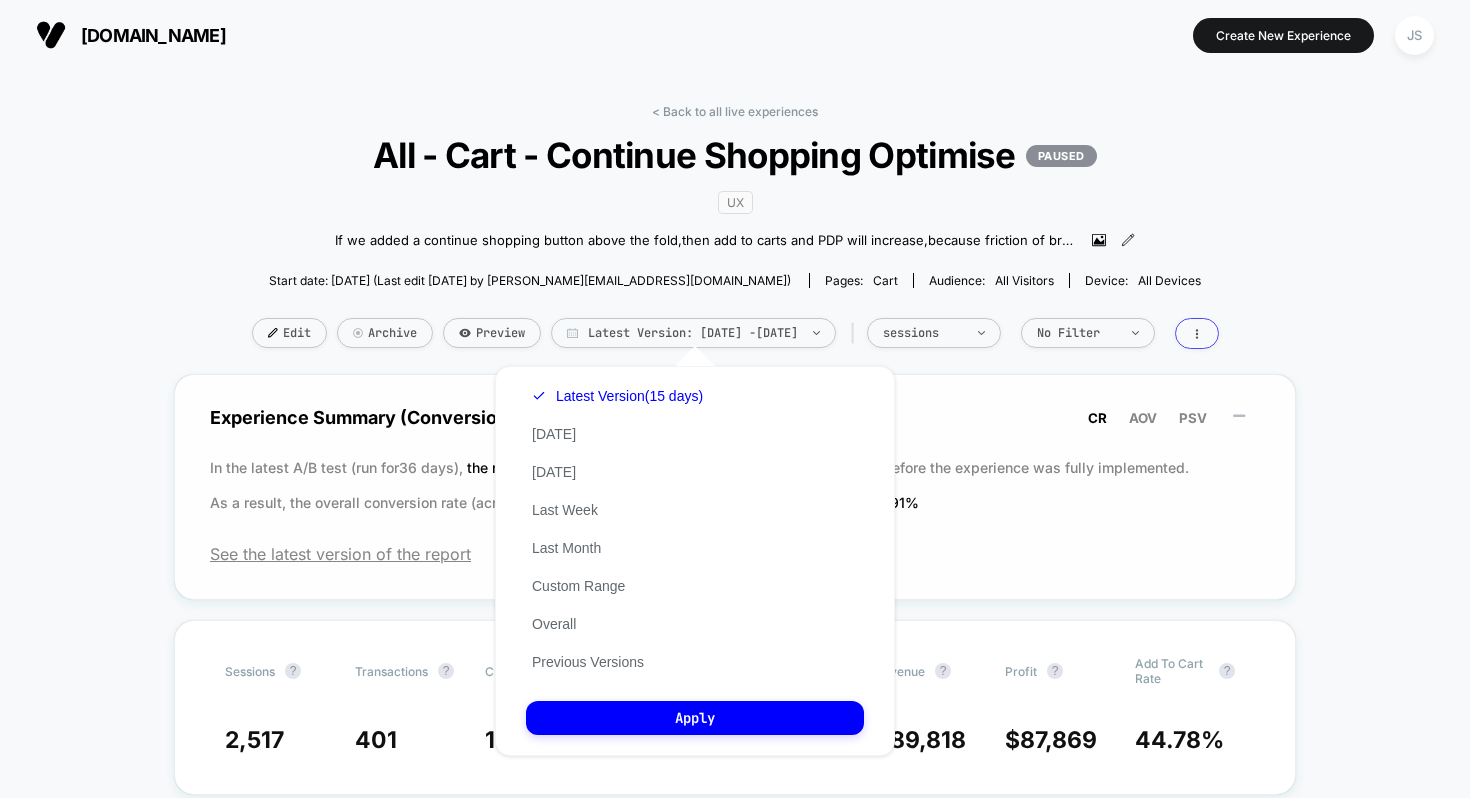 click on "Experience Summary    (Conversion Rate) CR AOV PSV" at bounding box center [735, 417] 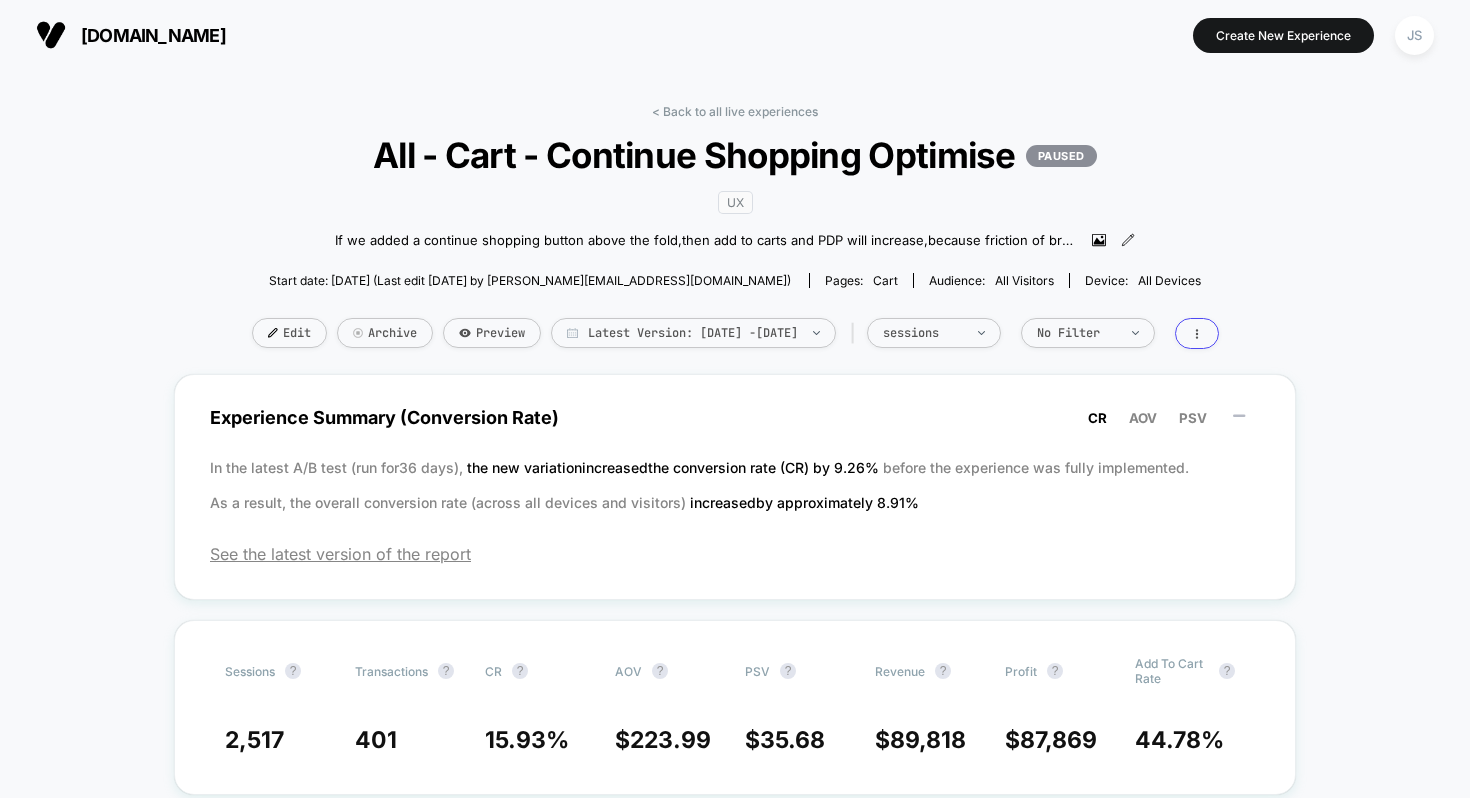 click on "Edit Archive  Preview Latest Version:     [DATE]    -    [DATE] |   sessions   No Filter" at bounding box center [735, 333] 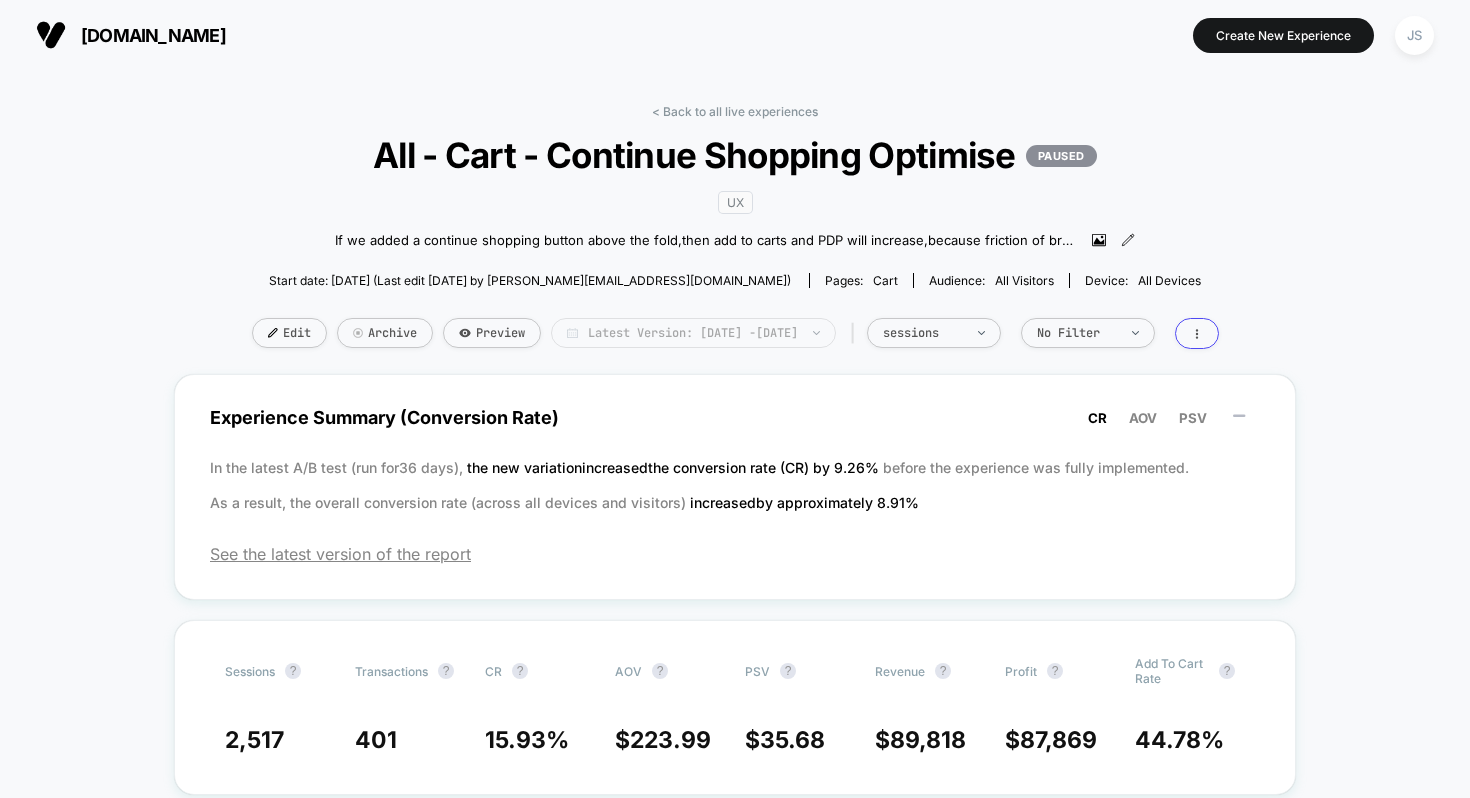 click on "Latest Version:     [DATE]    -    [DATE]" at bounding box center (693, 333) 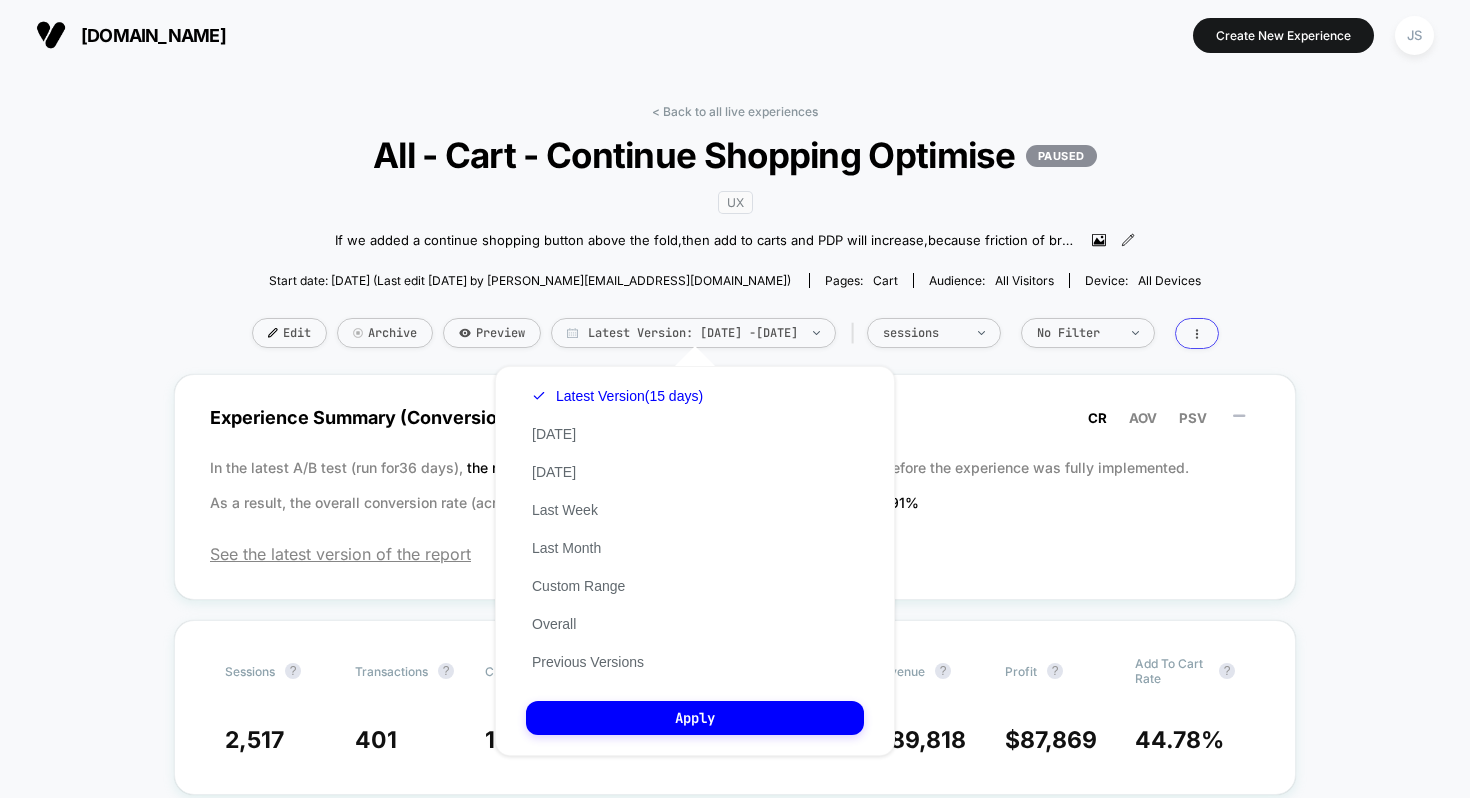 click on "Custom   [DATE]    -    [DATE] ******* ******** ***** ***** *** **** **** ****** ********* ******* ******** ******** **** **** **** **** **** **** **** **** **** **** **** **** **** **** **** **** **** **** **** **** **** **** **** **** **** **** **** **** **** **** **** **** **** **** **** **** **** **** **** **** **** **** **** **** **** **** **** **** **** **** **** **** **** **** **** **** **** **** **** **** **** **** **** **** **** **** **** **** **** **** **** **** **** **** **** **** **** **** **** **** **** **** **** **** **** **** **** **** **** **** **** **** **** **** **** **** **** **** **** **** **** **** **** **** **** **** **** **** **** **** **** **** **** **** **** **** **** **** **** **** **** Sun Mon Tue Wed Thu Fri Sat 1 2 3 4 5 6 7 8 9 10 11 12 13 14 15 16 17 18 19 20 21 22 23 24 25 26 27 28 29 30 1 2 3 4 5 Apply Latest Version  (15 days) [DATE] [DATE] Last Week Last Month Custom Range Overall Previous Versions Apply Select Version Version  2   - current (8 Days) Version  1" at bounding box center [695, 561] 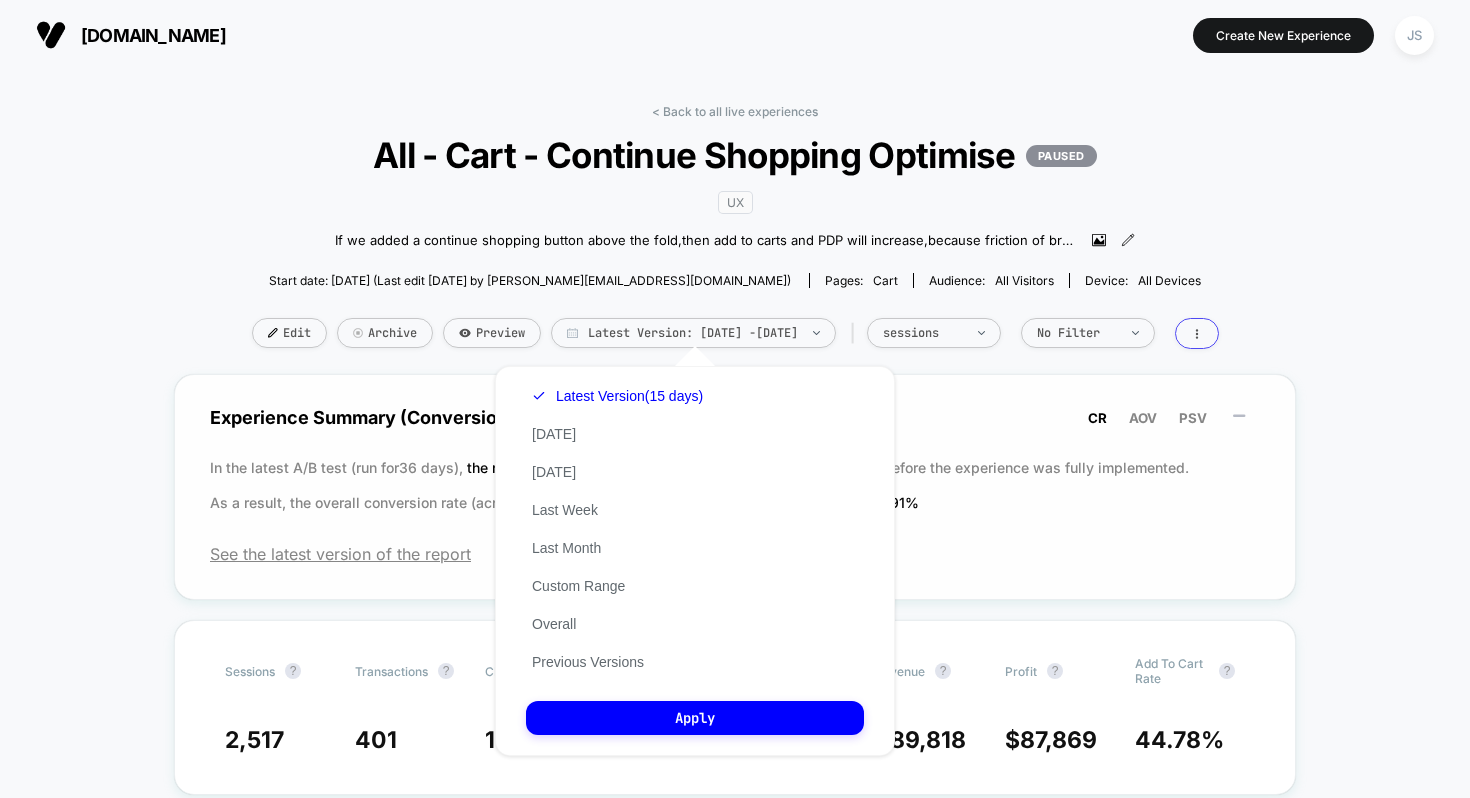 click on "In the latest A/B test (run for  36   days),   the new variation  increased  the conversion rate (CR) by   9.26 %   before the experience was fully implemented.  As a result, the overall conversion rate (across all devices and visitors)   increased  by approximately   8.91 %" at bounding box center (735, 485) 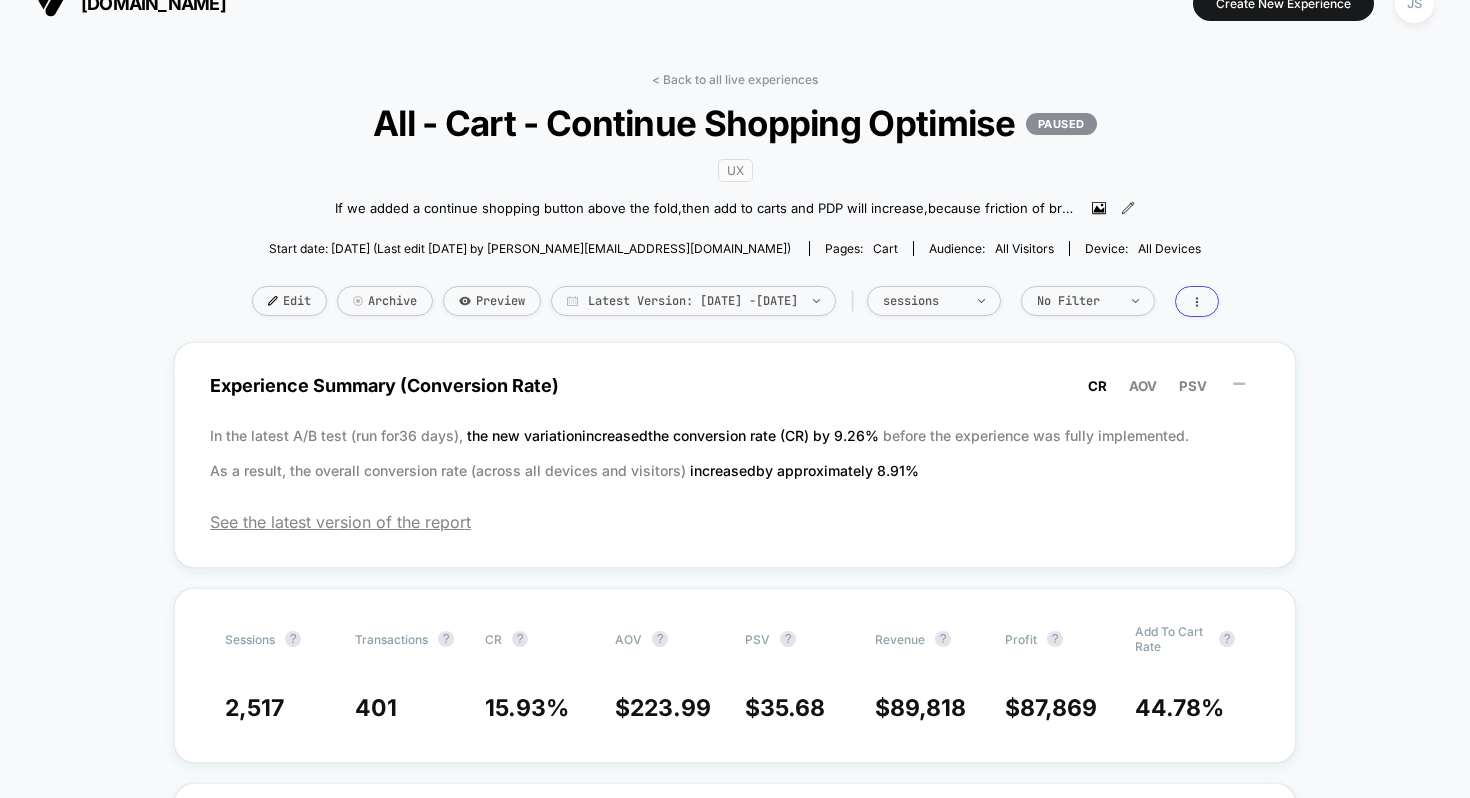 scroll, scrollTop: 0, scrollLeft: 0, axis: both 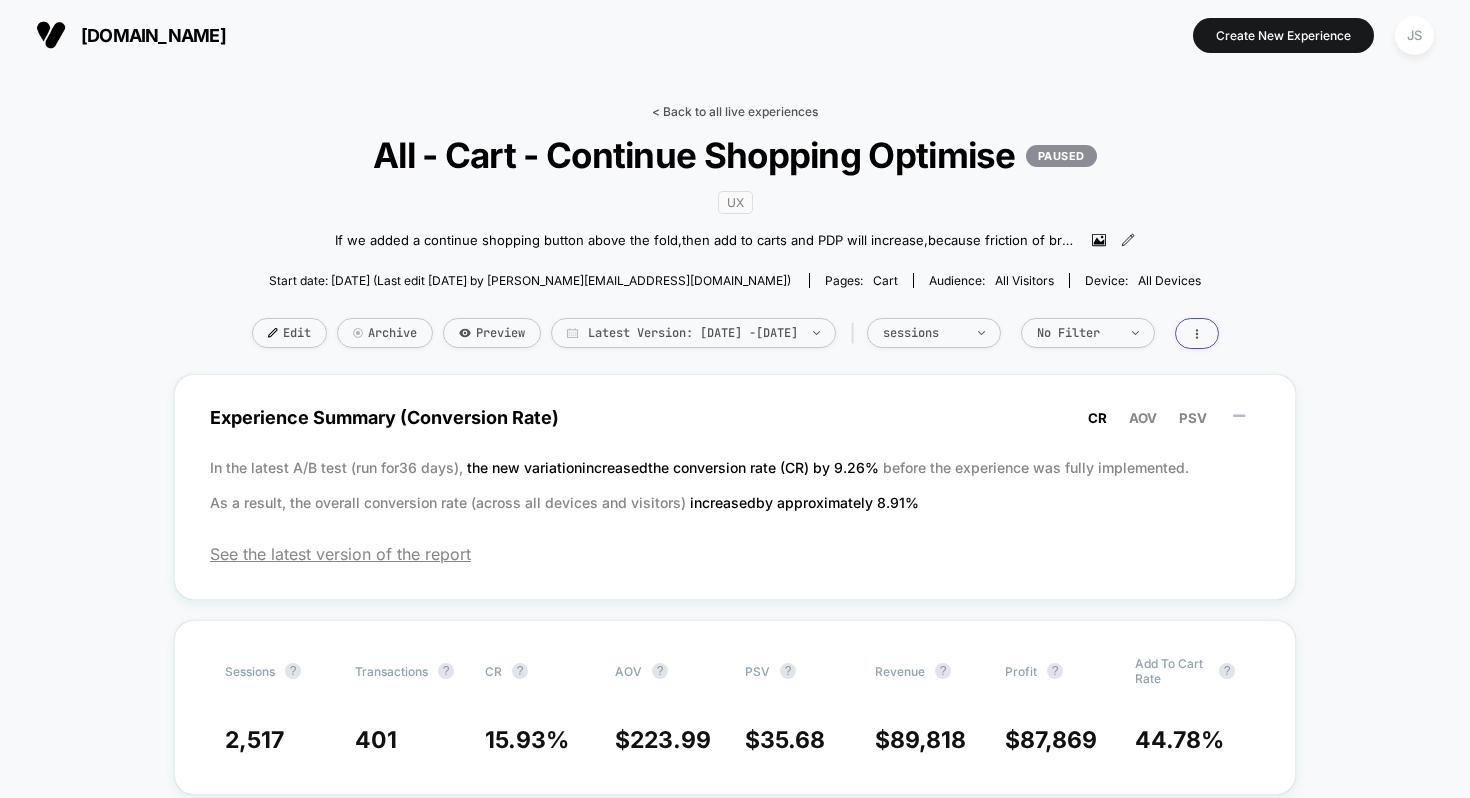 click on "< Back to all live experiences" at bounding box center [735, 111] 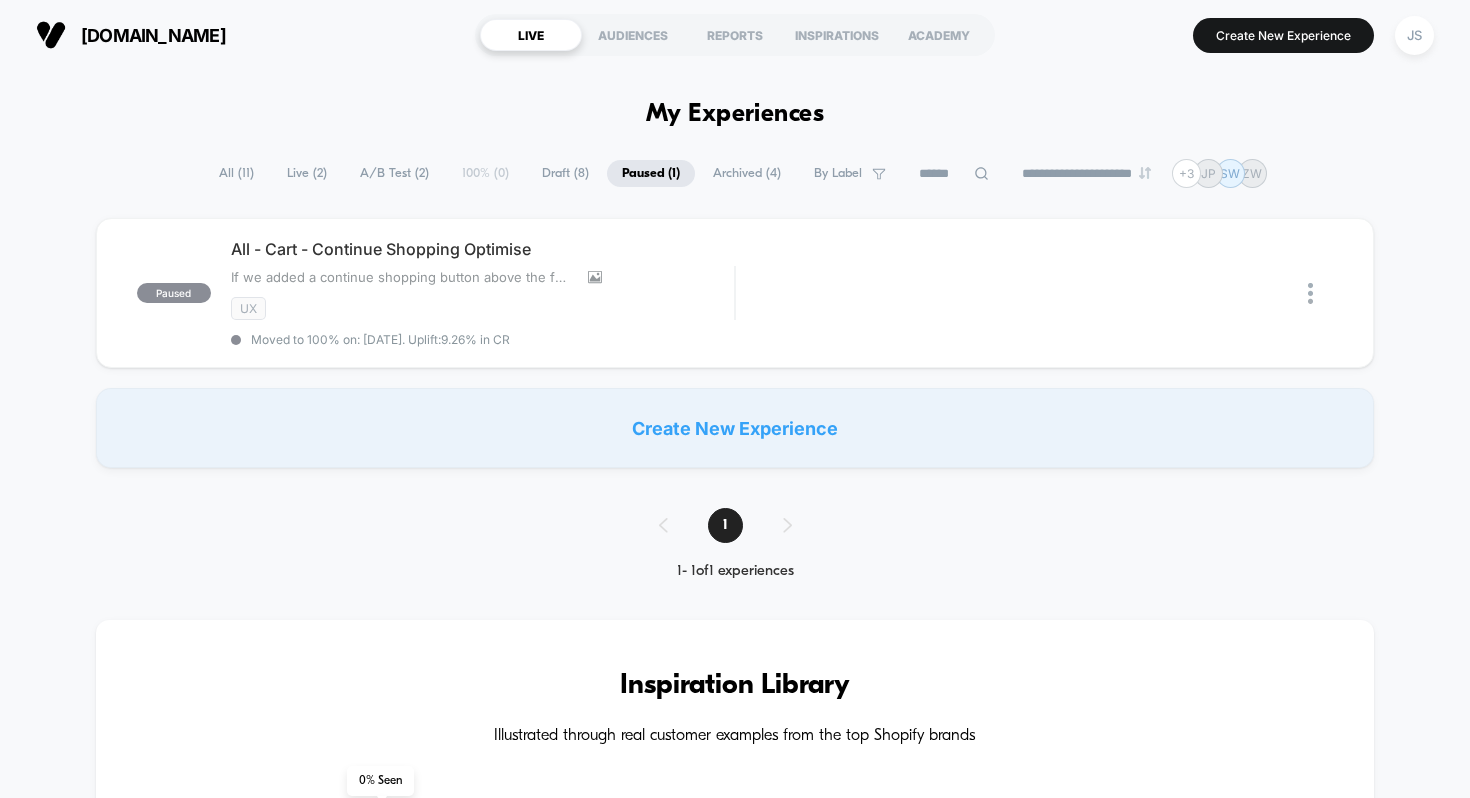 click on "[DOMAIN_NAME] LIVE AUDIENCES REPORTS INSPIRATIONS ACADEMY Create New Experience JS" at bounding box center (735, 35) 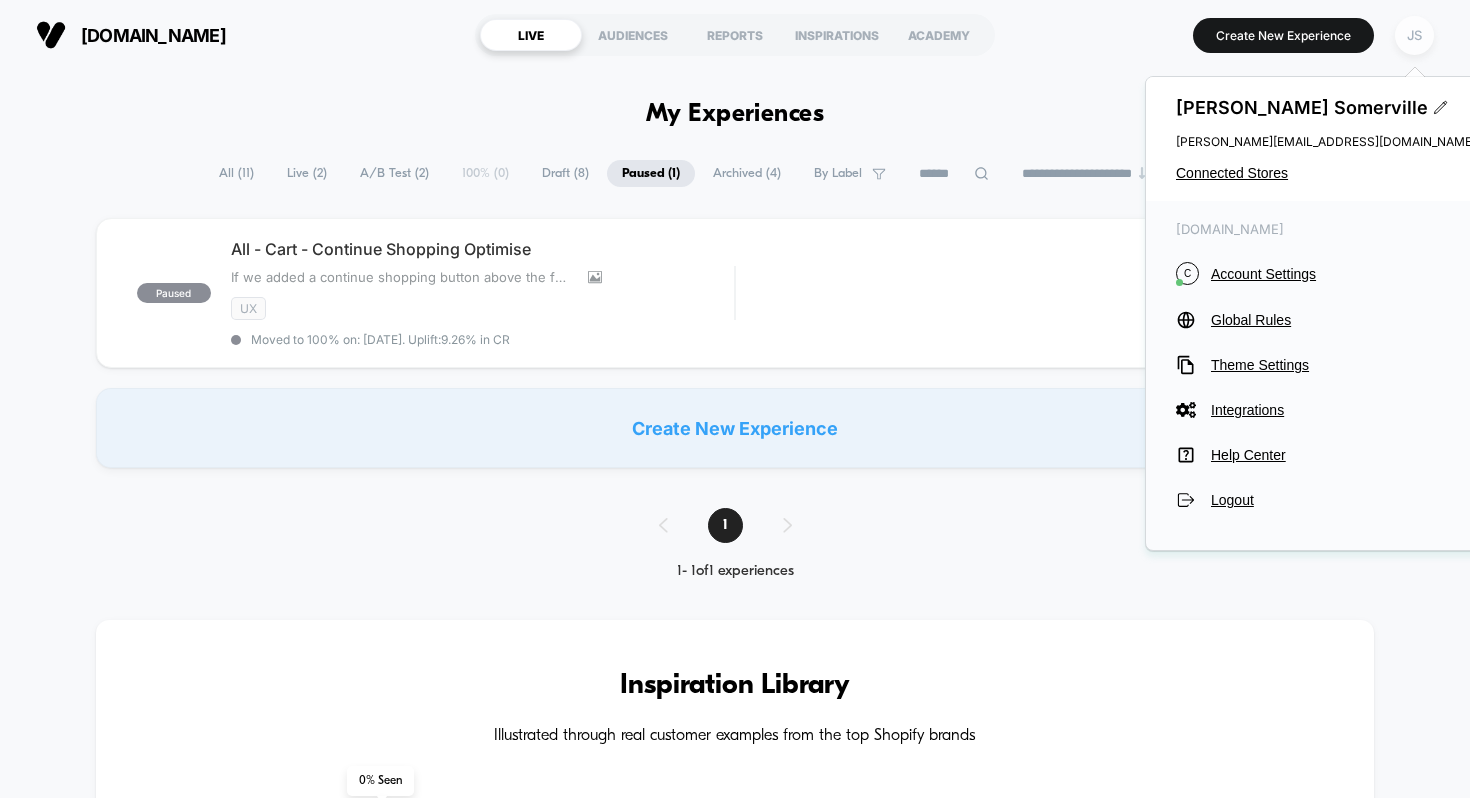 click on "JS" at bounding box center (1414, 35) 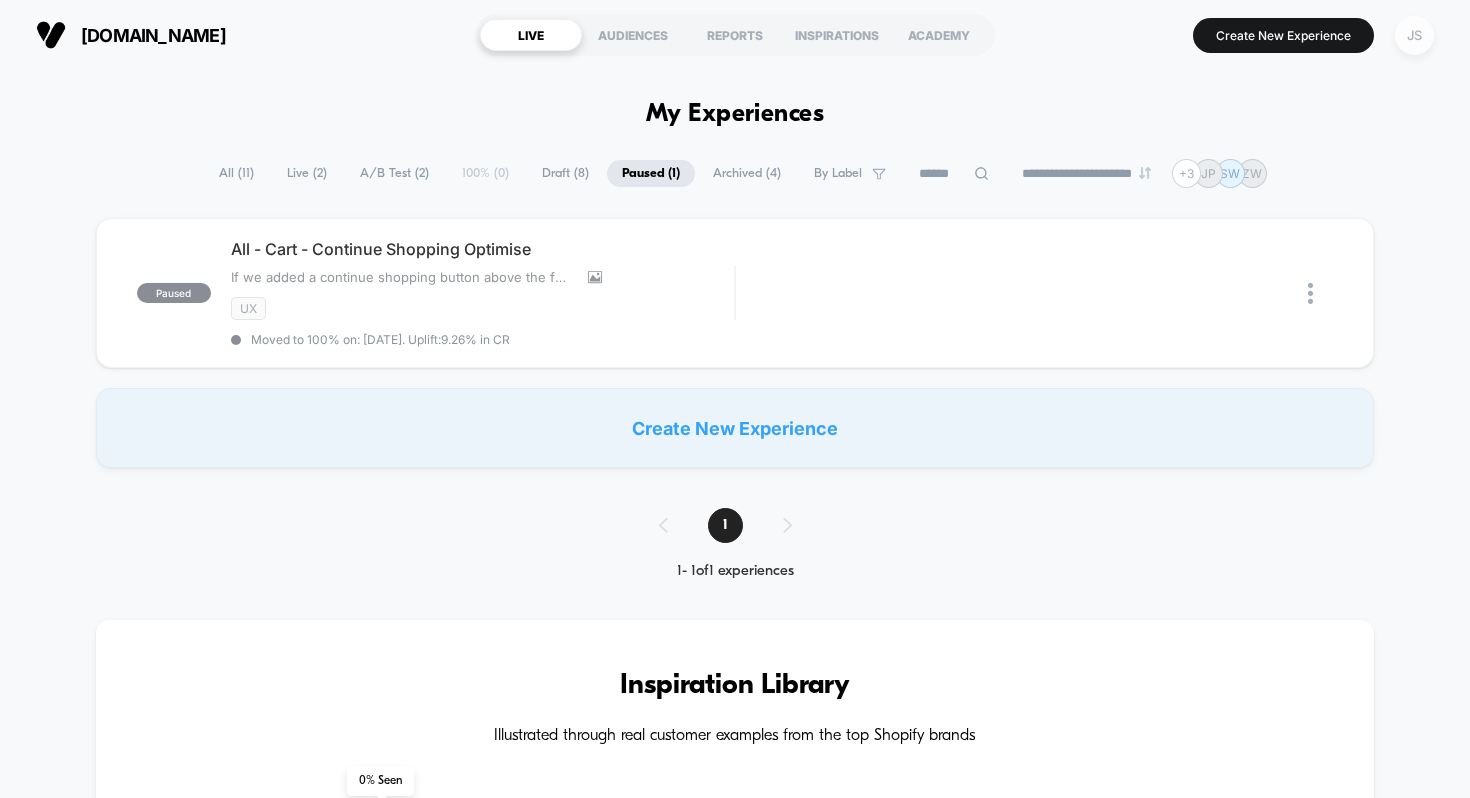 click on "JS" at bounding box center (1414, 35) 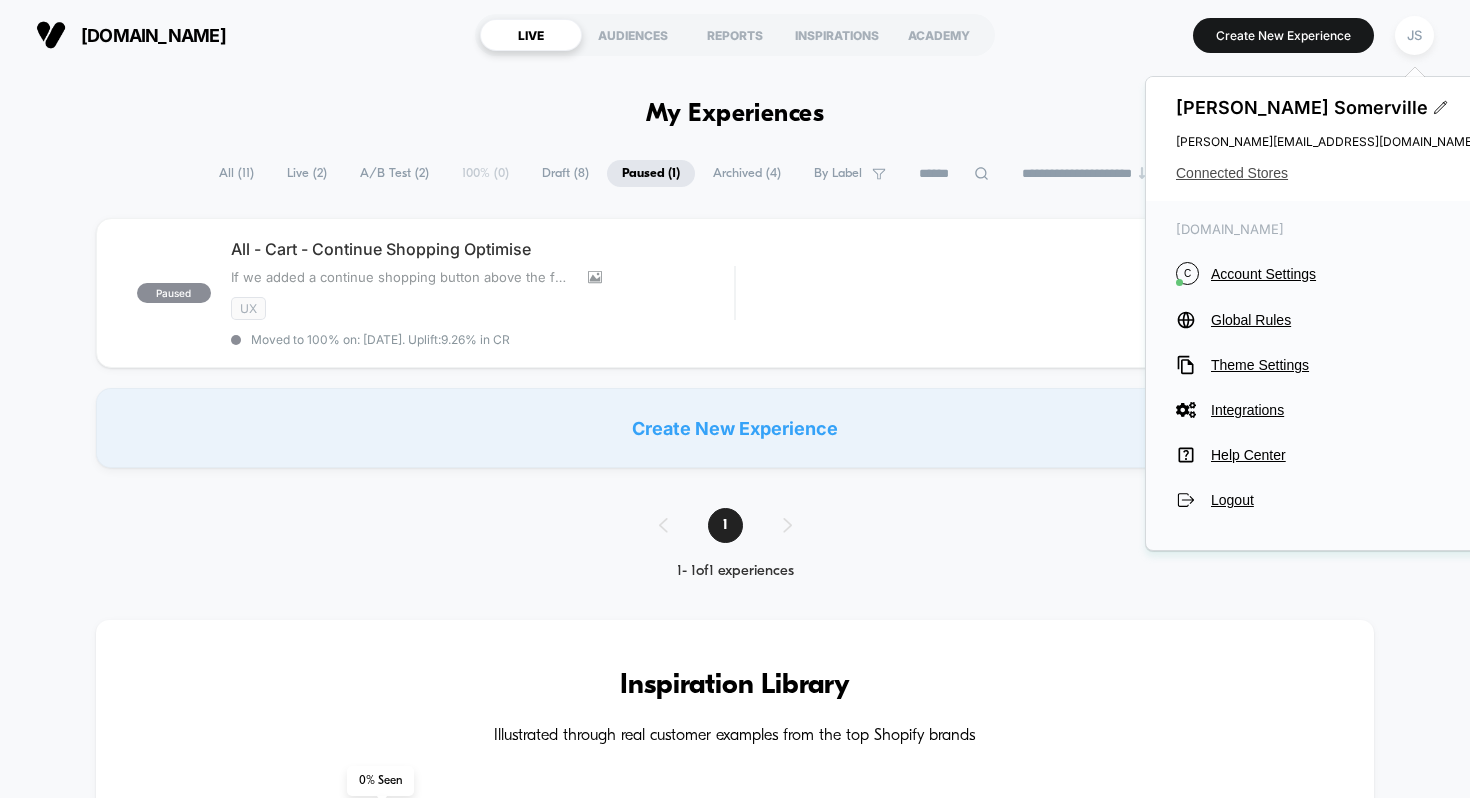 click on "Connected Stores" at bounding box center [1326, 173] 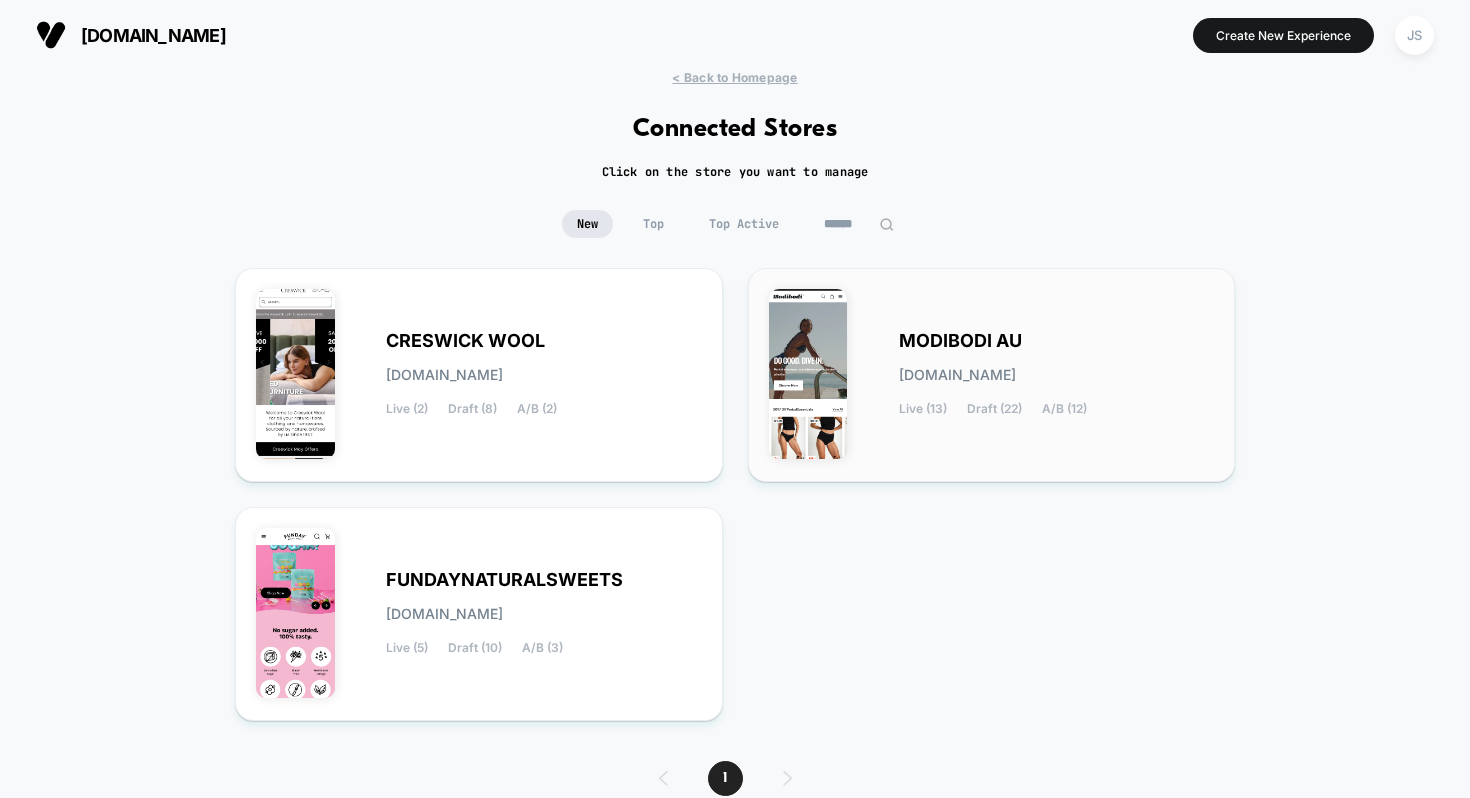 click on "MODIBODI AU" at bounding box center (960, 341) 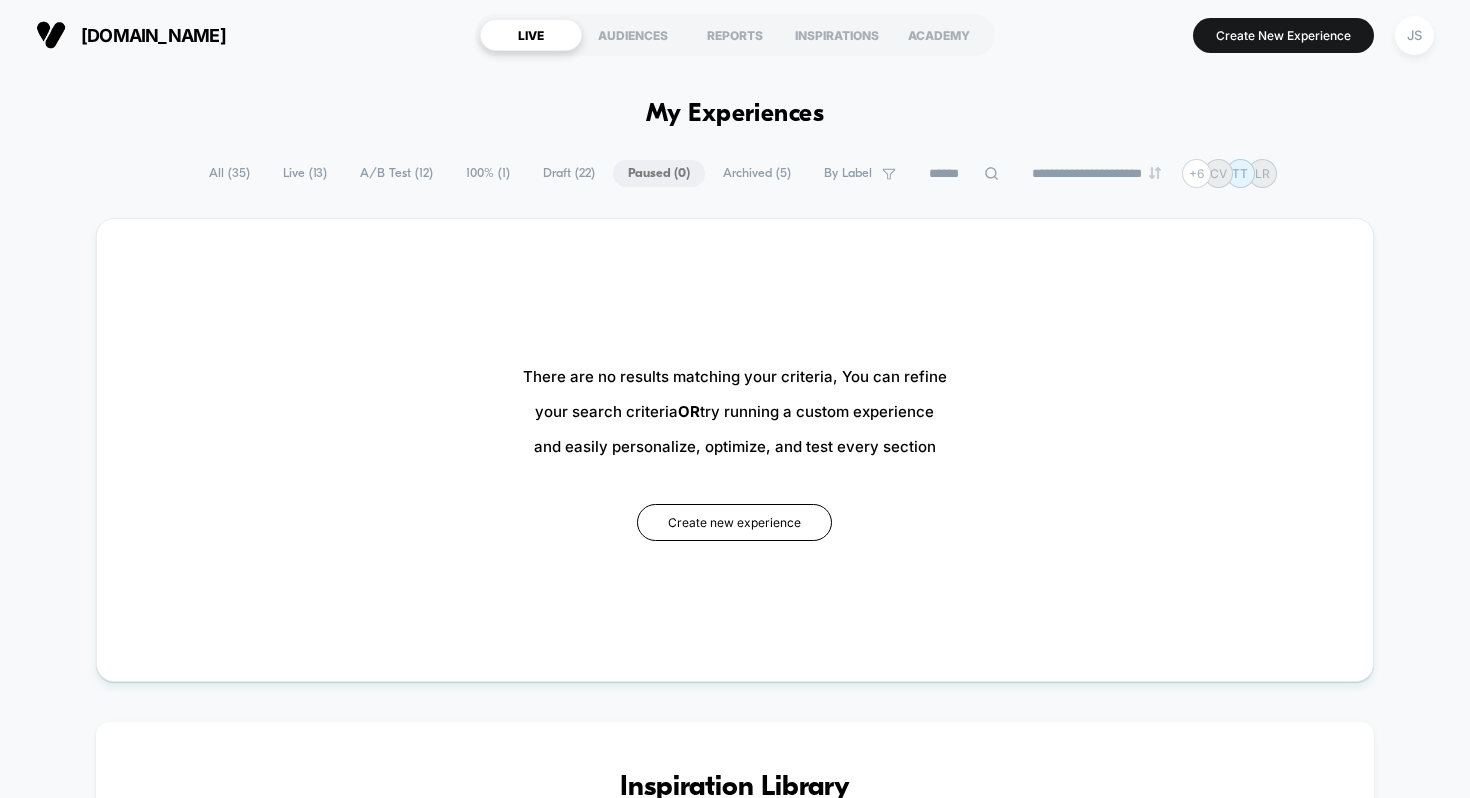 click on "Draft ( 22 )" at bounding box center (569, 173) 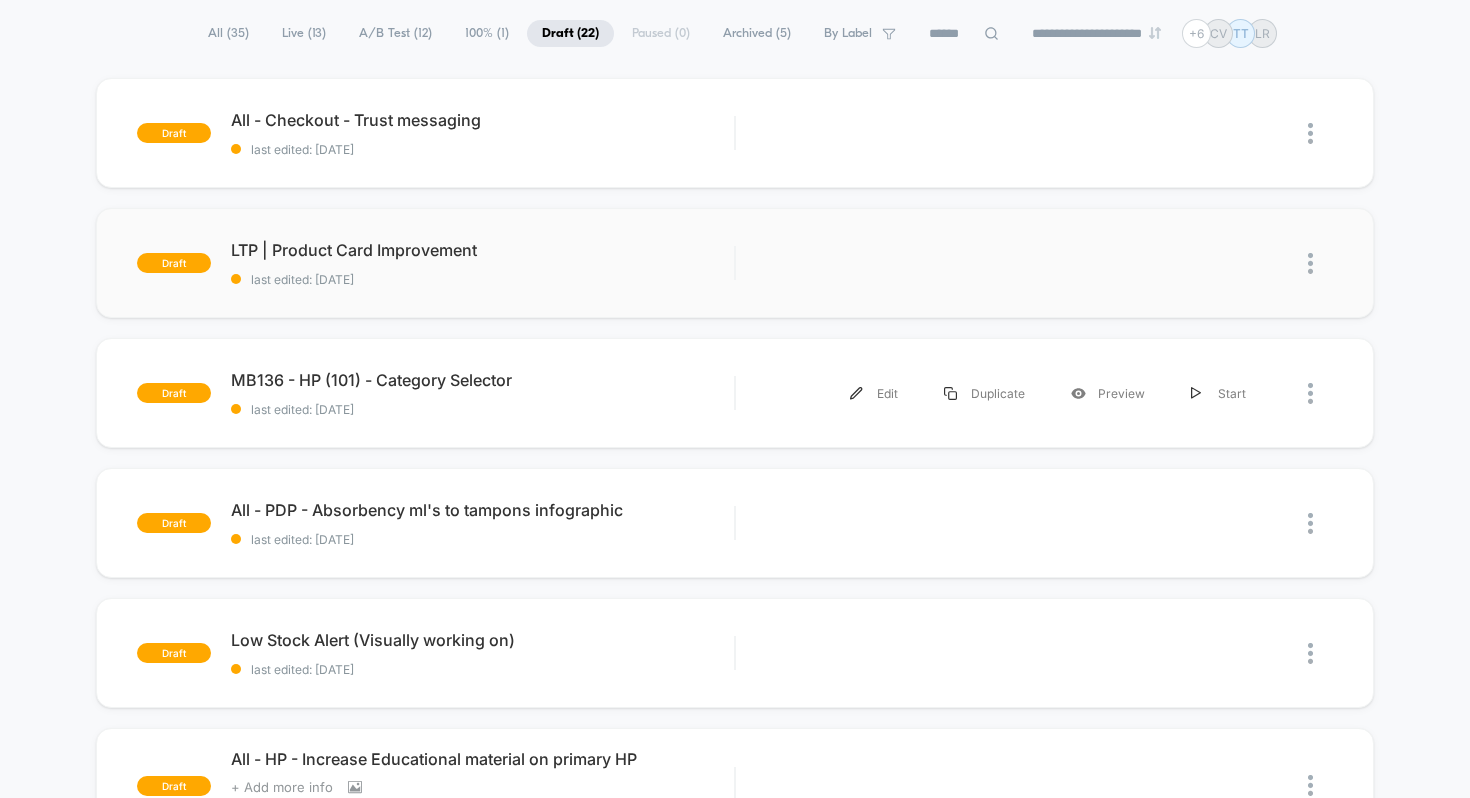 scroll, scrollTop: 139, scrollLeft: 0, axis: vertical 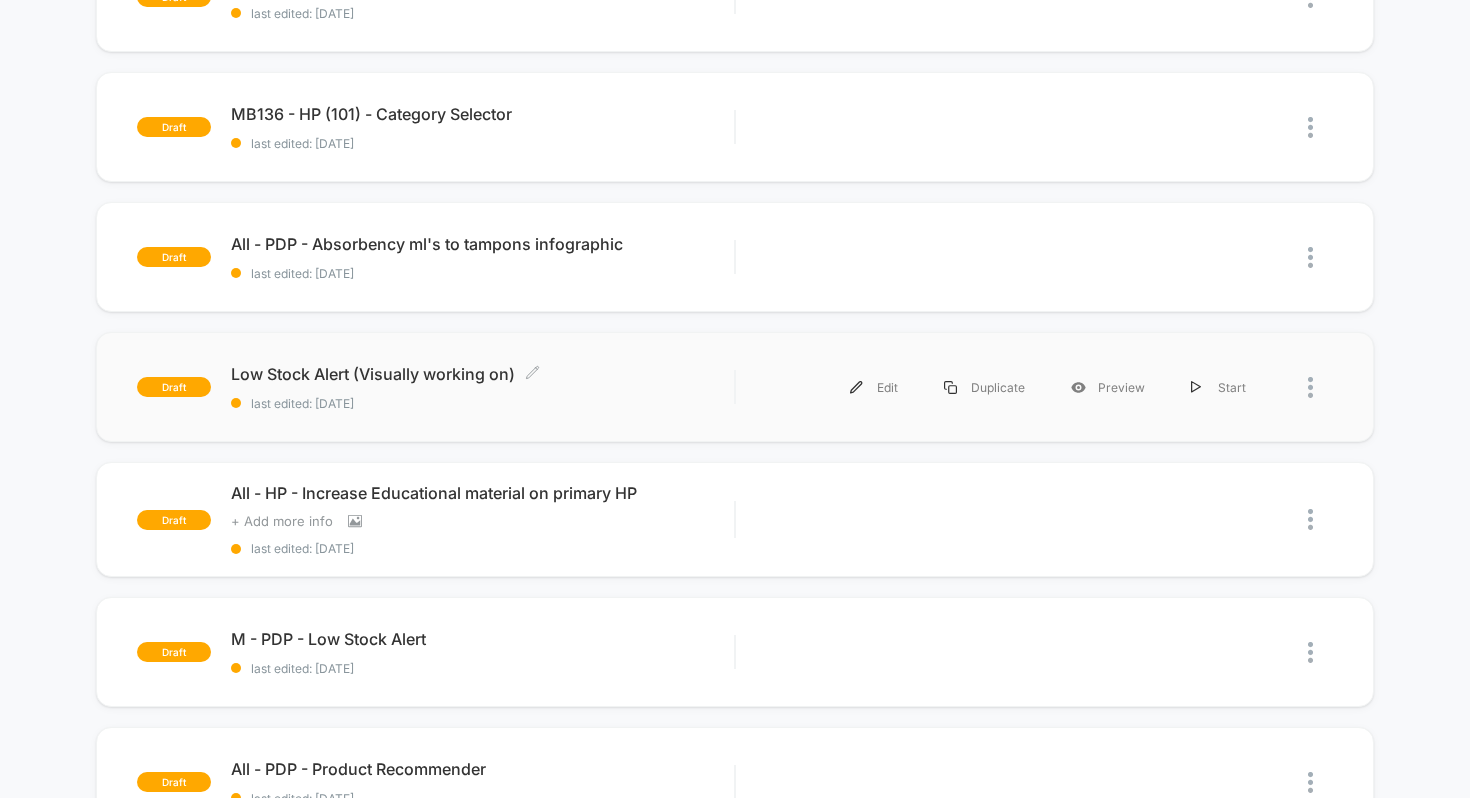 click on "Low Stock Alert (Visually working on) Click to edit experience details Click to edit experience details last edited: [DATE]" at bounding box center [483, 387] 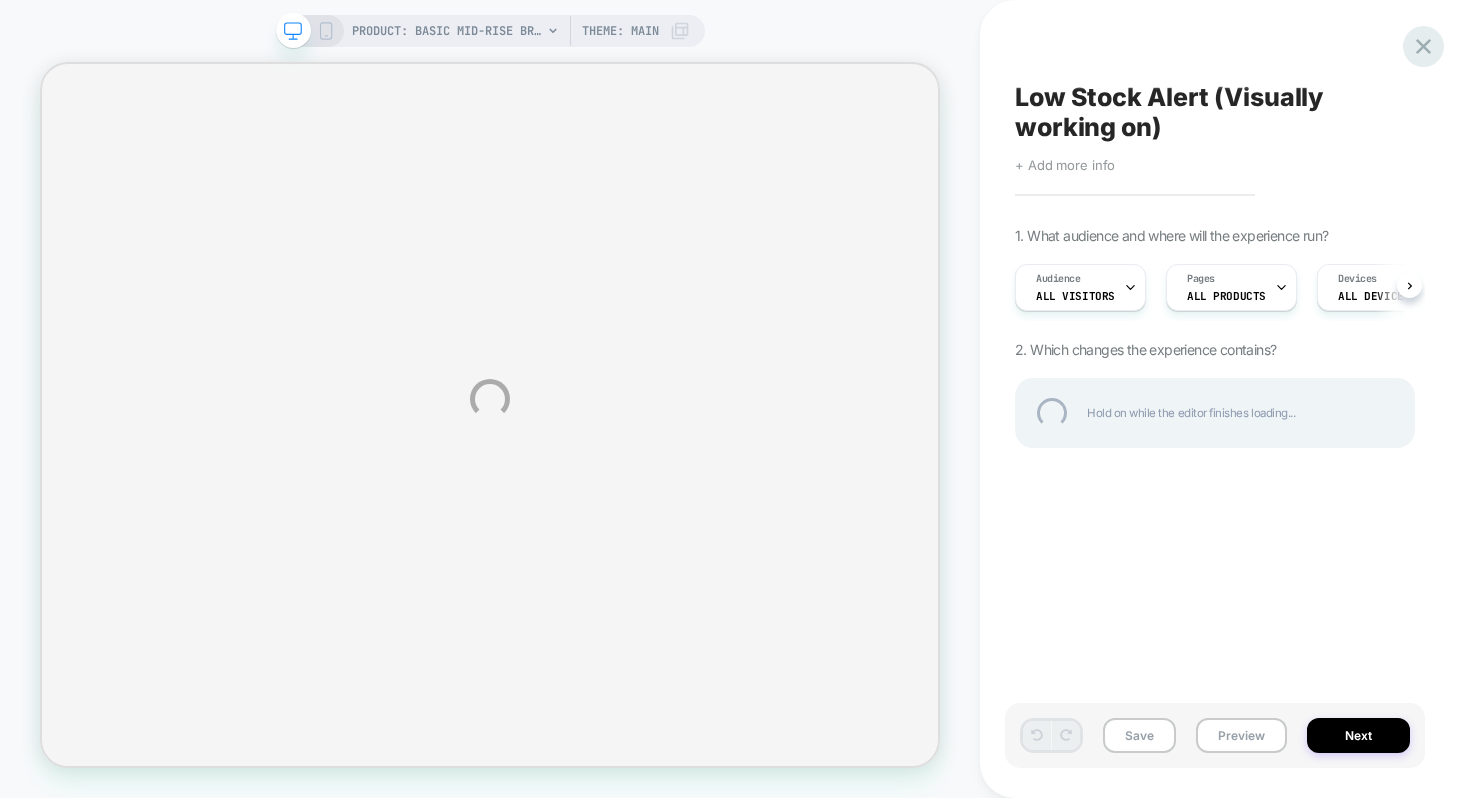 click at bounding box center (1423, 46) 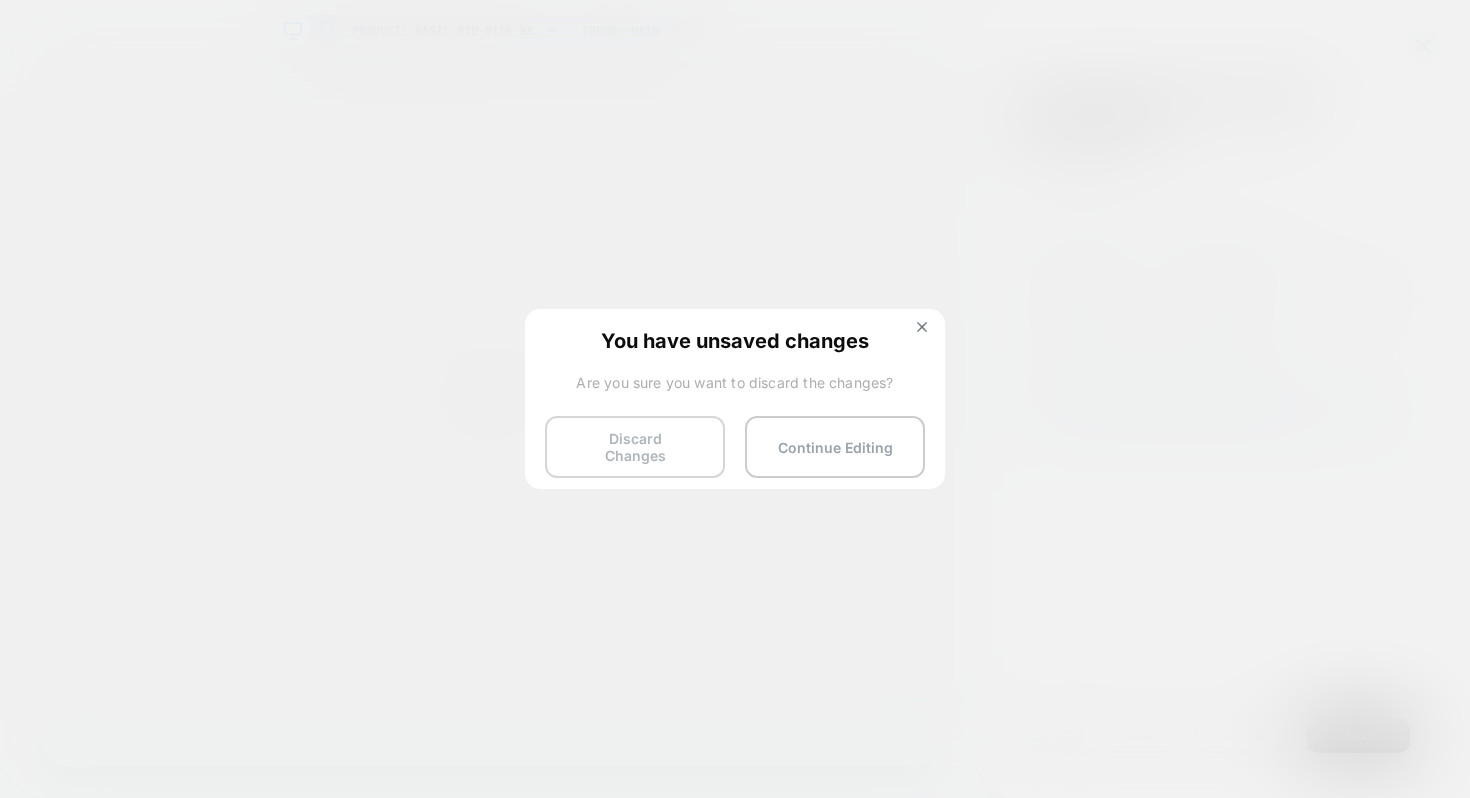click on "Discard Changes" at bounding box center (635, 447) 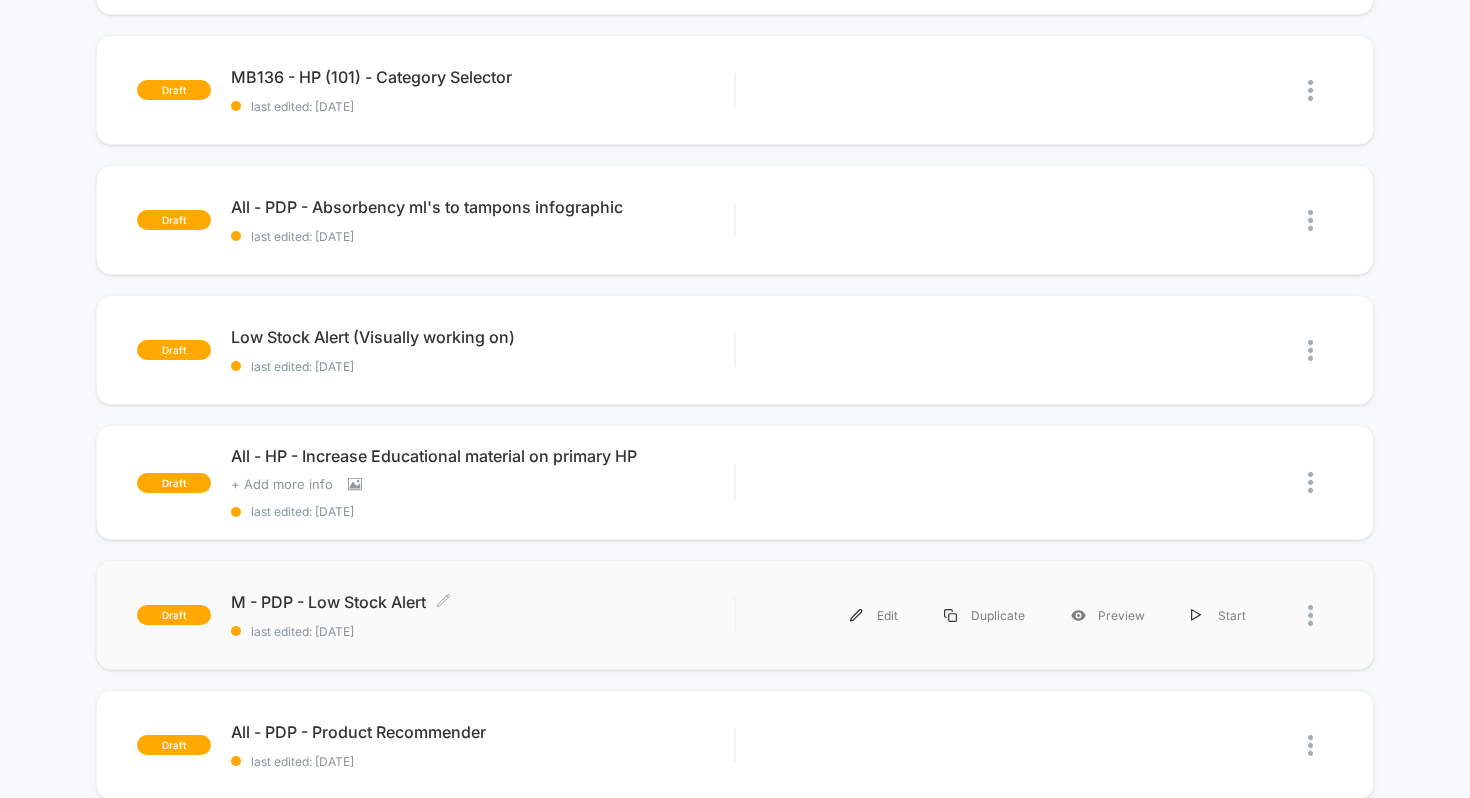 scroll, scrollTop: 550, scrollLeft: 0, axis: vertical 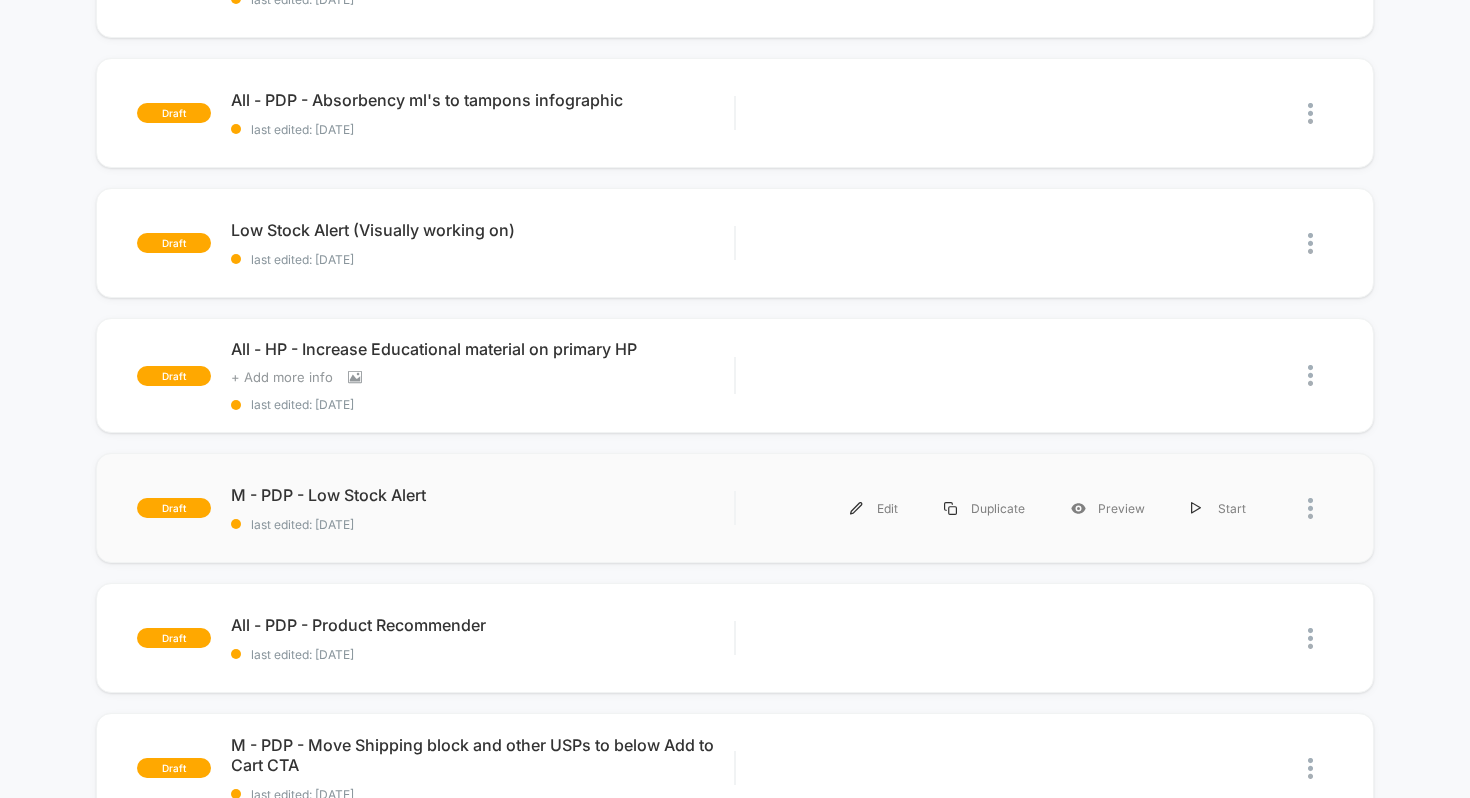 click on "draft M - PDP - Low Stock Alert last edited: [DATE] Edit Duplicate Preview Start" at bounding box center [735, 508] 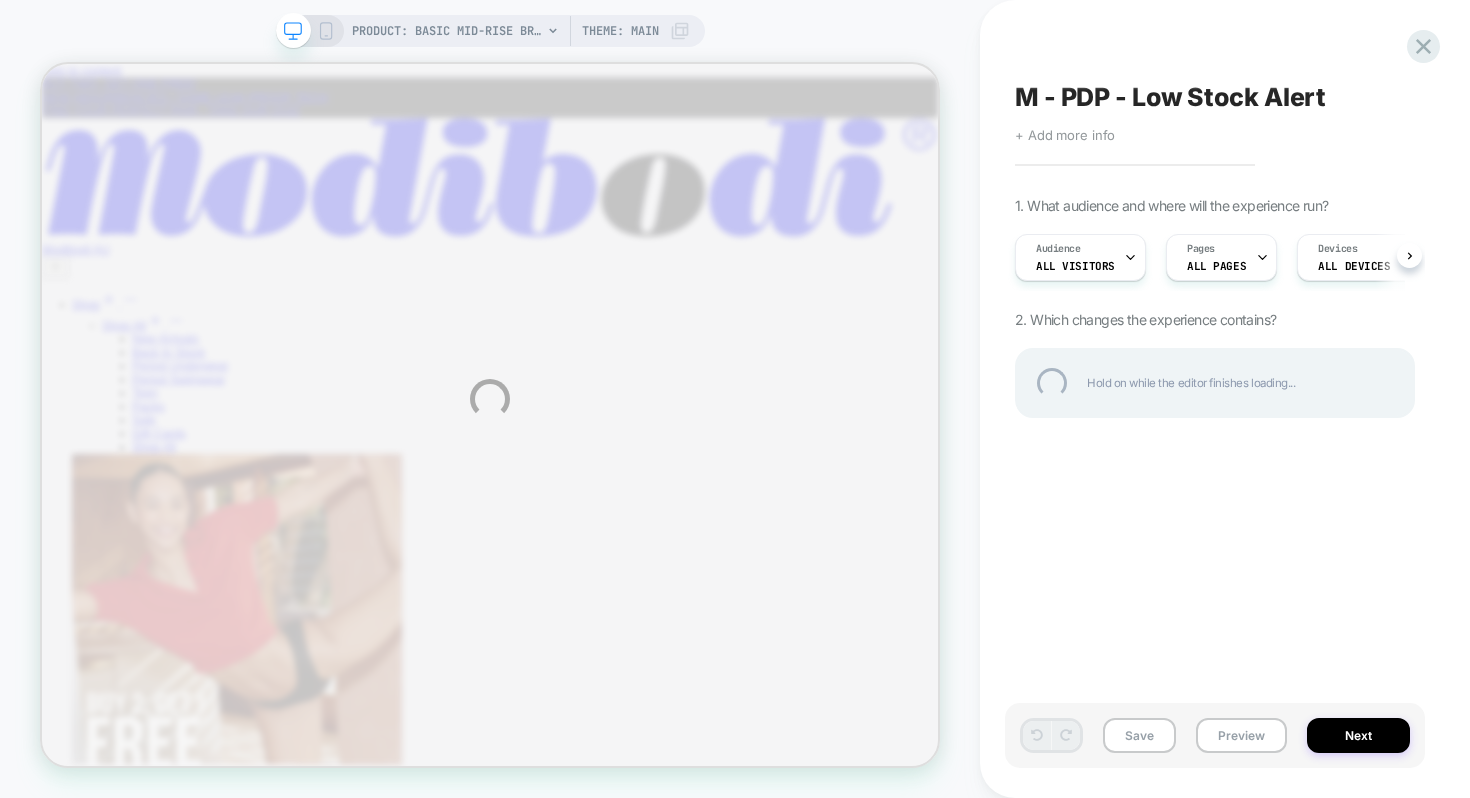 scroll, scrollTop: 0, scrollLeft: 0, axis: both 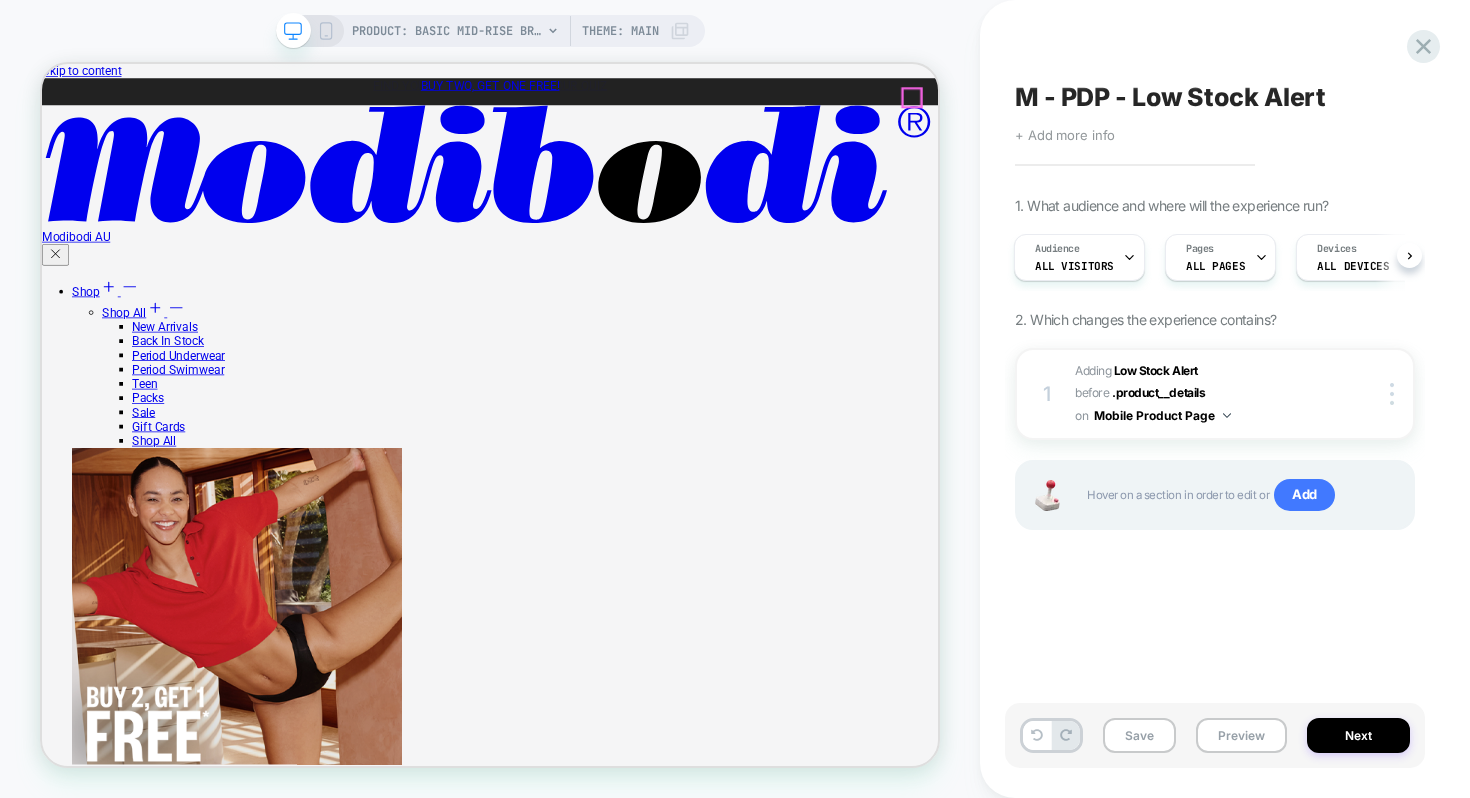 click on "Close Cart" at bounding box center (50, 71020) 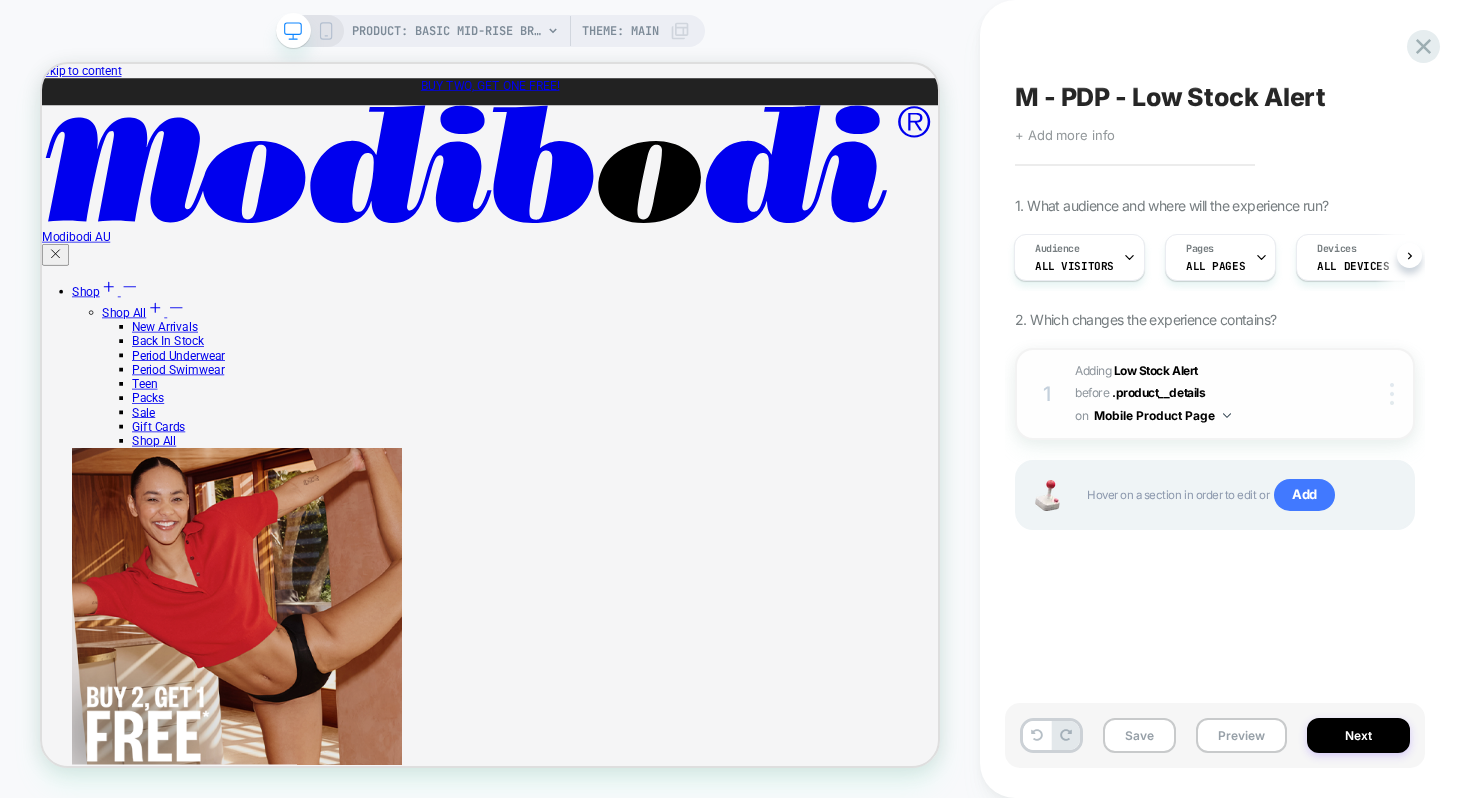 click at bounding box center [1392, 394] 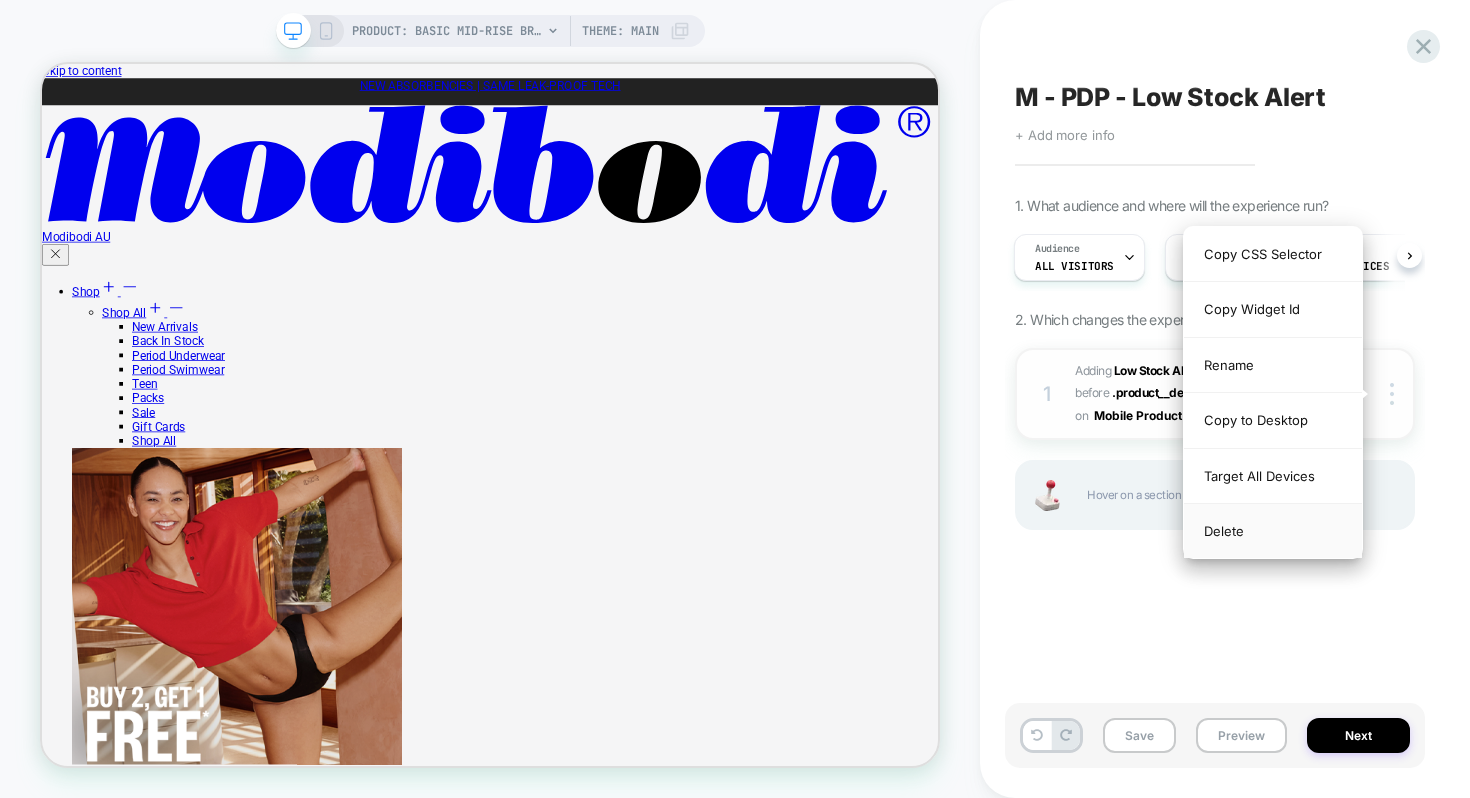 click on "Delete" at bounding box center (1273, 531) 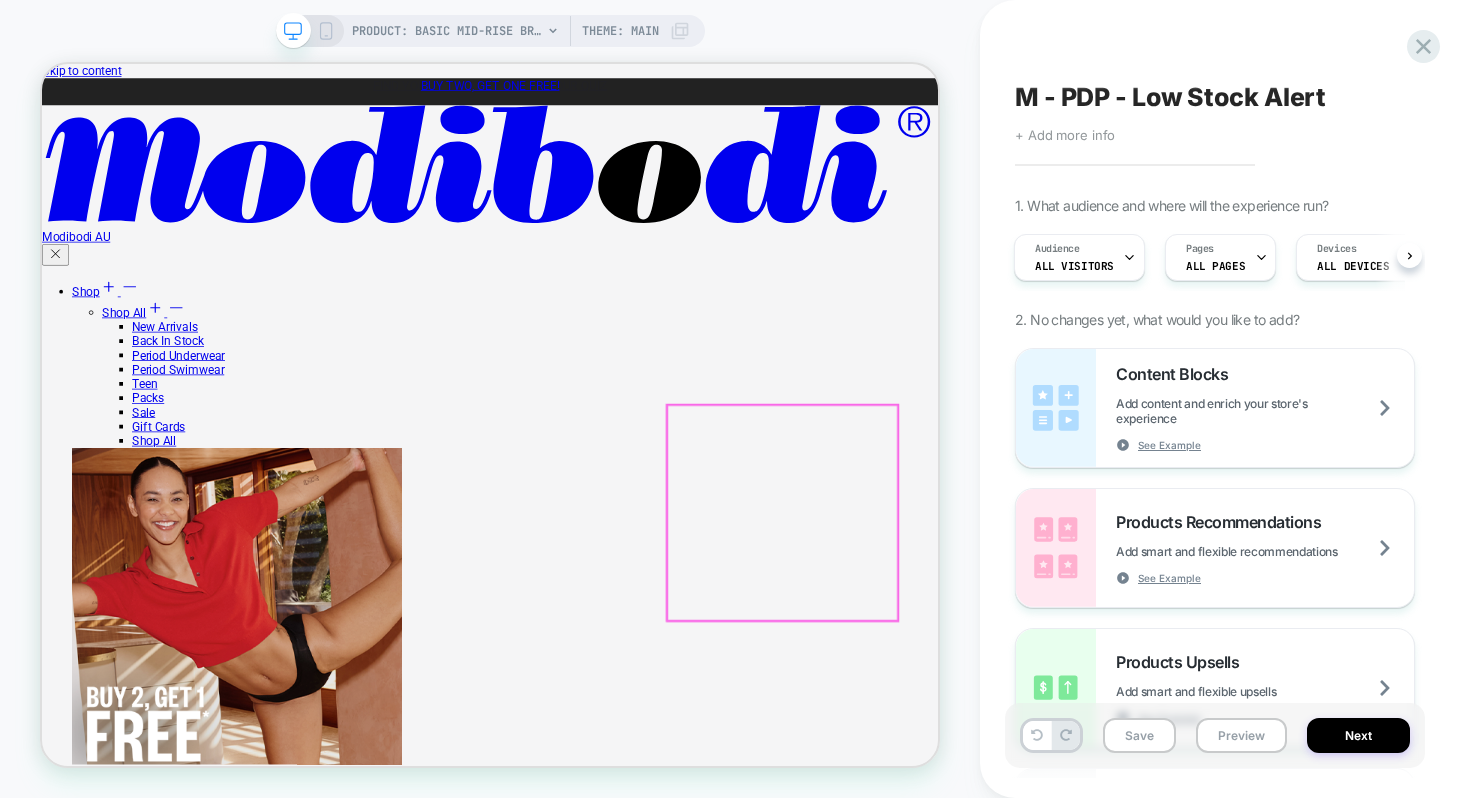 click on "PRODUCT: Basic Mid-Rise Brief Moderate Black PRODUCT: Basic Mid-Rise Brief Moderate Black Theme: MAIN" at bounding box center (490, 399) 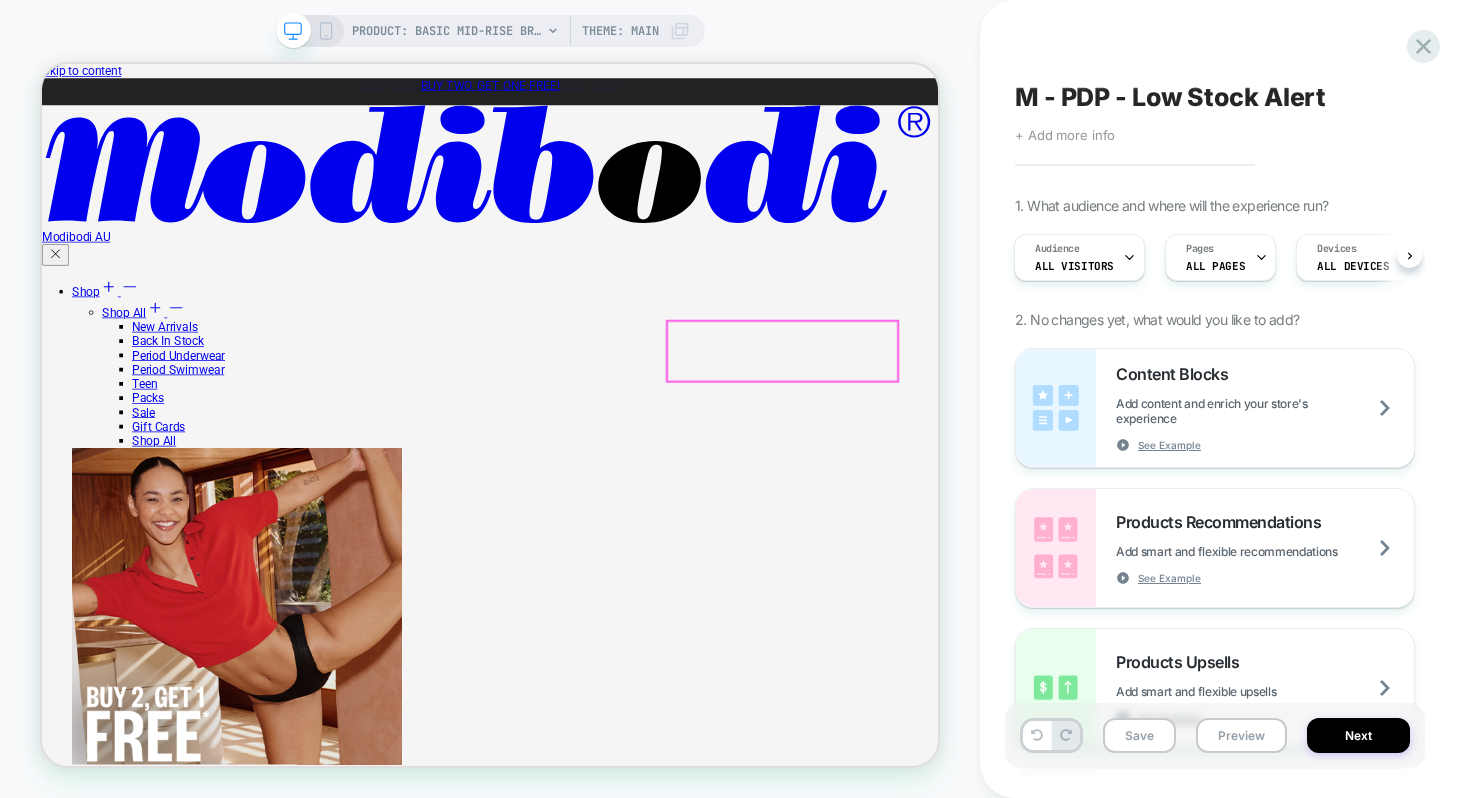 scroll, scrollTop: 137, scrollLeft: 0, axis: vertical 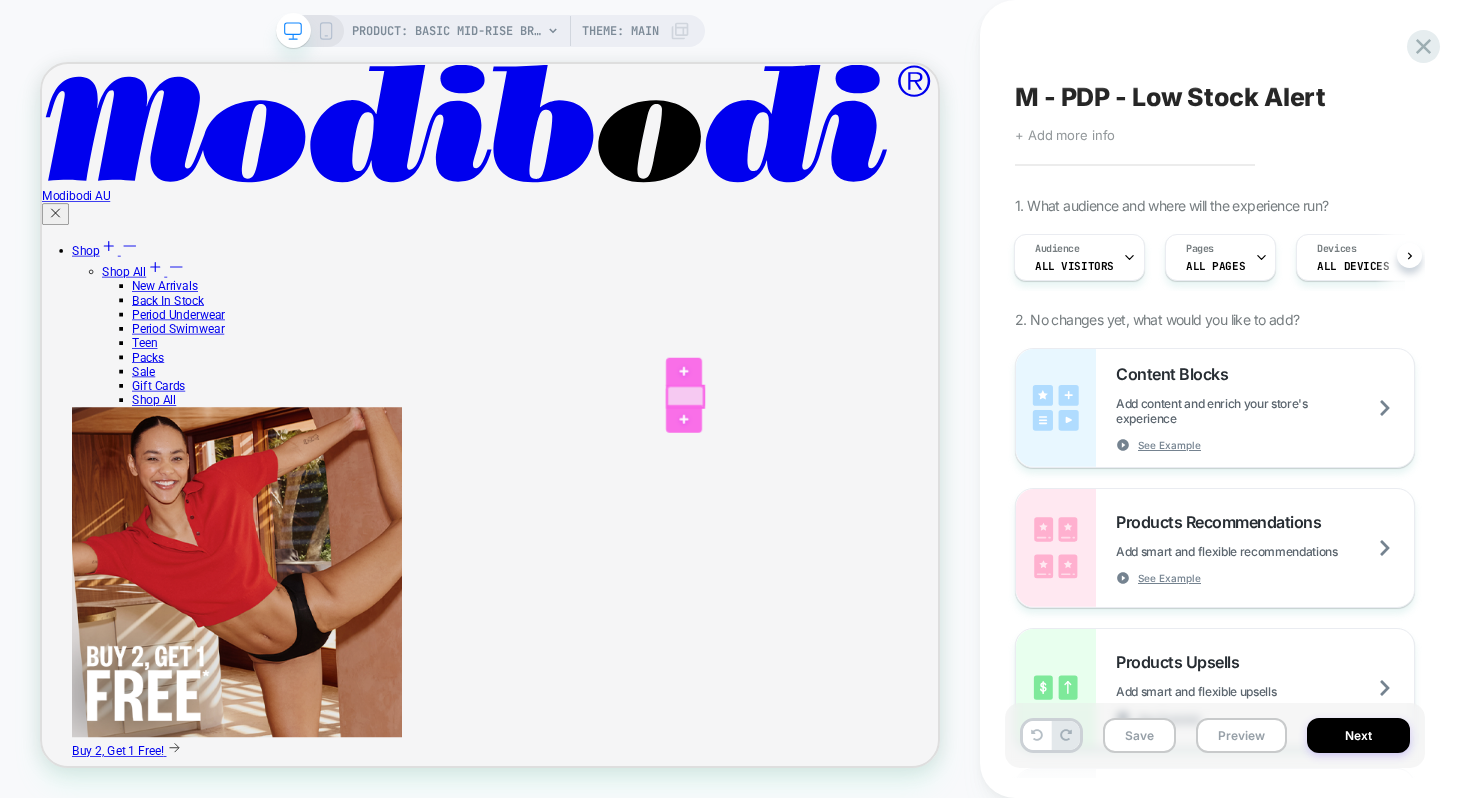 click at bounding box center [900, 508] 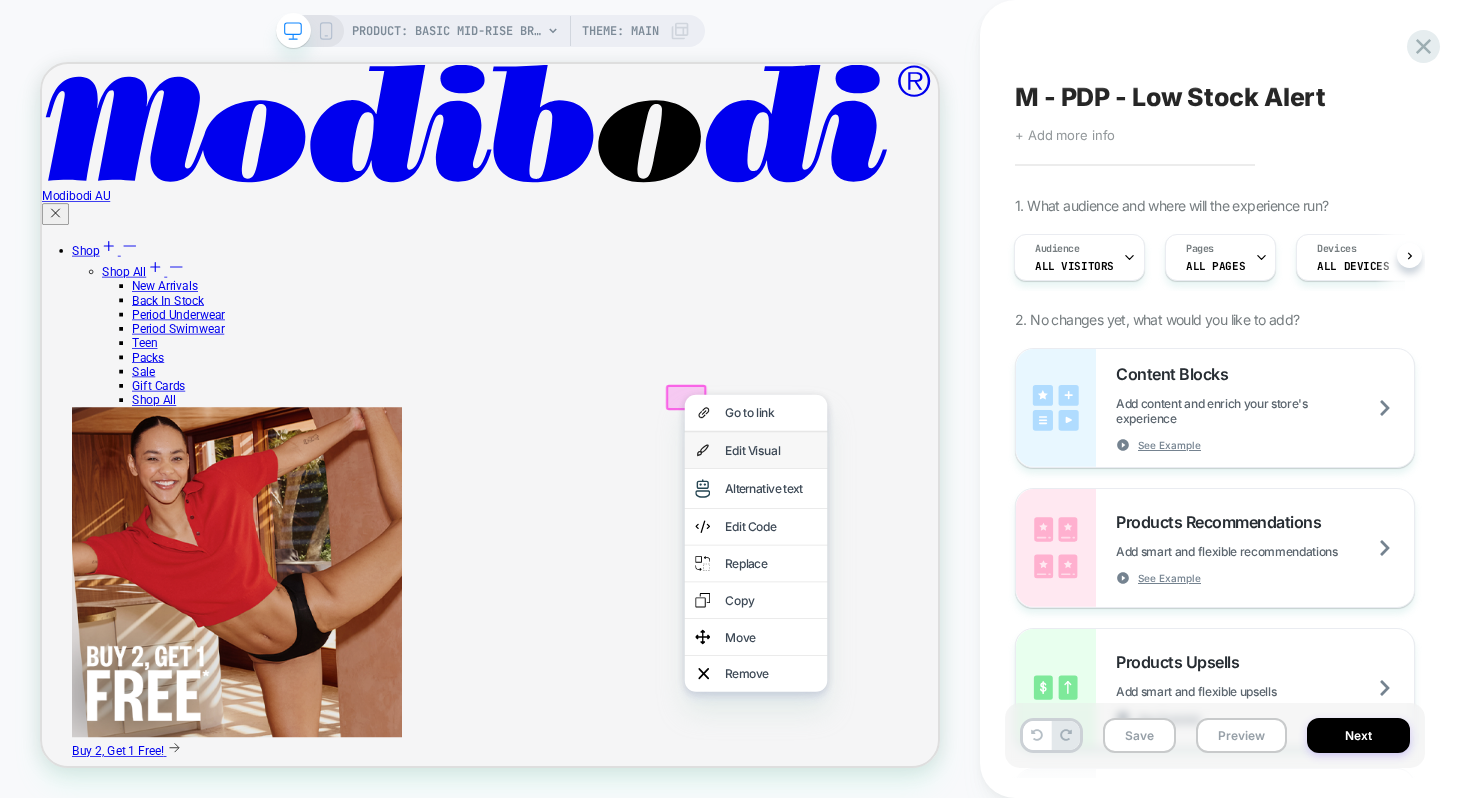 click on "Edit Visual" at bounding box center (1014, 579) 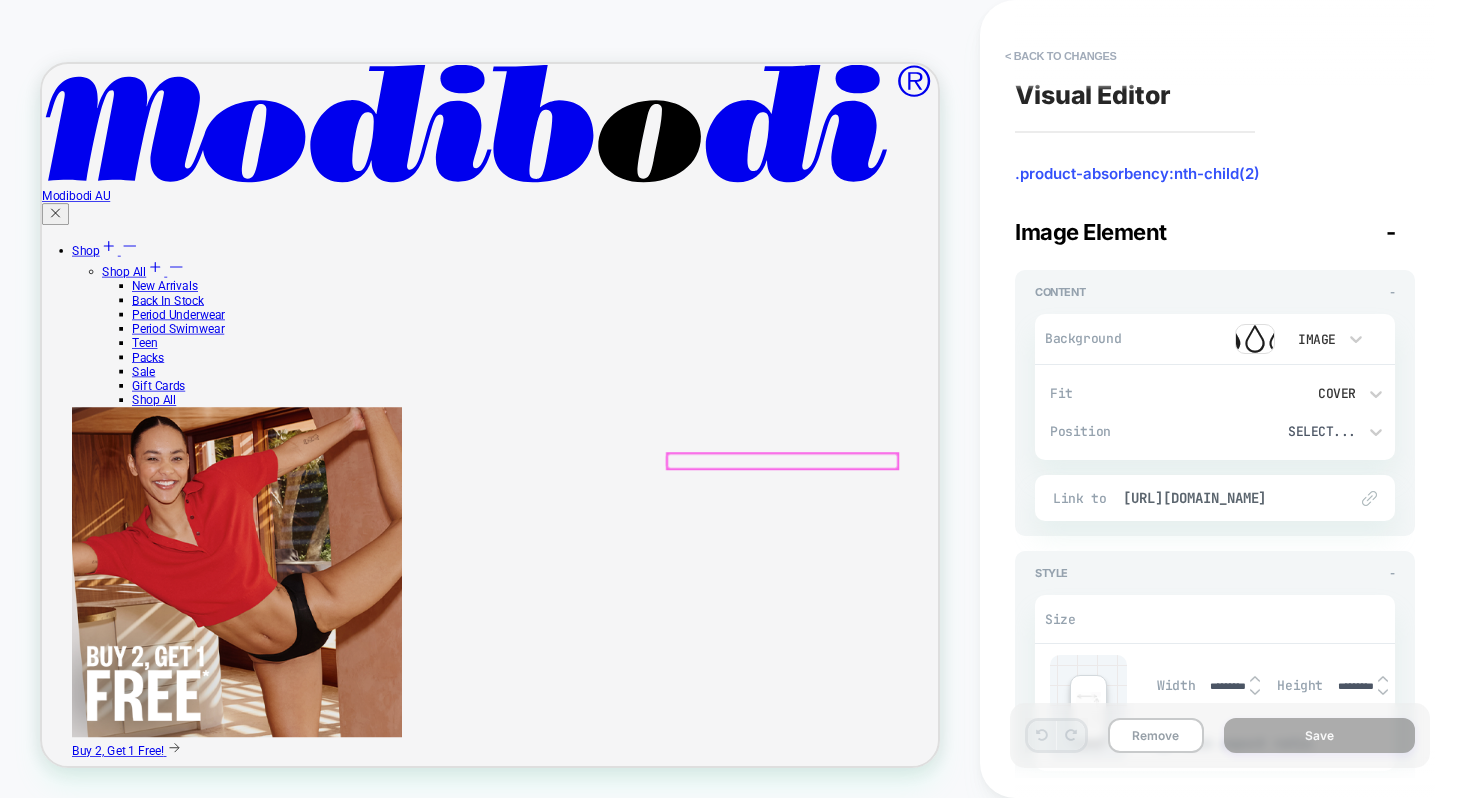 scroll, scrollTop: 111, scrollLeft: 0, axis: vertical 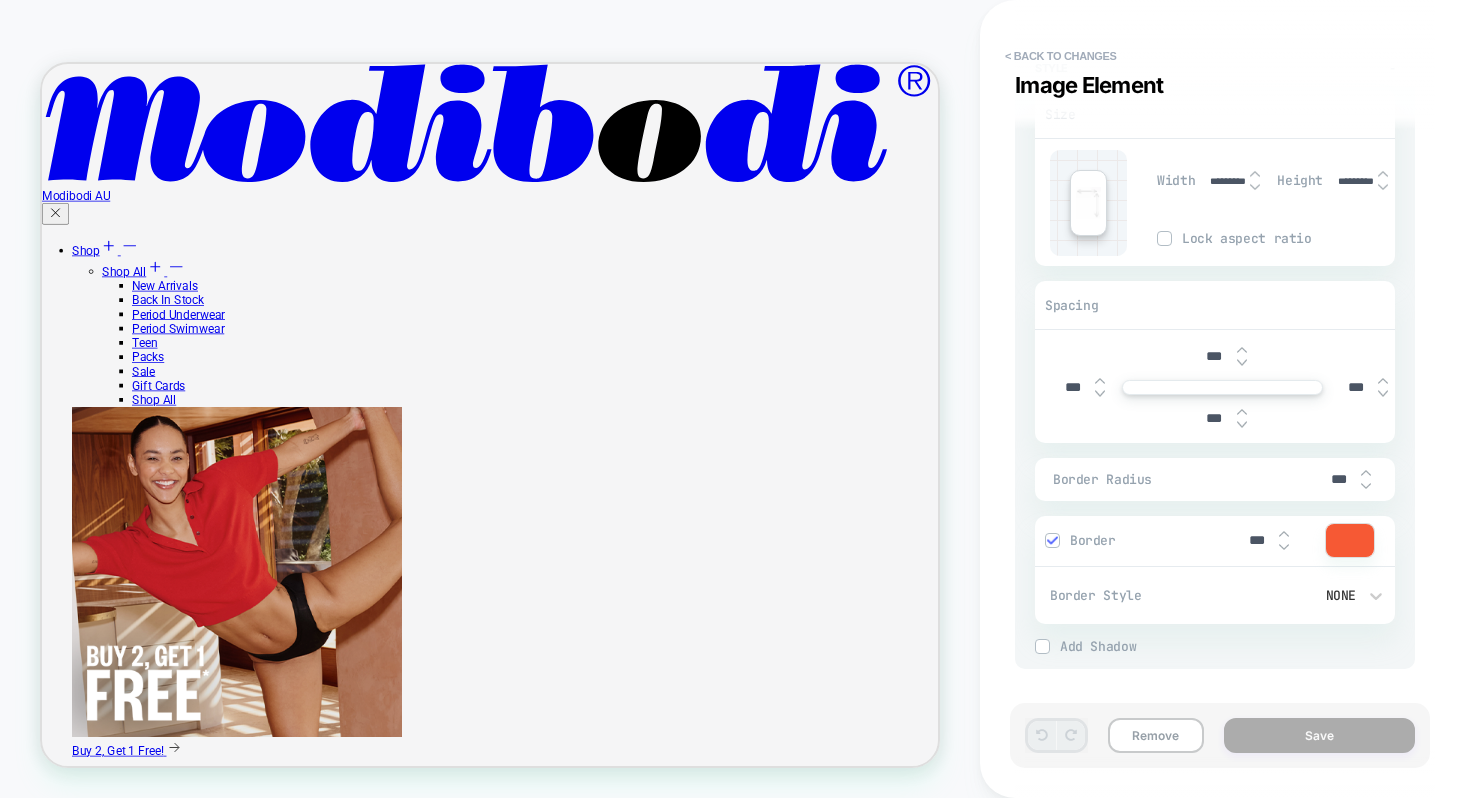 click at bounding box center [1350, 540] 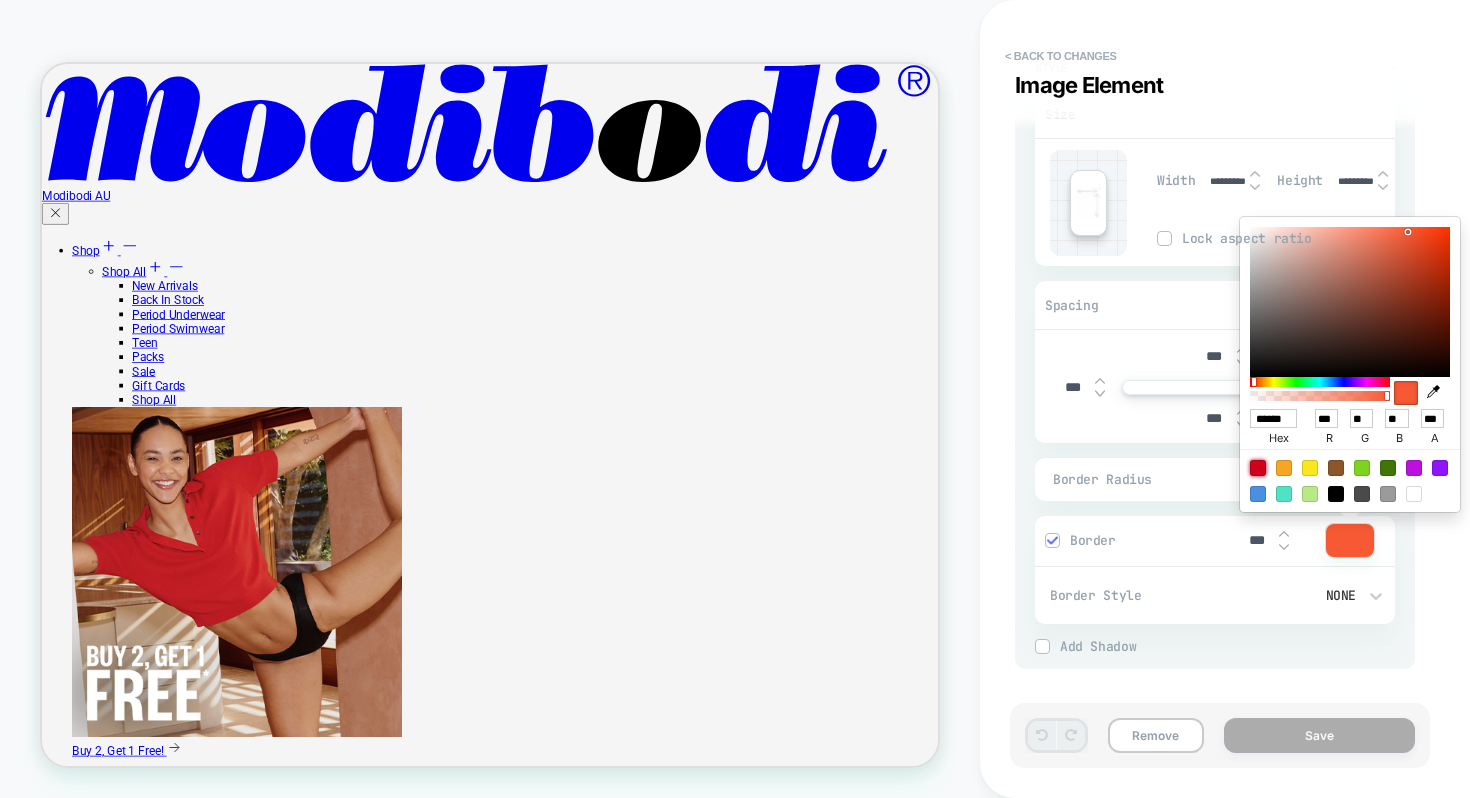 click at bounding box center [1258, 468] 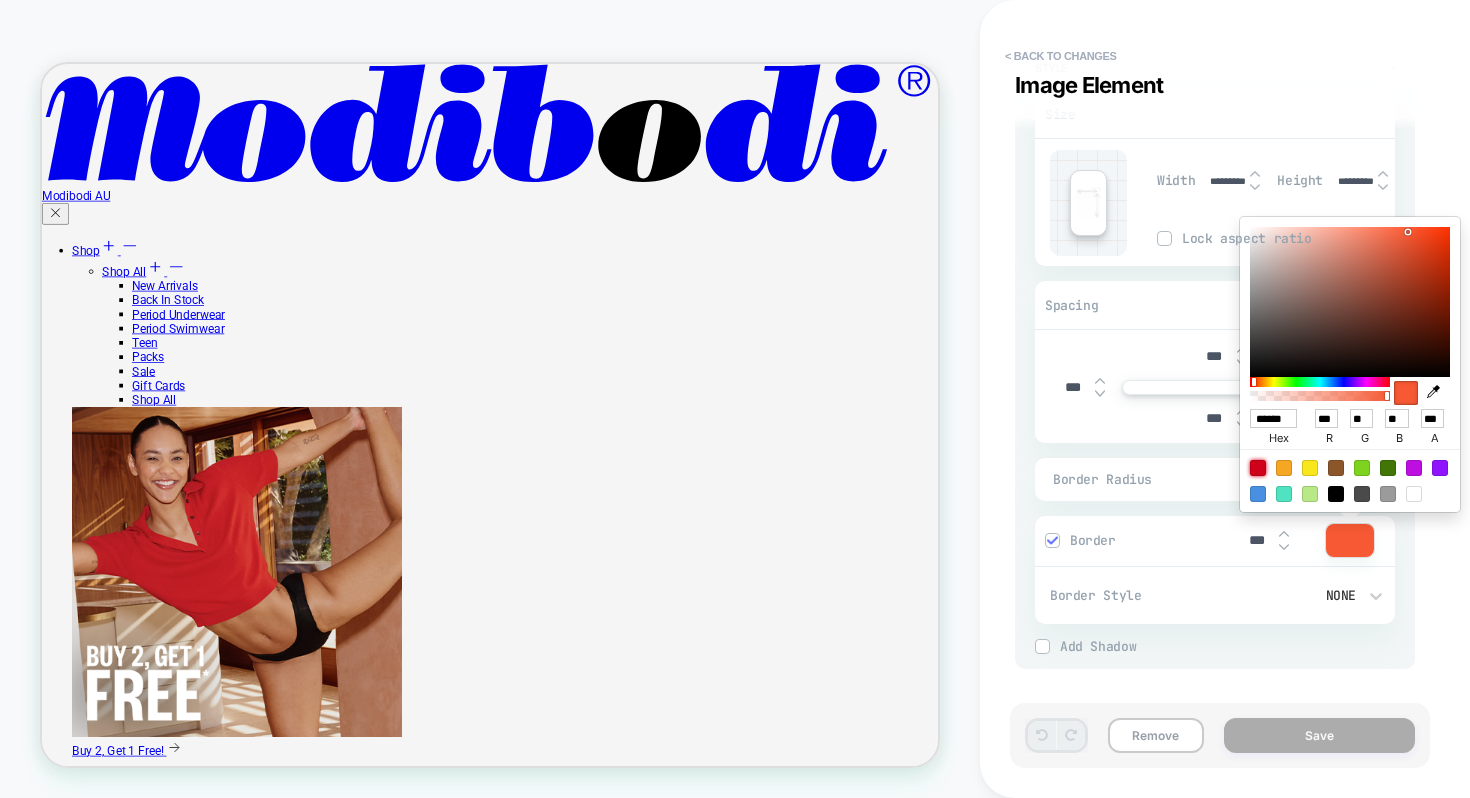 type on "******" 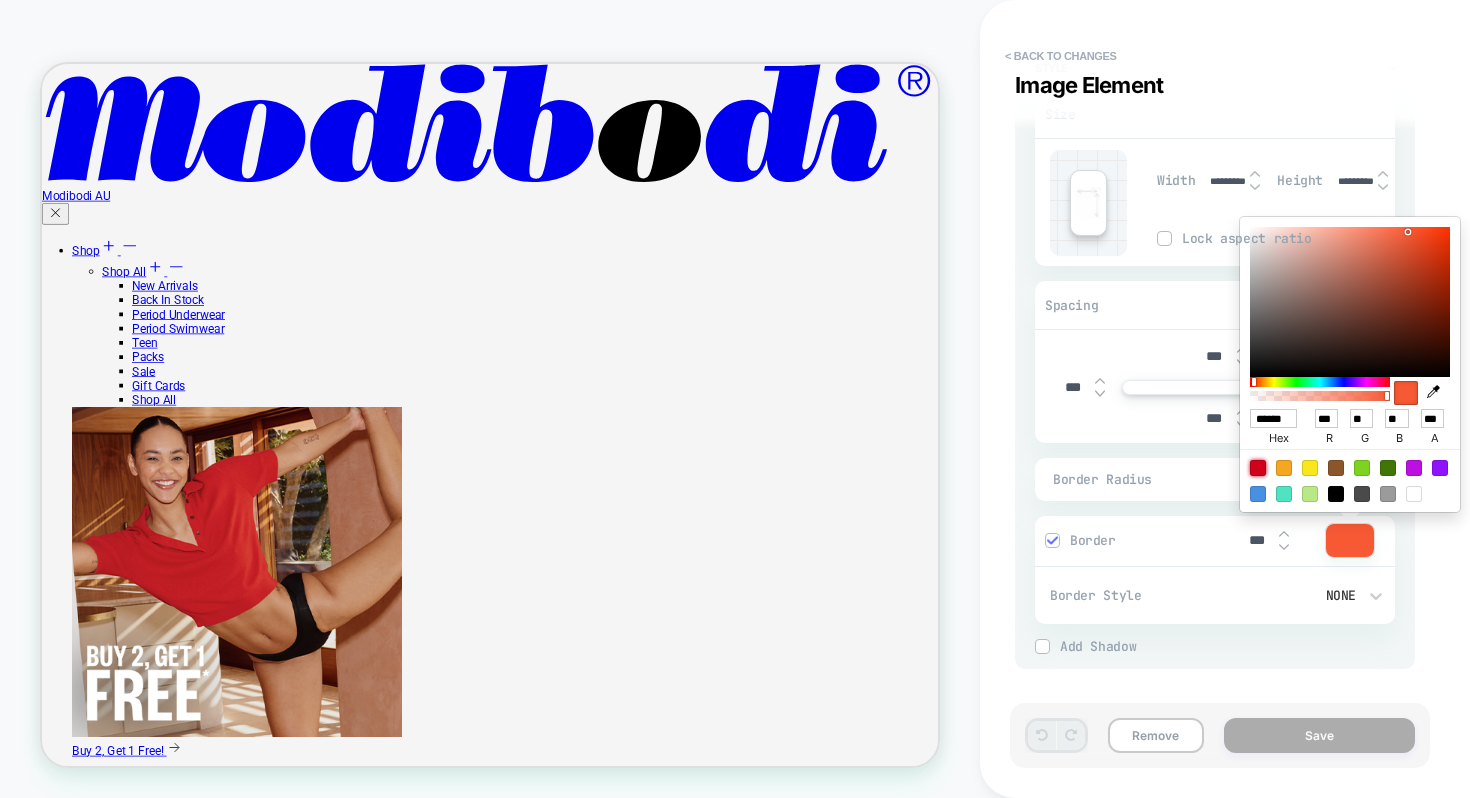 type on "***" 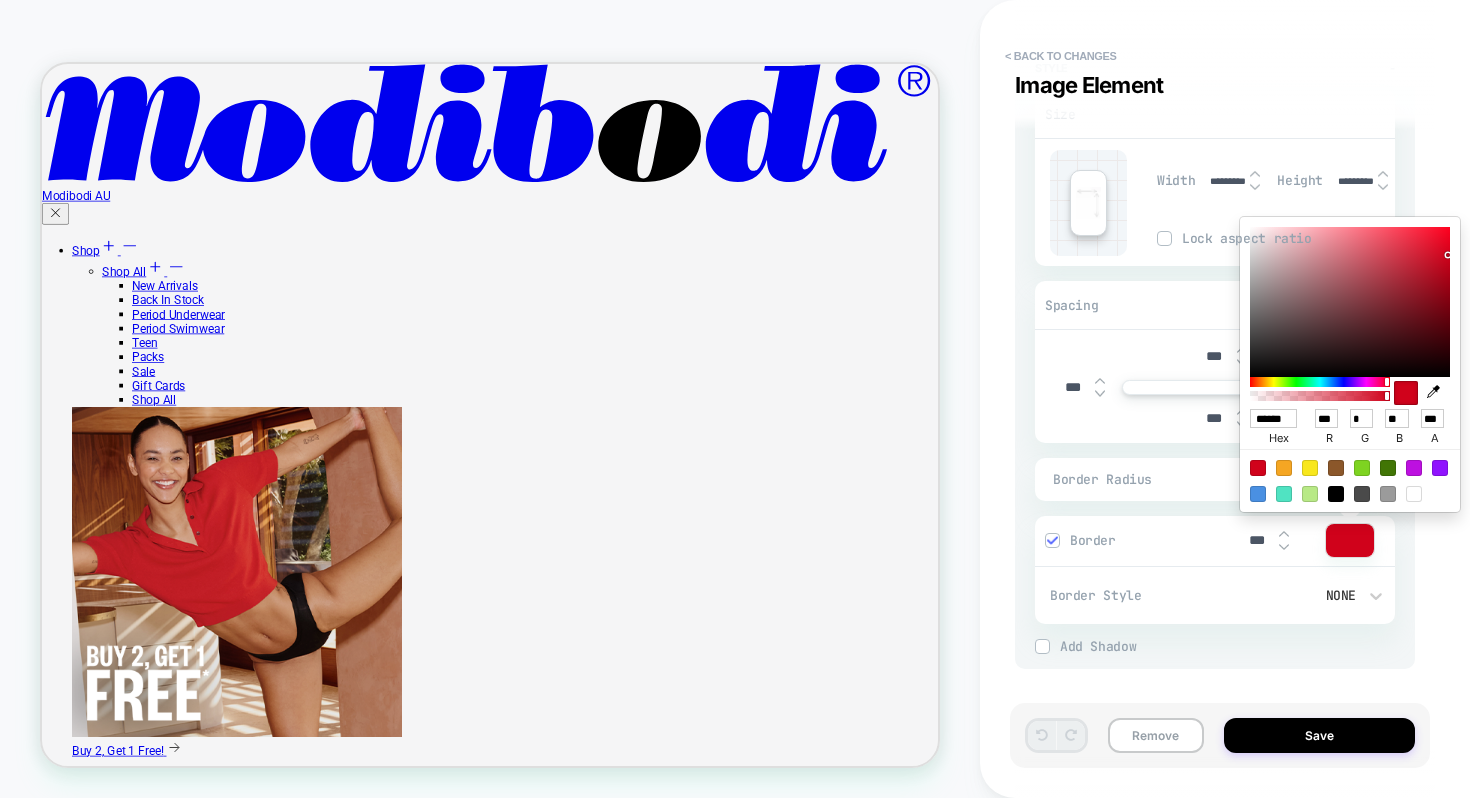 click at bounding box center (1350, 480) 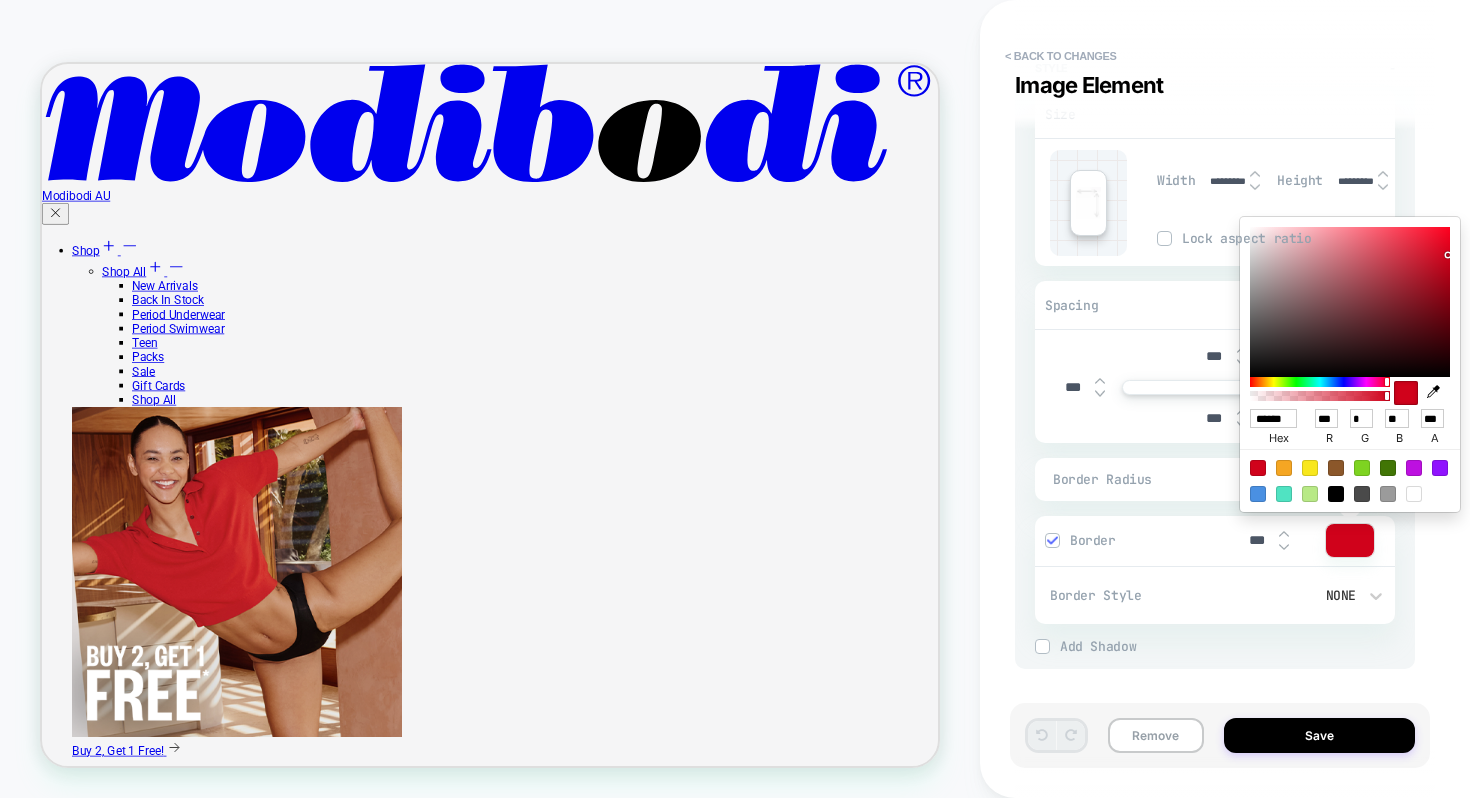 click at bounding box center [1414, 468] 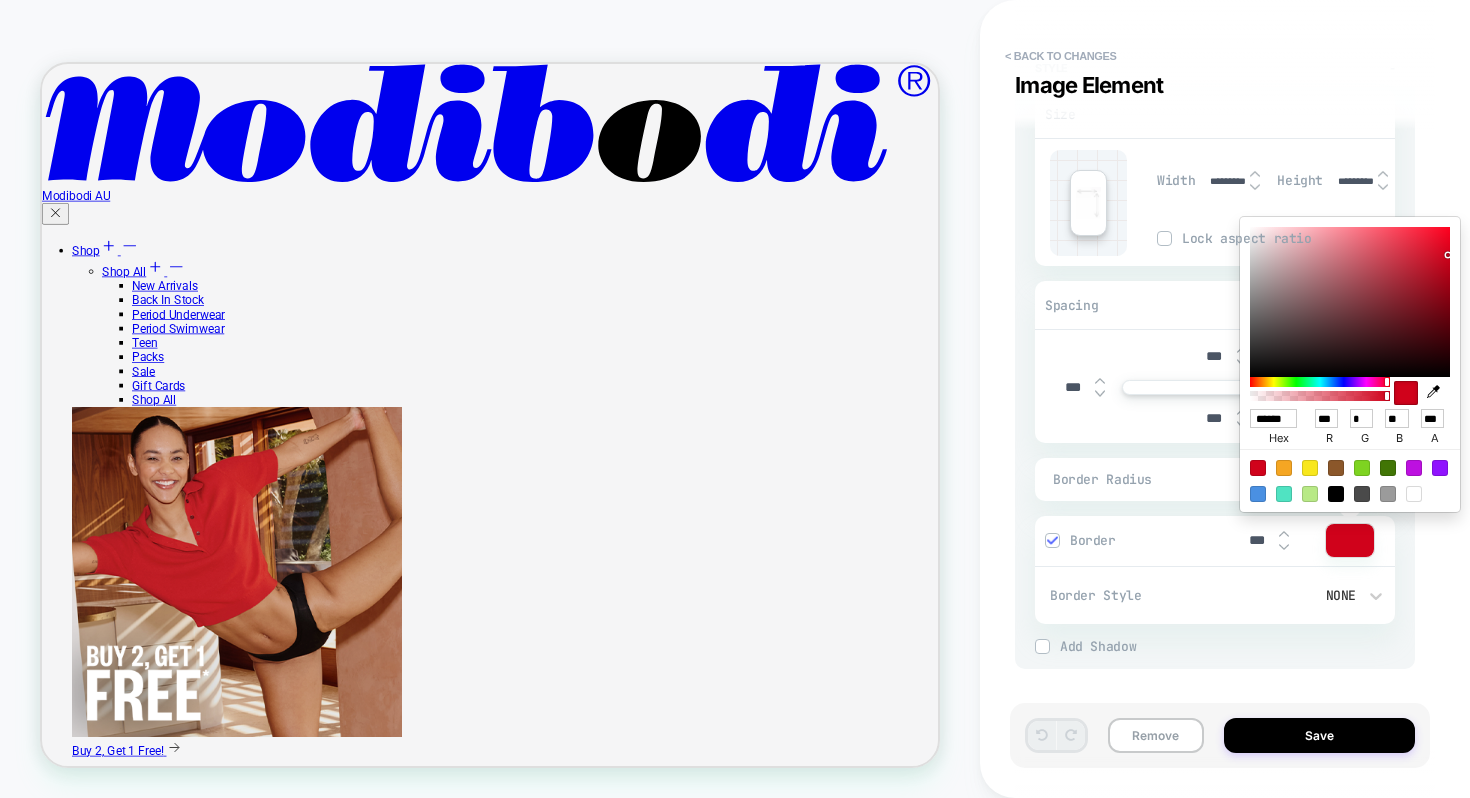 type on "******" 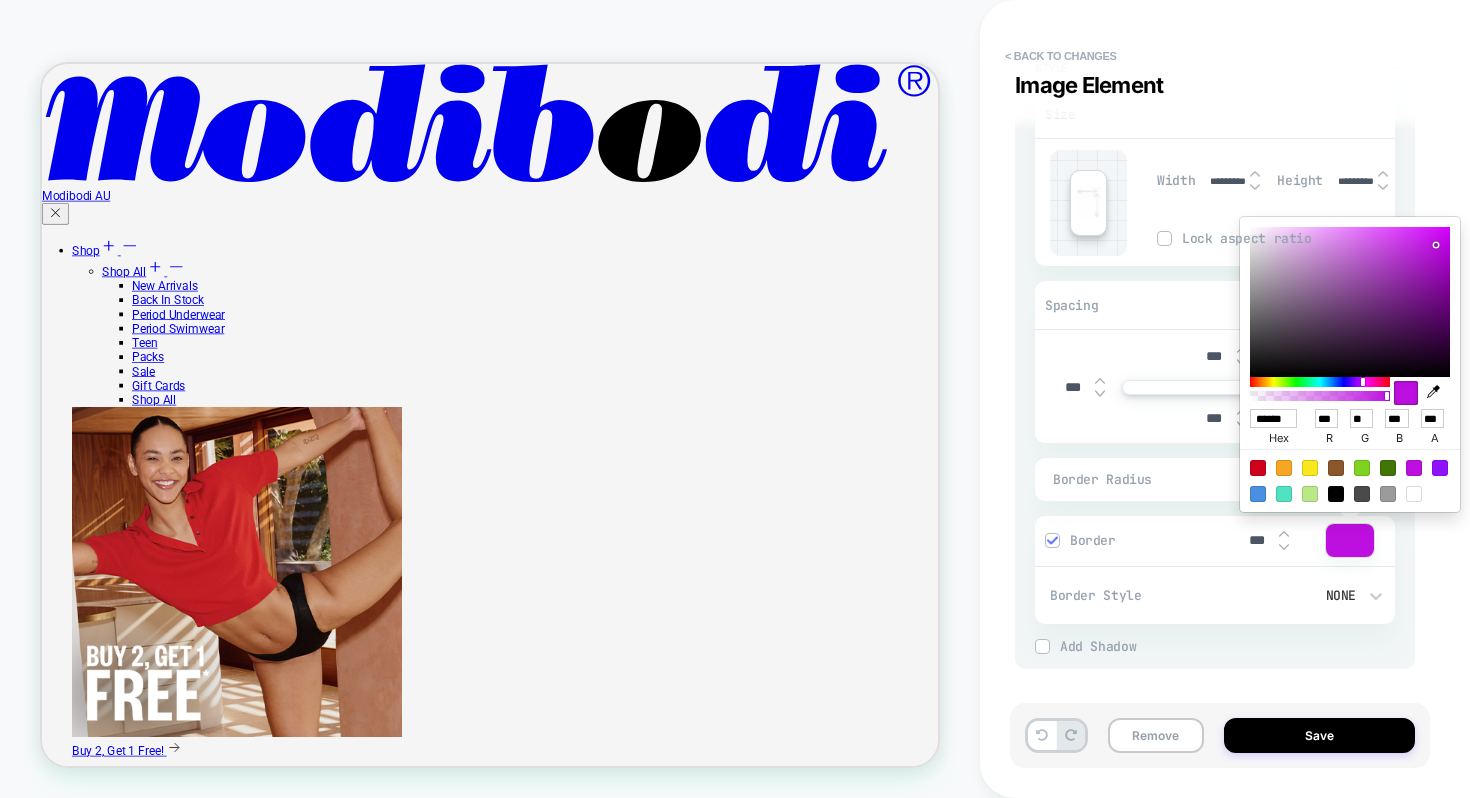 click on "Style - Size Width ********* Height ********* Lock aspect ratio Spacing *** *** *** *** Border Radius *** Border *** Border Style None Add Border Add Shadow X *** Y *** Spread *** Blur *** Add Shadow" at bounding box center (1215, 357) 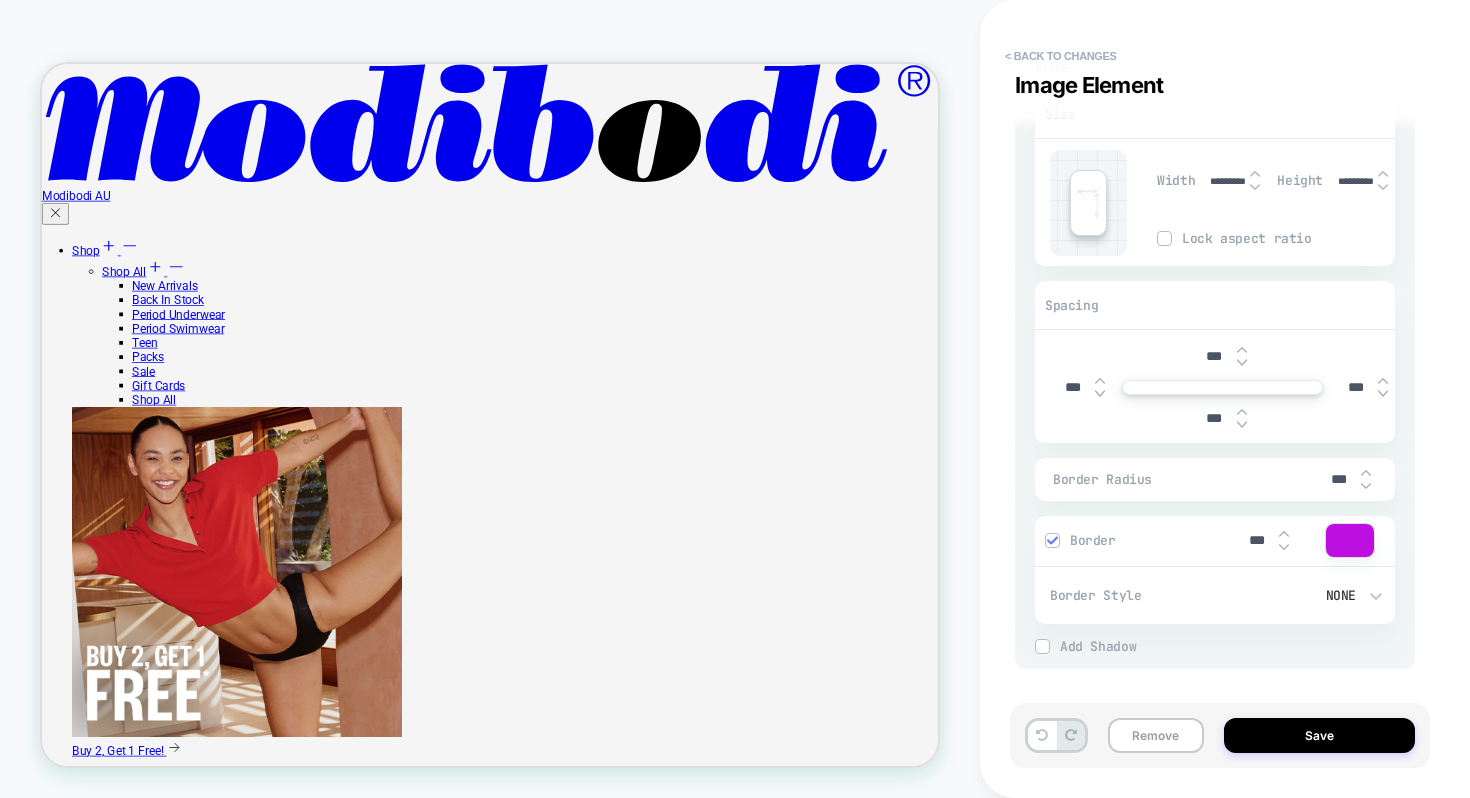 click on "***" at bounding box center (1338, 479) 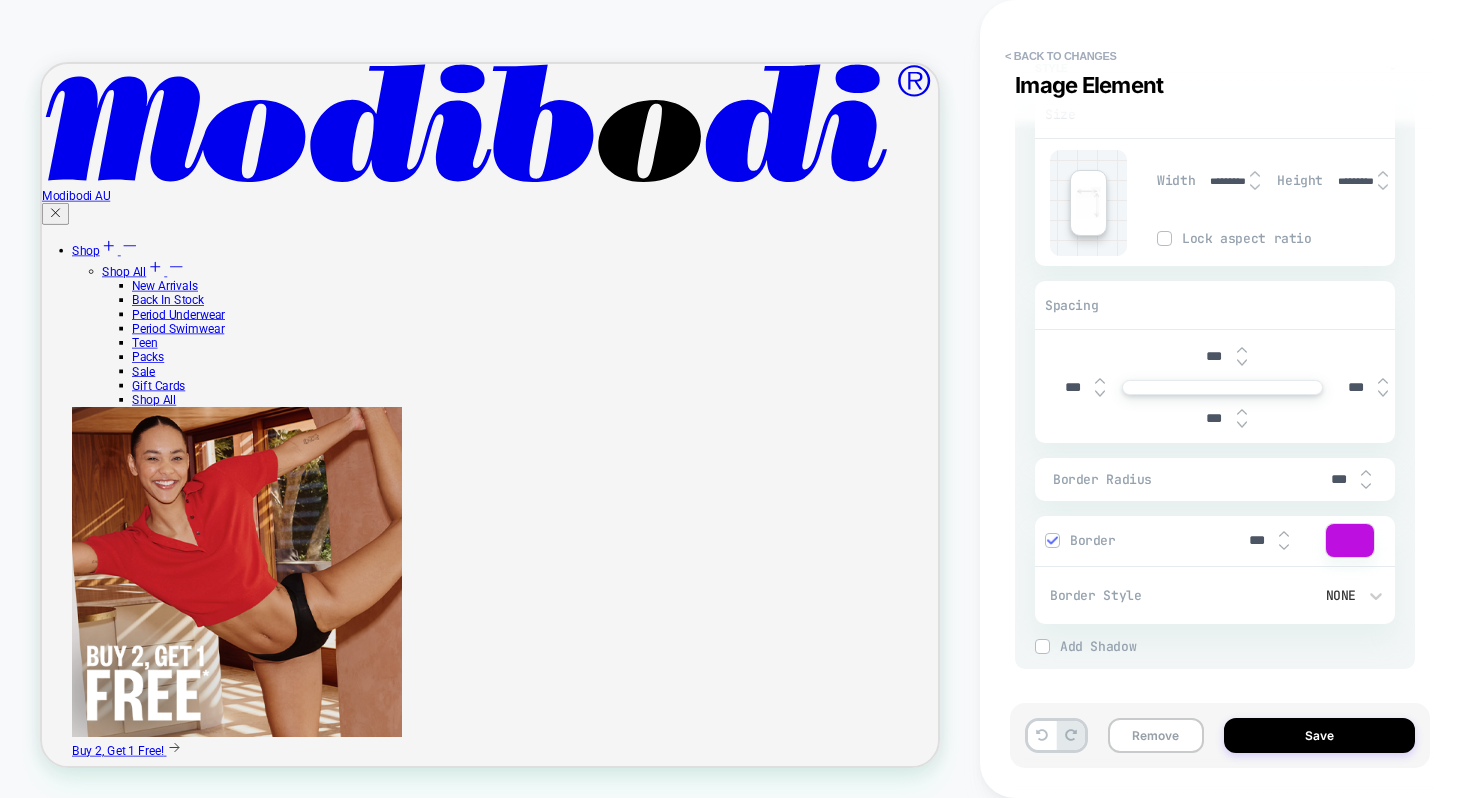 click at bounding box center [1366, 473] 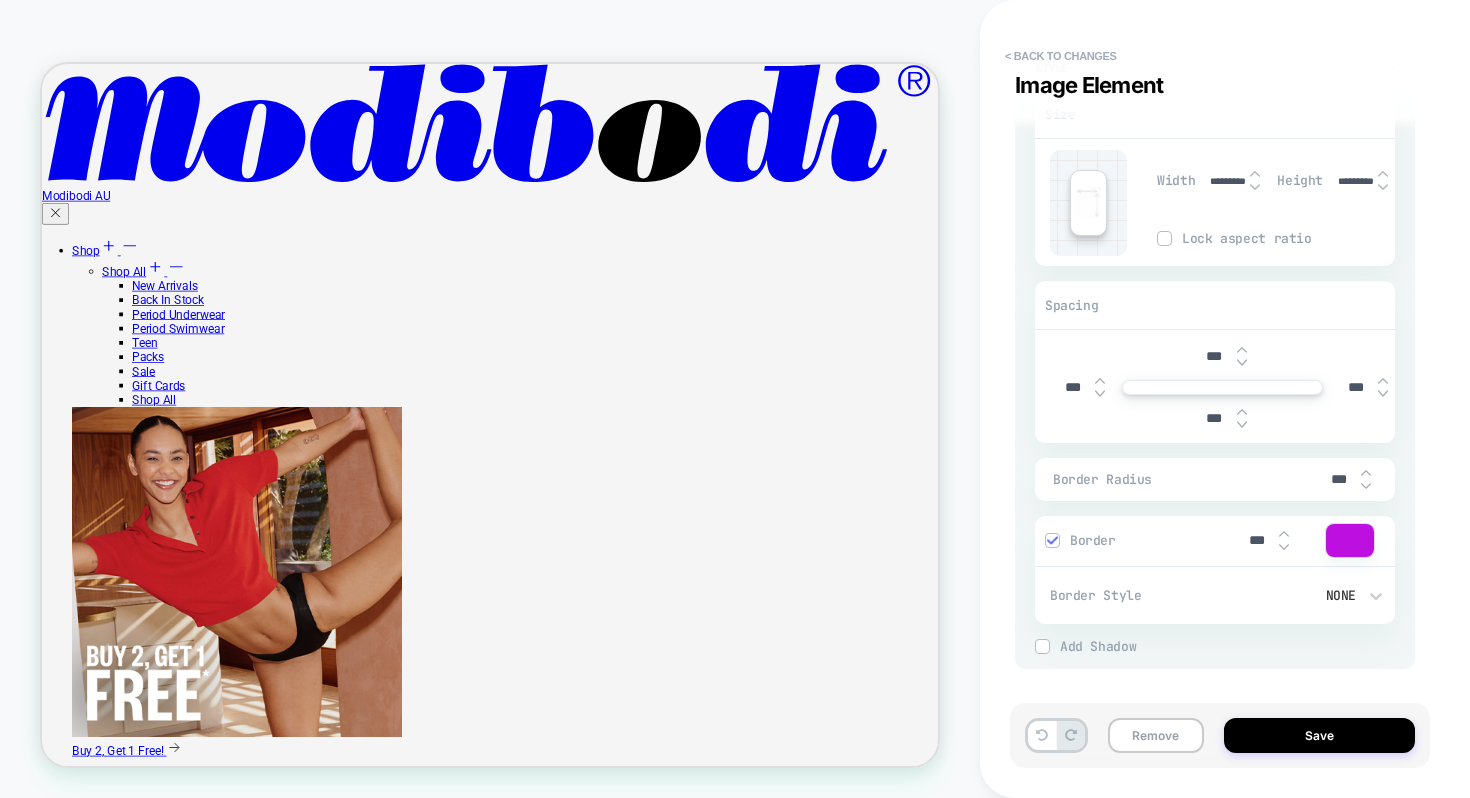 click at bounding box center [1366, 473] 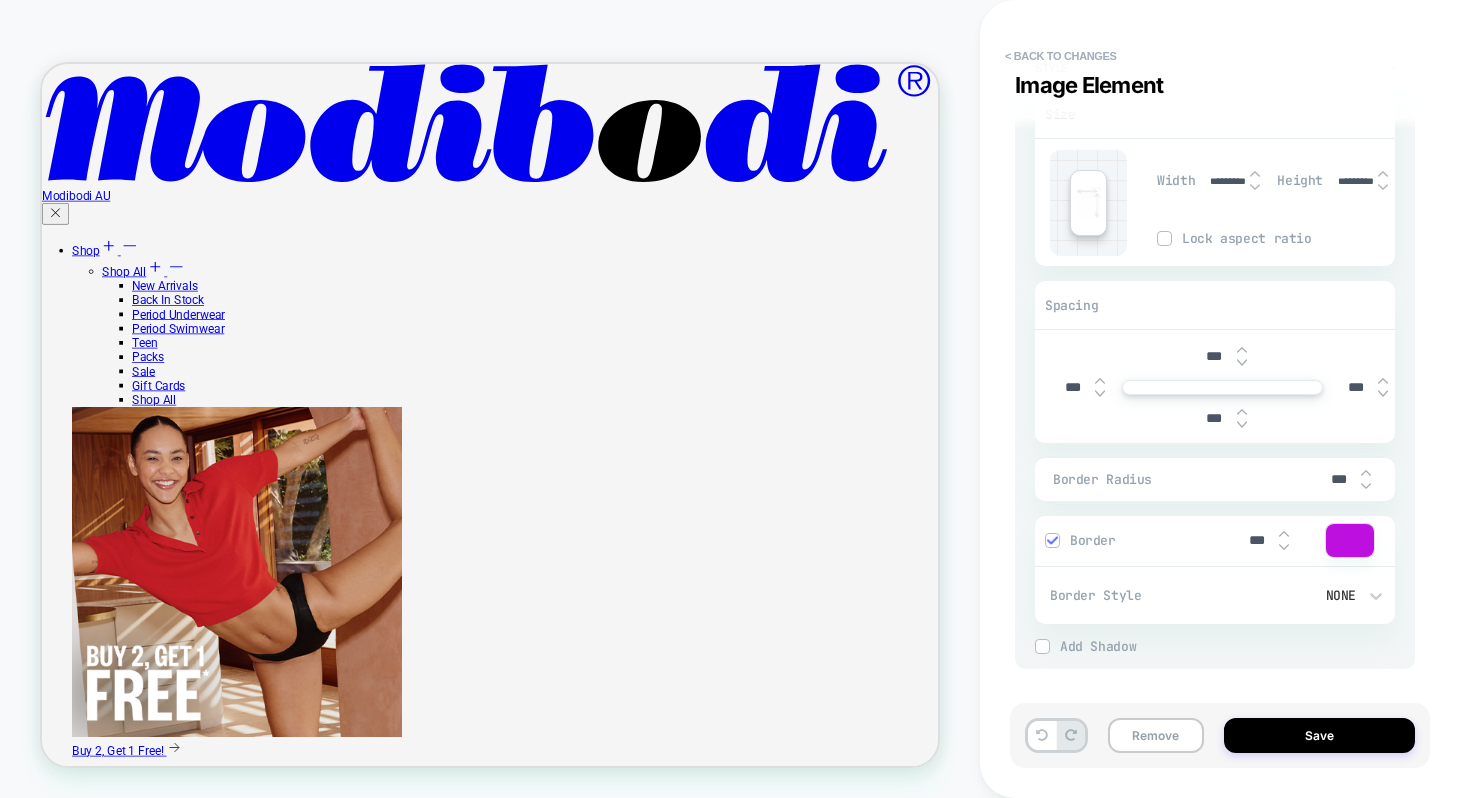 click at bounding box center [1366, 473] 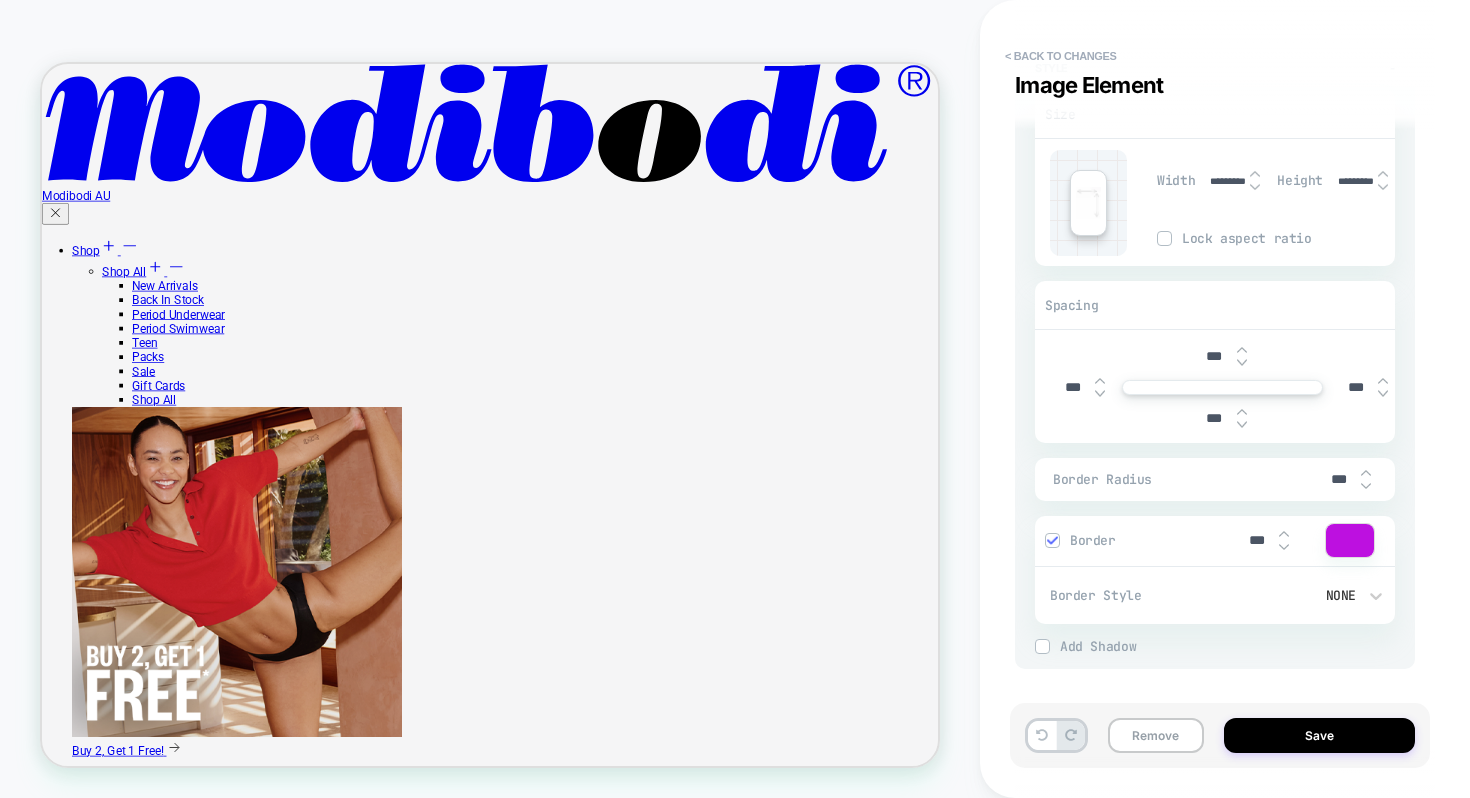click at bounding box center (1366, 473) 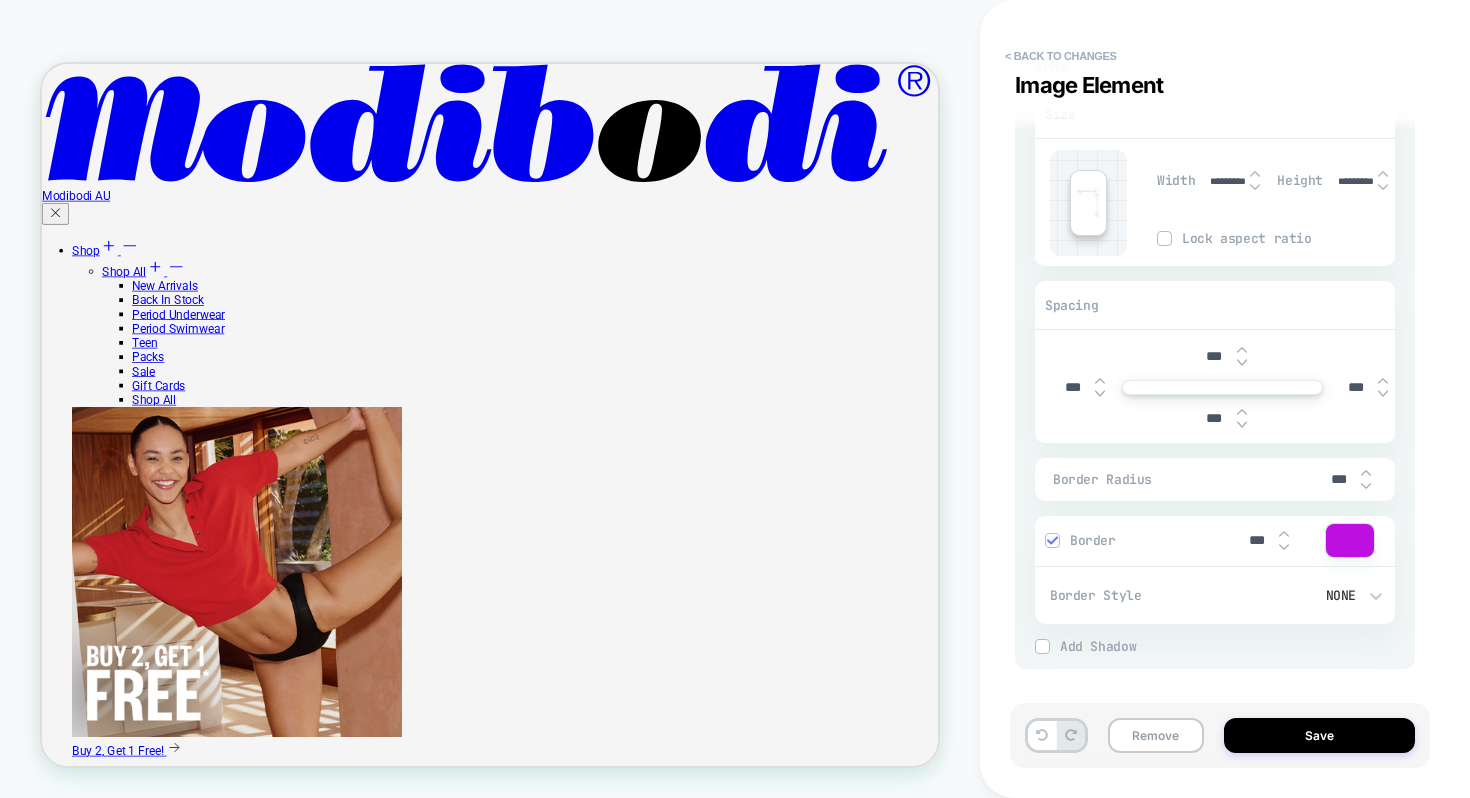click at bounding box center [1366, 473] 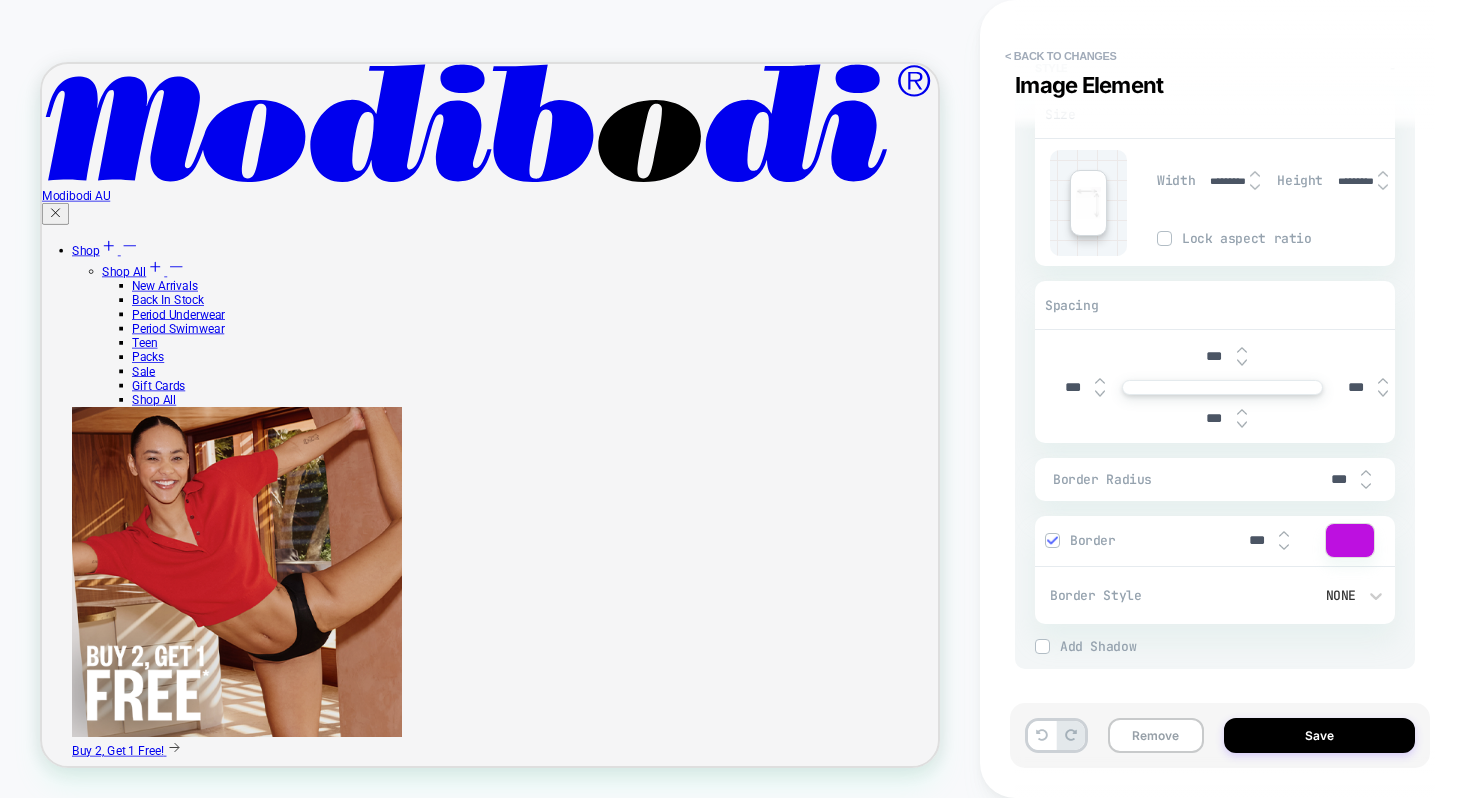 click at bounding box center [1366, 473] 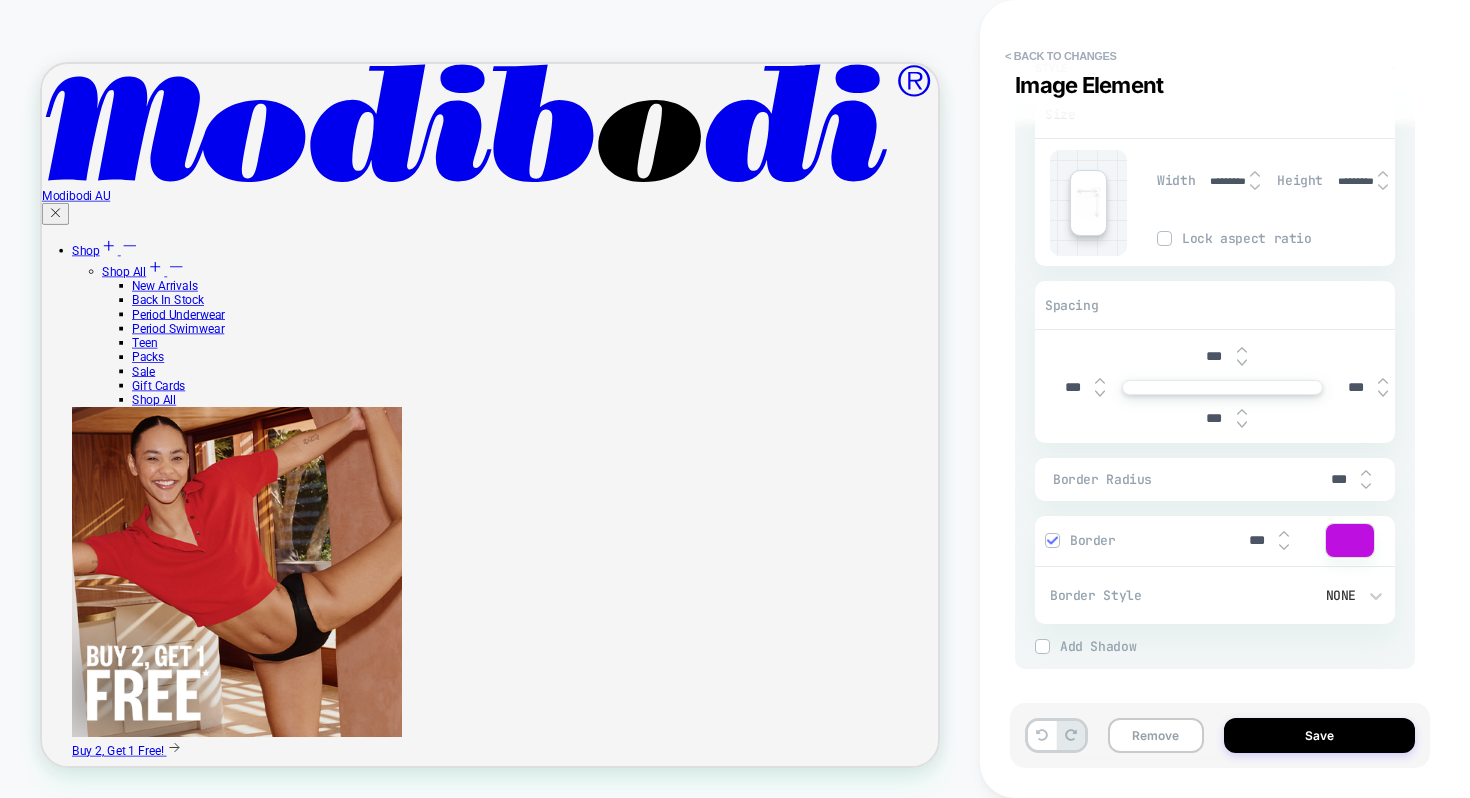 click on "***" at bounding box center (1265, 540) 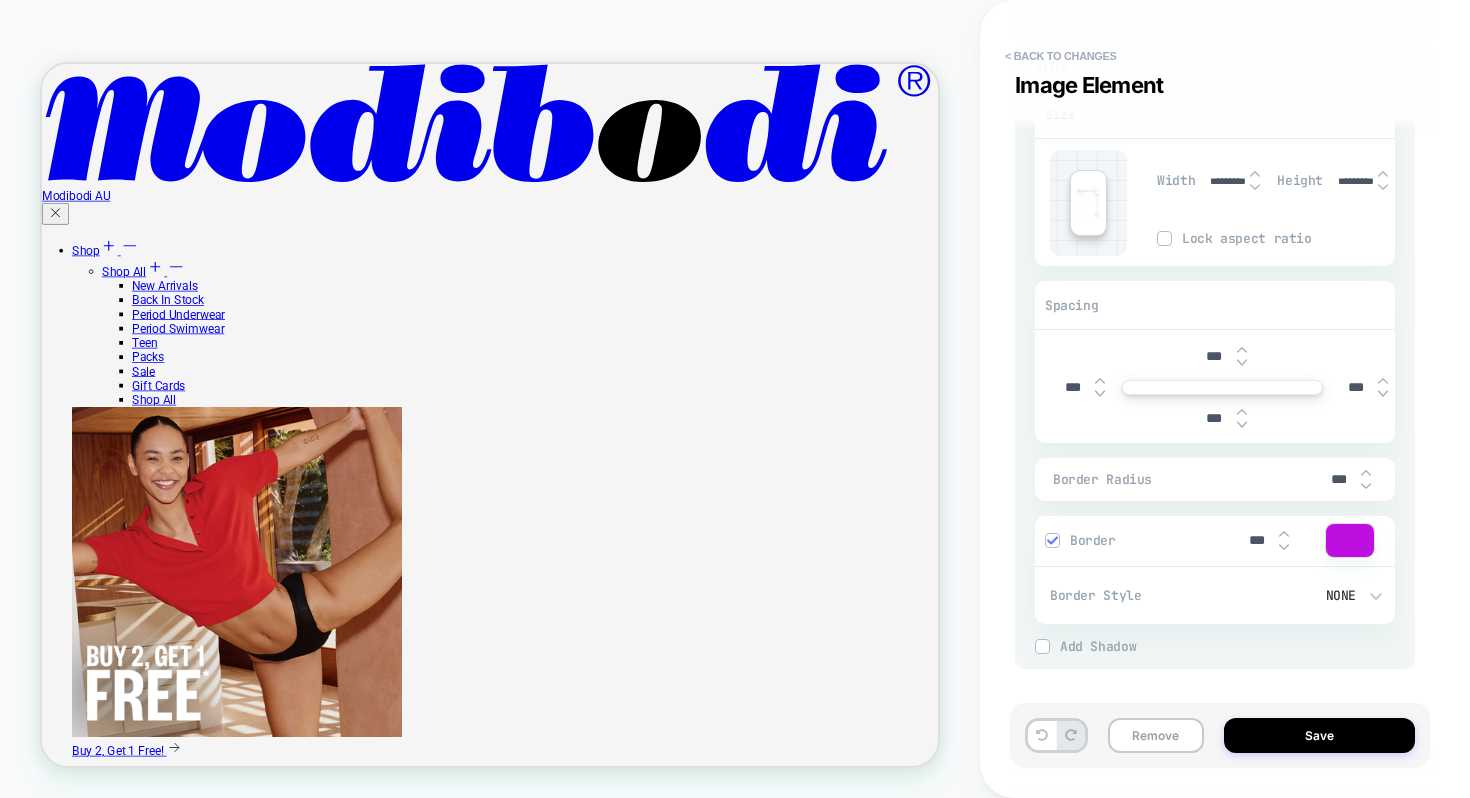 click at bounding box center (1284, 534) 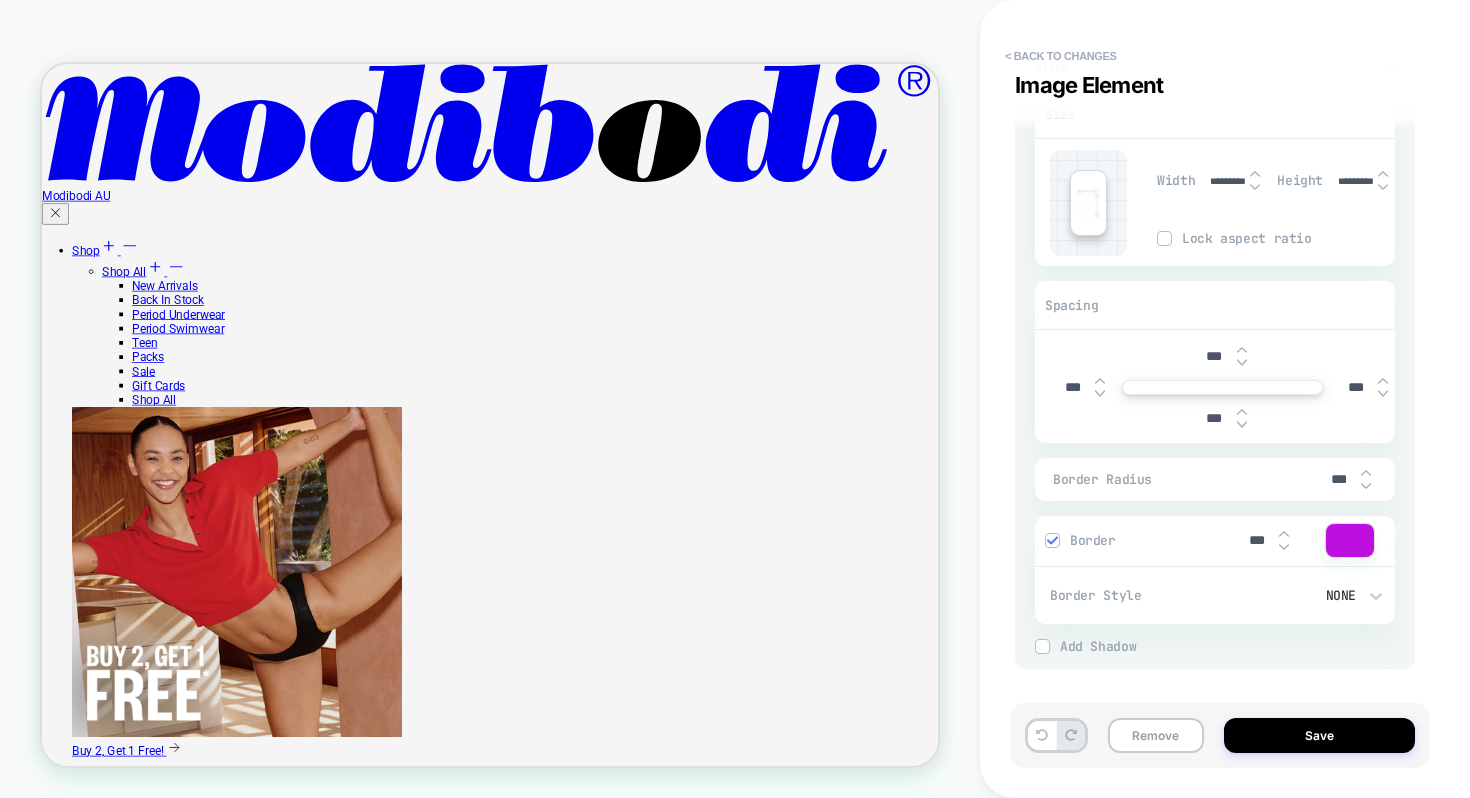 click at bounding box center (1284, 534) 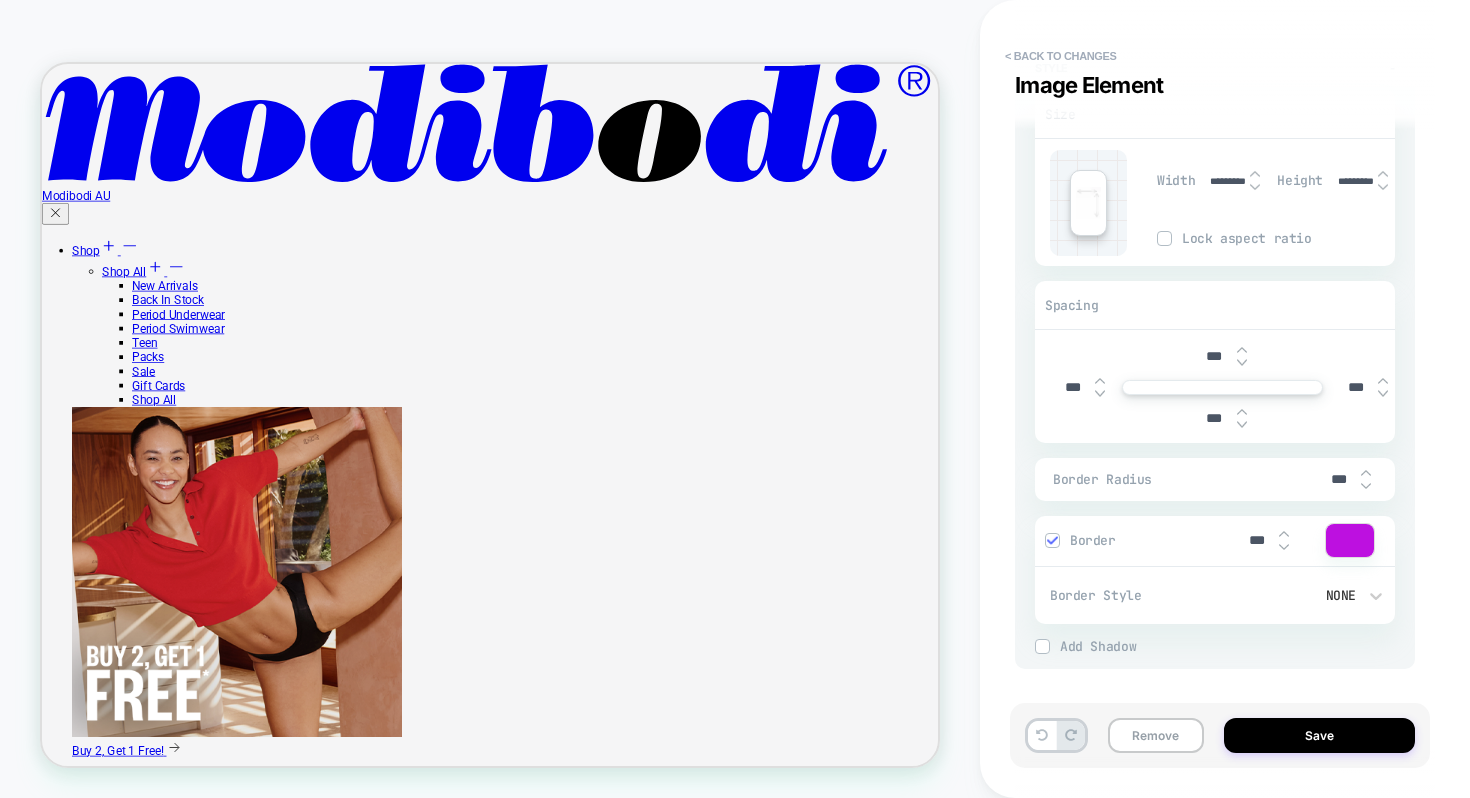 click at bounding box center [1284, 534] 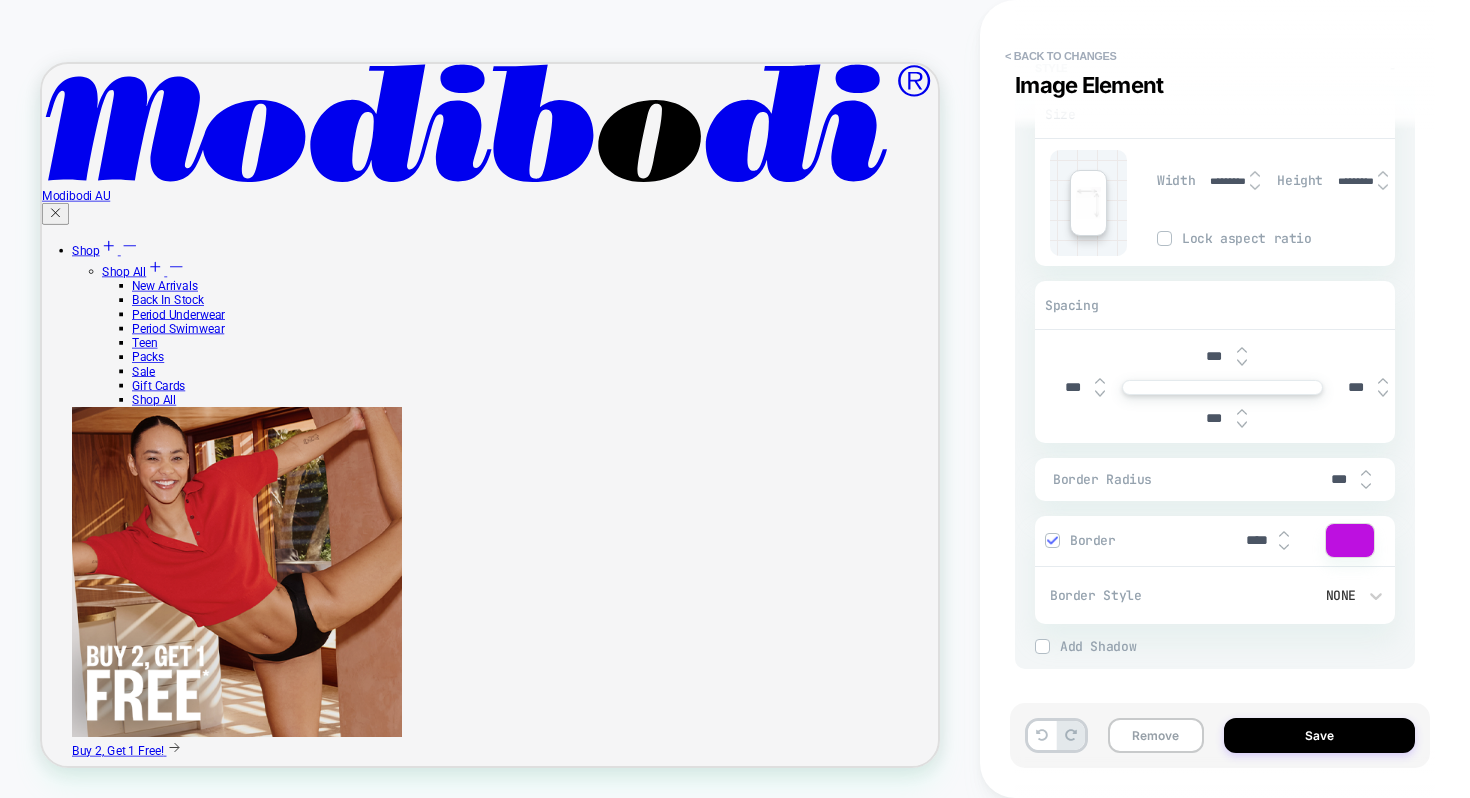 click at bounding box center [1284, 534] 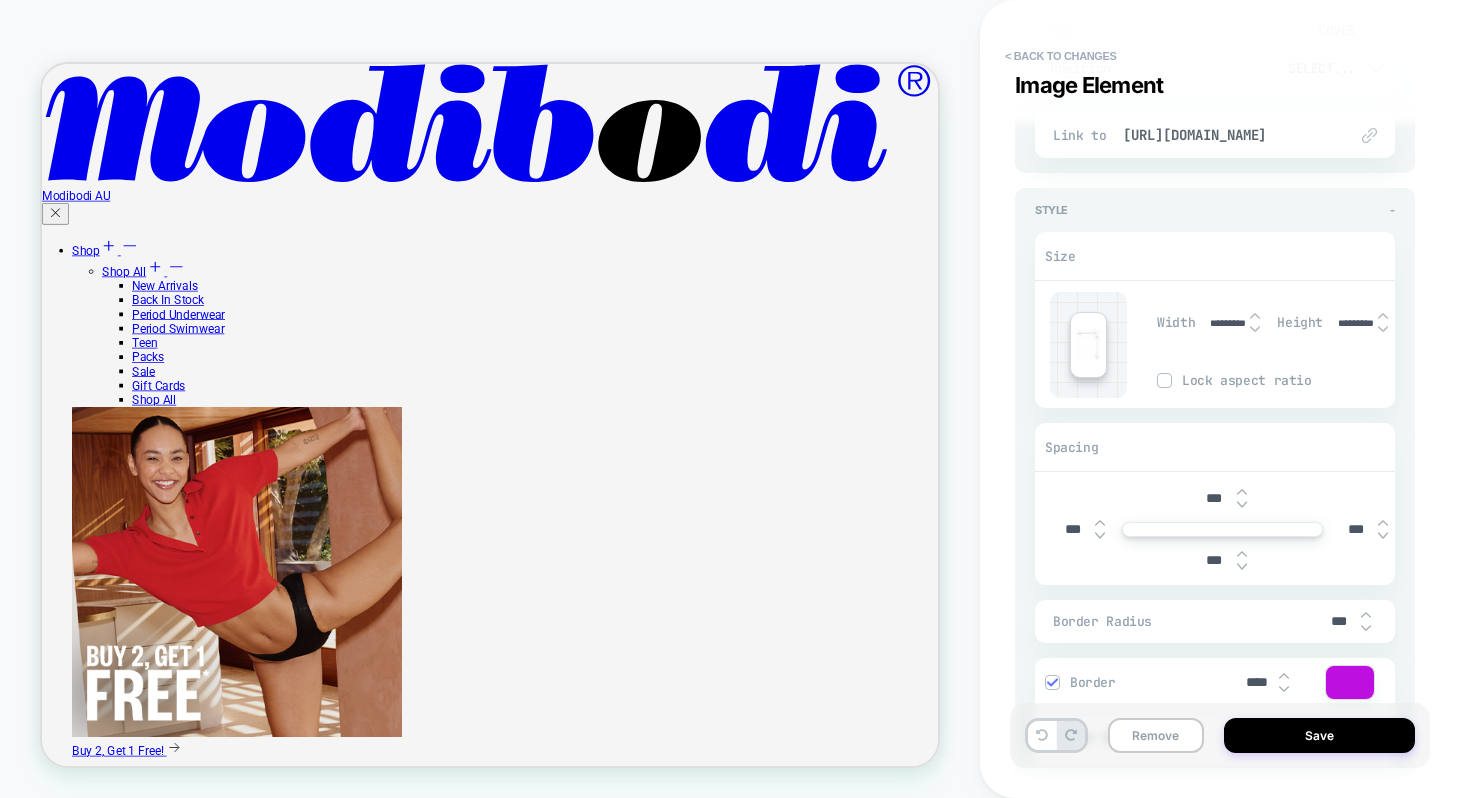 scroll, scrollTop: 366, scrollLeft: 0, axis: vertical 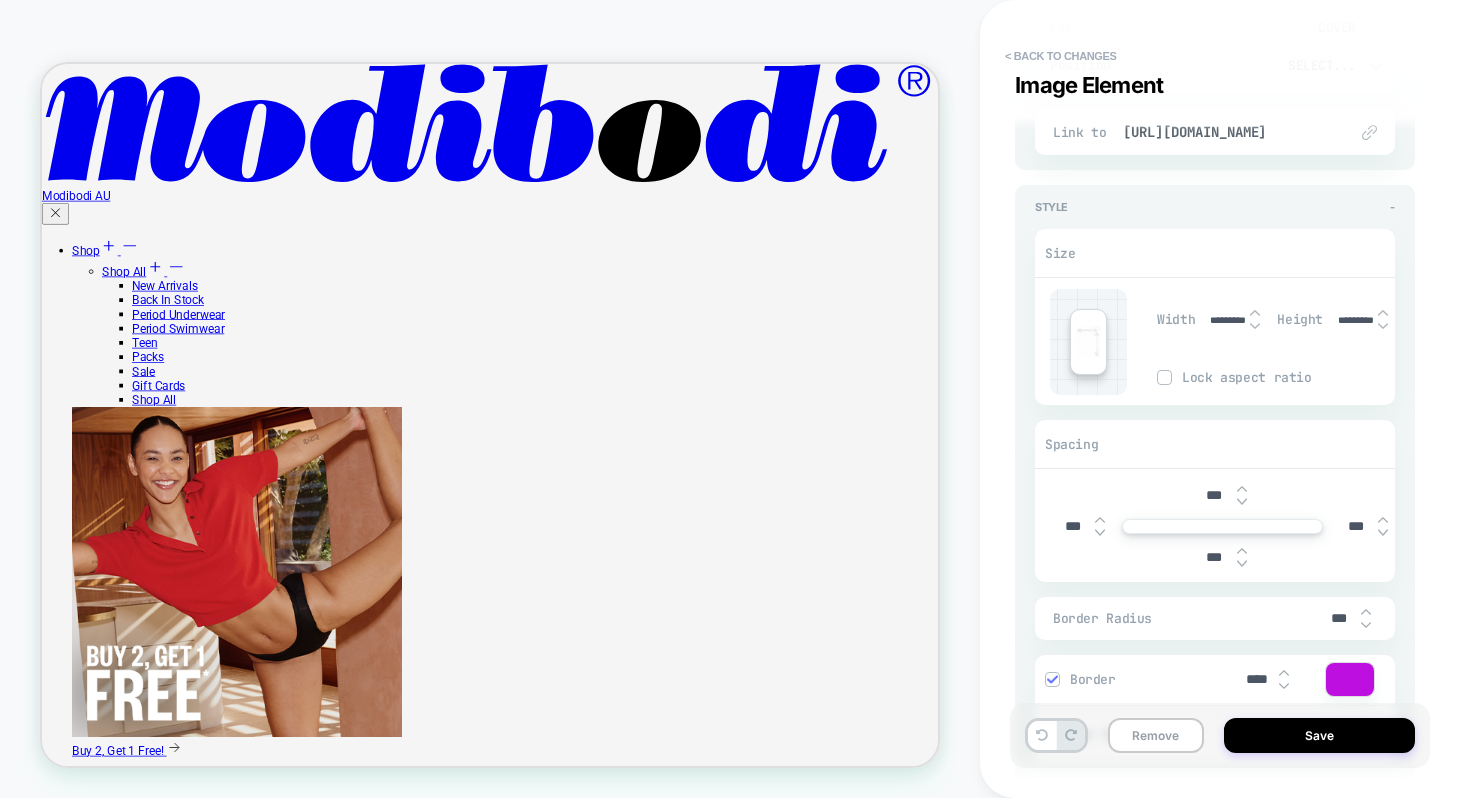 click at bounding box center (1242, 489) 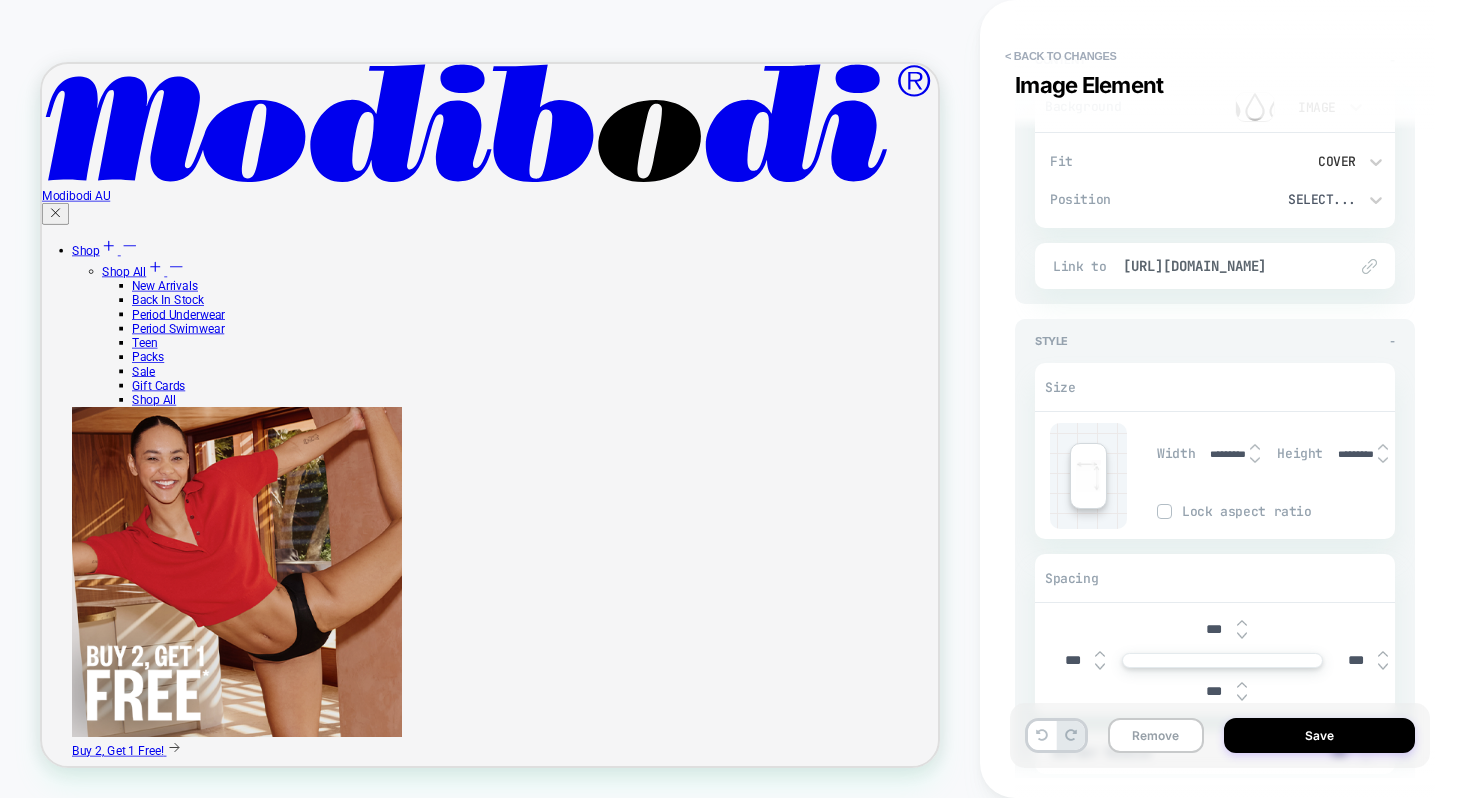 scroll, scrollTop: 0, scrollLeft: 0, axis: both 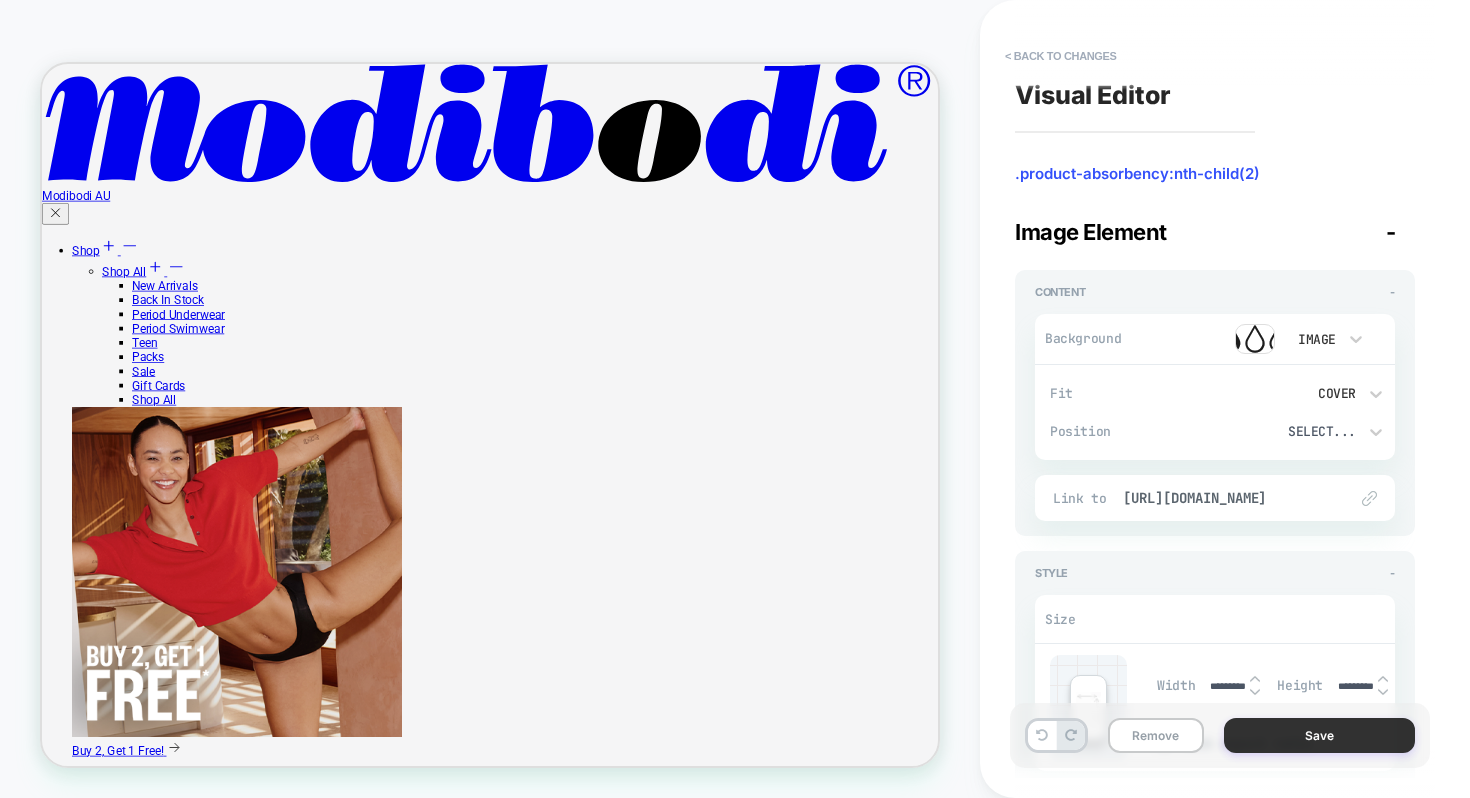 click on "Save" at bounding box center (1319, 735) 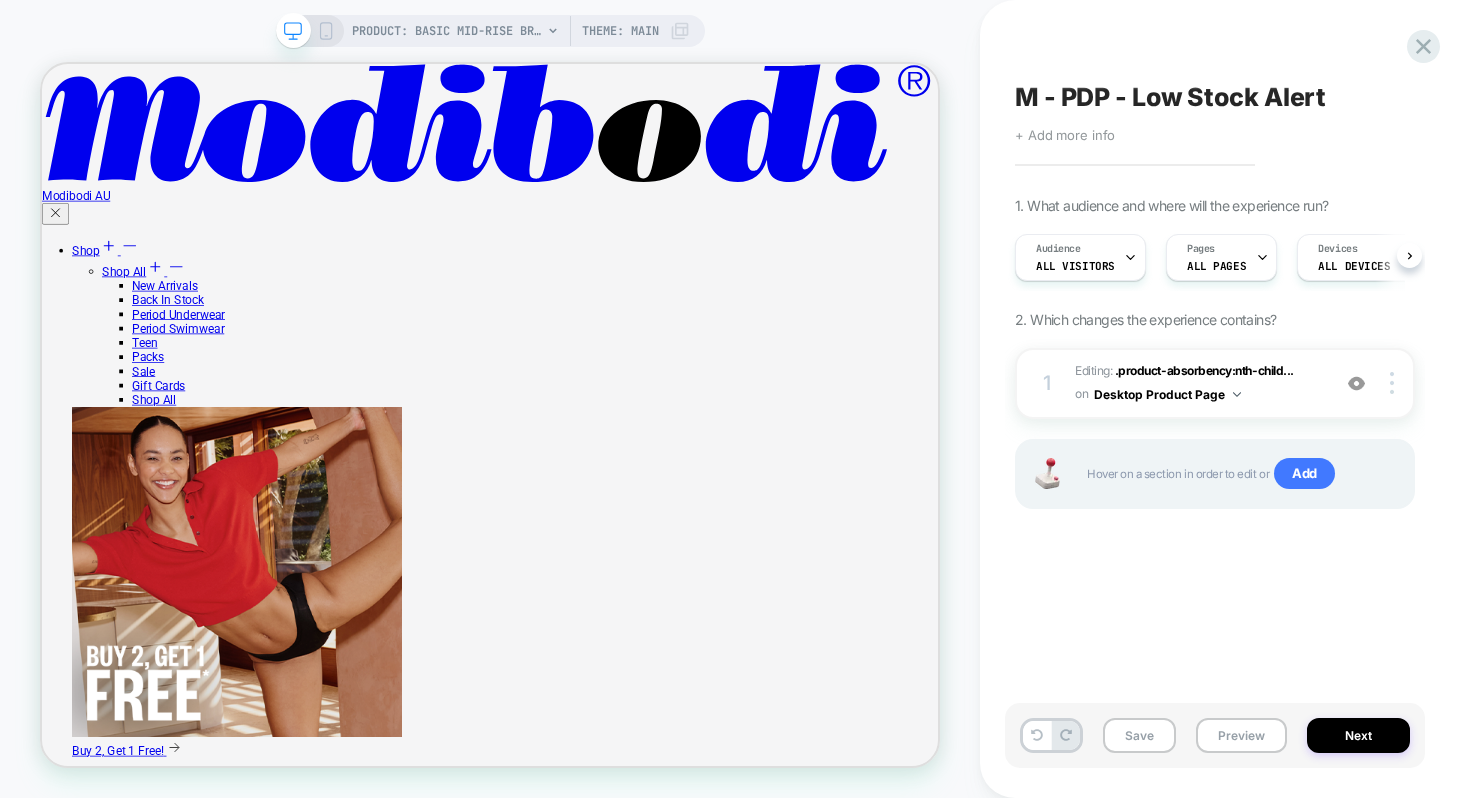 scroll, scrollTop: 0, scrollLeft: 1, axis: horizontal 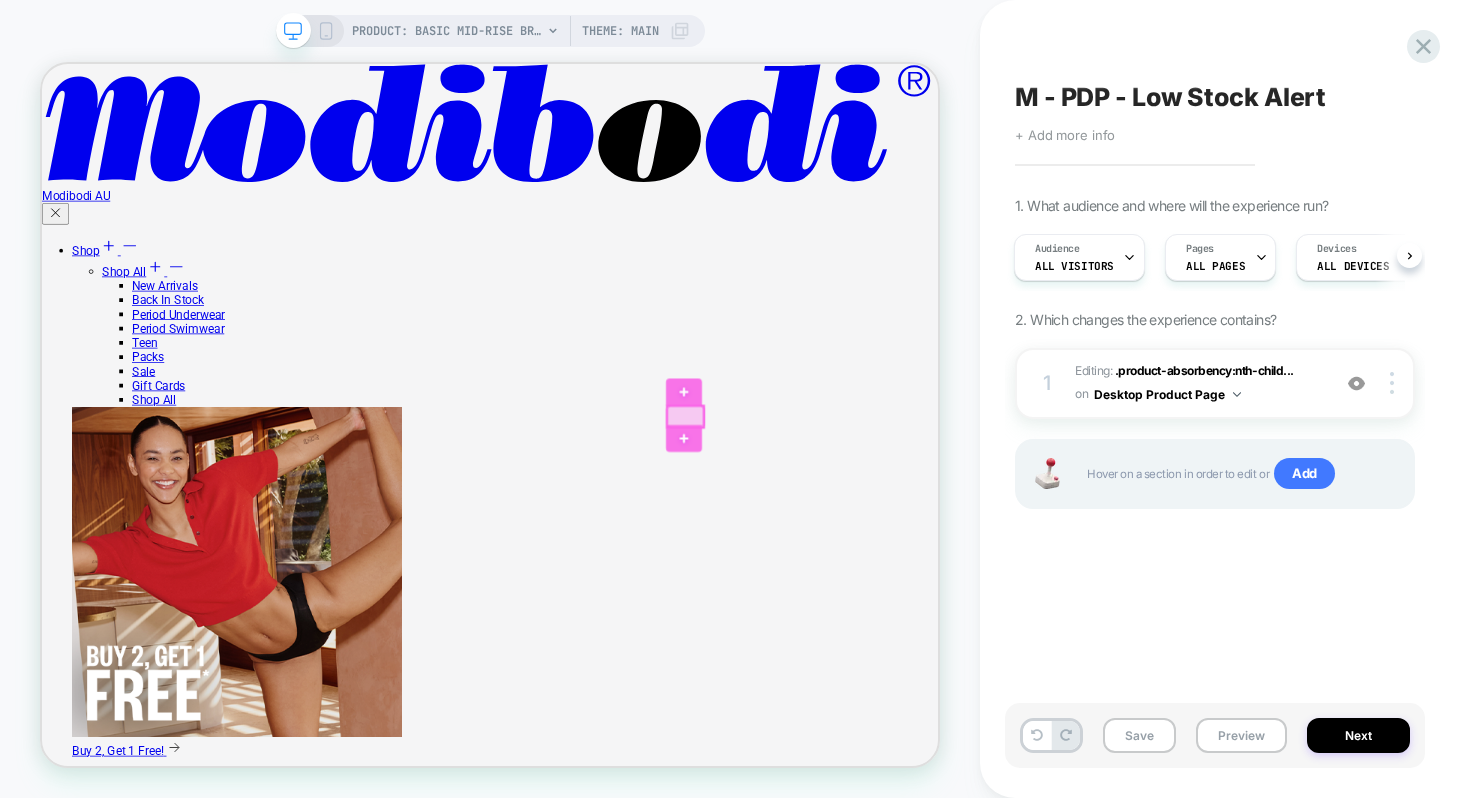 click at bounding box center [900, 534] 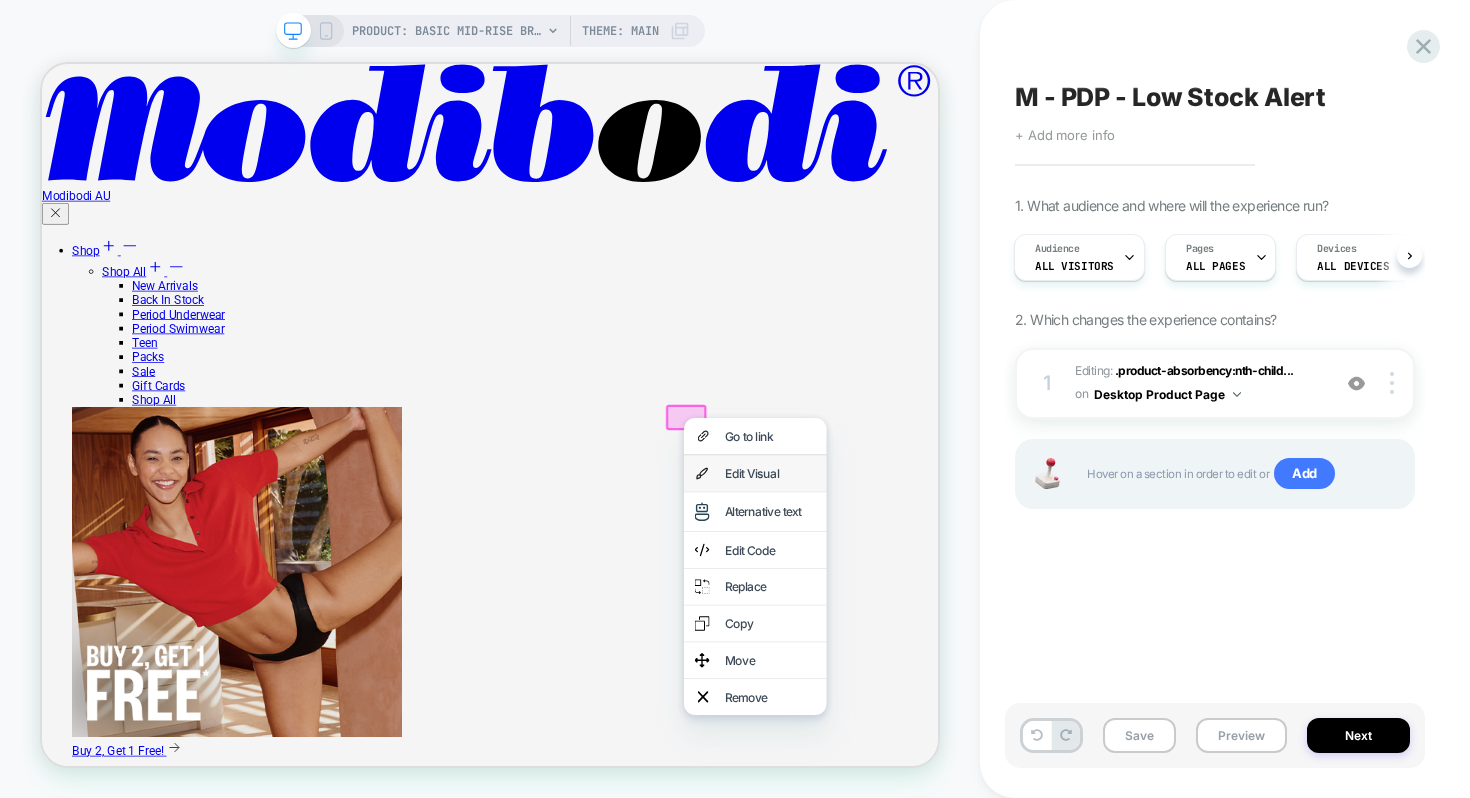 click on "Edit Visual" at bounding box center [1013, 610] 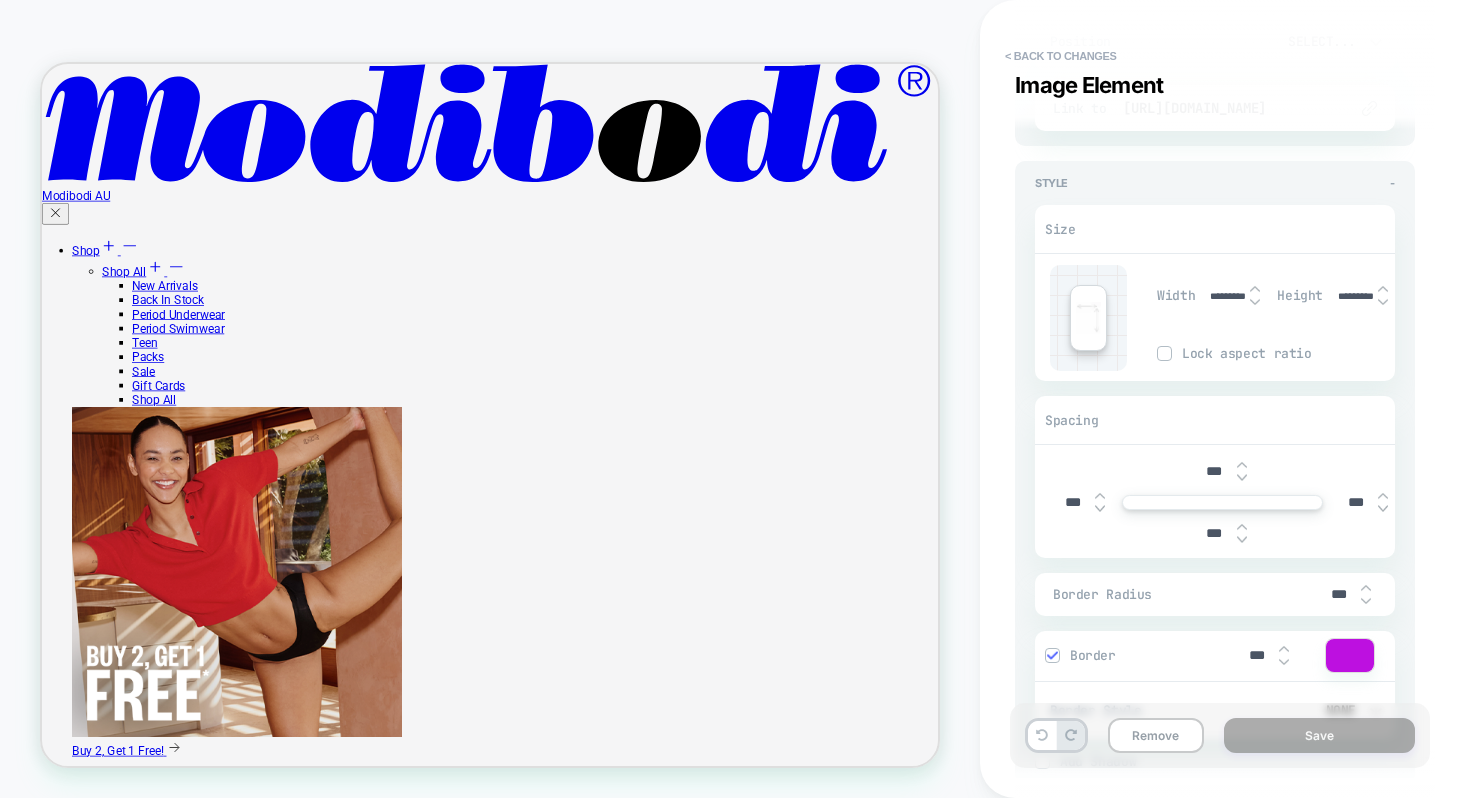 scroll, scrollTop: 505, scrollLeft: 0, axis: vertical 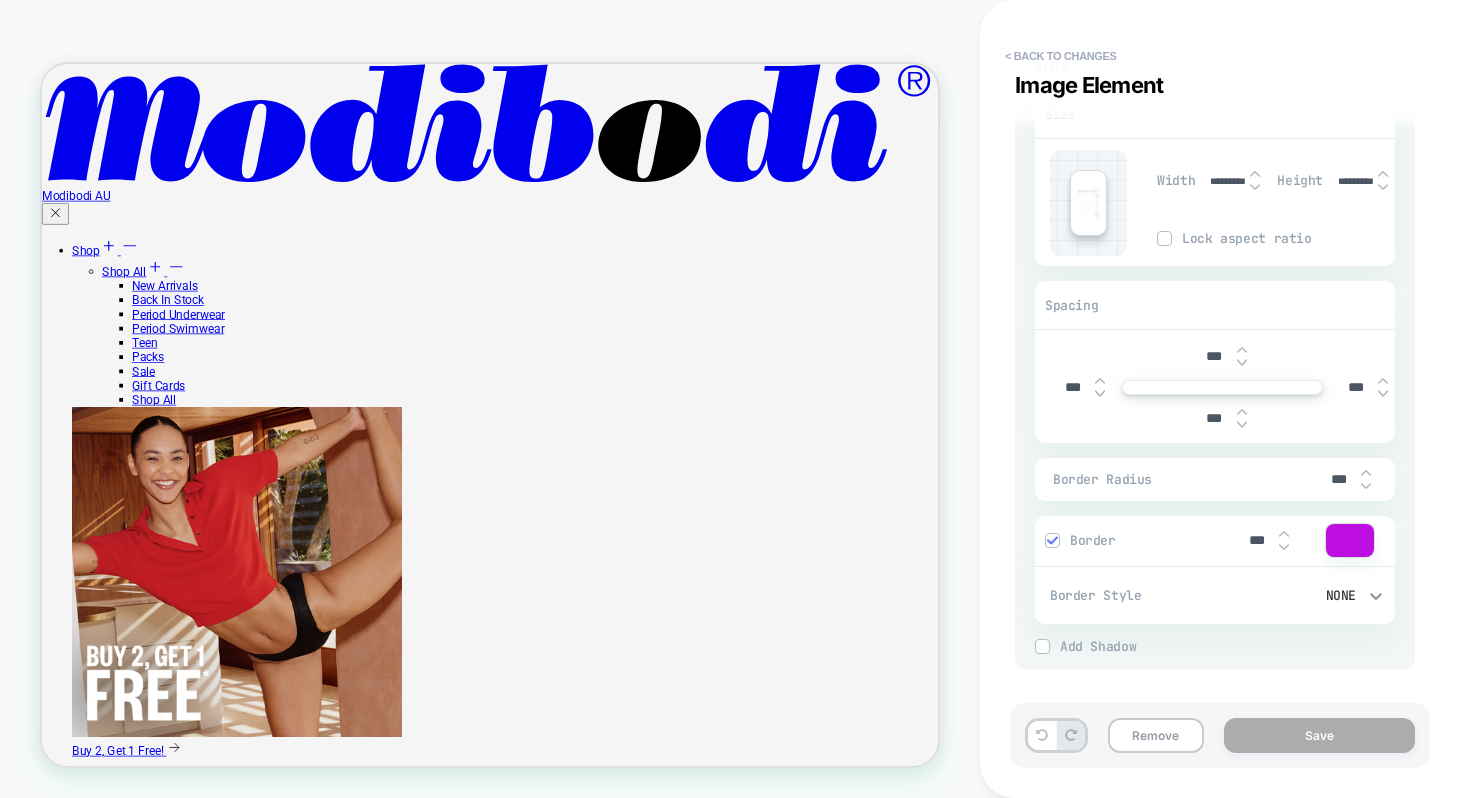 click 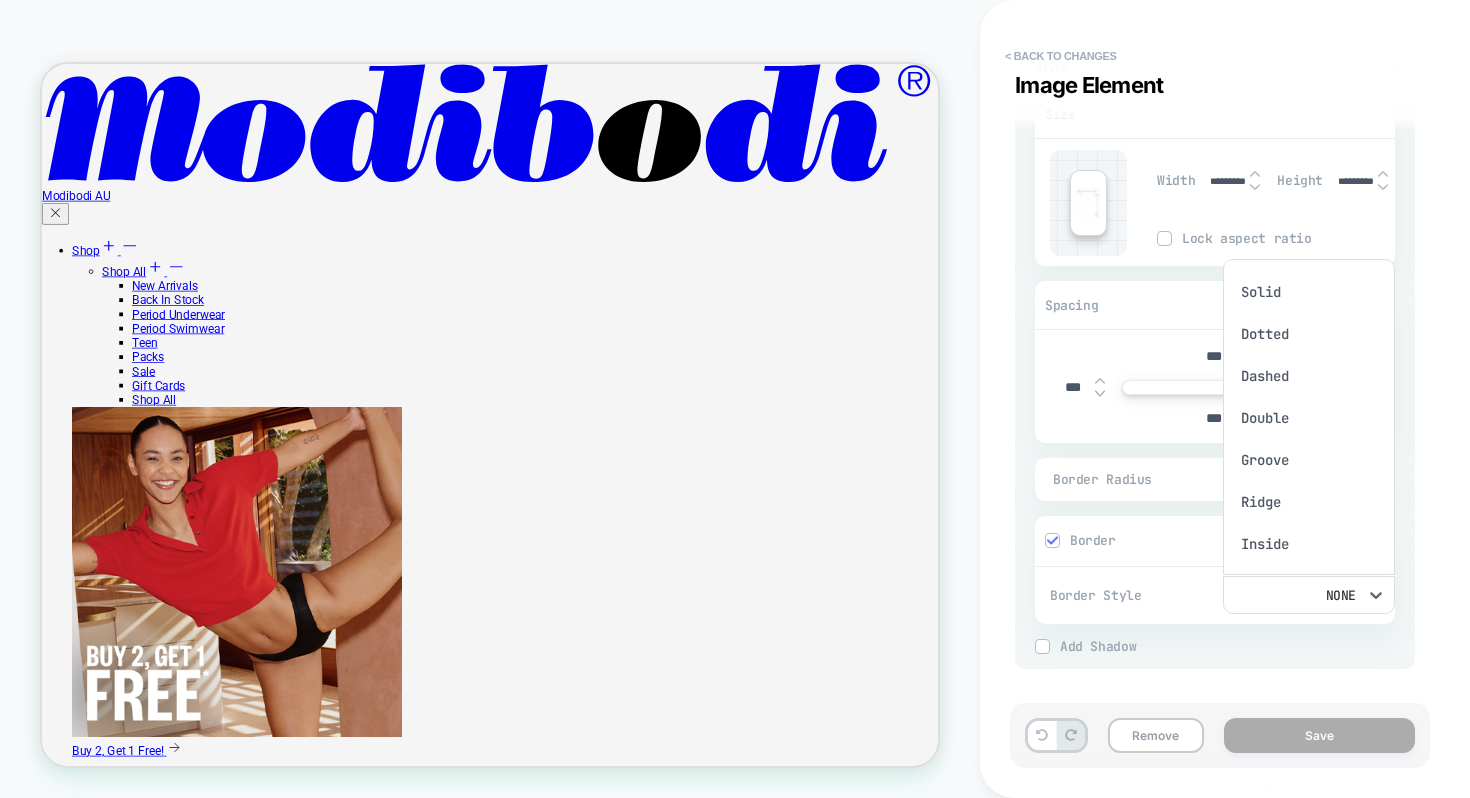 scroll, scrollTop: 16, scrollLeft: 0, axis: vertical 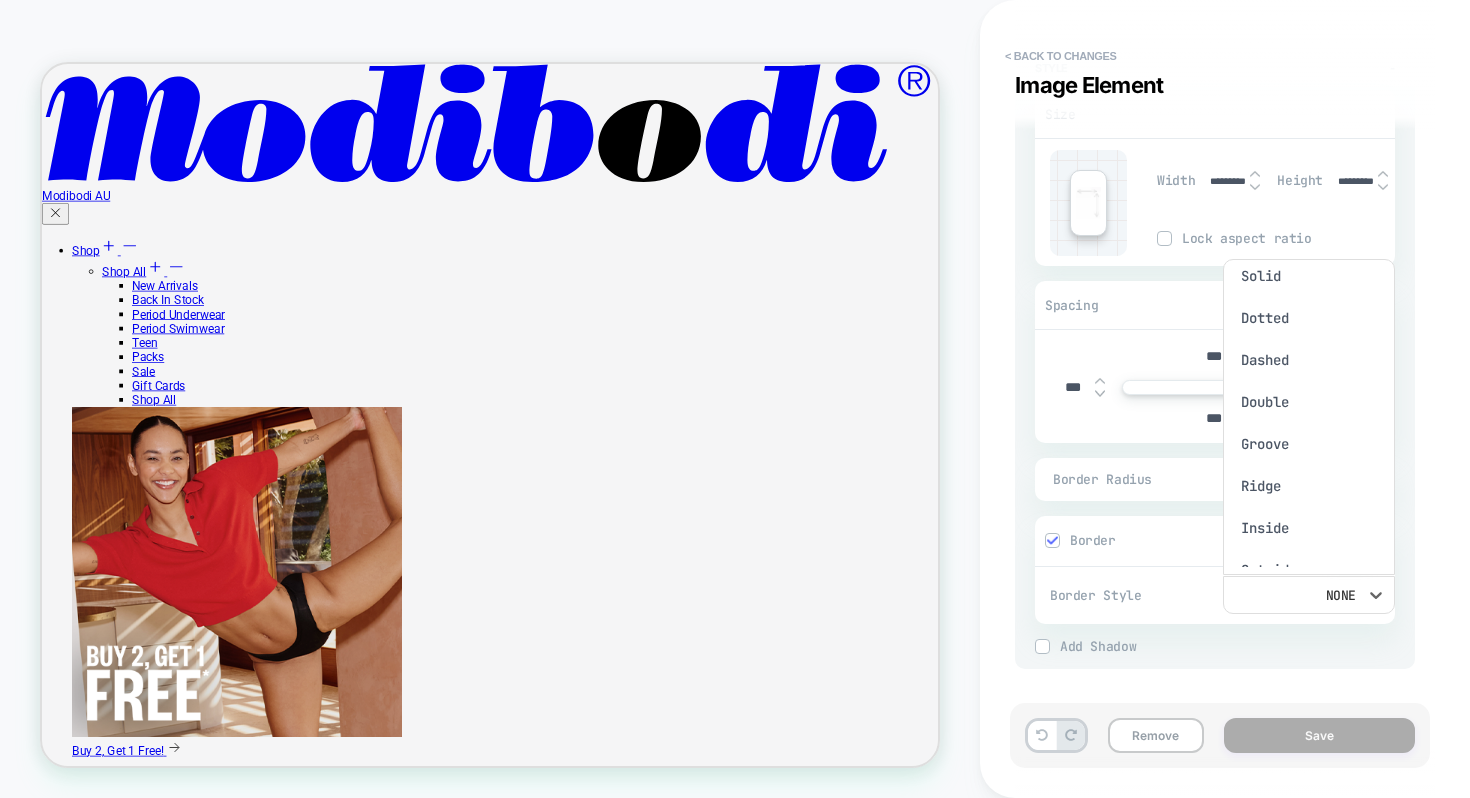click on "Solid" at bounding box center (1309, 276) 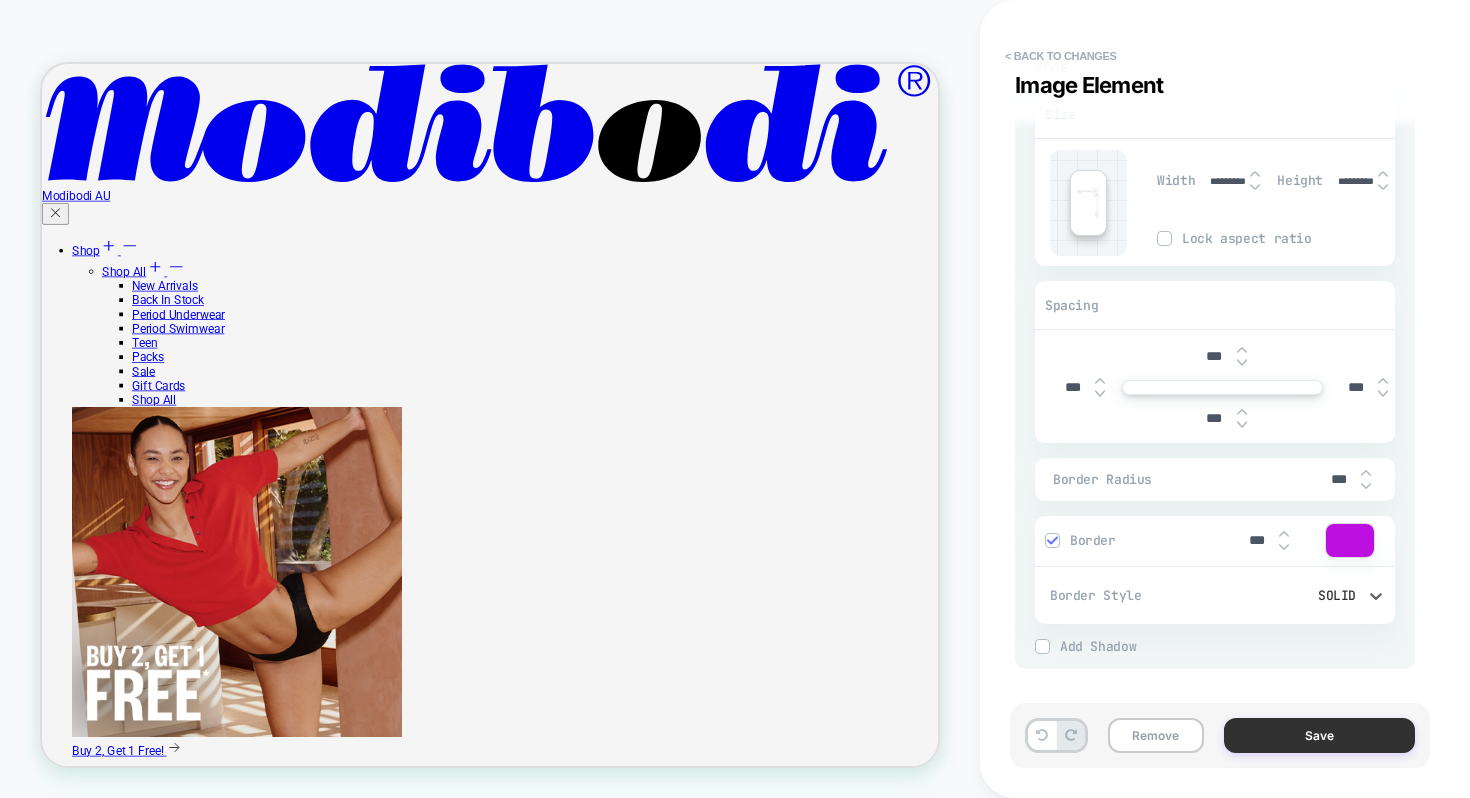 click on "Save" at bounding box center [1319, 735] 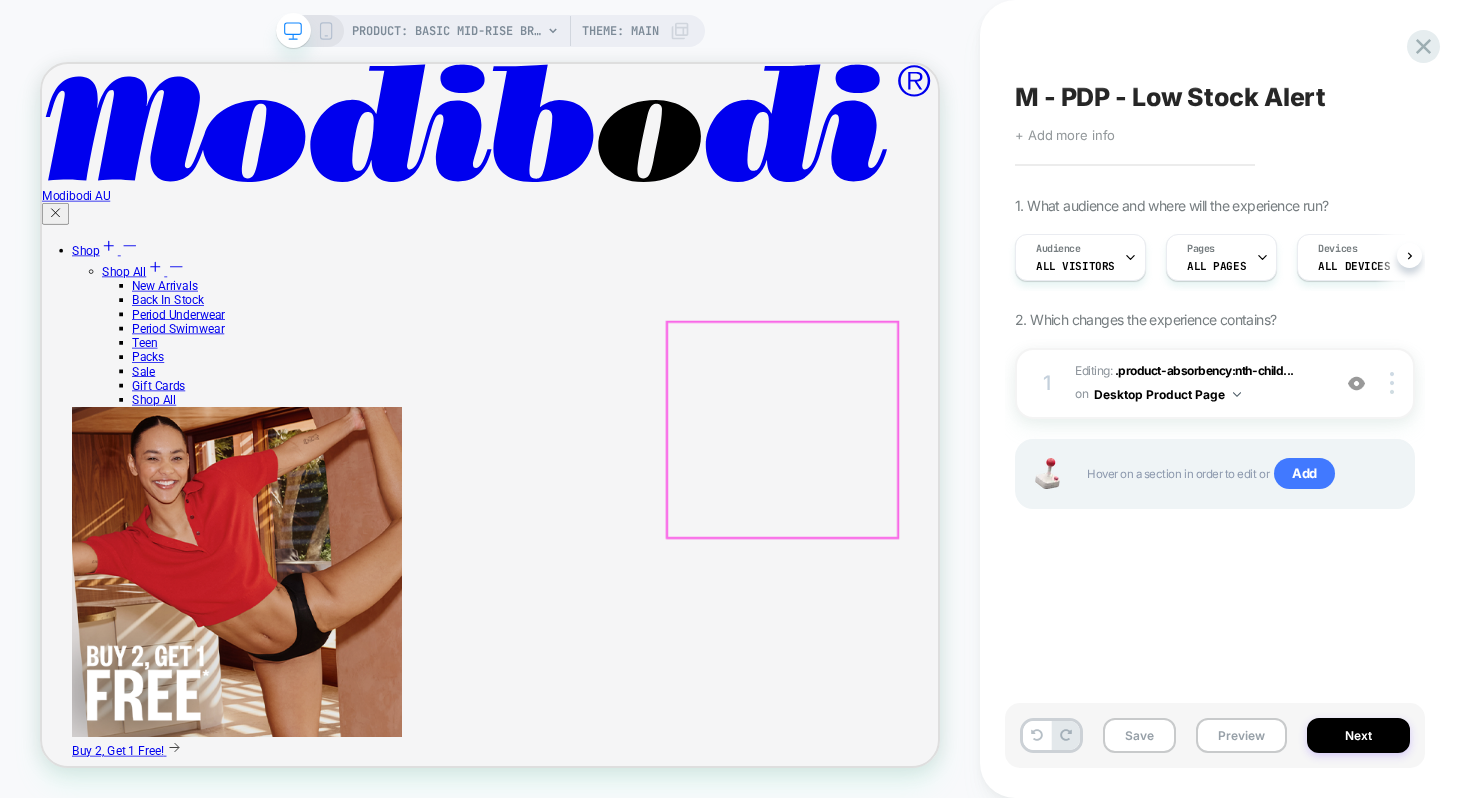 scroll, scrollTop: 0, scrollLeft: 1, axis: horizontal 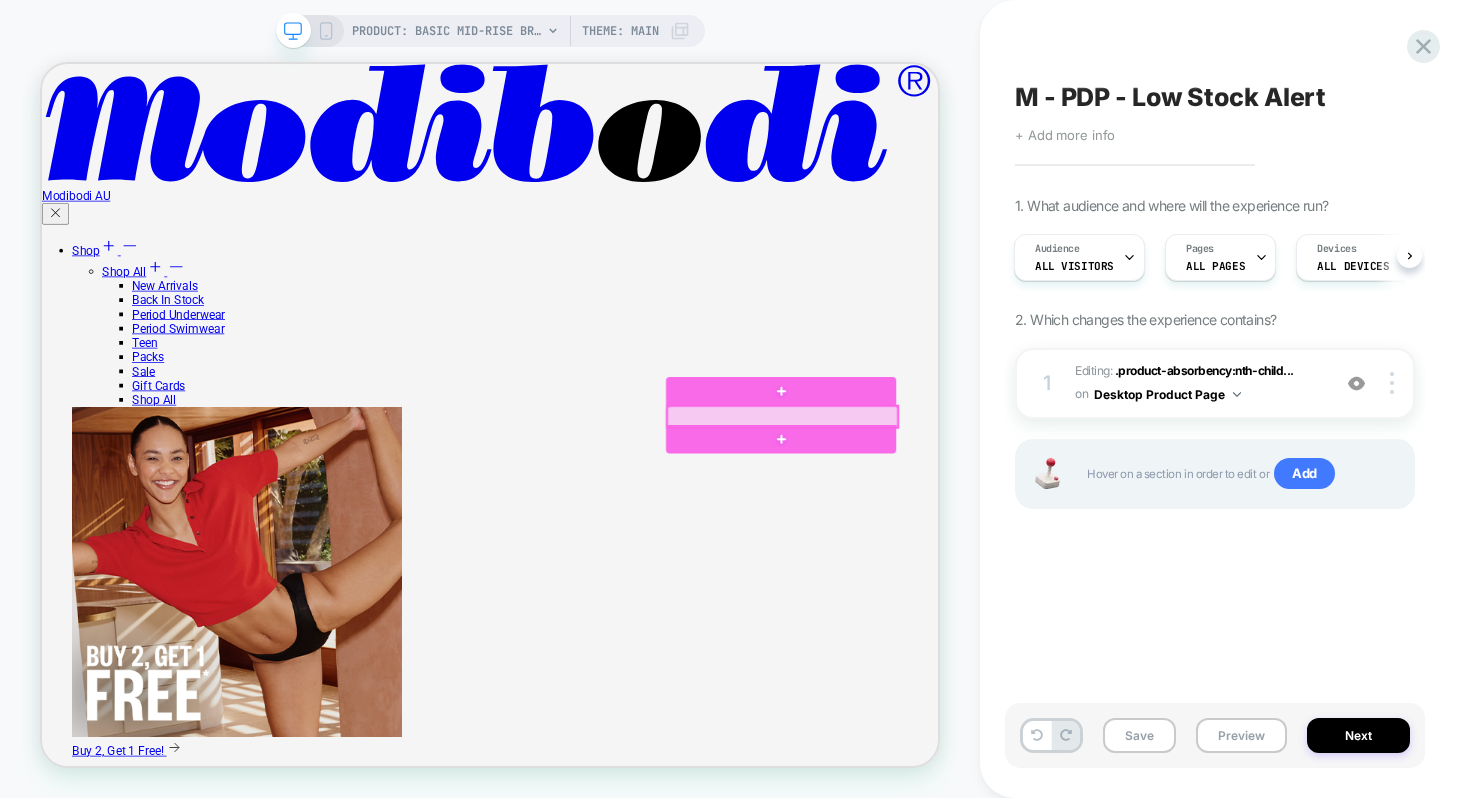 click at bounding box center [1030, 534] 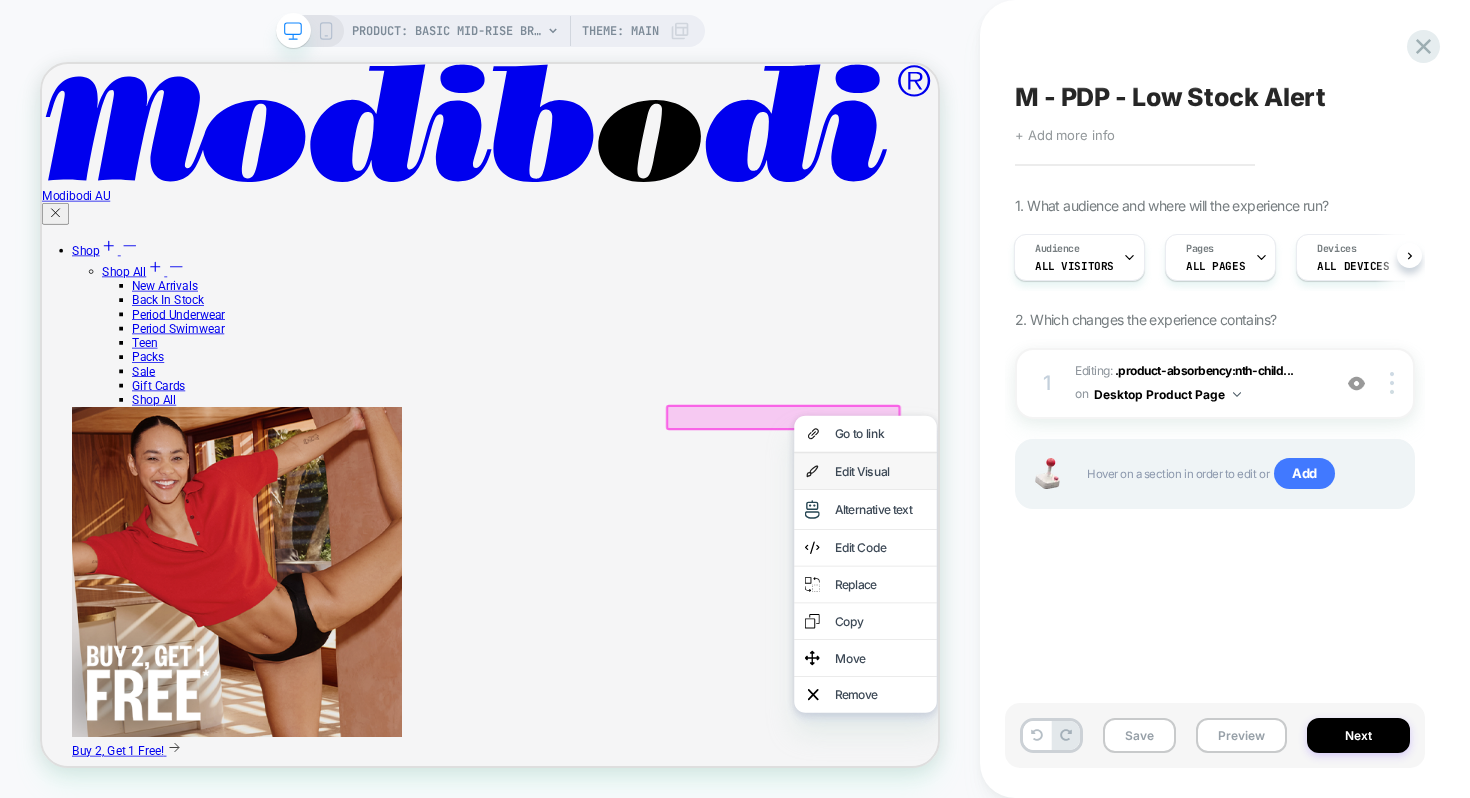 click on "Edit Visual" at bounding box center [1160, 607] 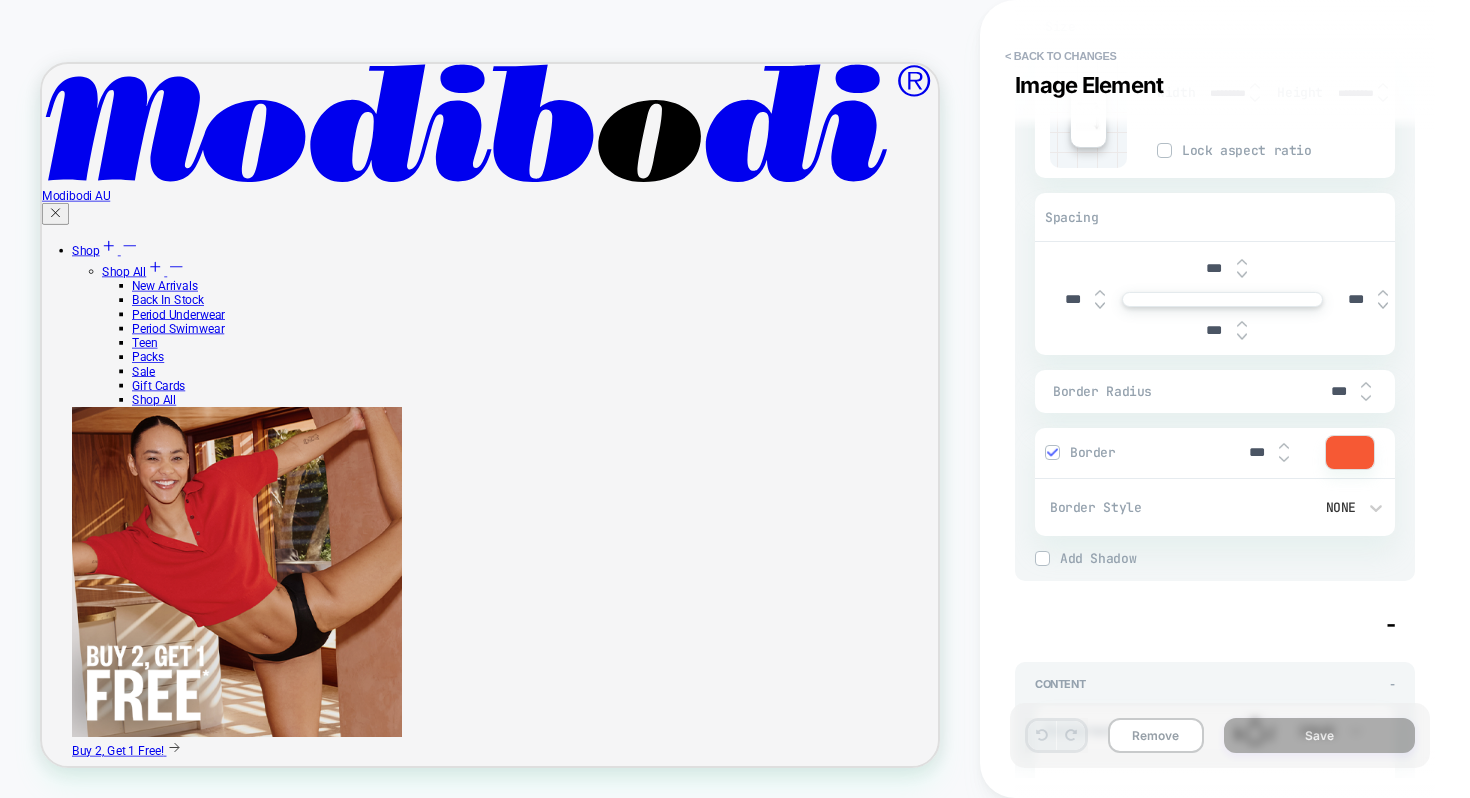 scroll, scrollTop: 546, scrollLeft: 0, axis: vertical 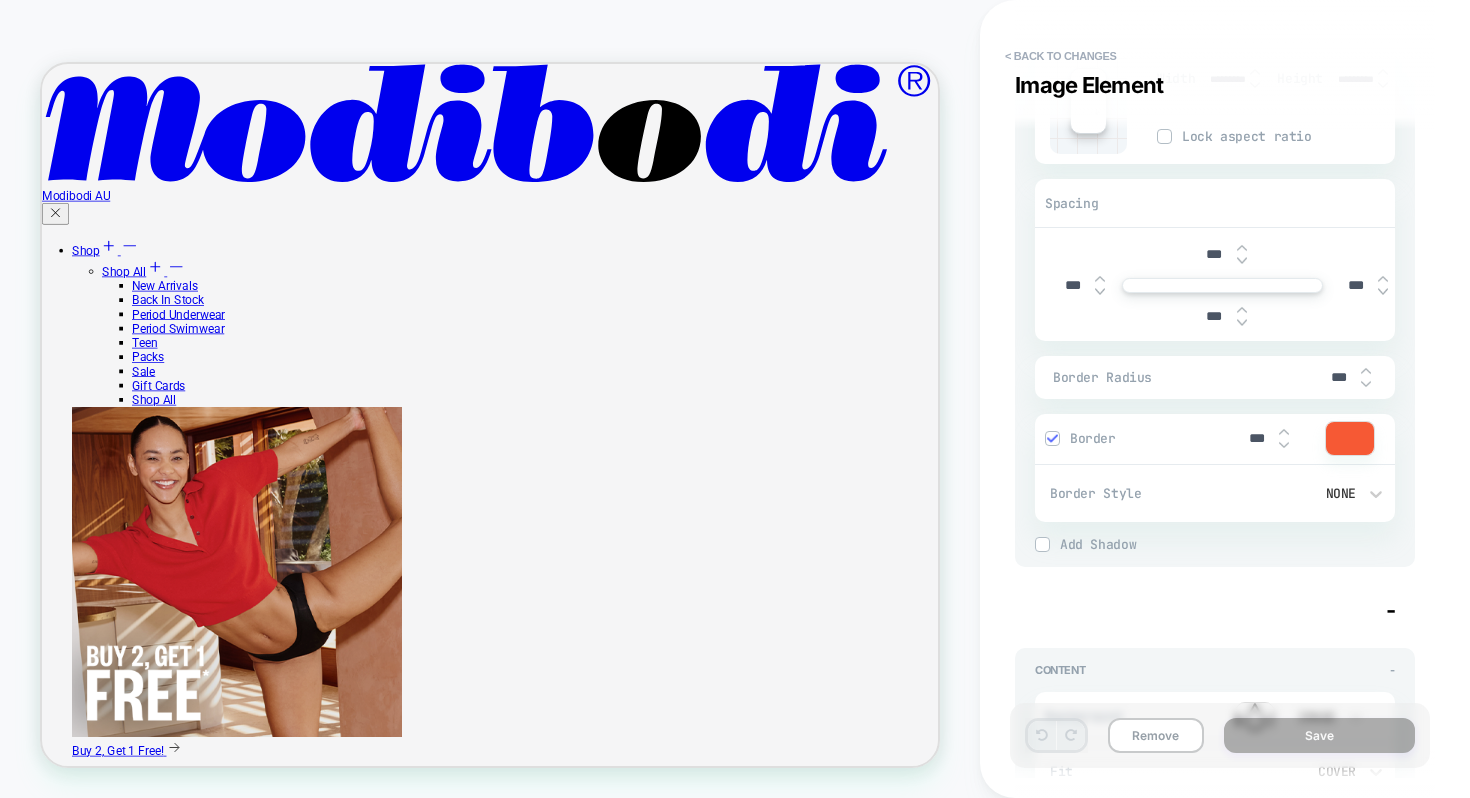 click at bounding box center (1284, 432) 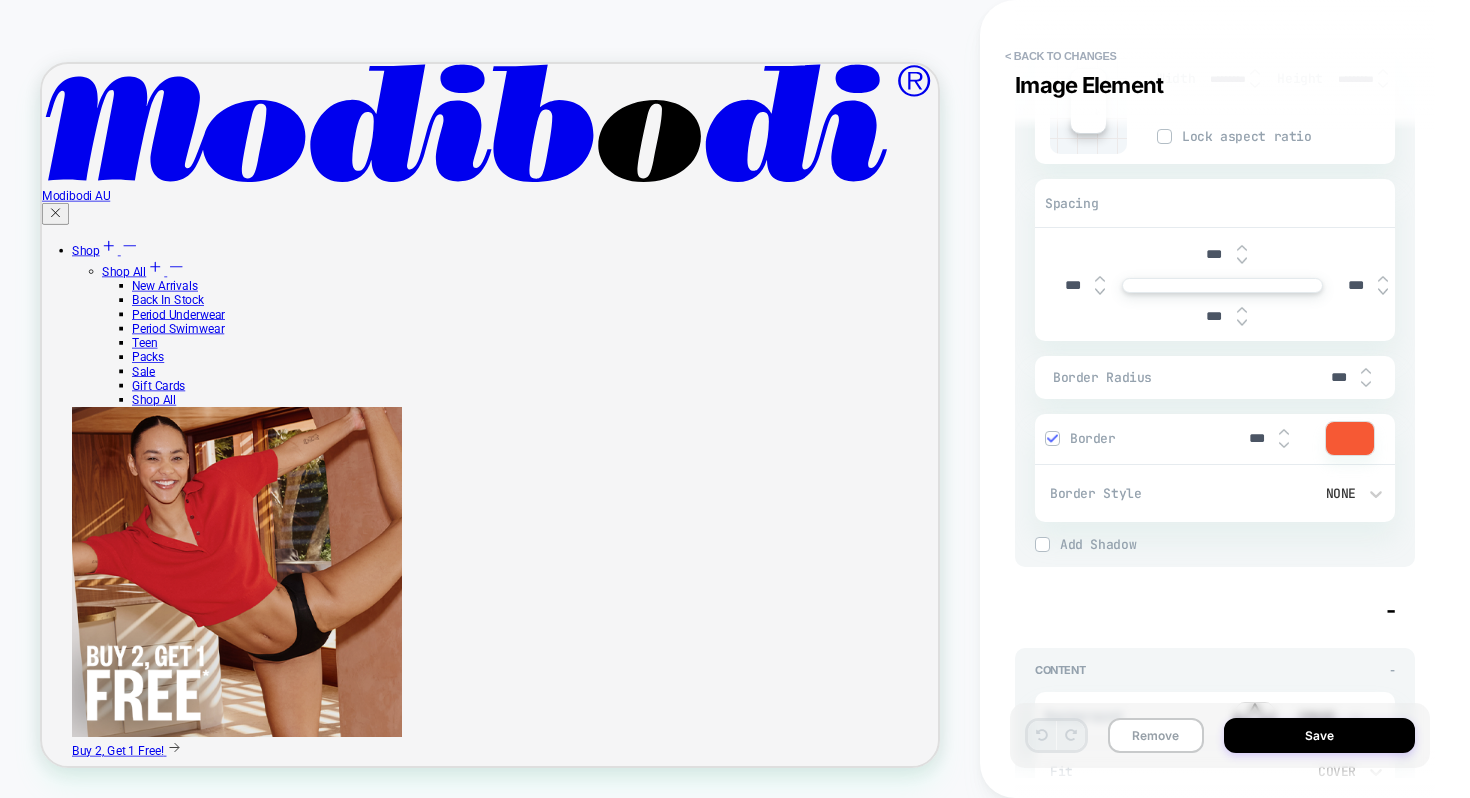 click at bounding box center [1284, 432] 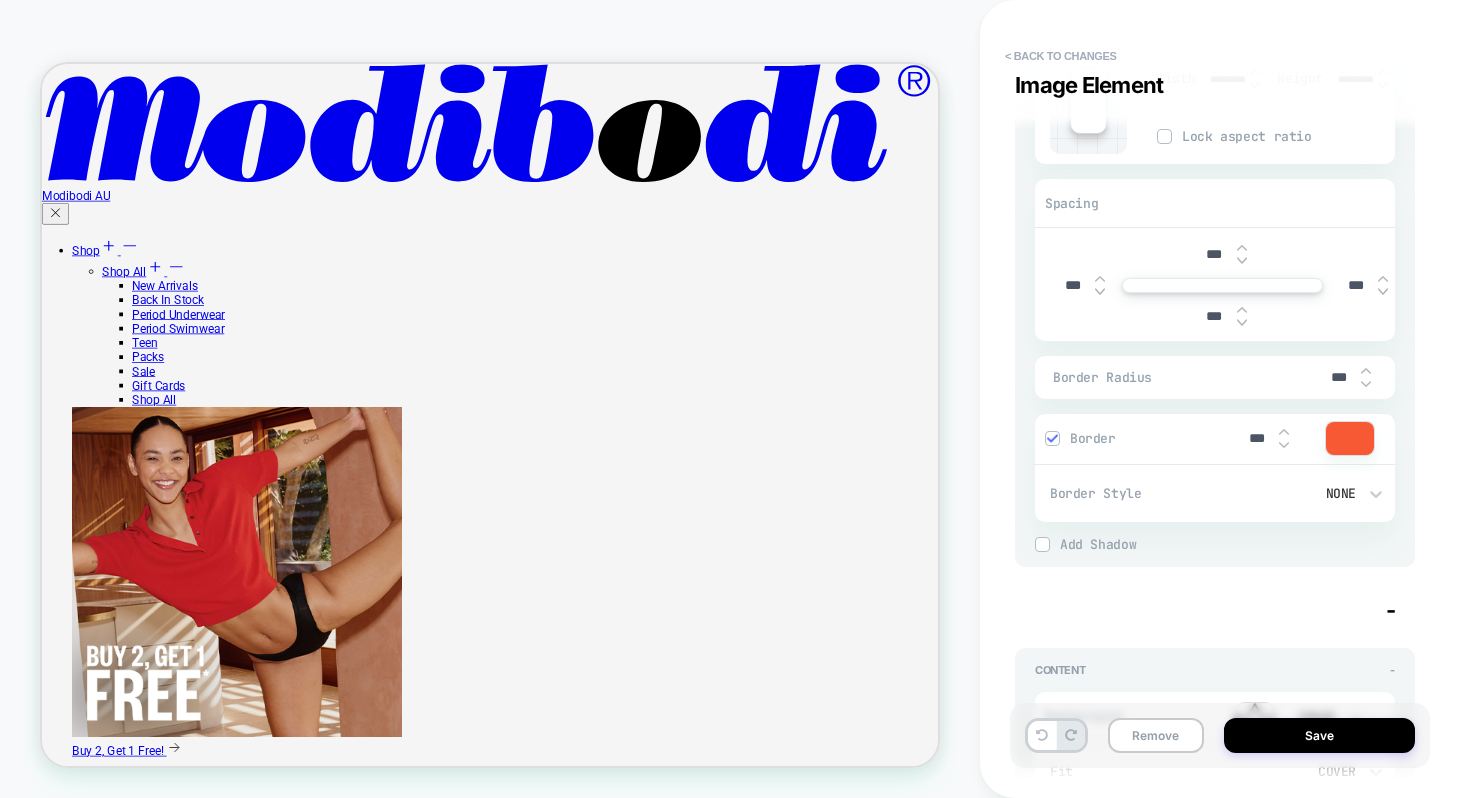click at bounding box center [1284, 432] 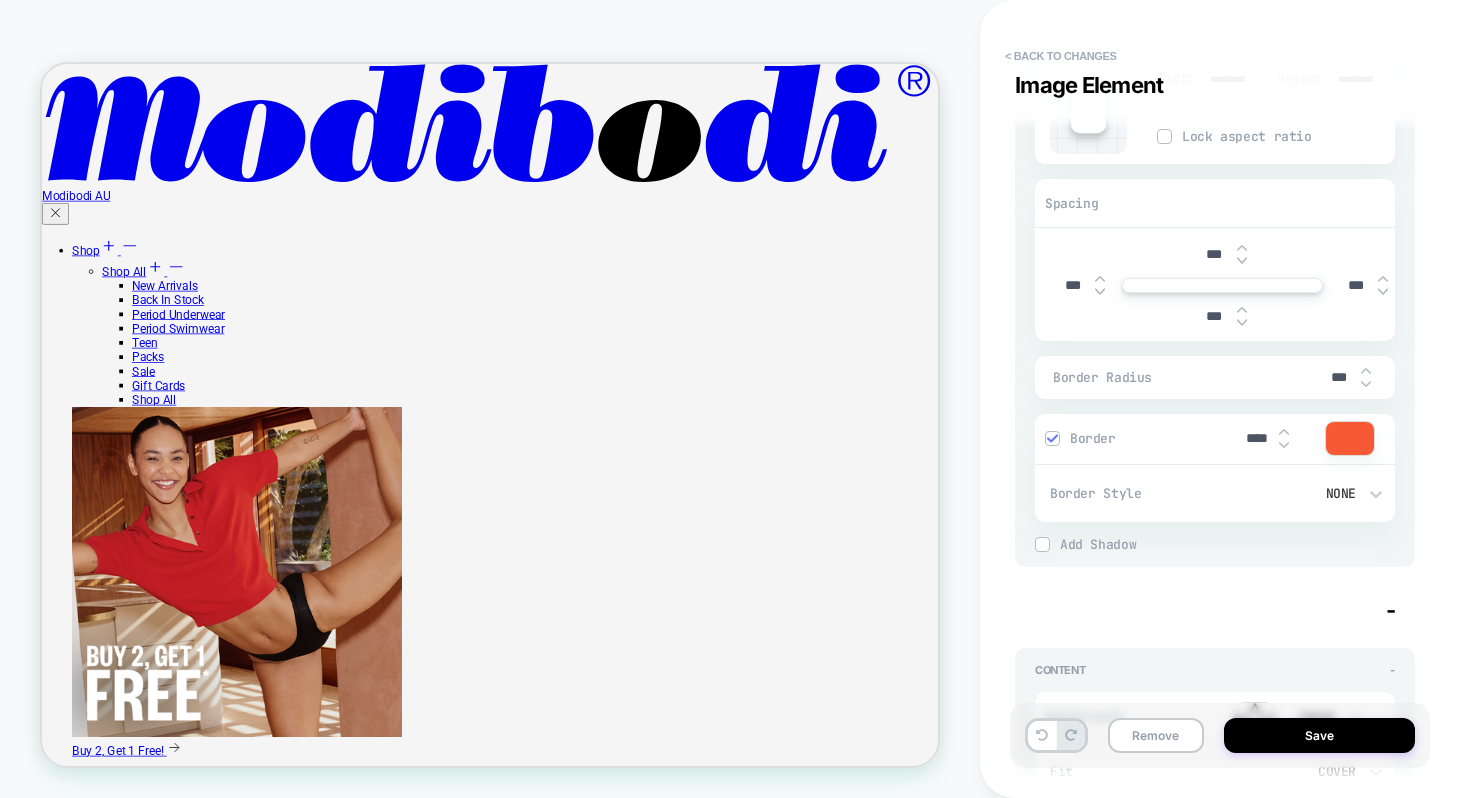 click at bounding box center (1284, 432) 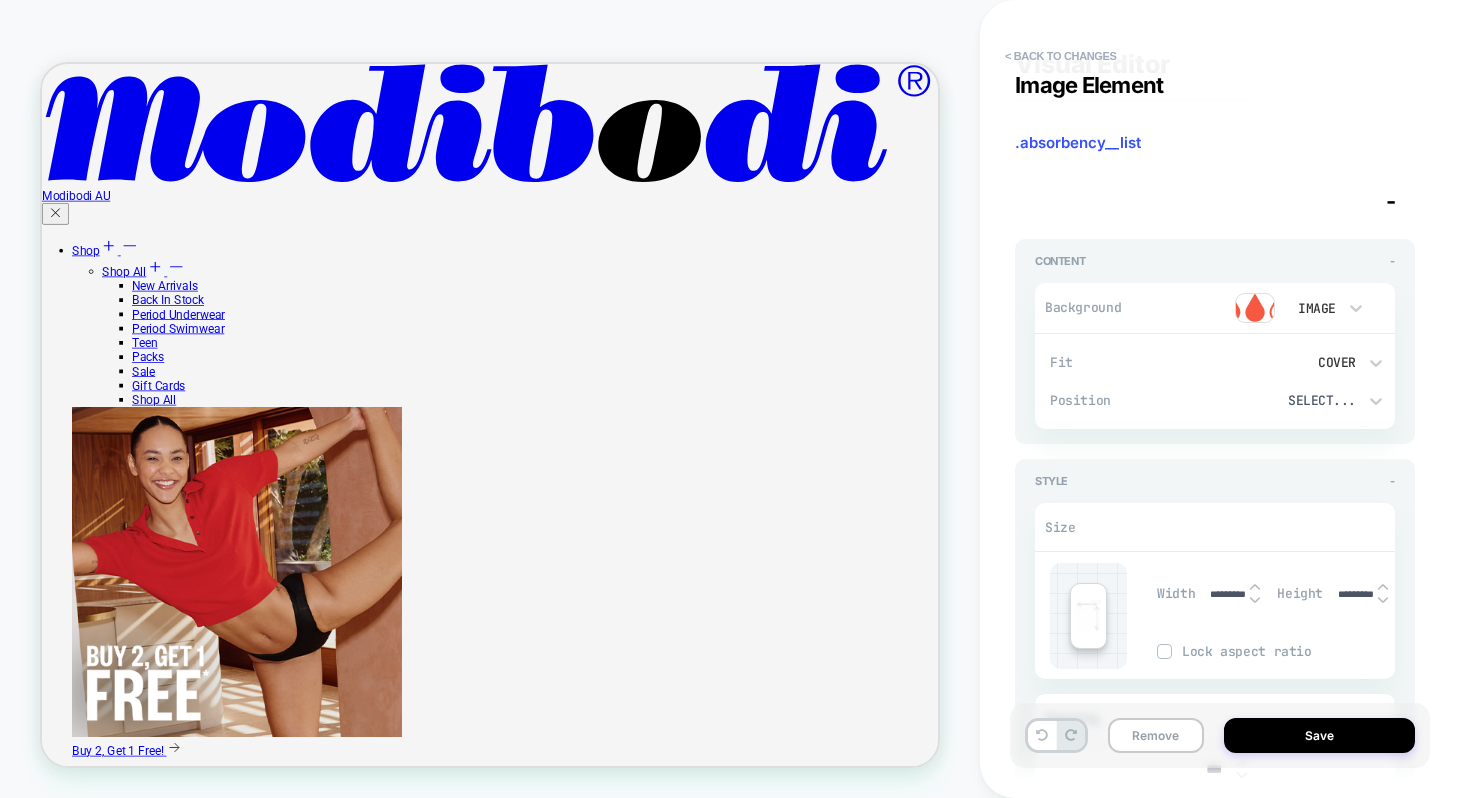 scroll, scrollTop: 1428, scrollLeft: 0, axis: vertical 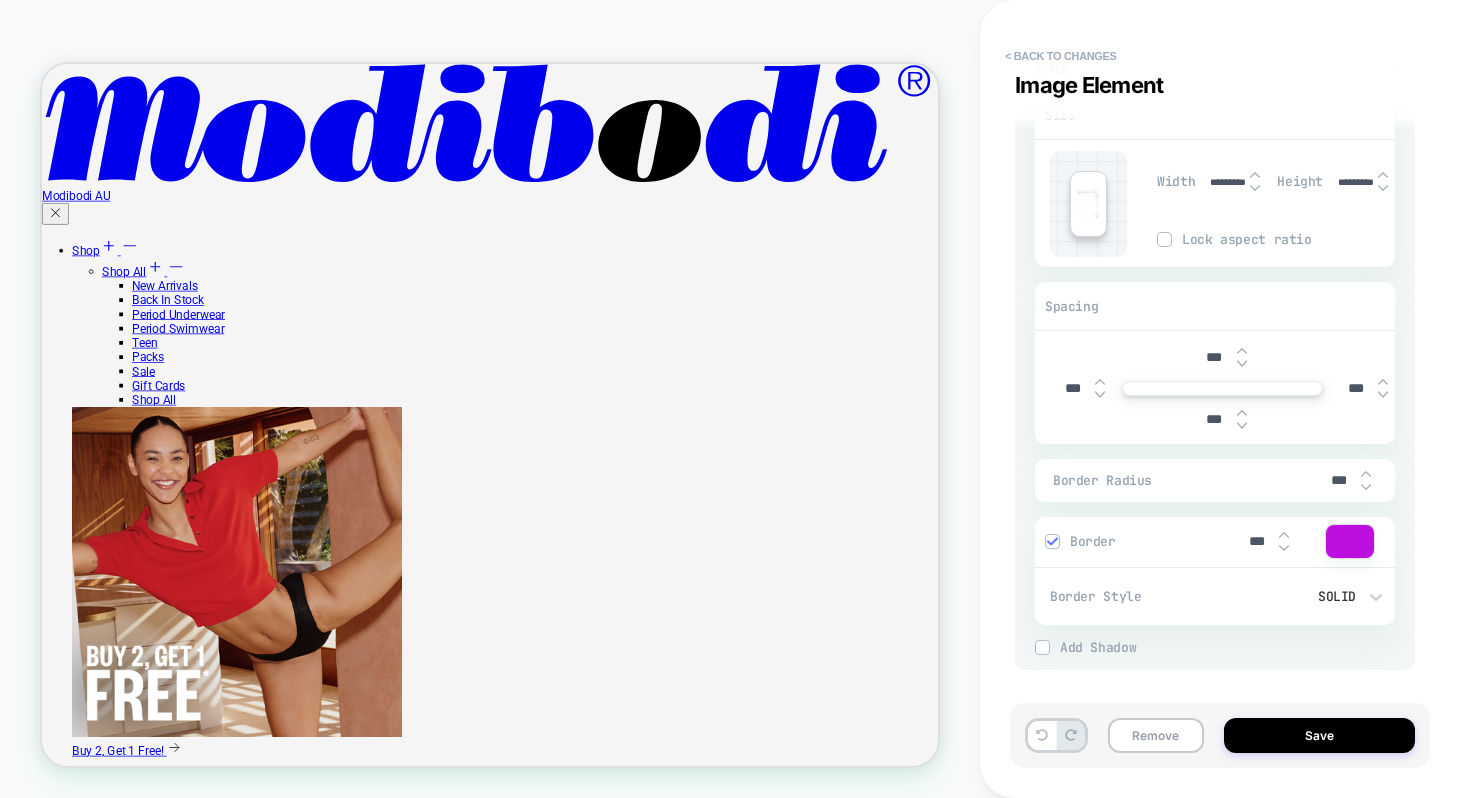 click on "***" at bounding box center [1265, 541] 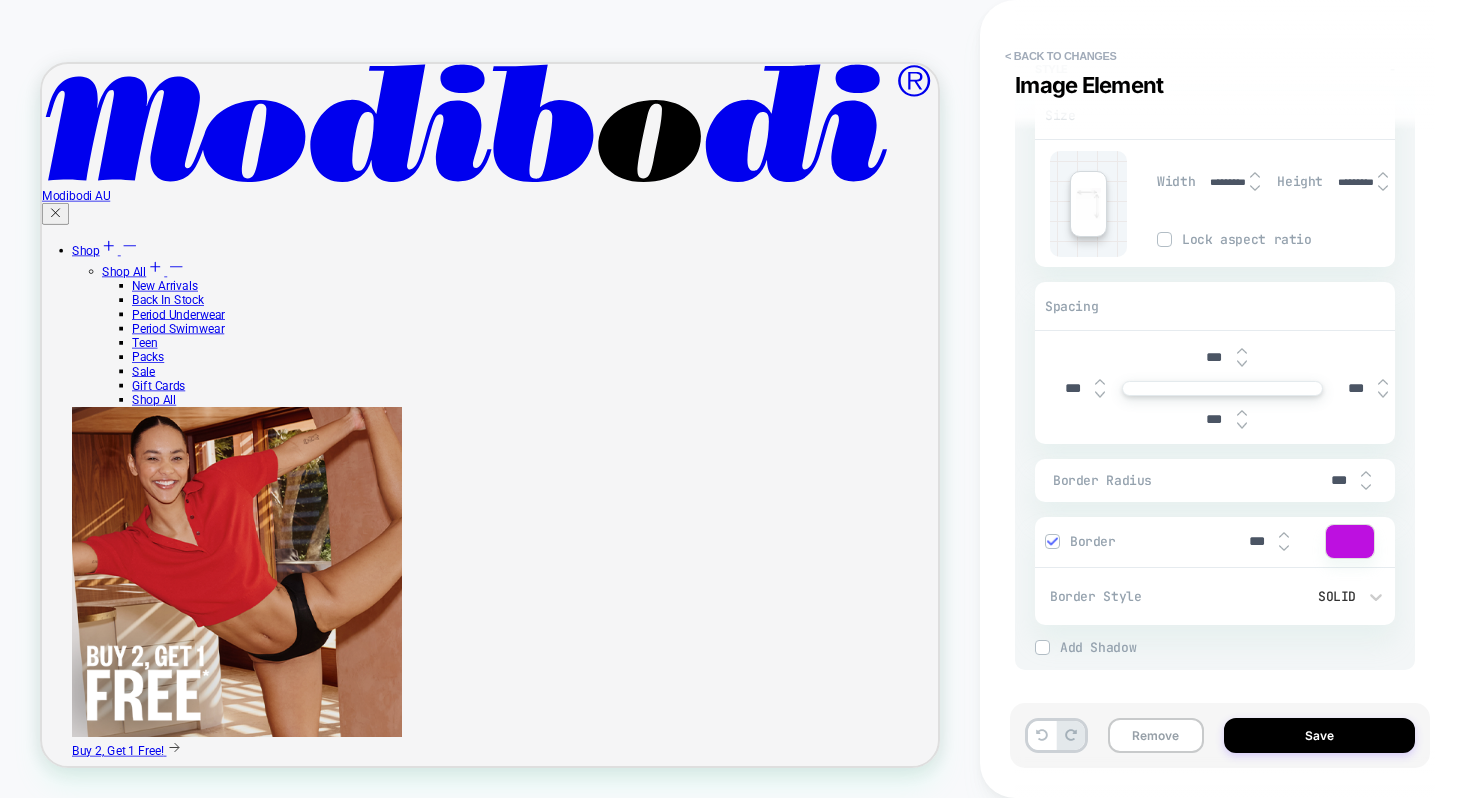 click at bounding box center (1284, 535) 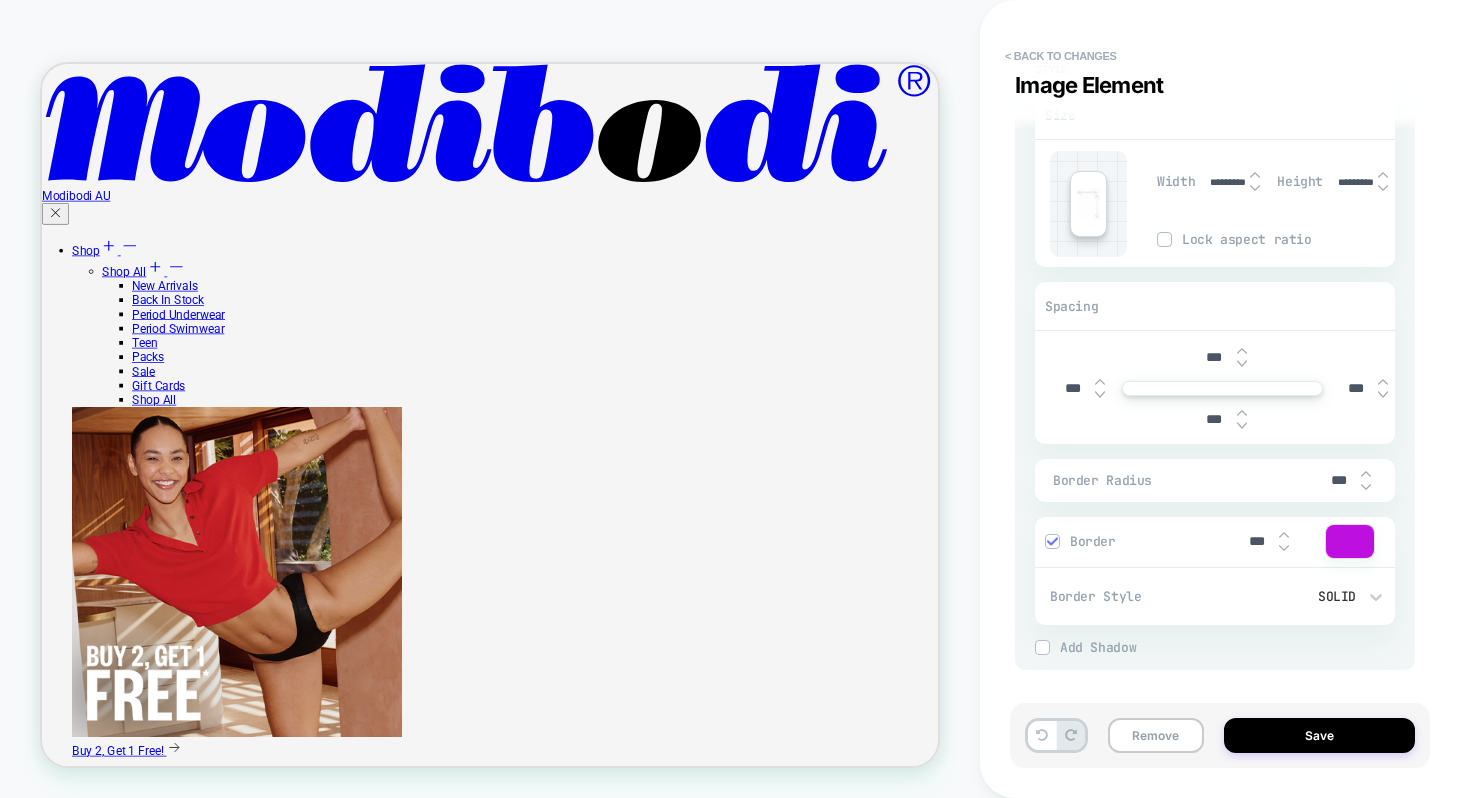 click at bounding box center (1284, 535) 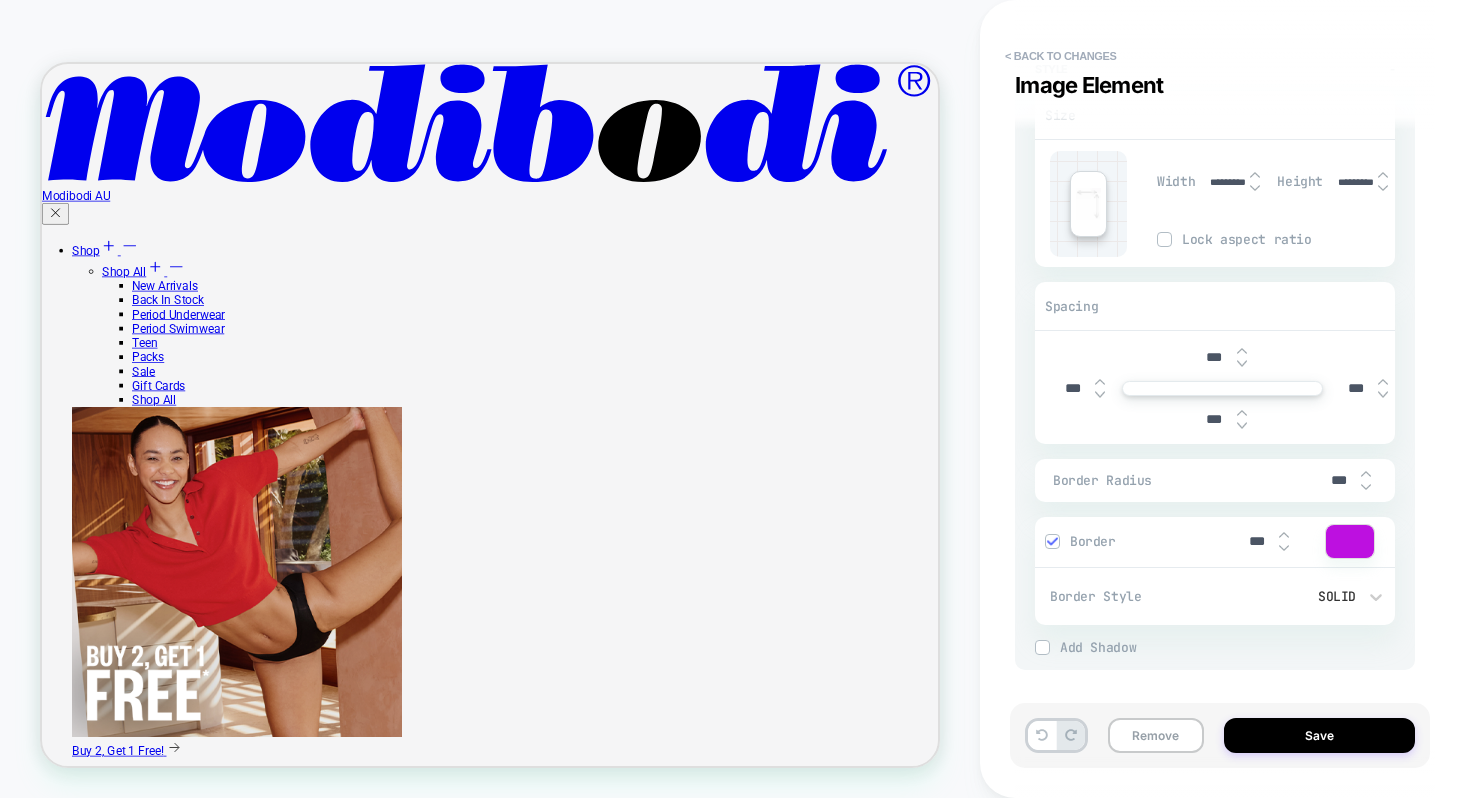 click at bounding box center (1284, 548) 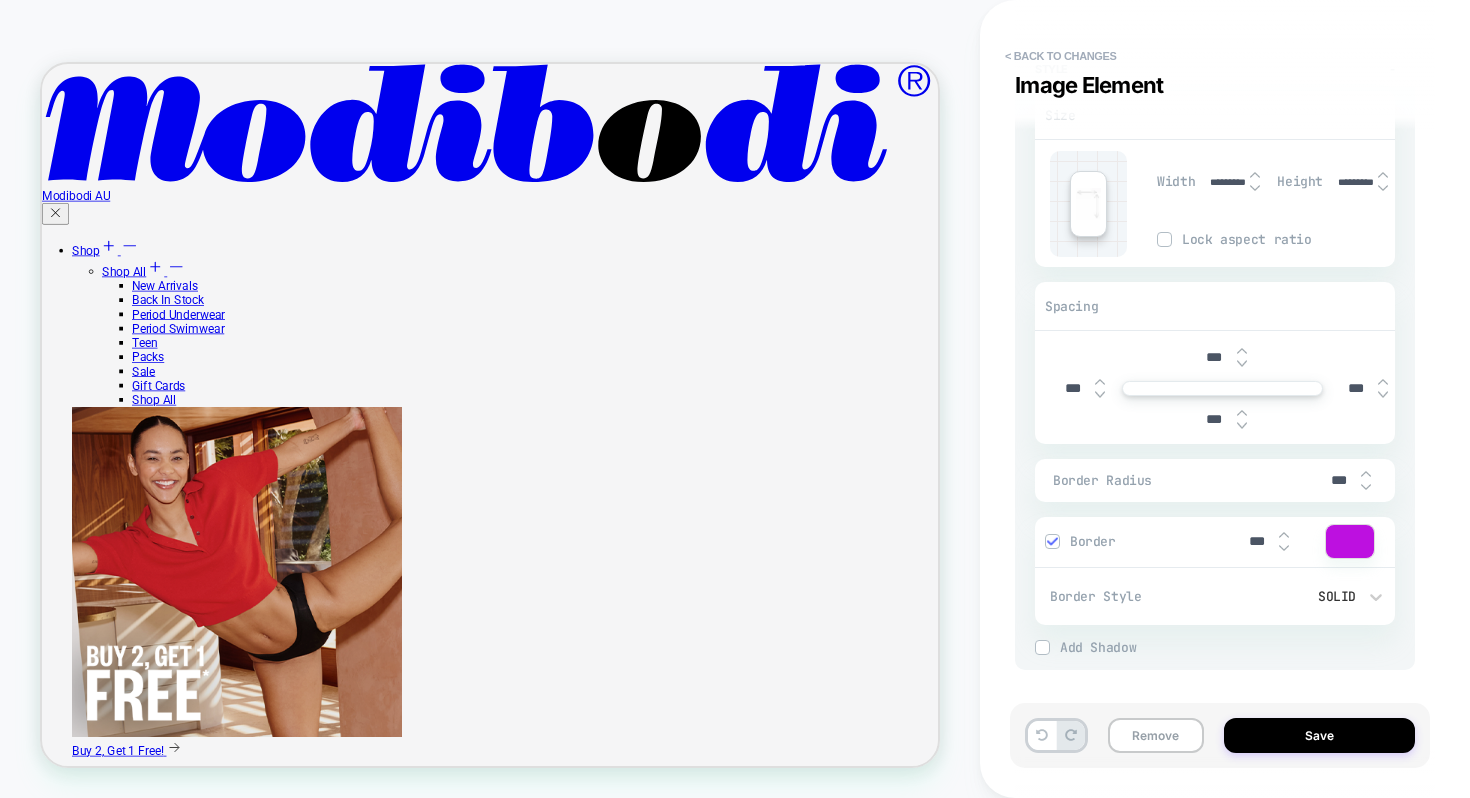 click at bounding box center (1284, 548) 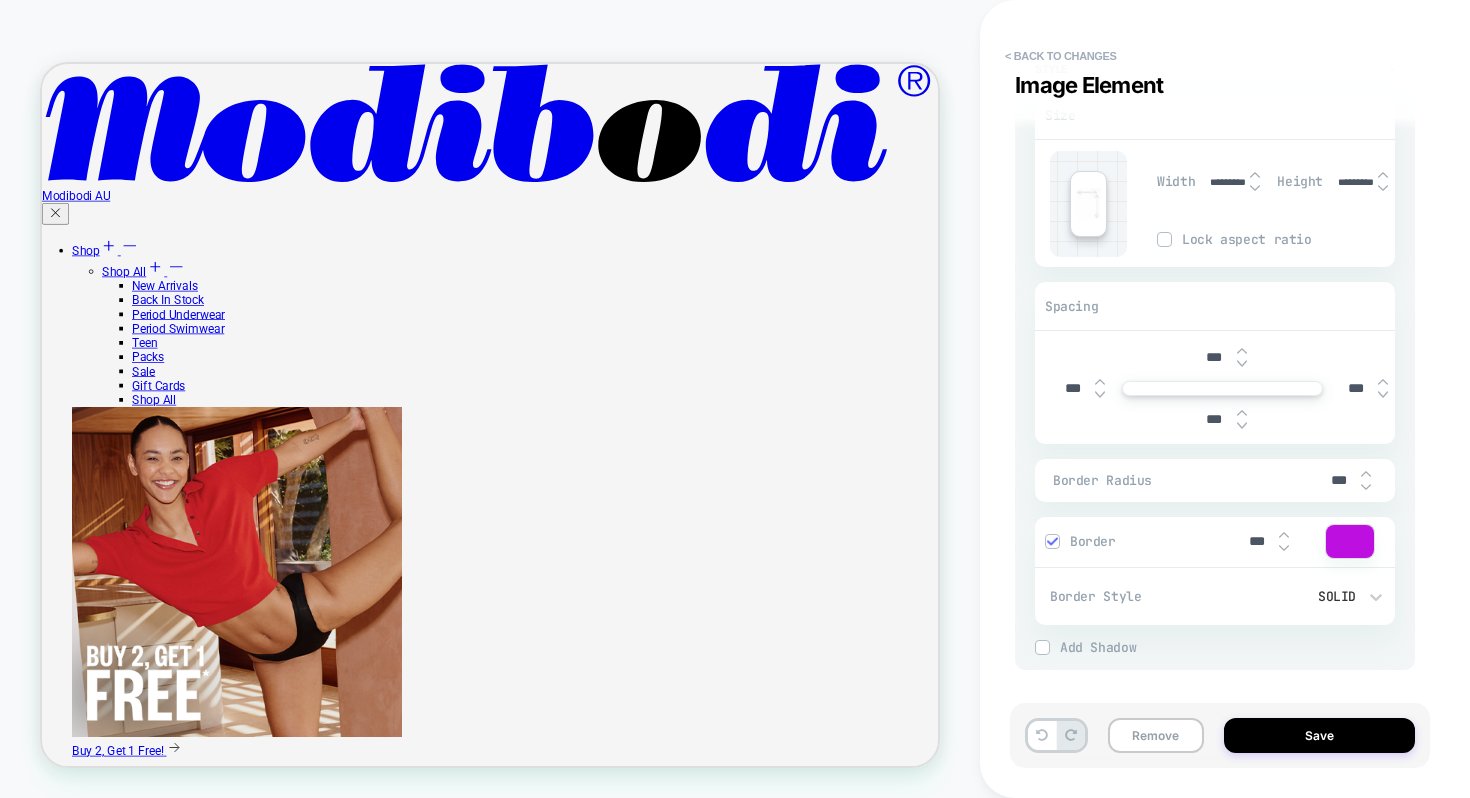 click at bounding box center (1284, 548) 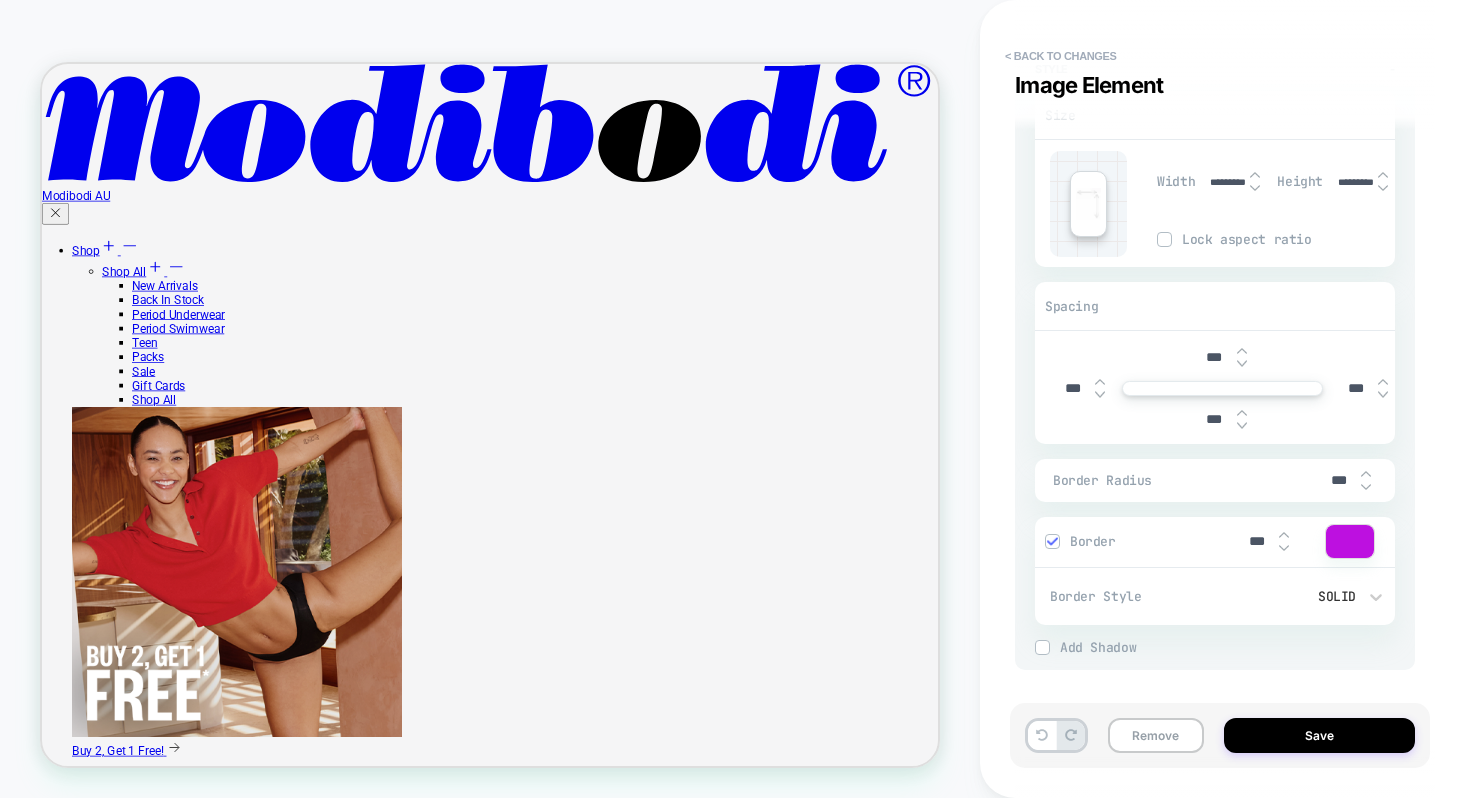 click at bounding box center [1284, 548] 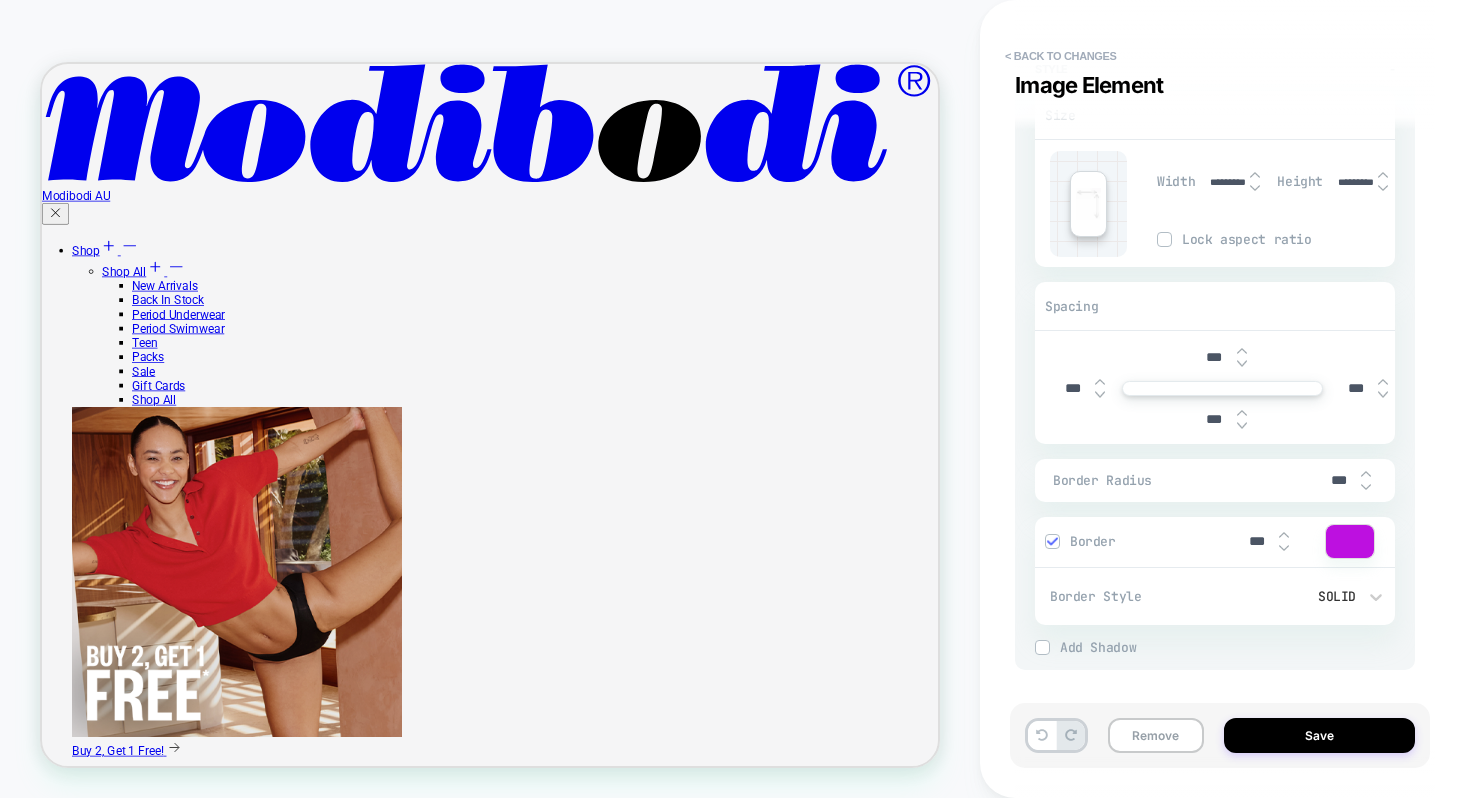 click at bounding box center (1284, 548) 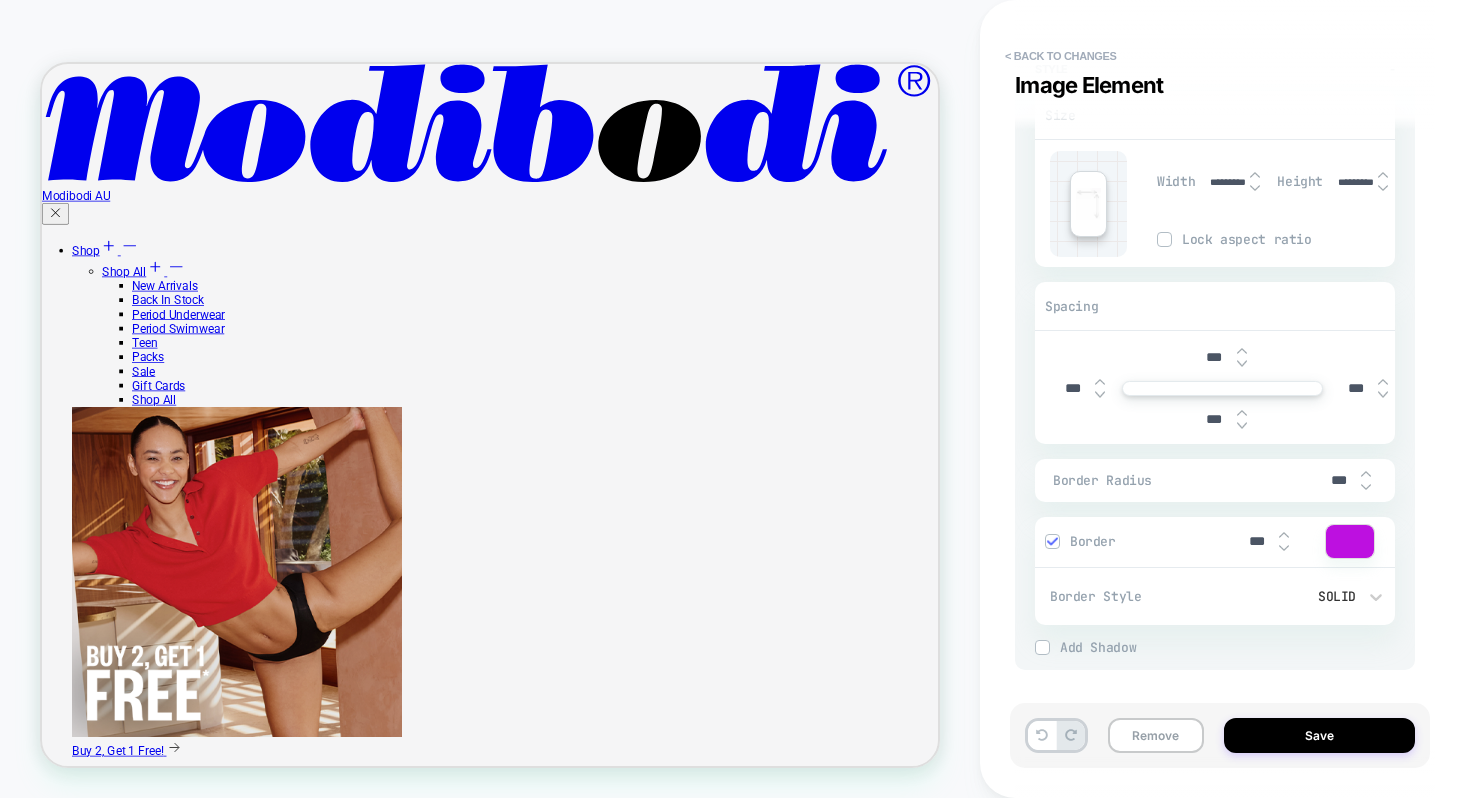 click at bounding box center (1284, 548) 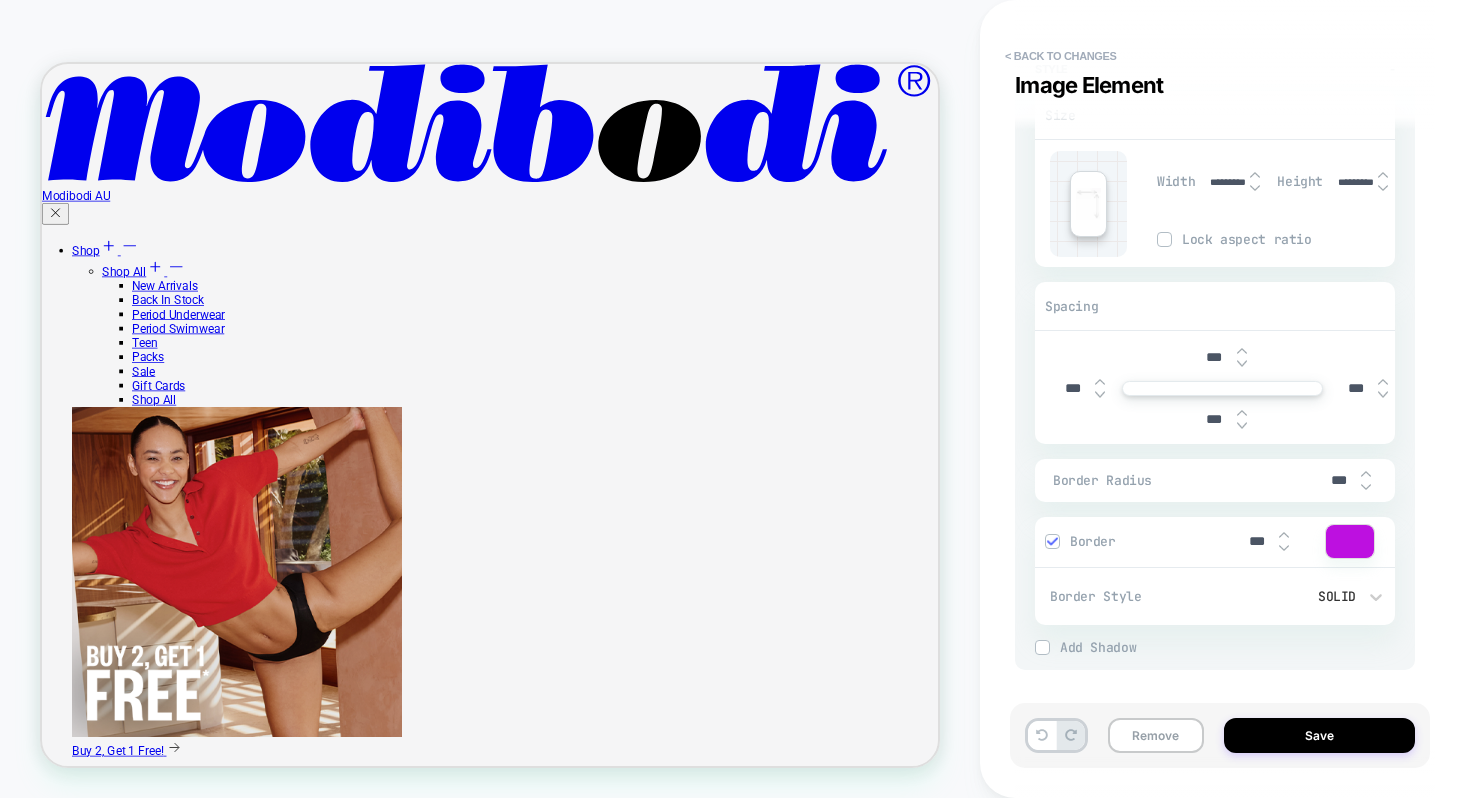 click on "***" at bounding box center (1256, 541) 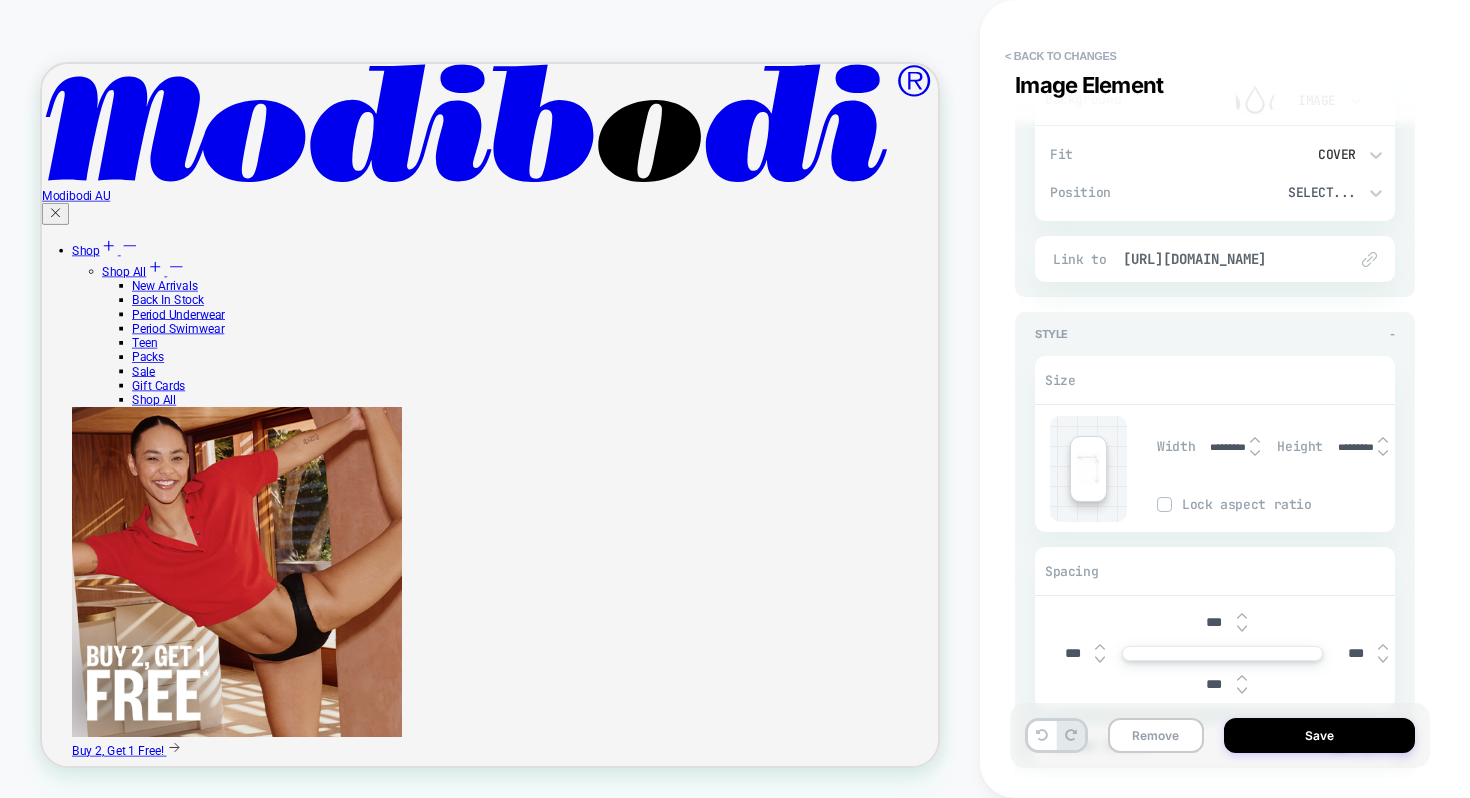 scroll, scrollTop: 1259, scrollLeft: 0, axis: vertical 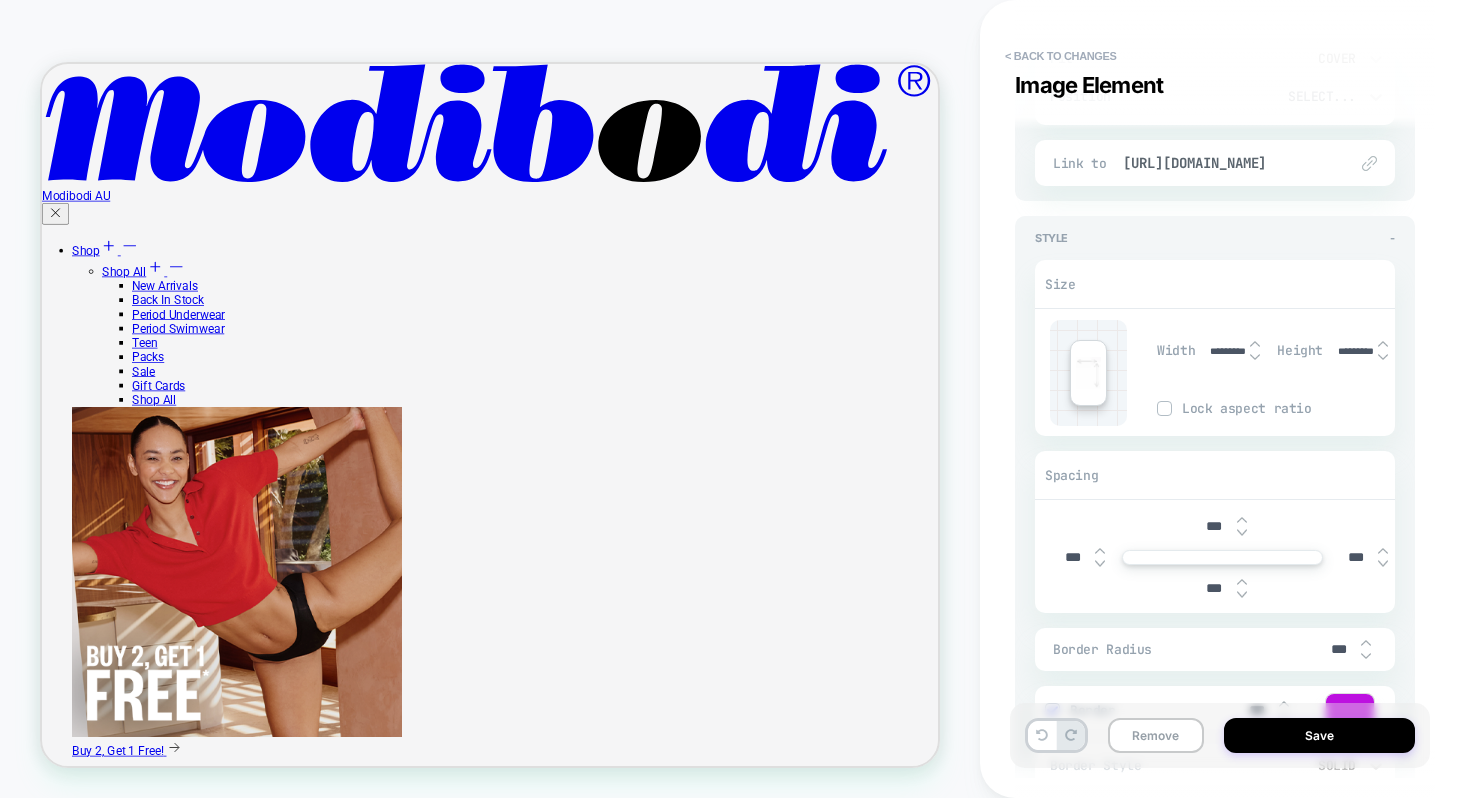 click on "***" at bounding box center (1214, 526) 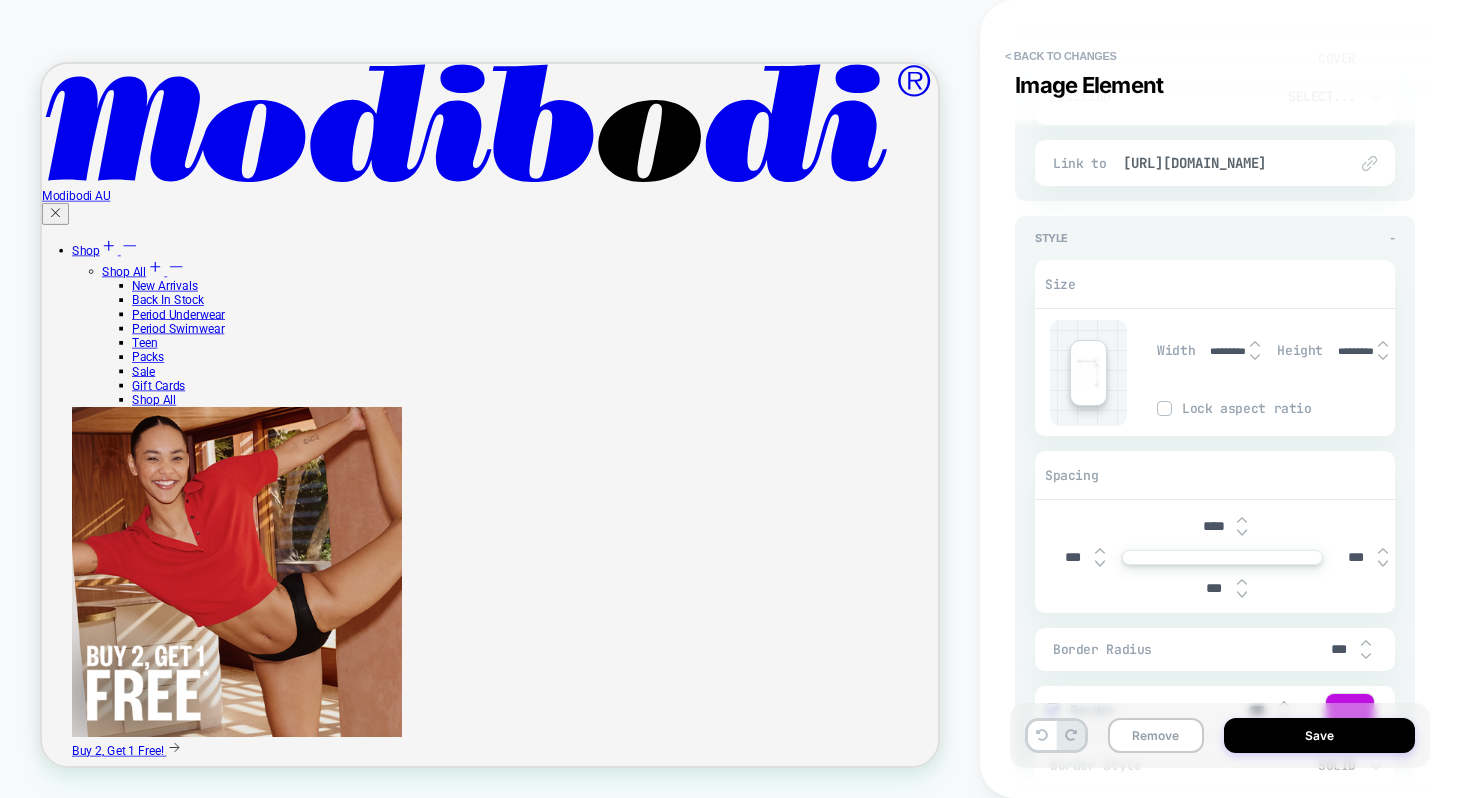 type on "****" 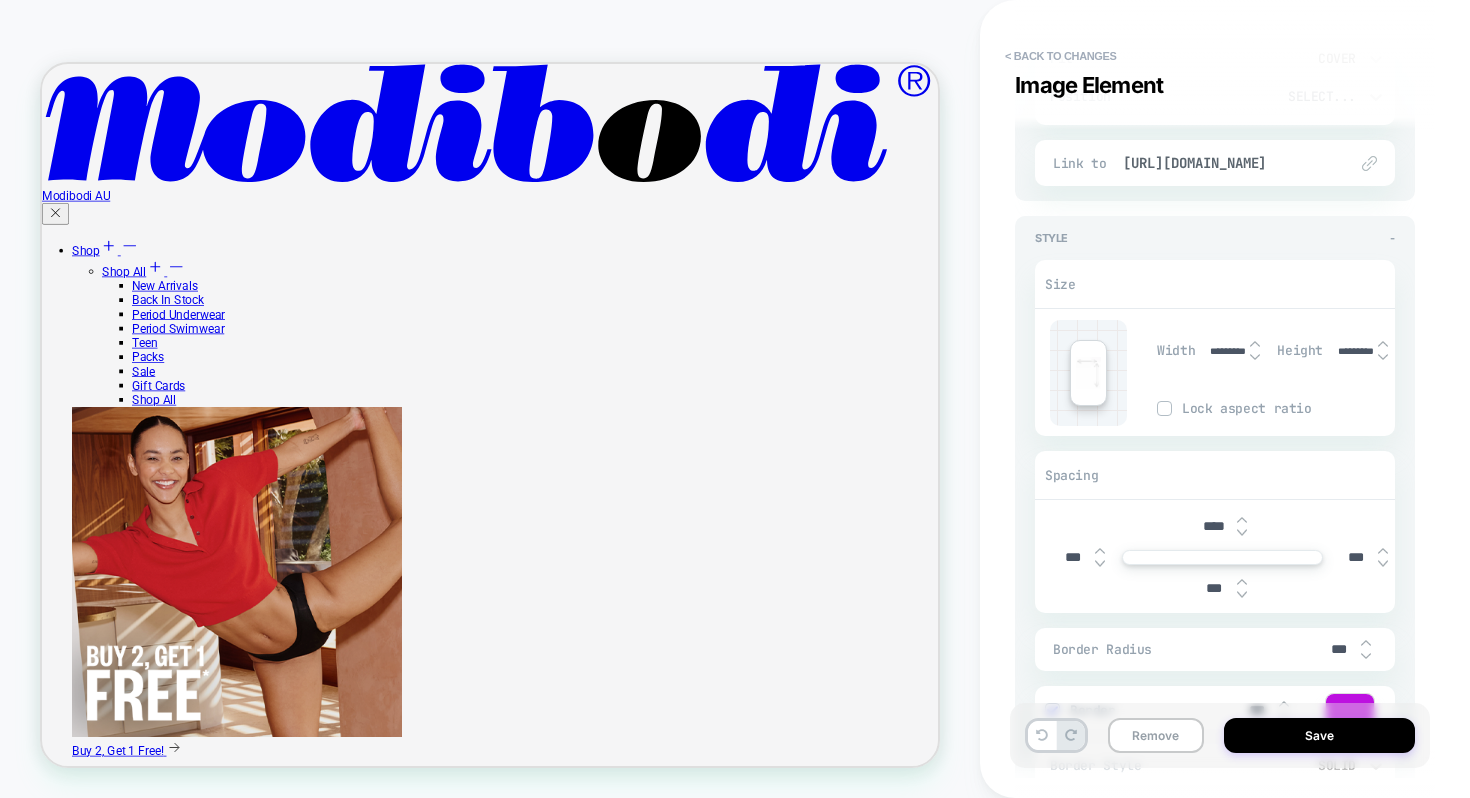 click on "***" at bounding box center [1214, 588] 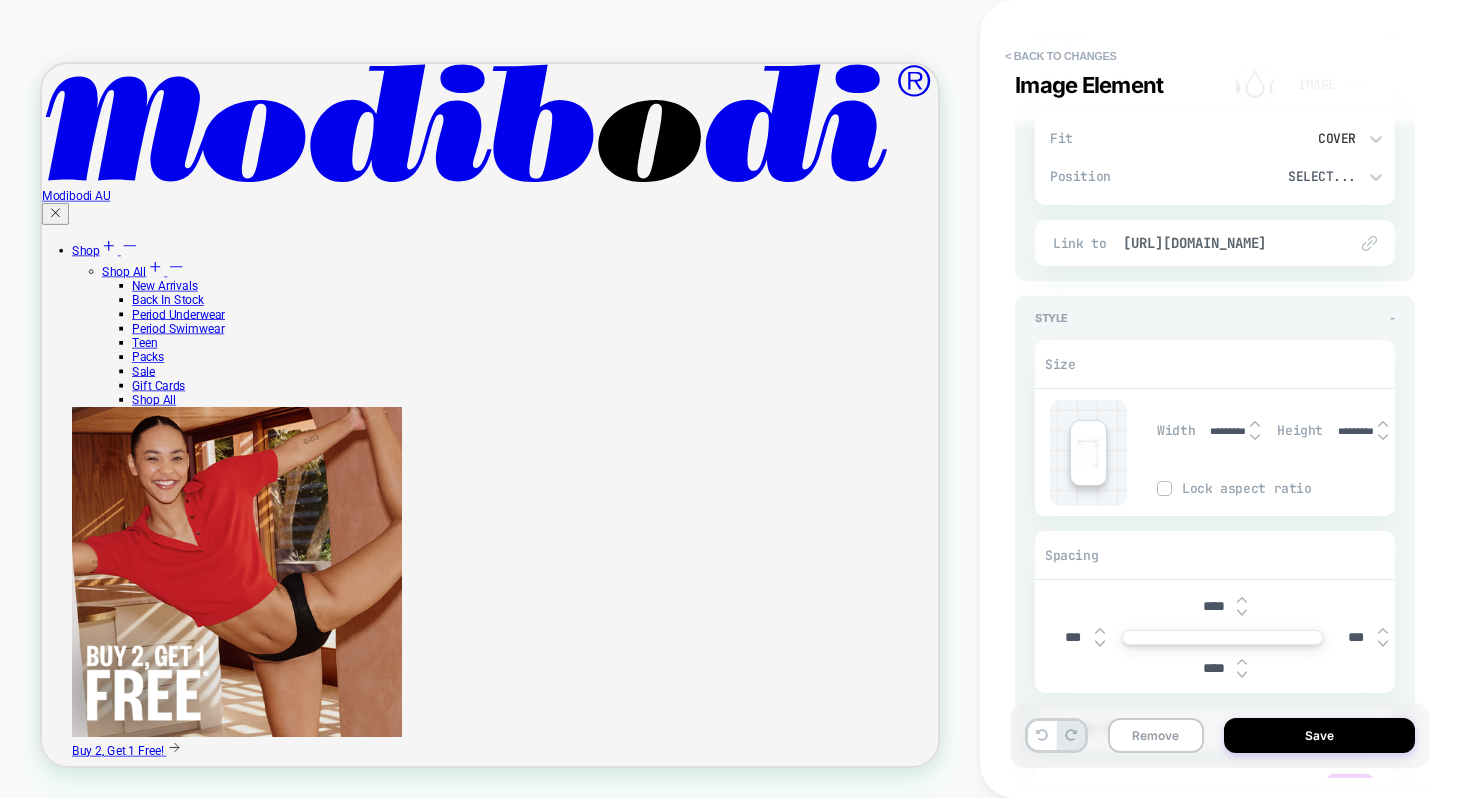 scroll, scrollTop: 1186, scrollLeft: 0, axis: vertical 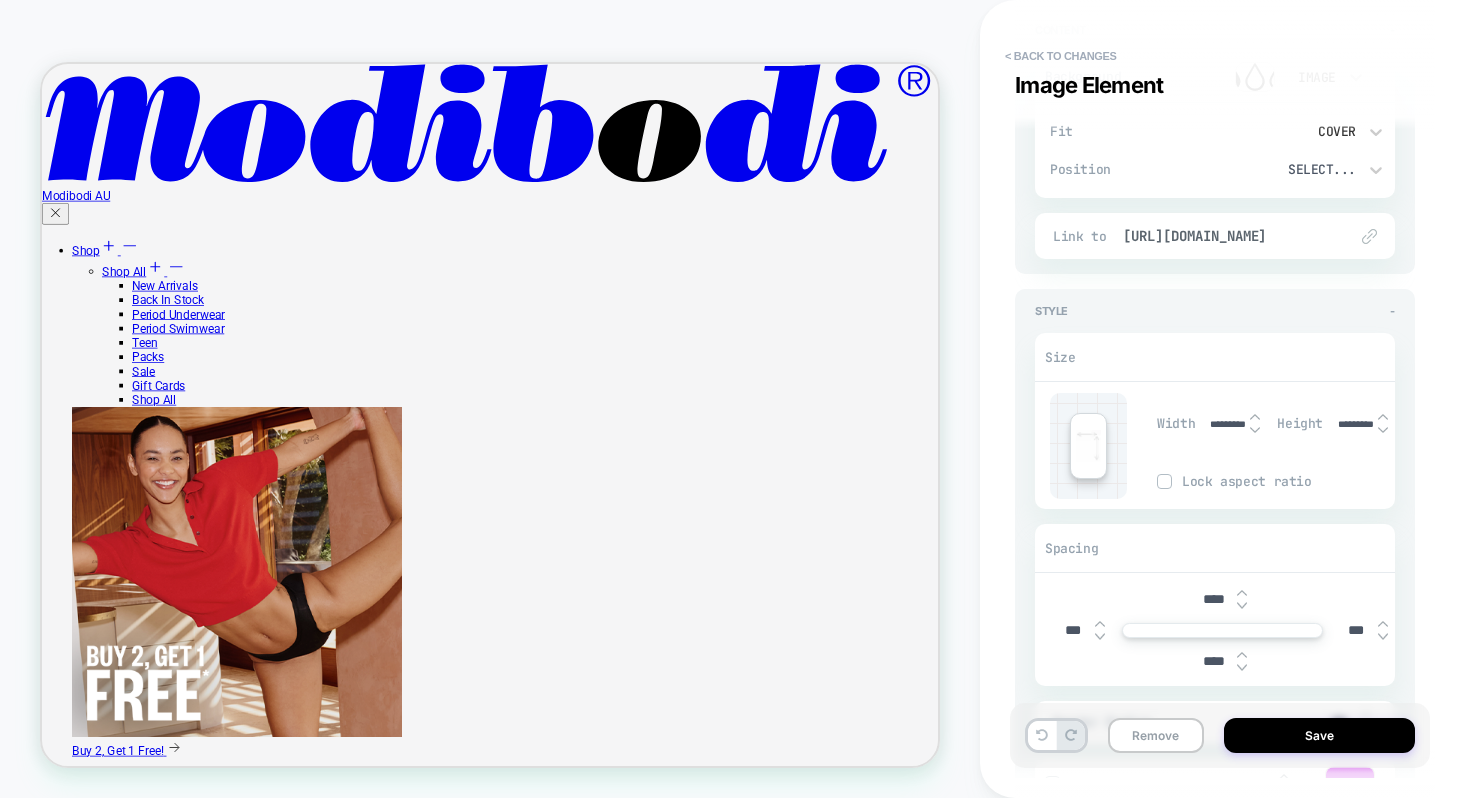 type on "****" 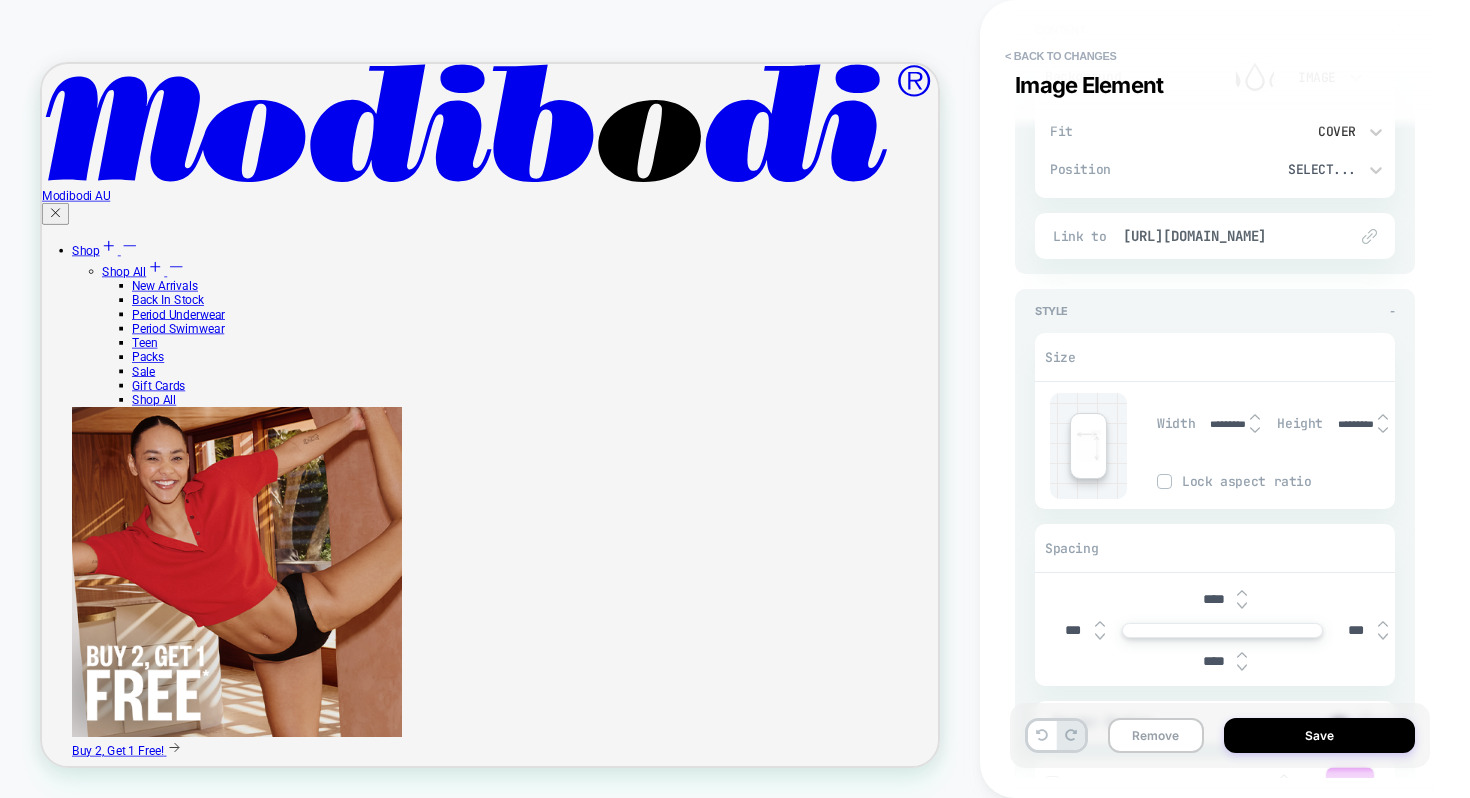 click on "****" at bounding box center [1214, 599] 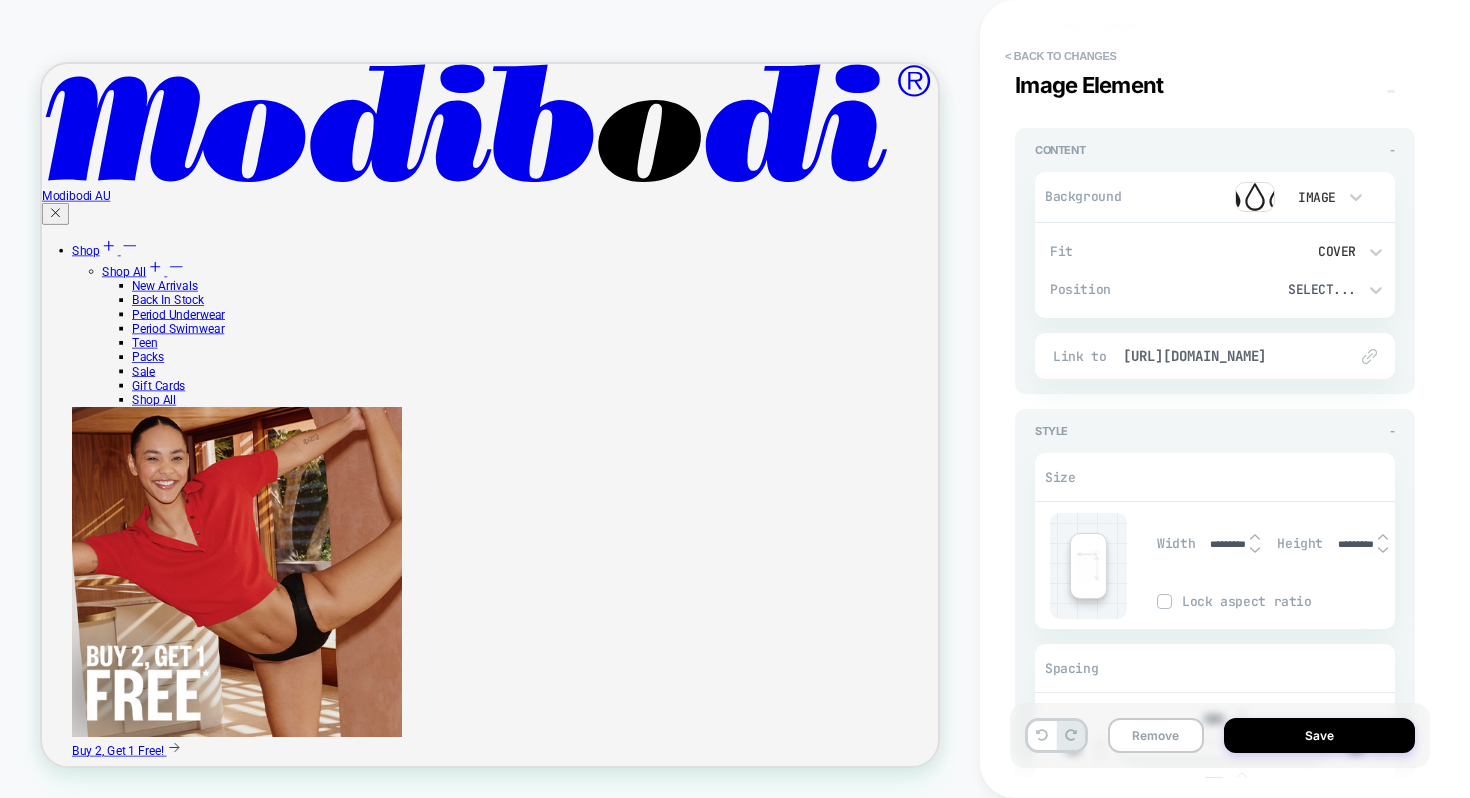 scroll, scrollTop: 1067, scrollLeft: 0, axis: vertical 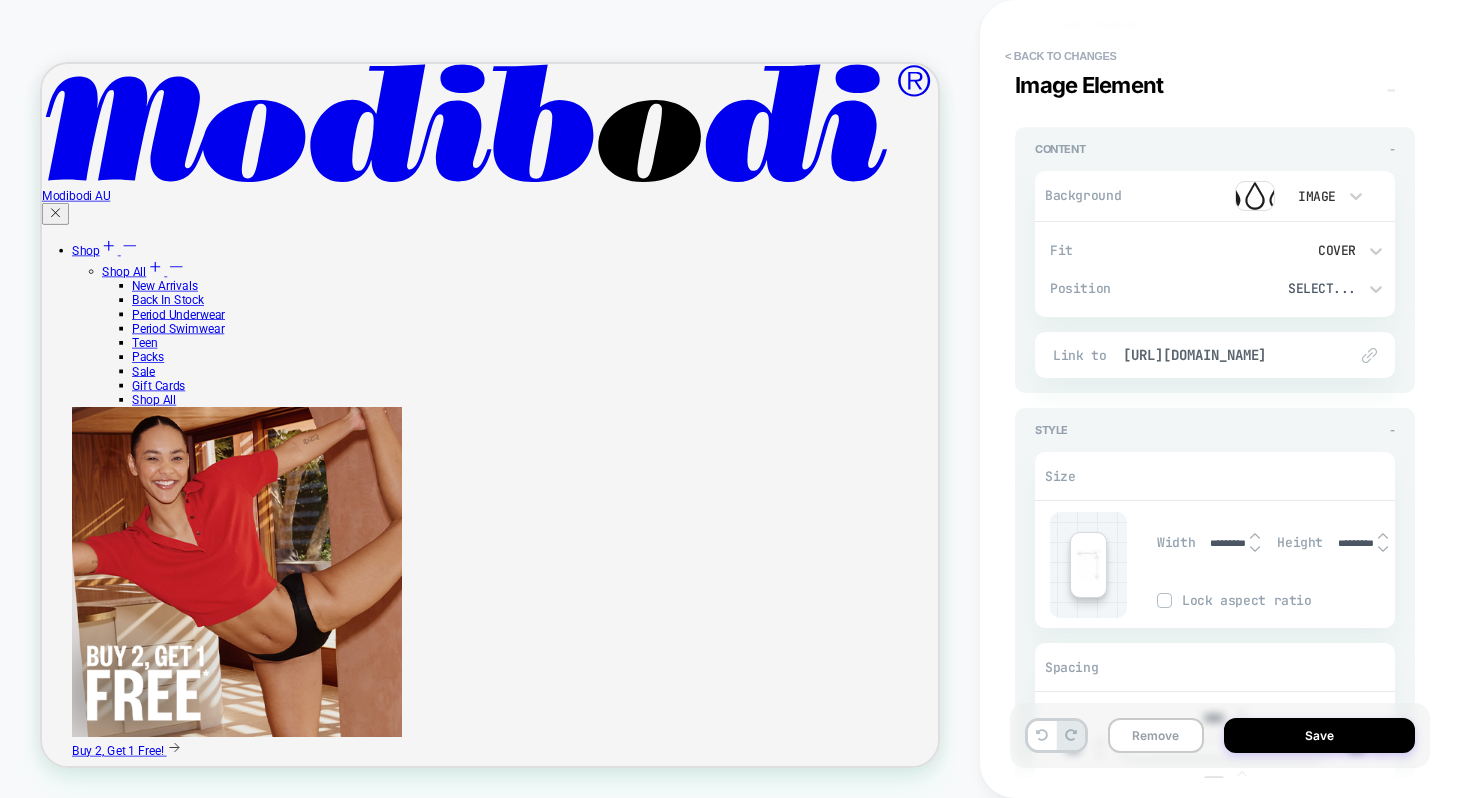 click on "Select..." at bounding box center [1299, 288] 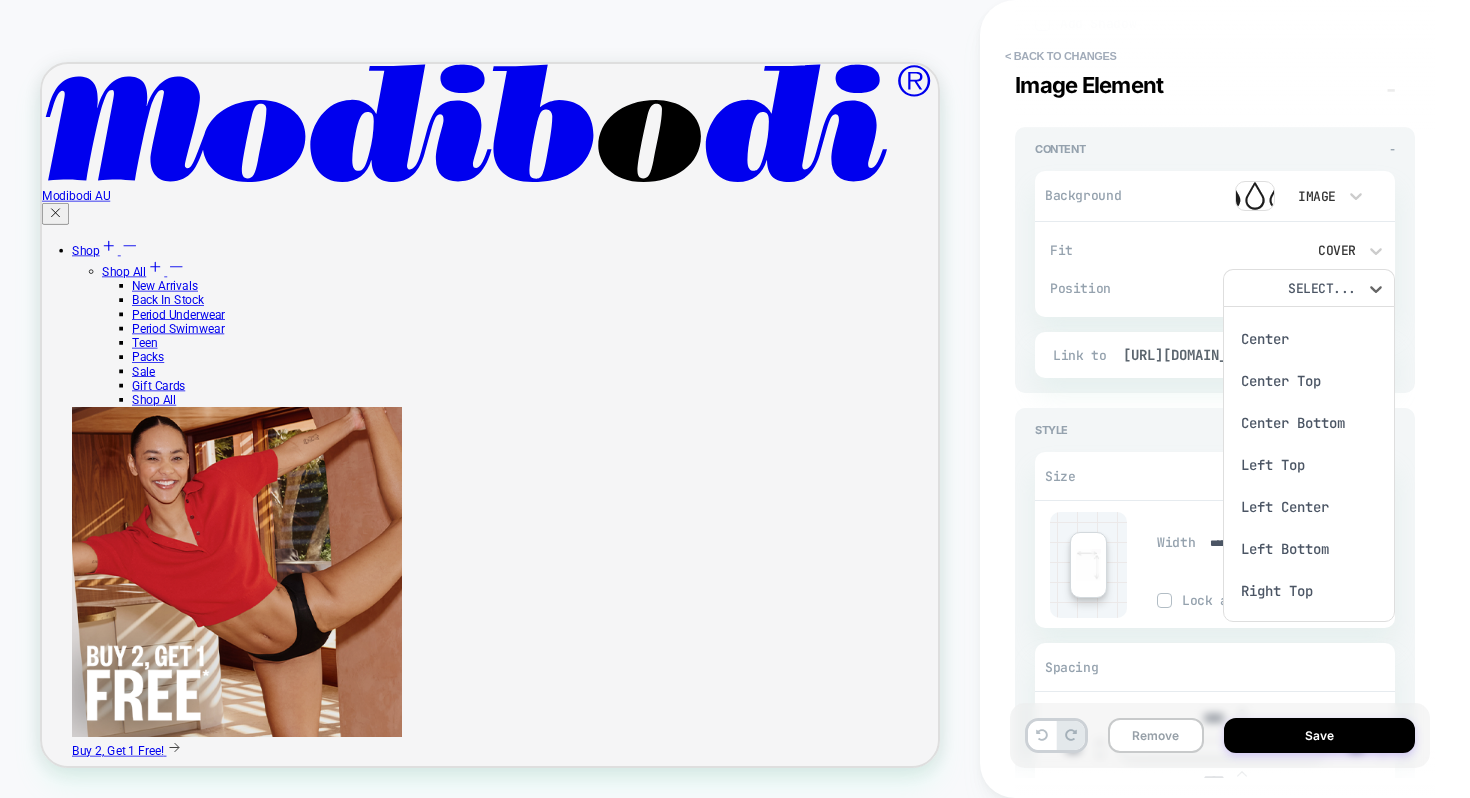 click on "Center" at bounding box center [1309, 339] 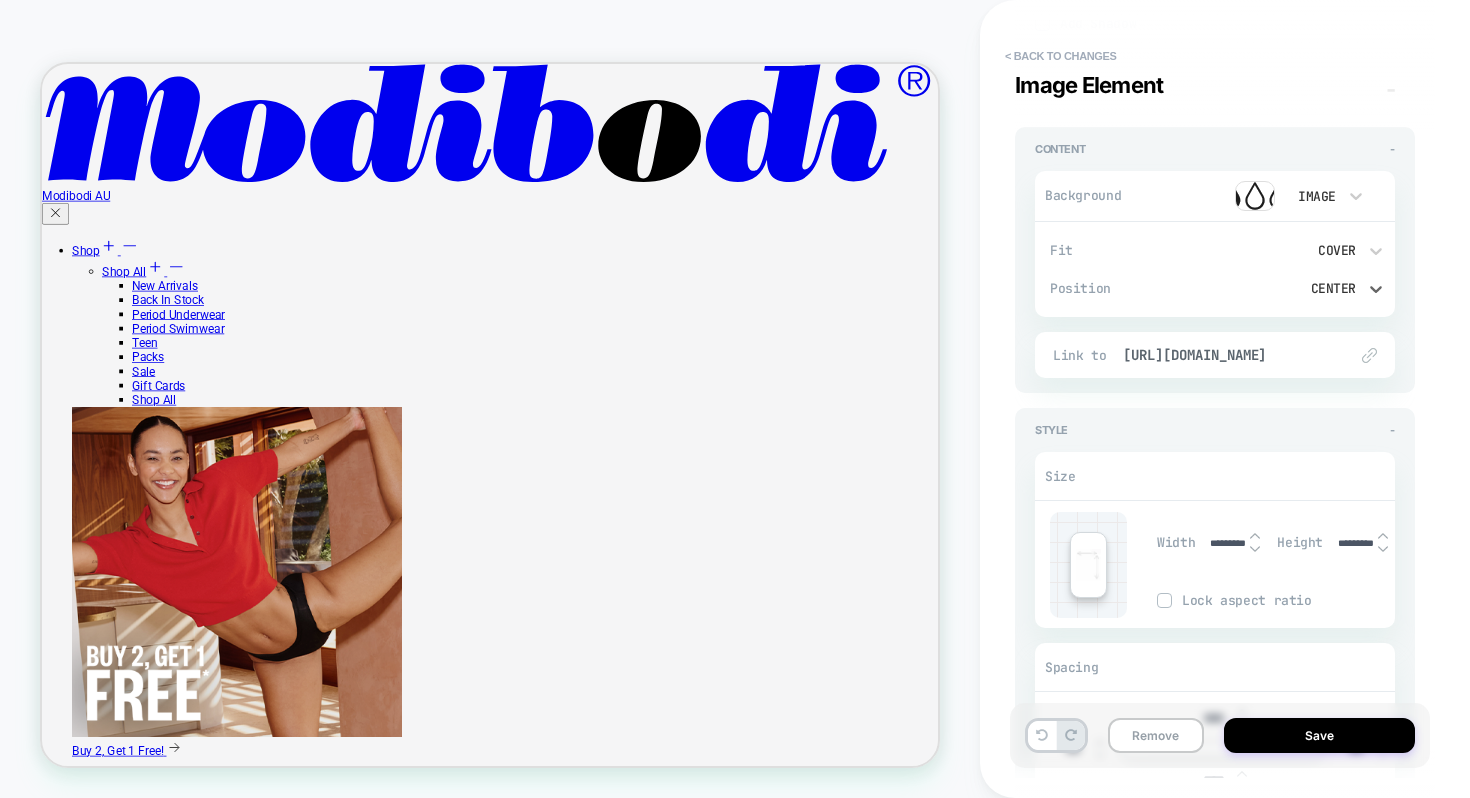 click on "Cover" at bounding box center [1299, 250] 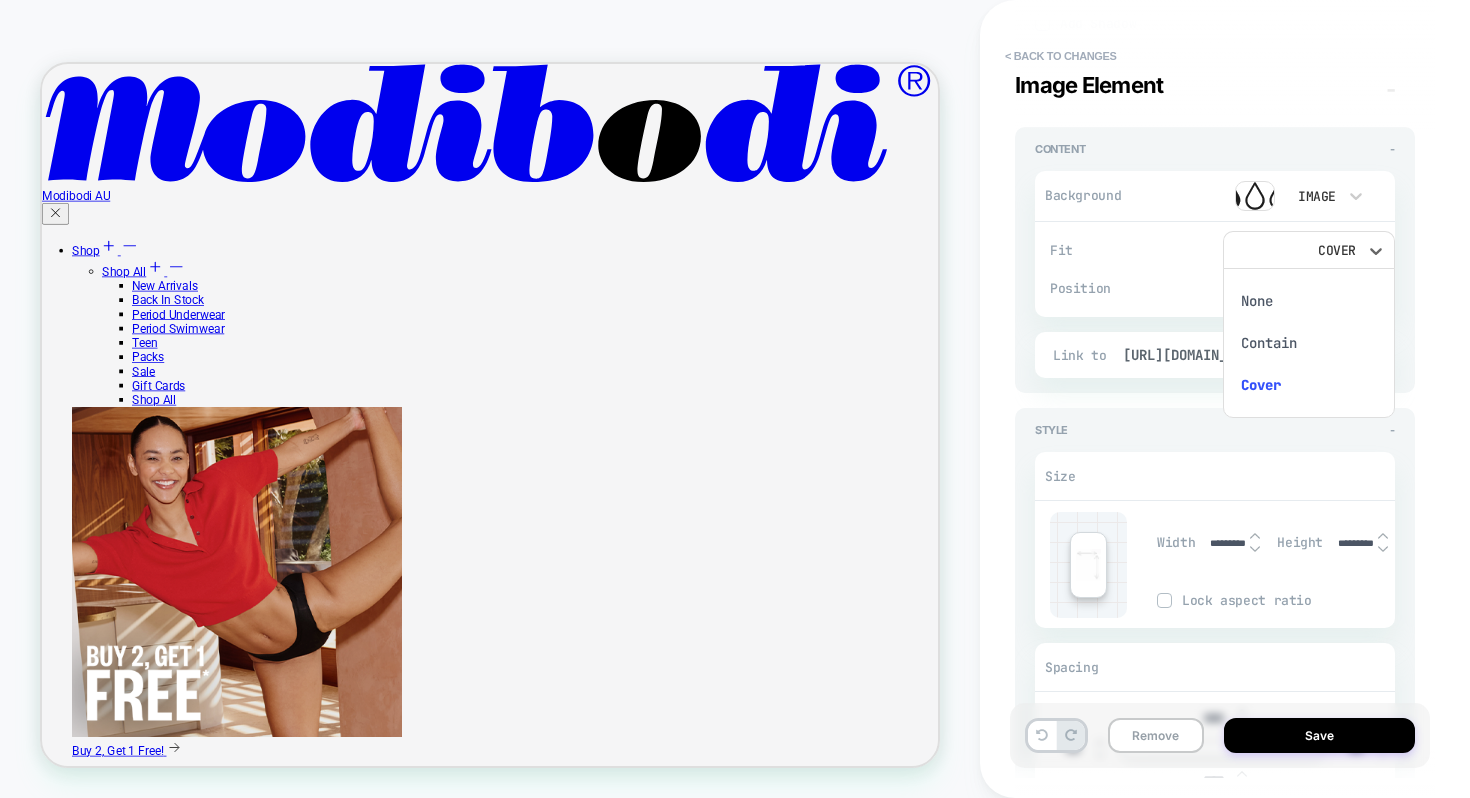 click on "Contain" at bounding box center (1309, 343) 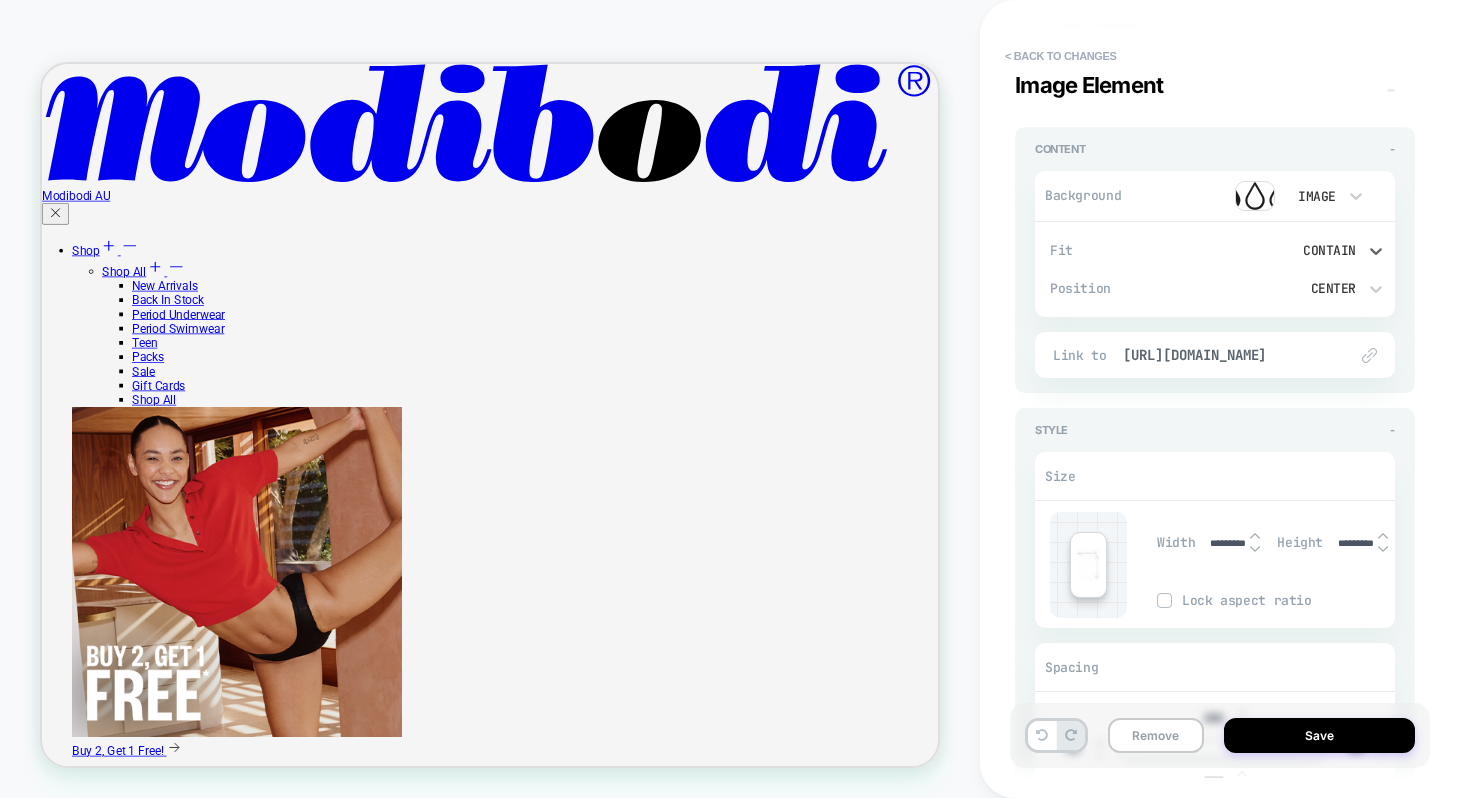 click on "Center" at bounding box center [1299, 288] 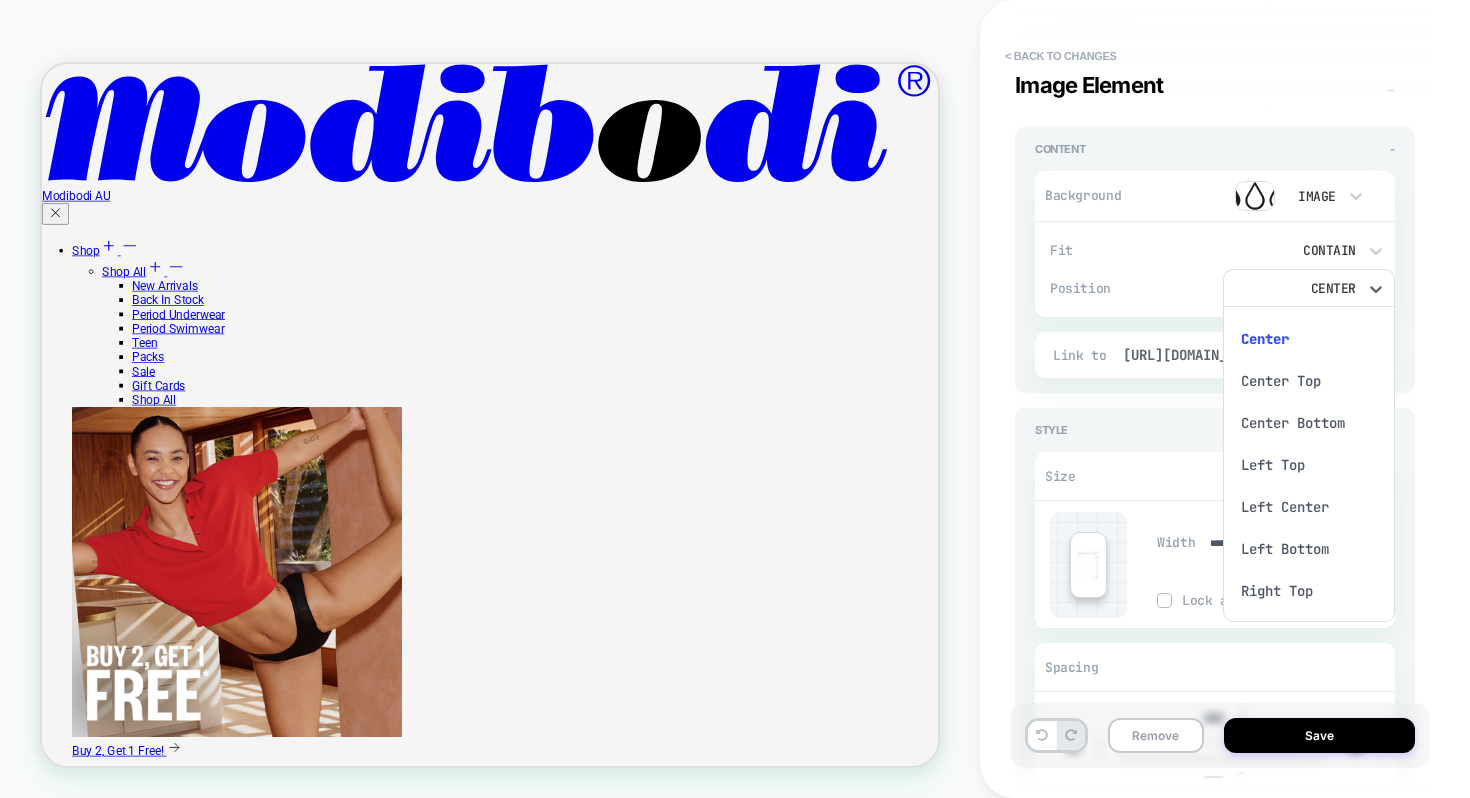 click on "Center Top" at bounding box center (1309, 381) 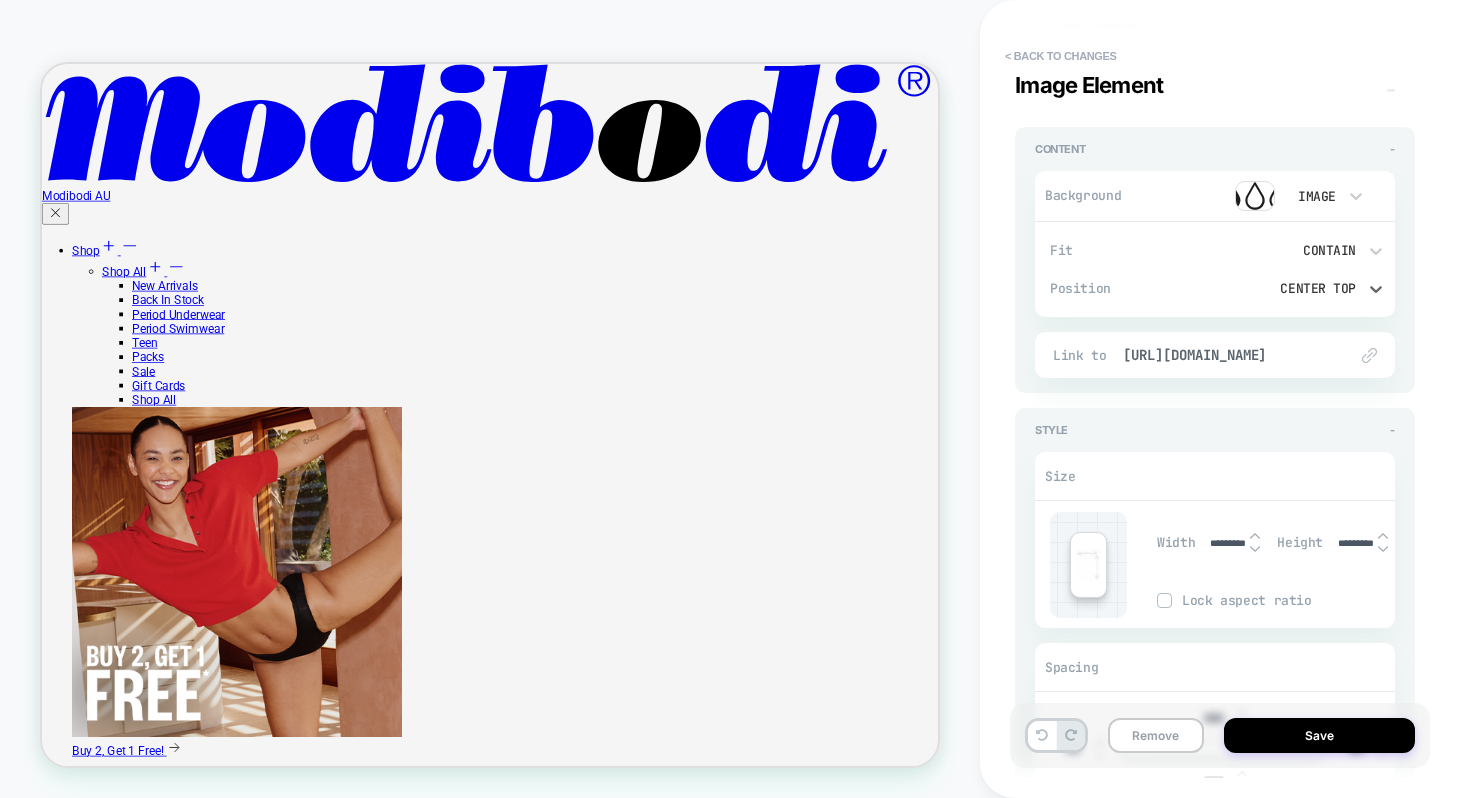 click on "Center Top" at bounding box center [1299, 288] 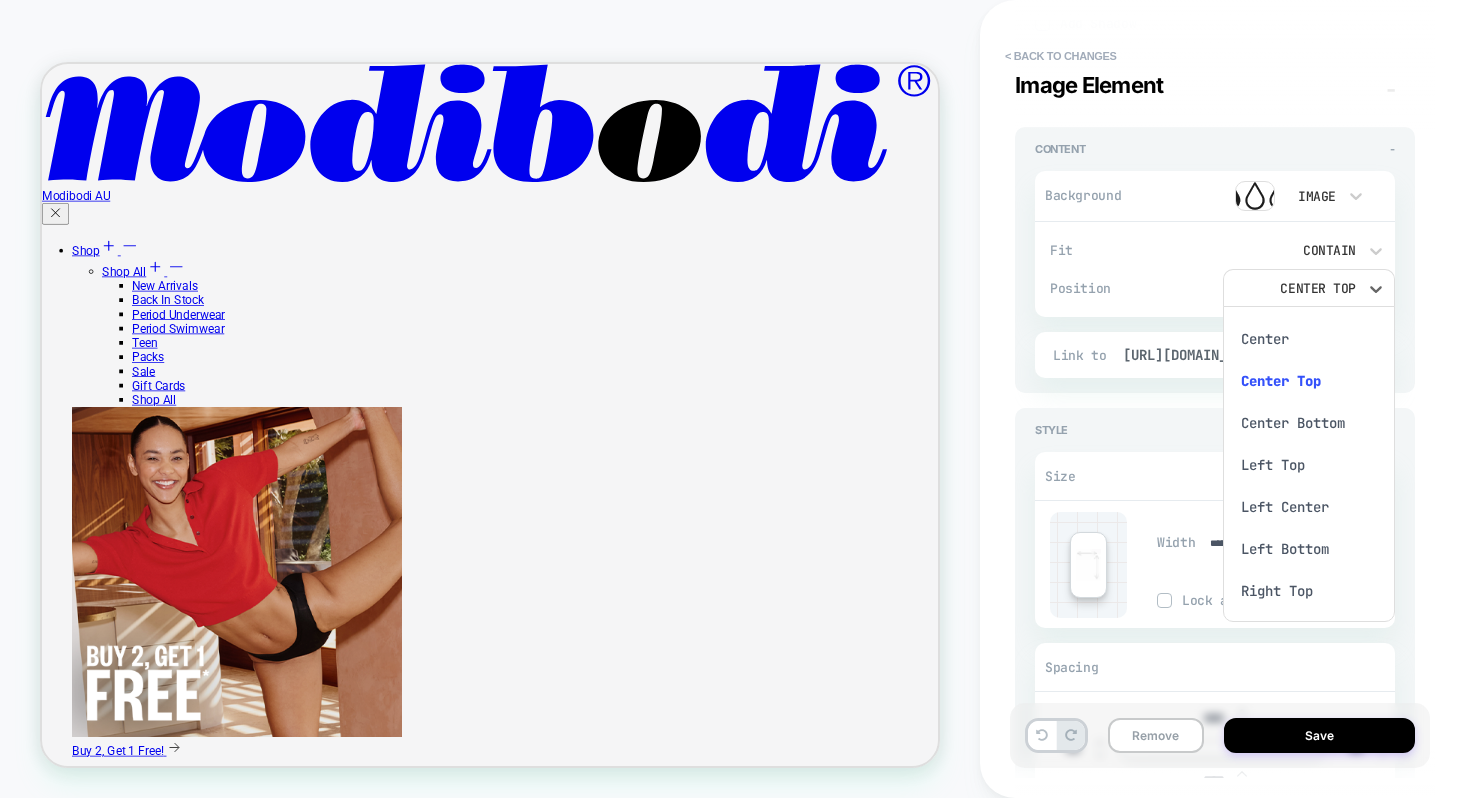click on "Left Bottom" at bounding box center [1309, 549] 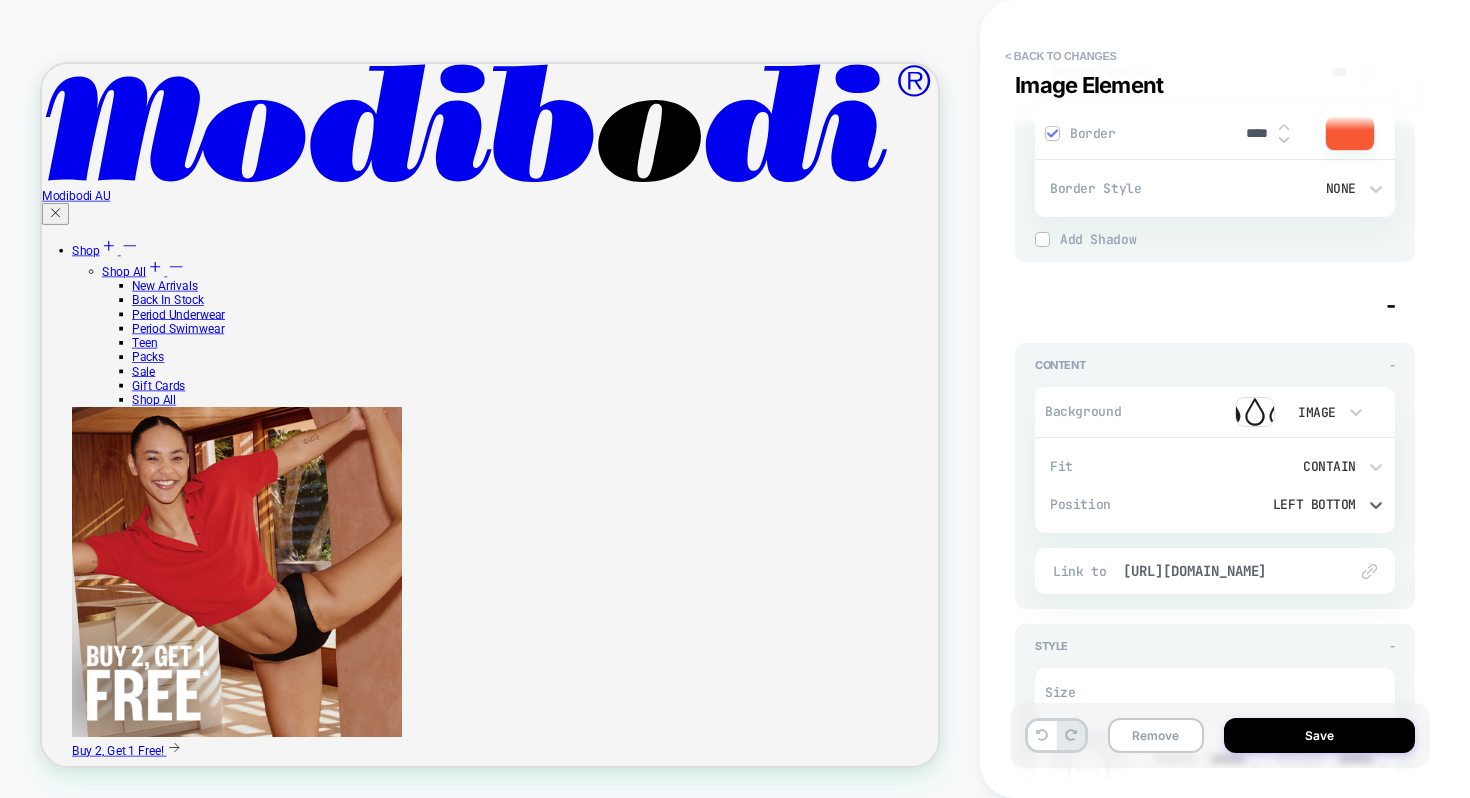 scroll, scrollTop: 870, scrollLeft: 0, axis: vertical 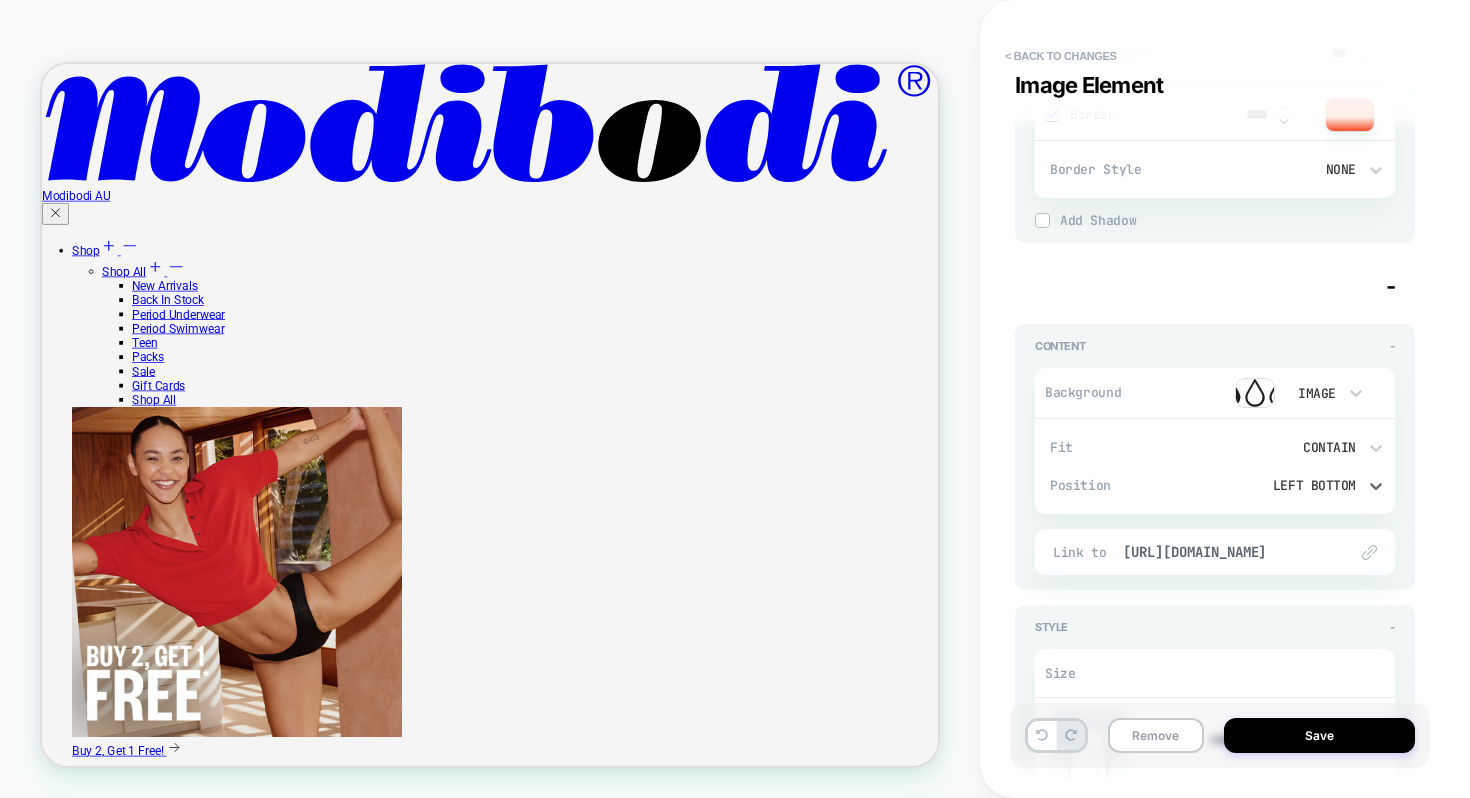 click on "Left Bottom" at bounding box center [1299, 485] 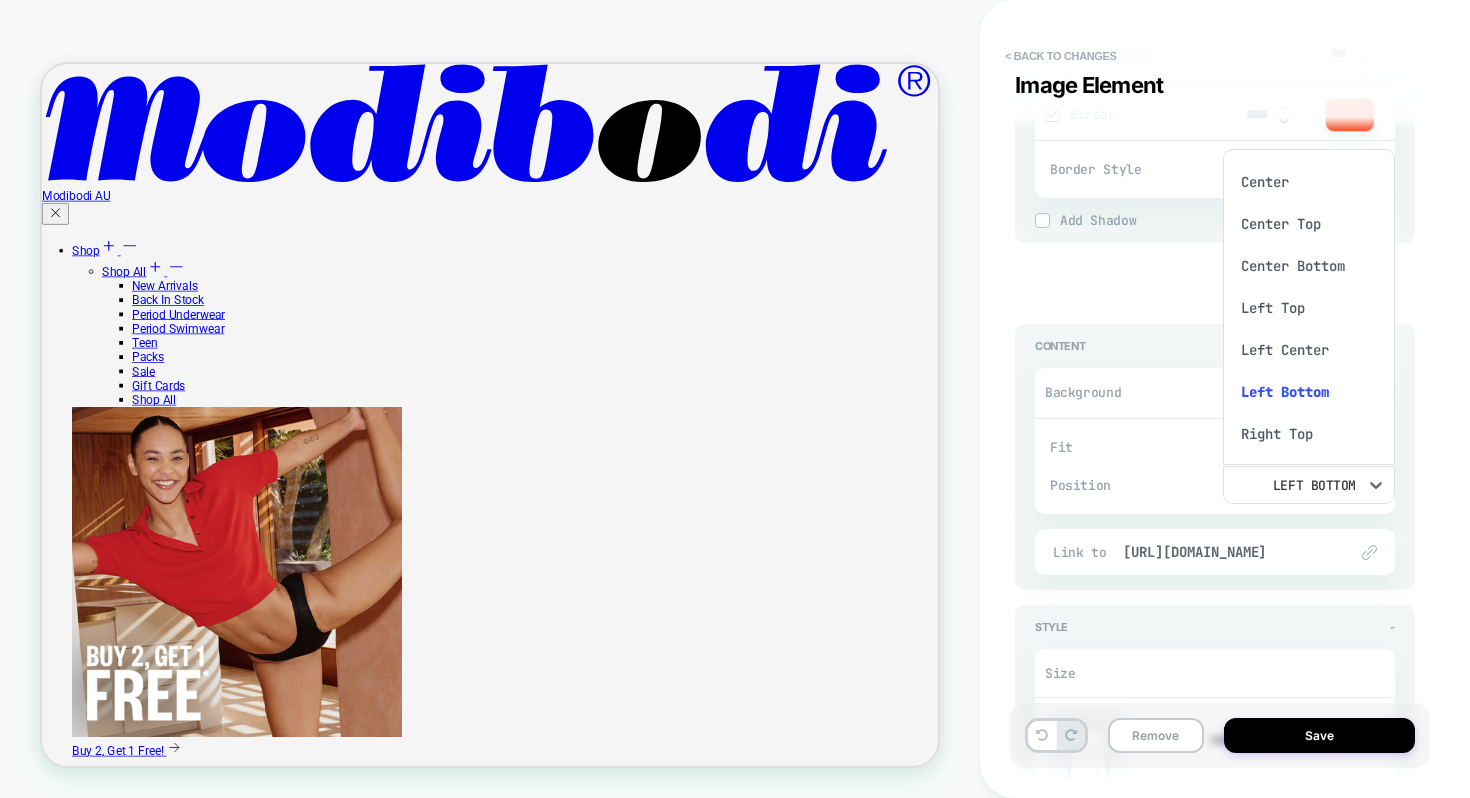 scroll, scrollTop: 16, scrollLeft: 0, axis: vertical 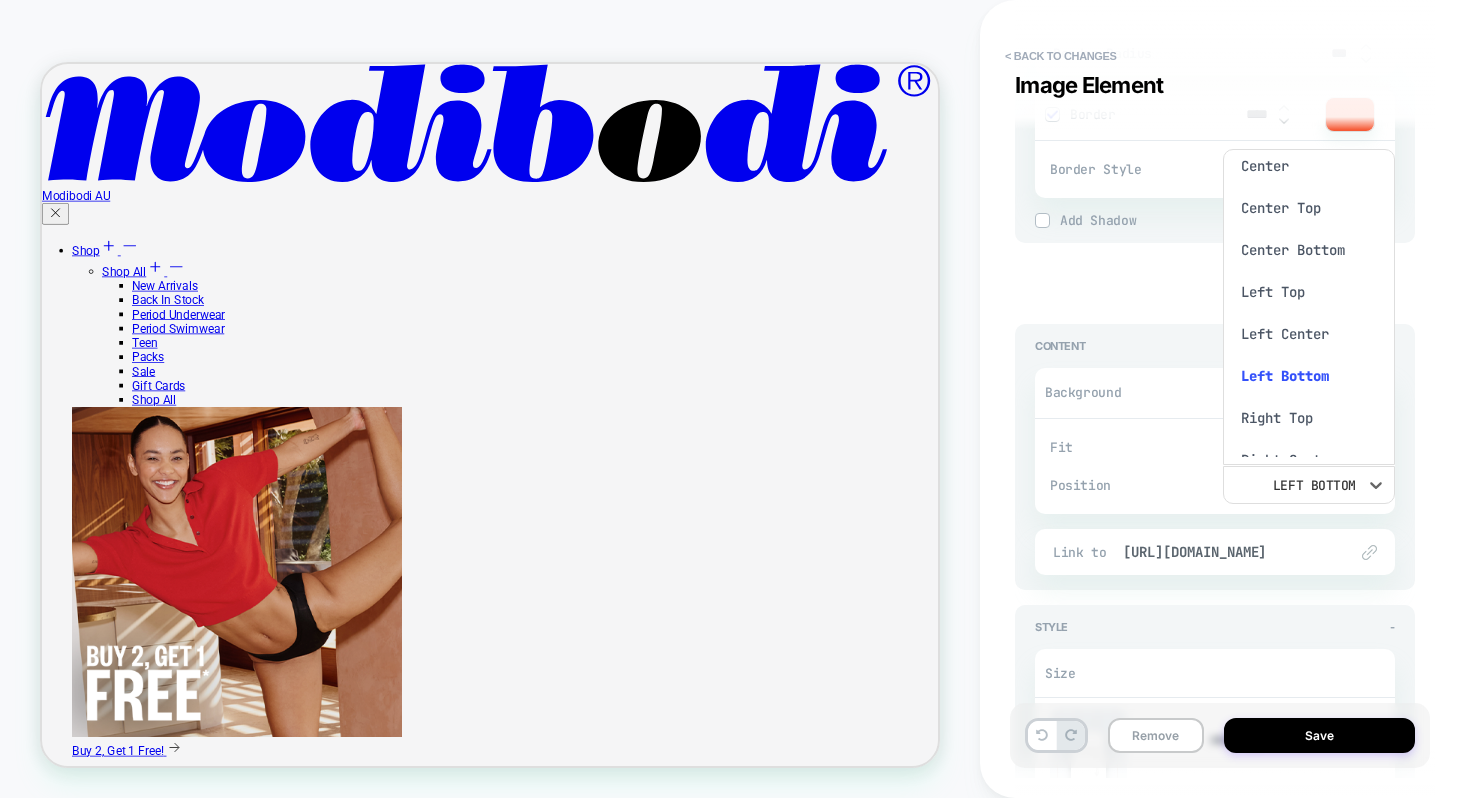 click on "Left Top" at bounding box center (1309, 292) 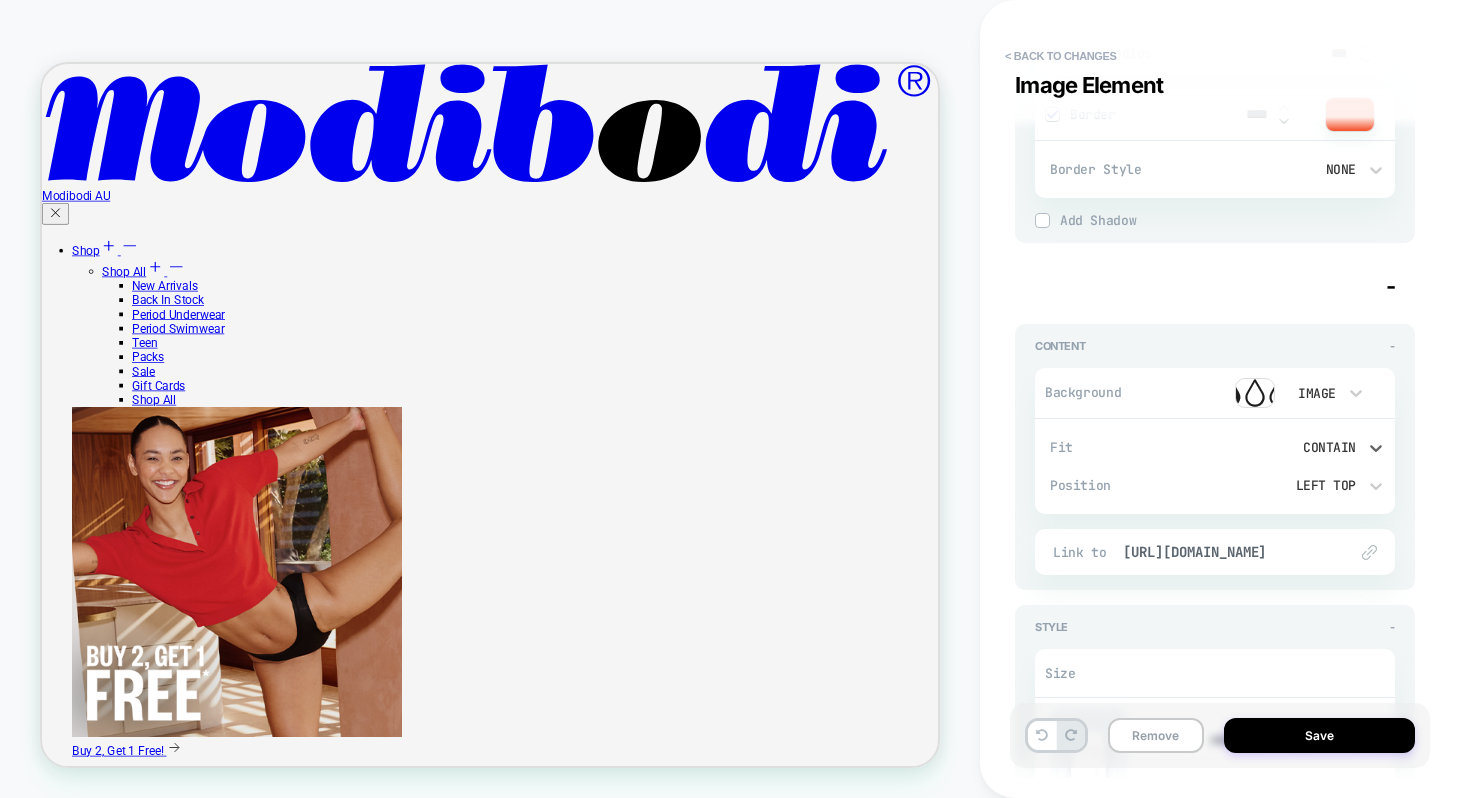 click on "Contain" at bounding box center (1299, 447) 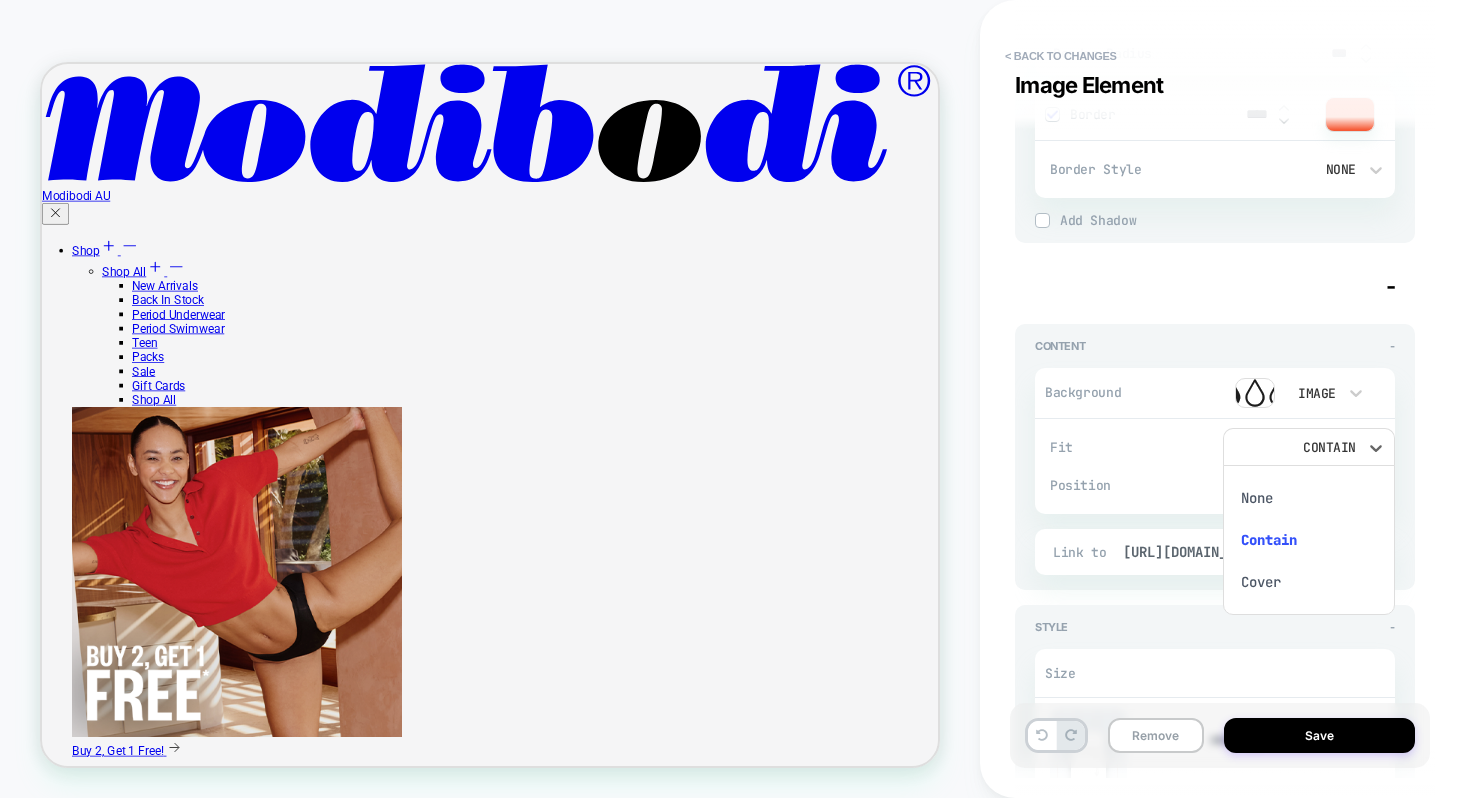 click on "Cover" at bounding box center [1309, 582] 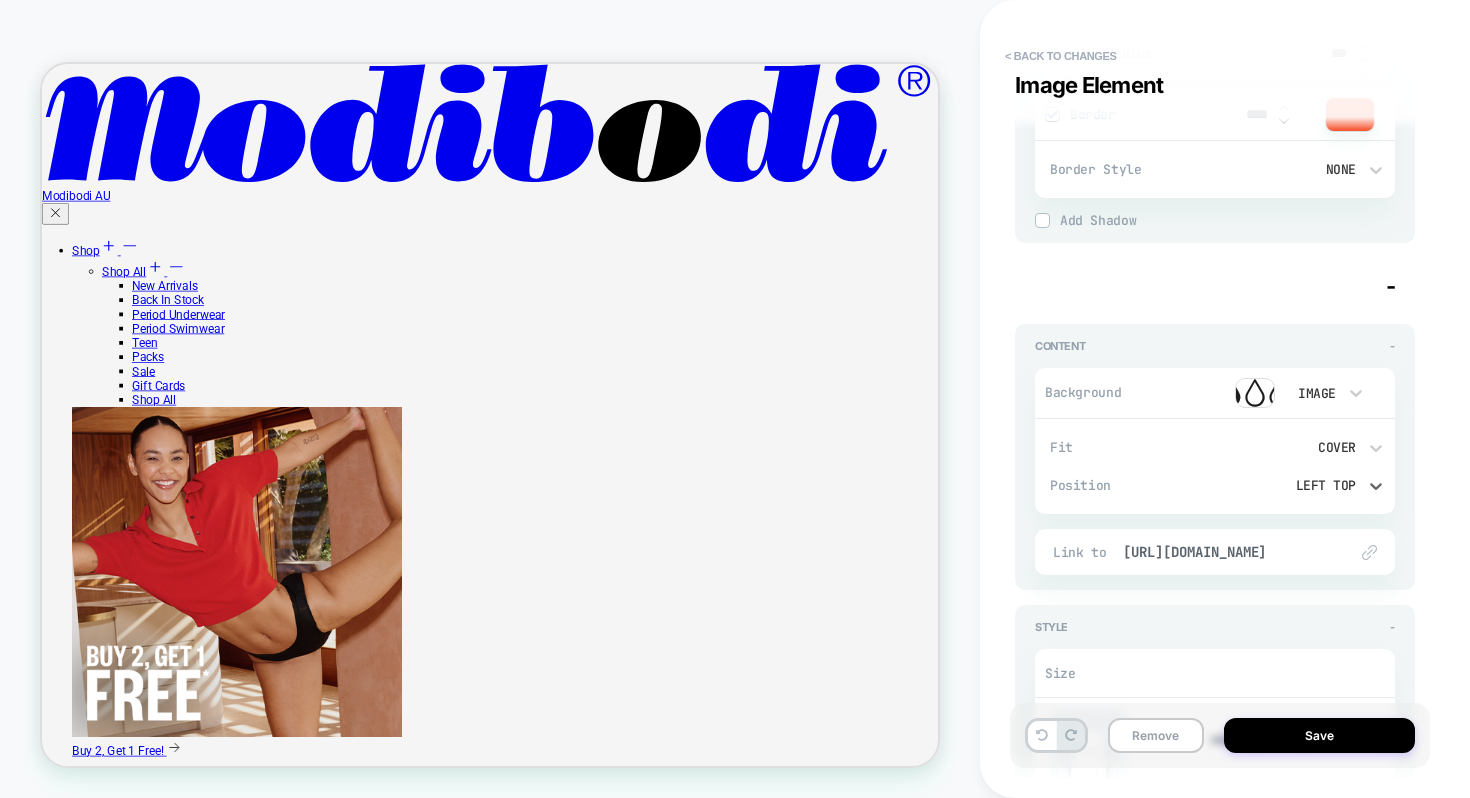 click on "Left Top" at bounding box center [1299, 485] 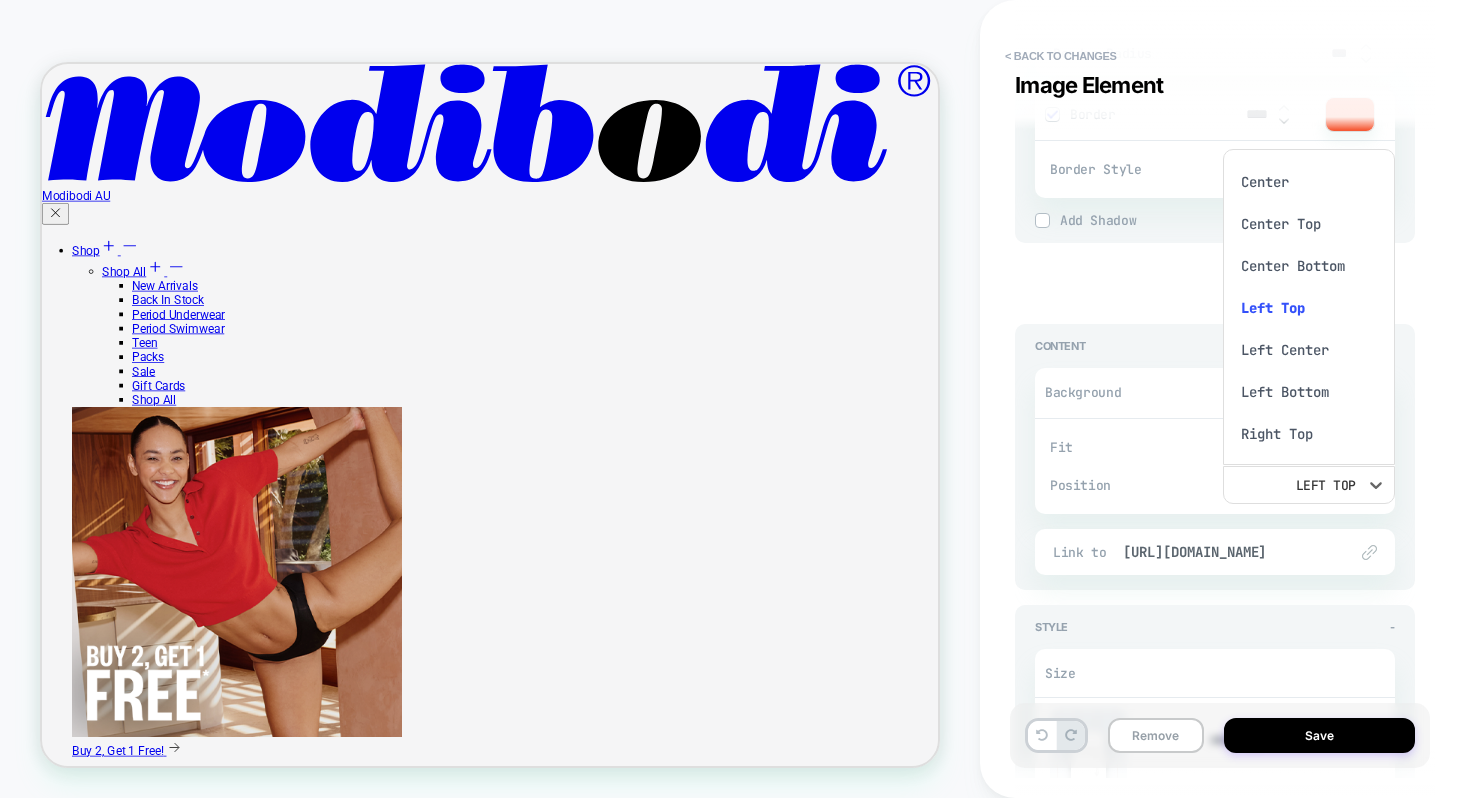 scroll, scrollTop: 16, scrollLeft: 0, axis: vertical 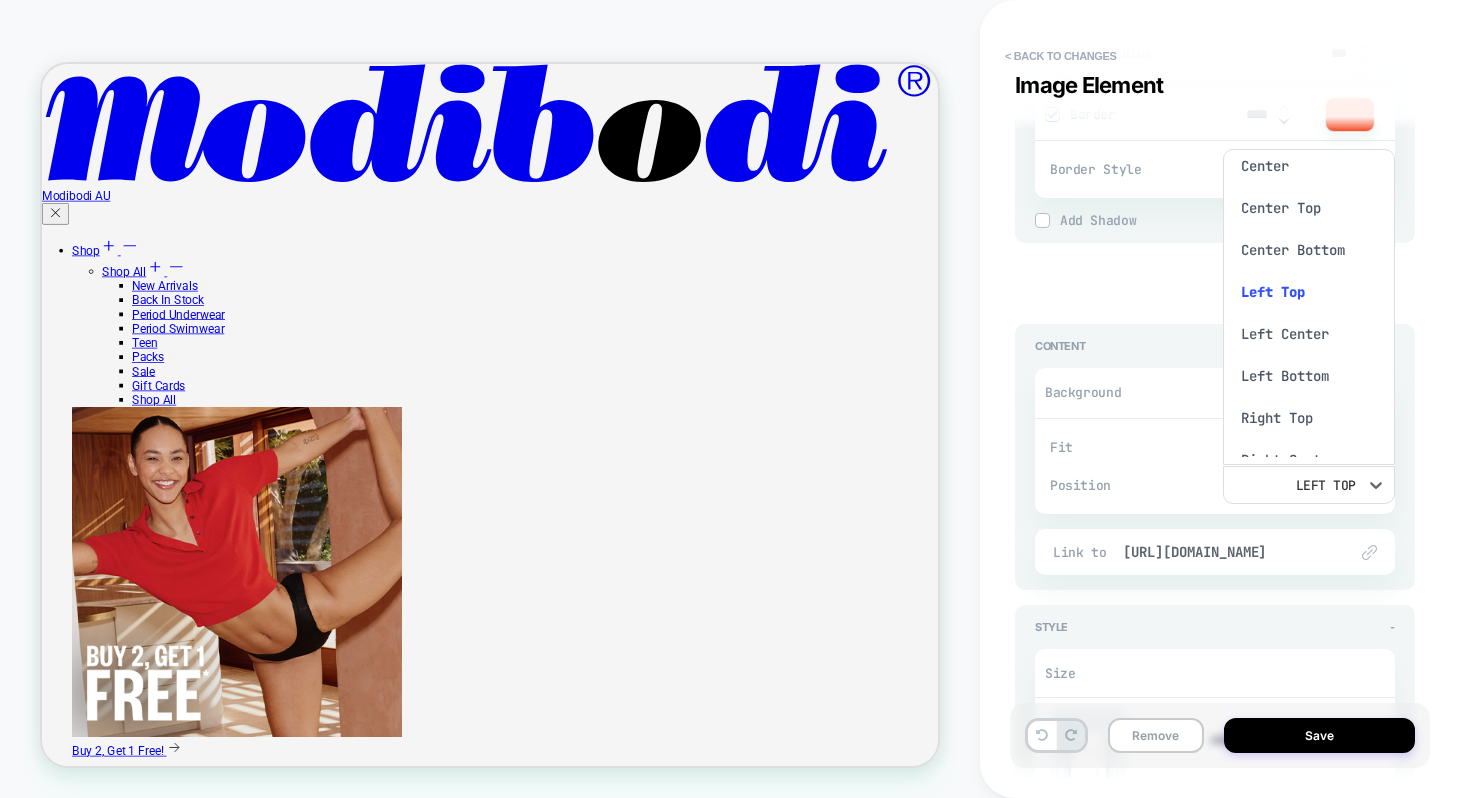click on "Right Top" at bounding box center [1309, 418] 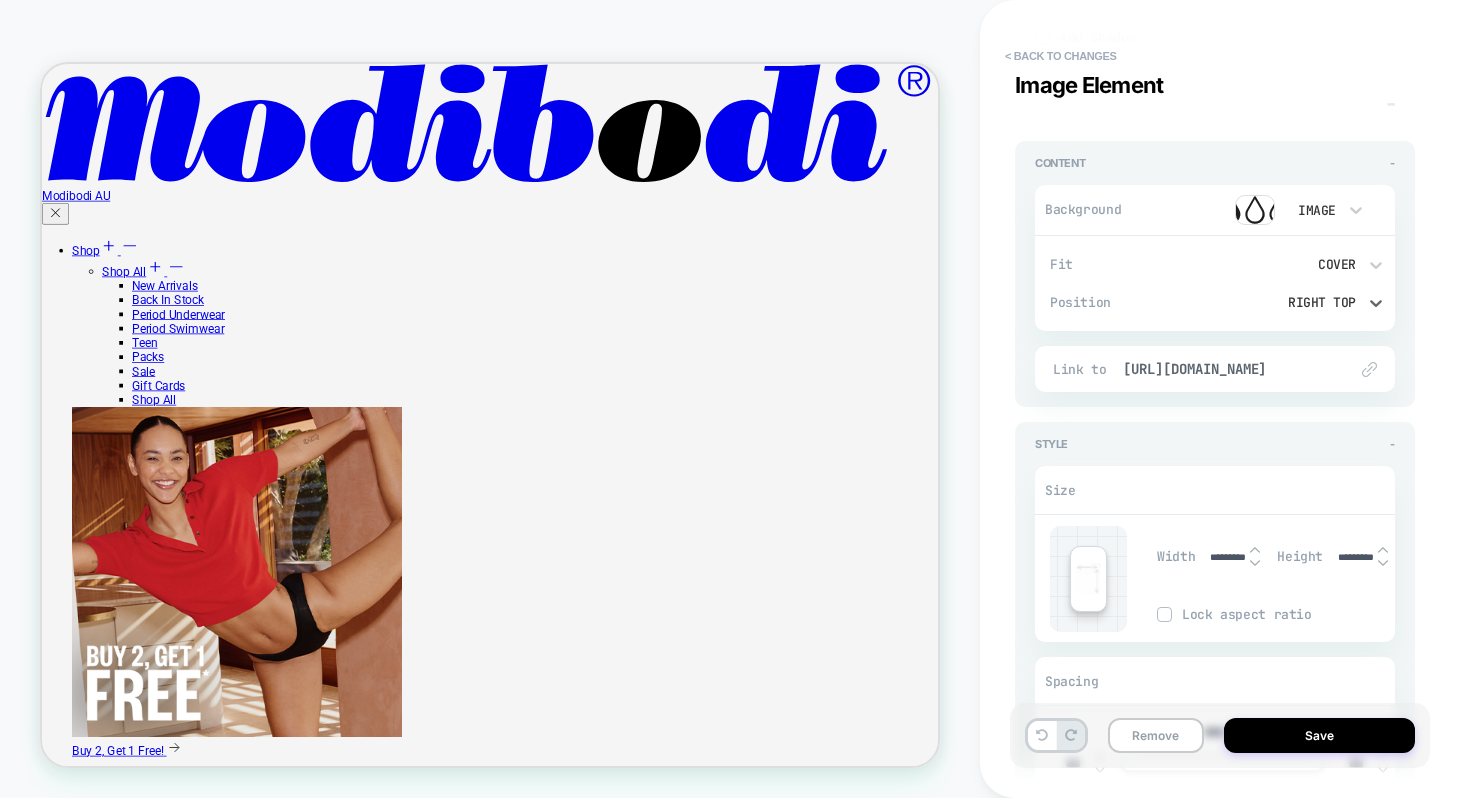 scroll, scrollTop: 1227, scrollLeft: 0, axis: vertical 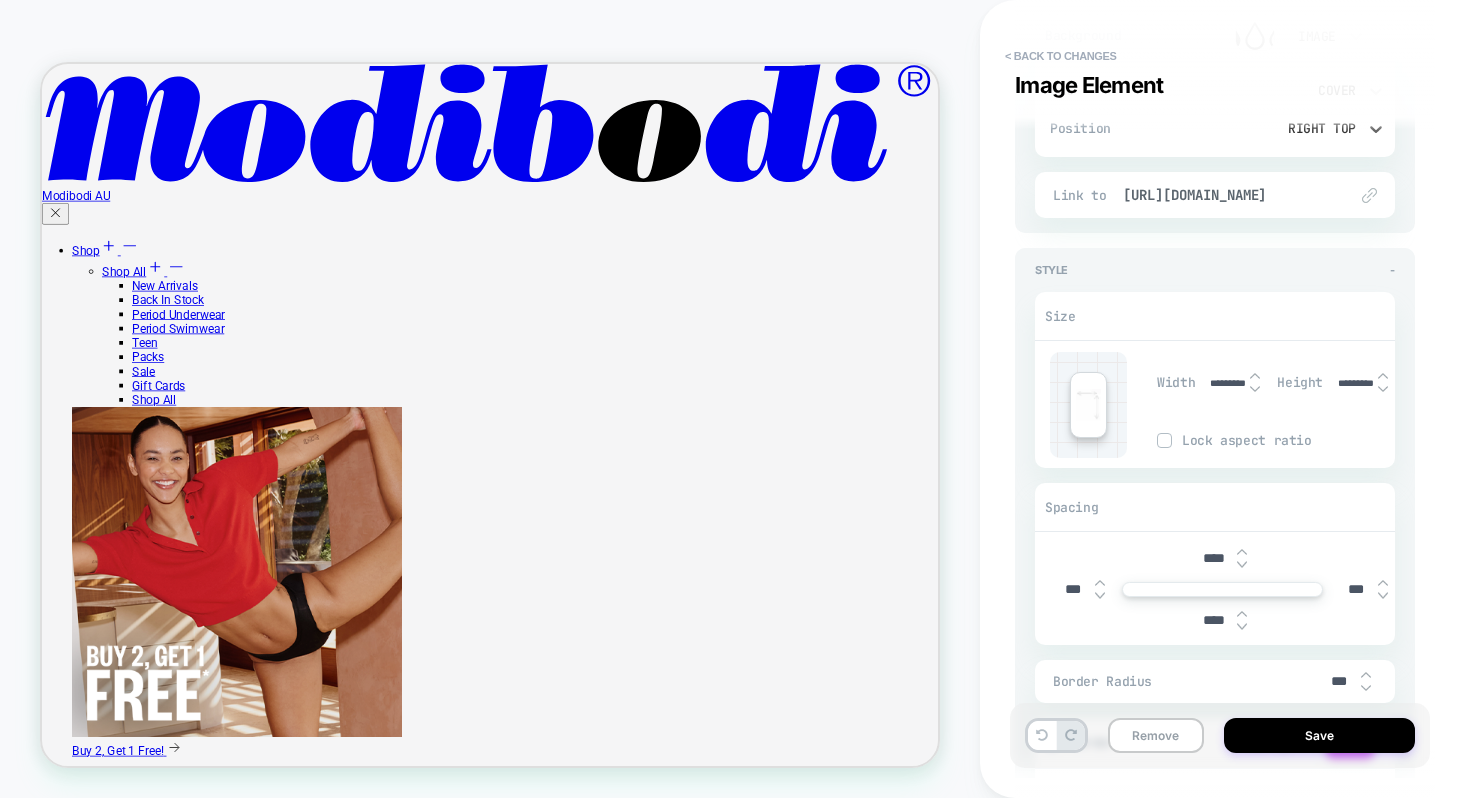 click on "****" at bounding box center [1214, 558] 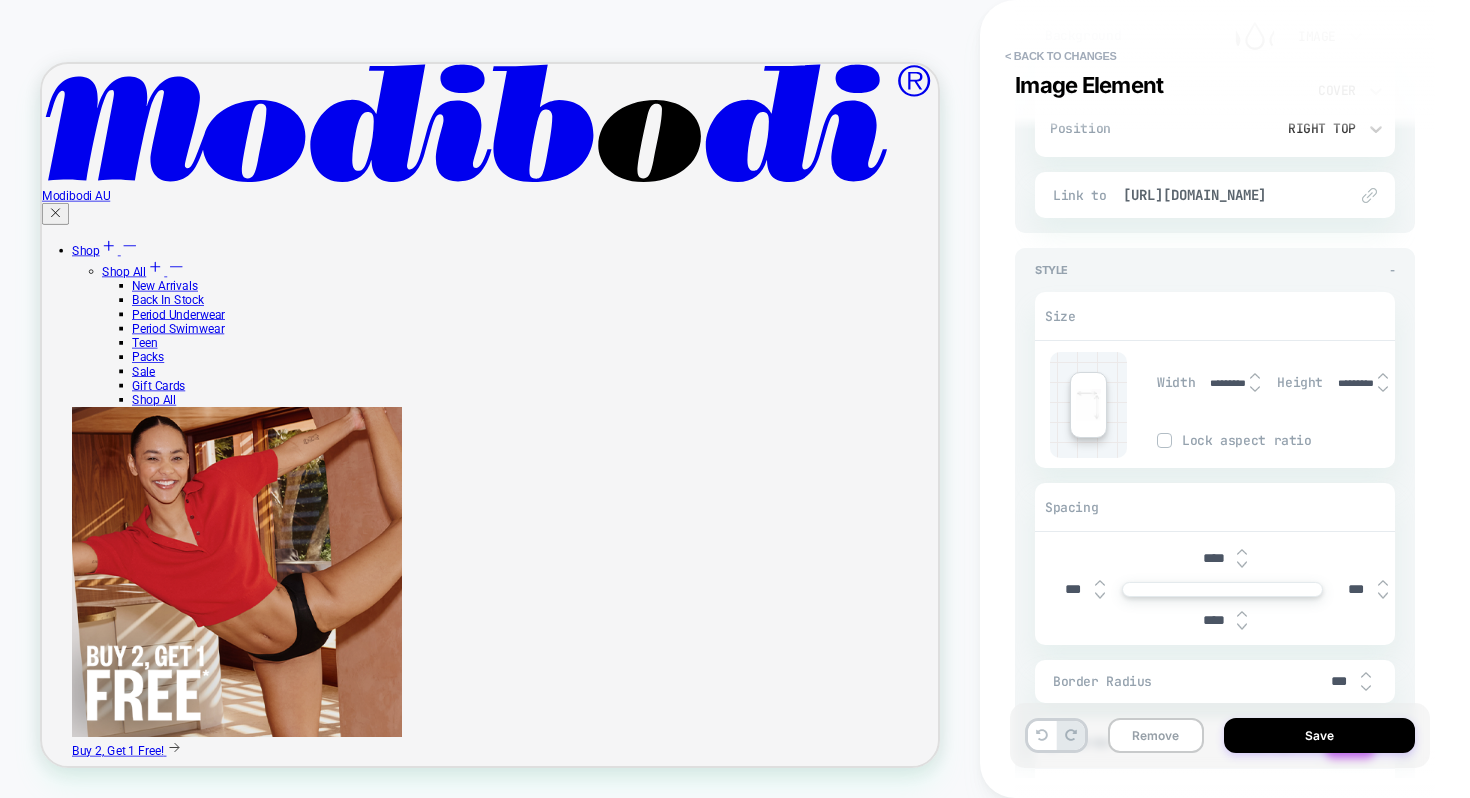 type on "****" 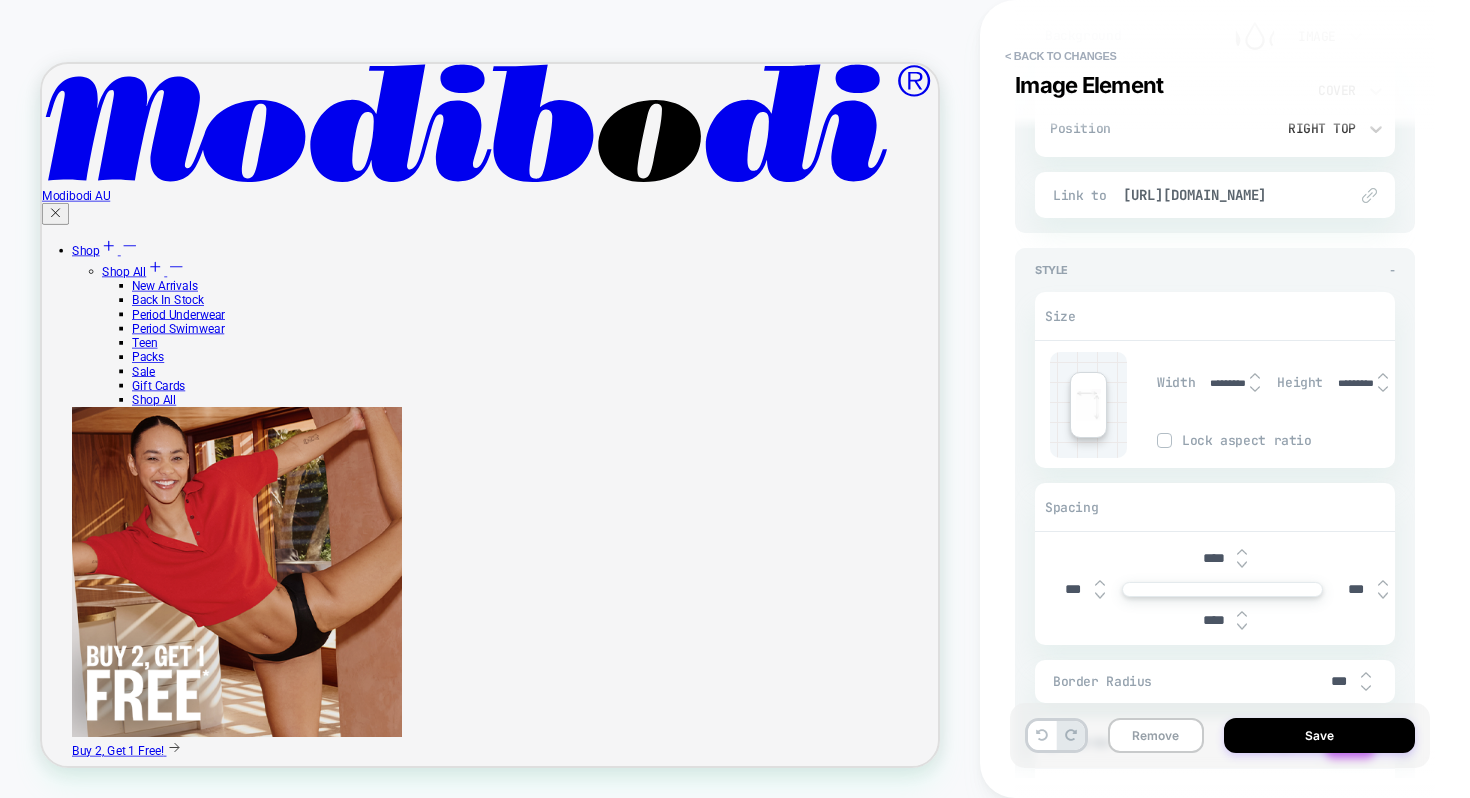 click on "****" at bounding box center (1214, 620) 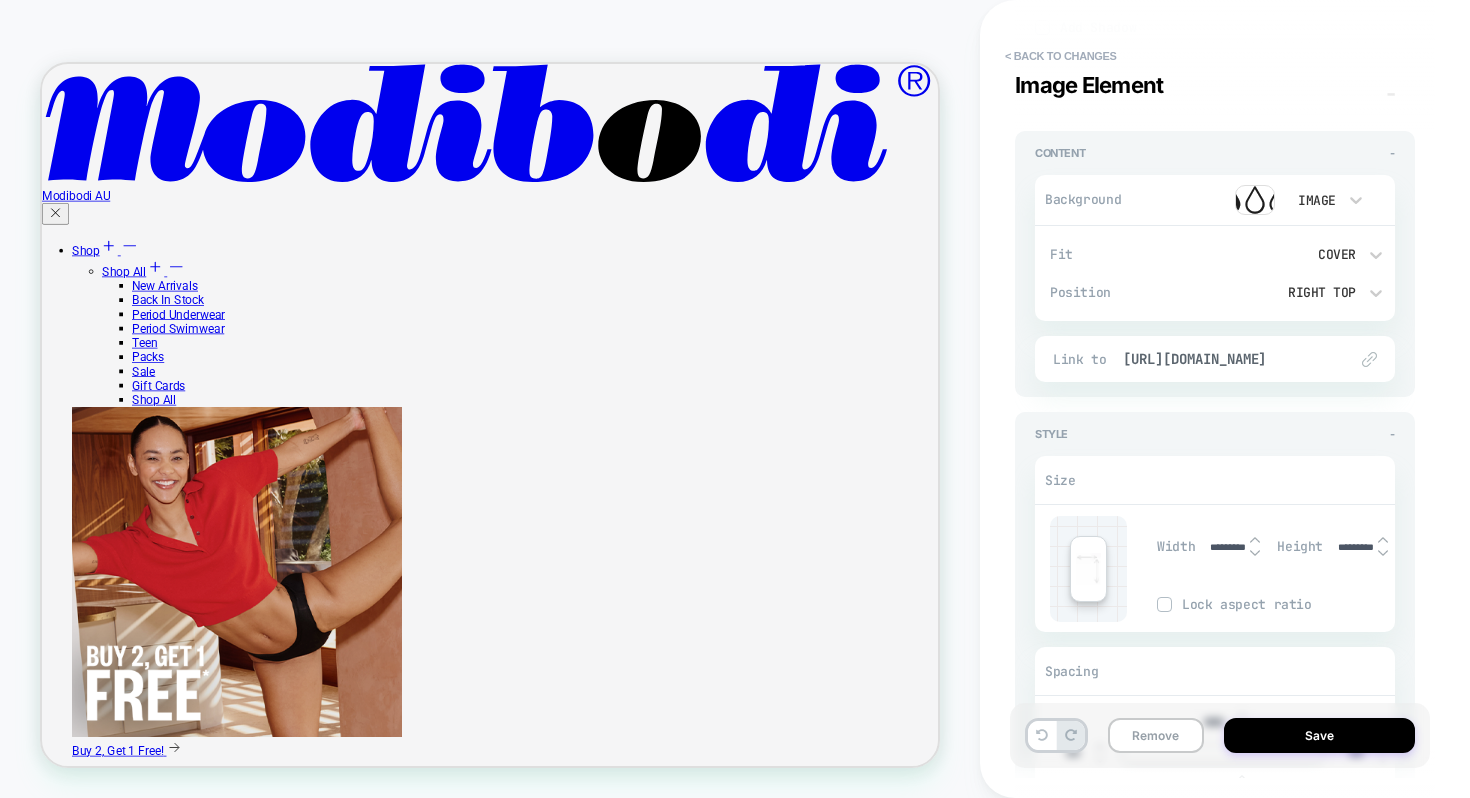 scroll, scrollTop: 1062, scrollLeft: 0, axis: vertical 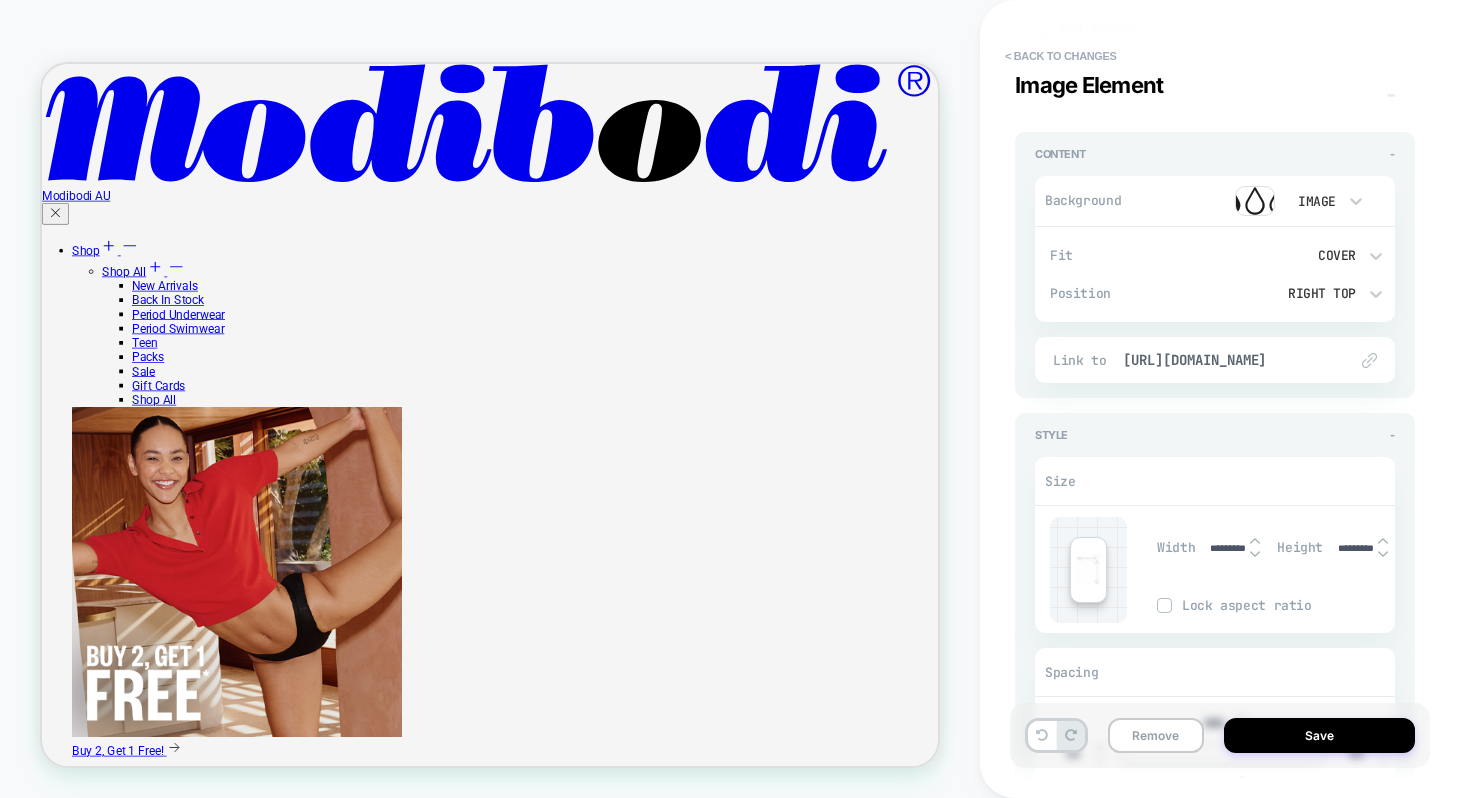 type on "****" 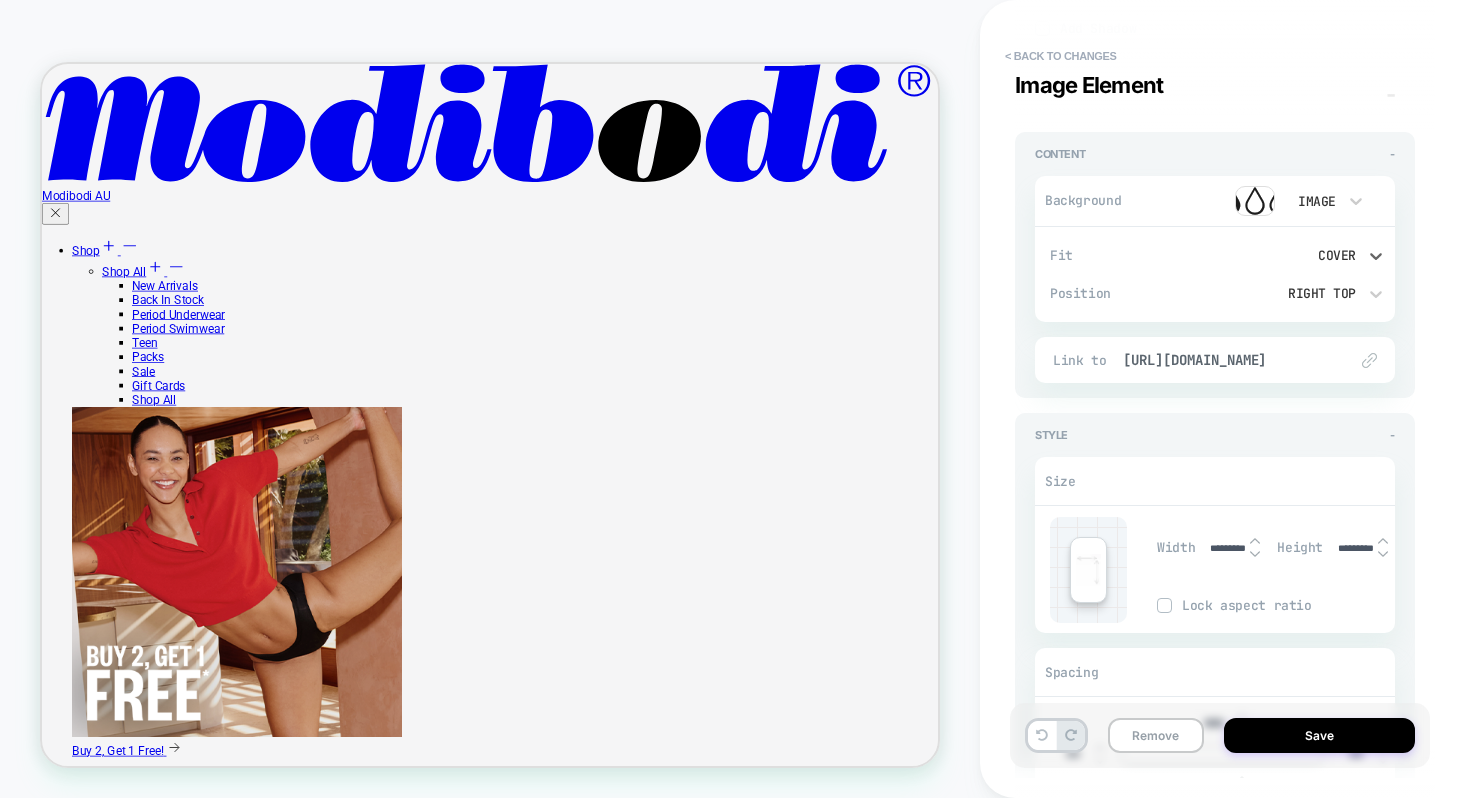 click on "Cover" at bounding box center (1299, 255) 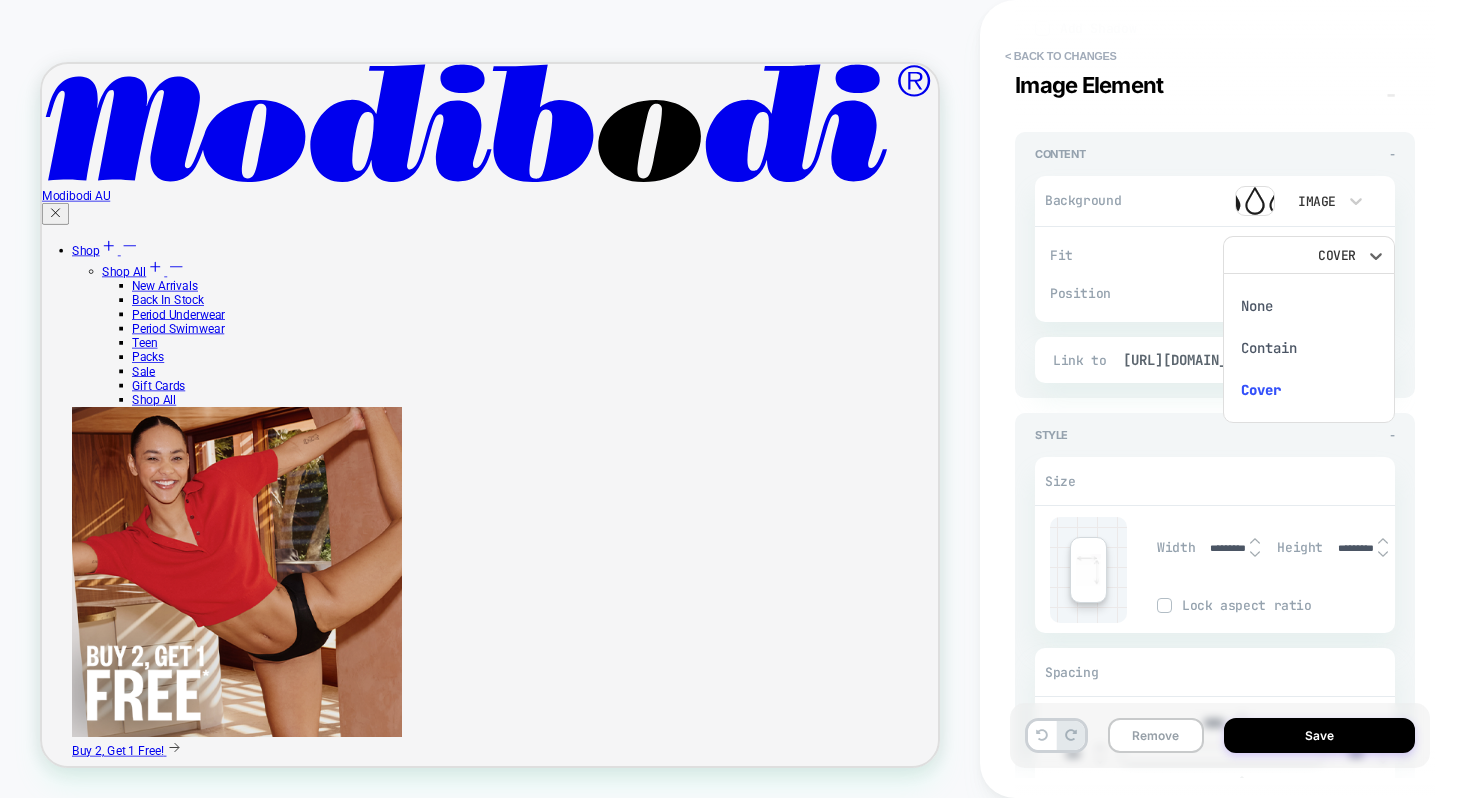 click on "Contain" at bounding box center (1309, 348) 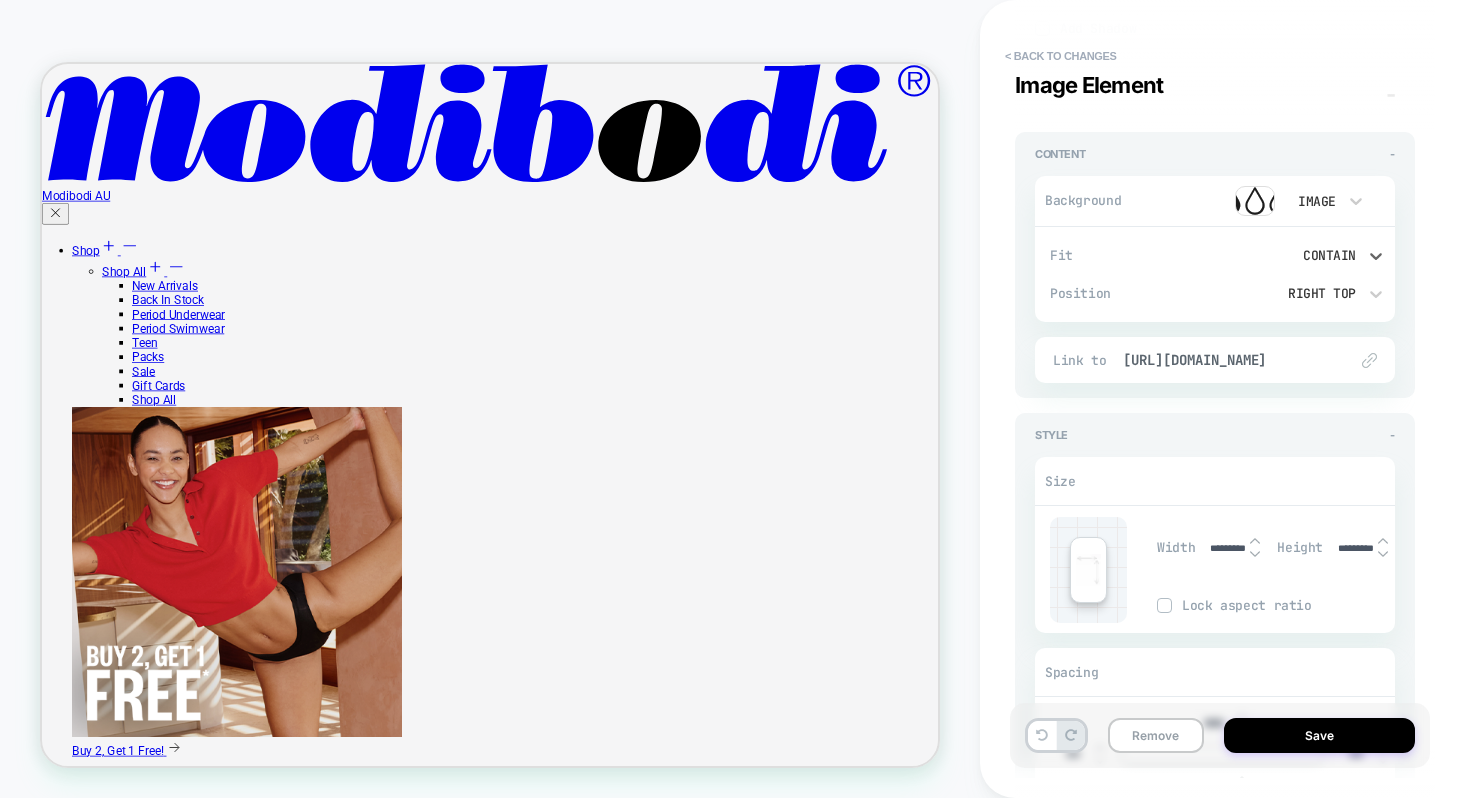 click on "Right Top" at bounding box center (1299, 293) 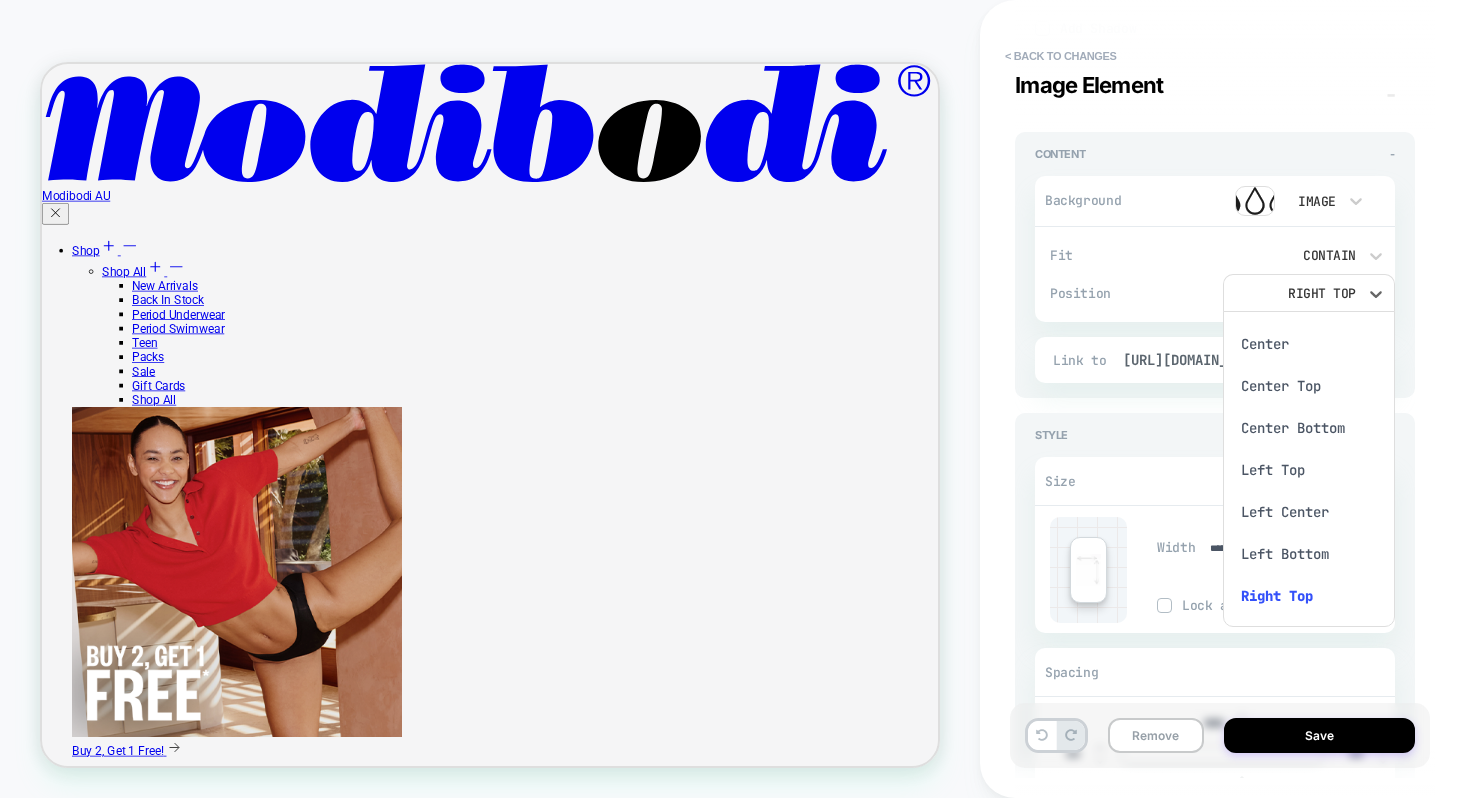 click at bounding box center (735, 399) 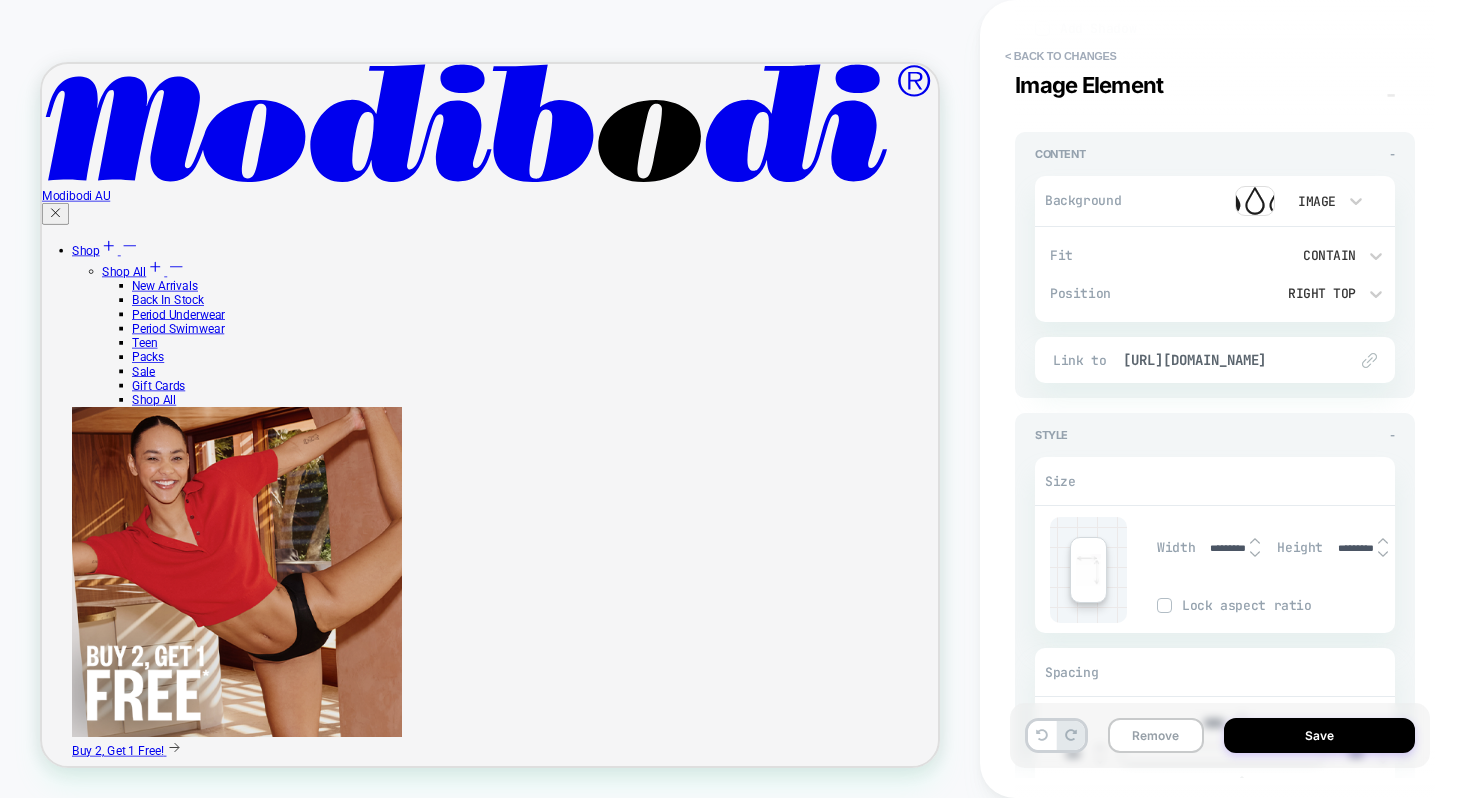 click on "Contain" at bounding box center [1299, 255] 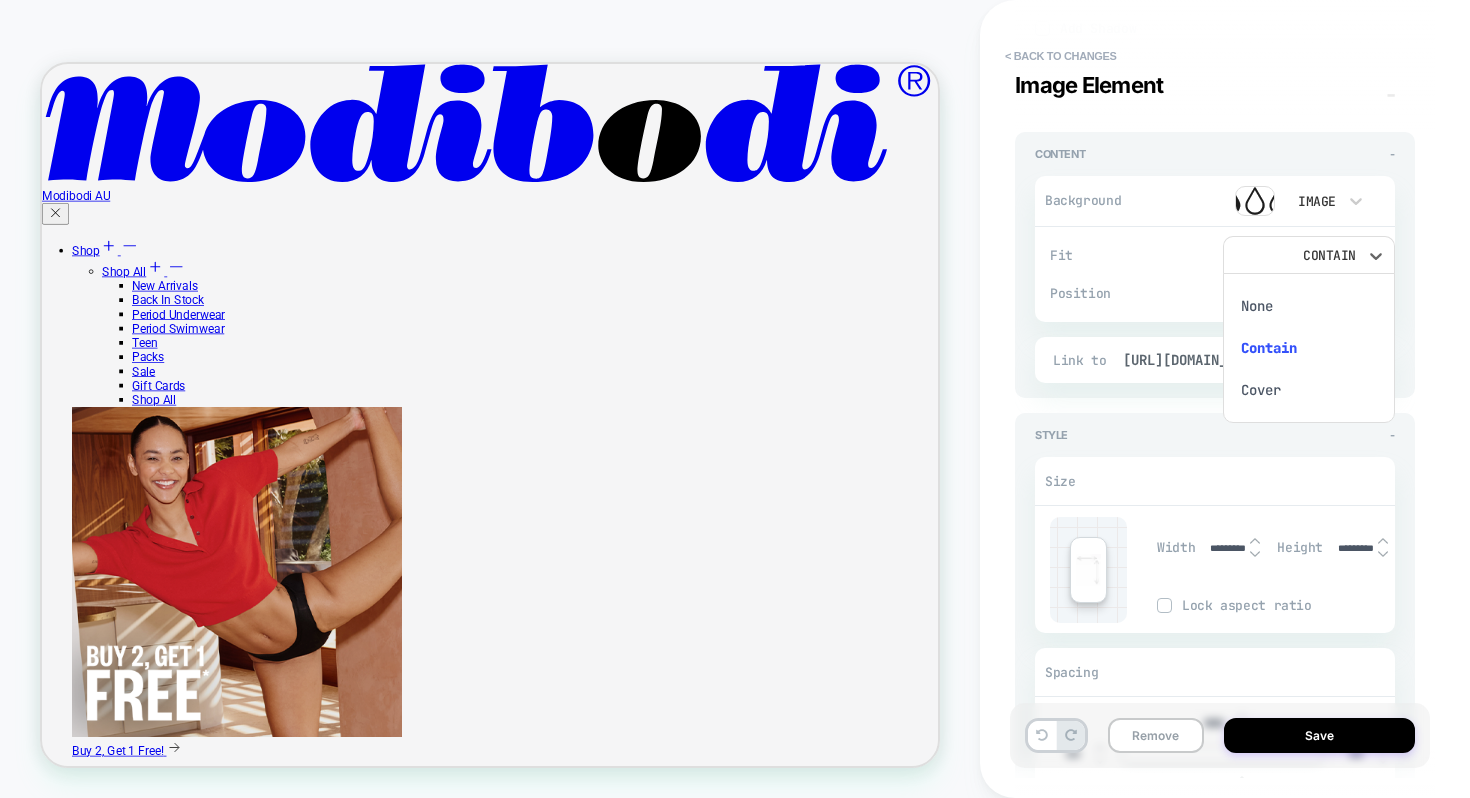 click at bounding box center (735, 399) 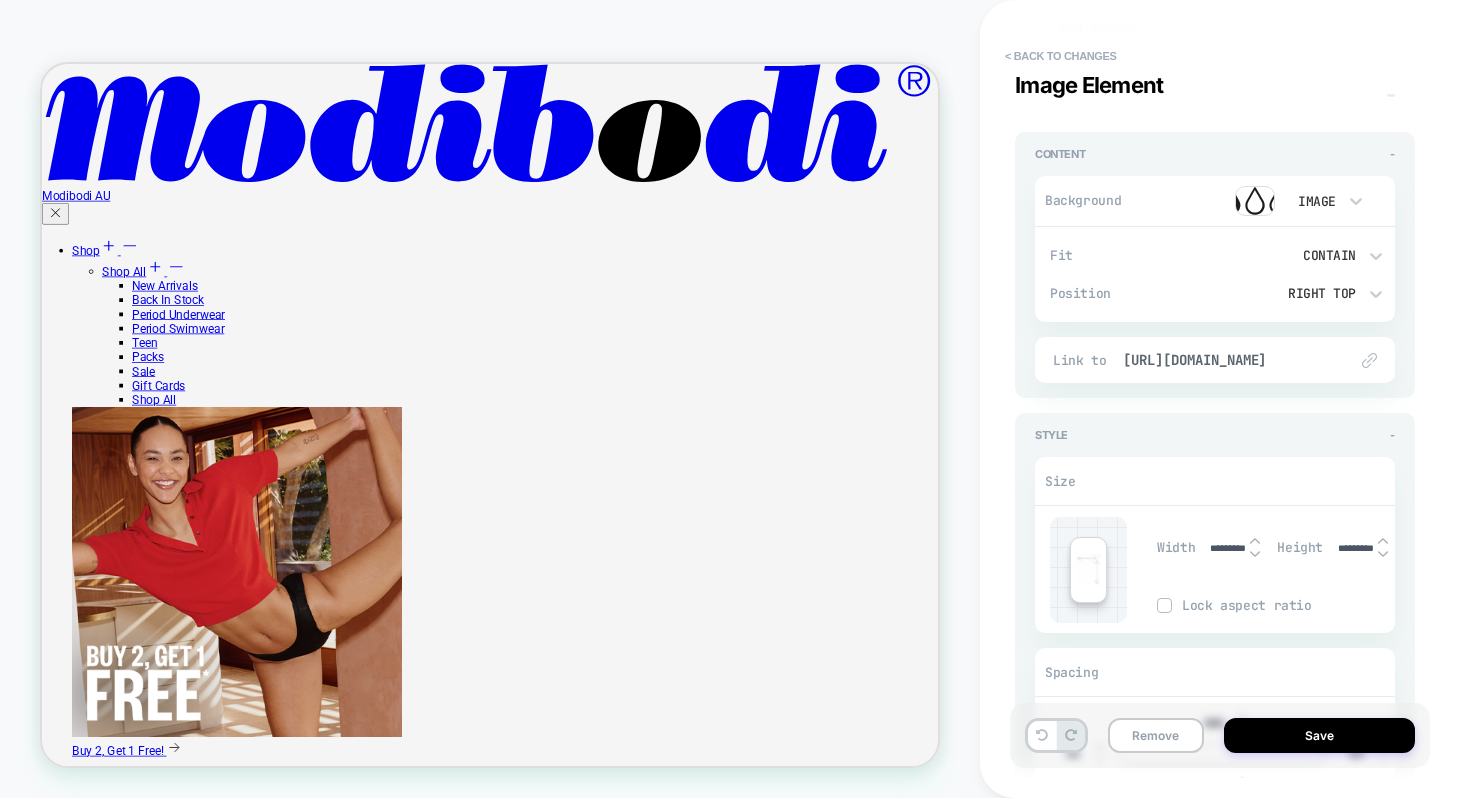 click on "Image" at bounding box center (1315, 201) 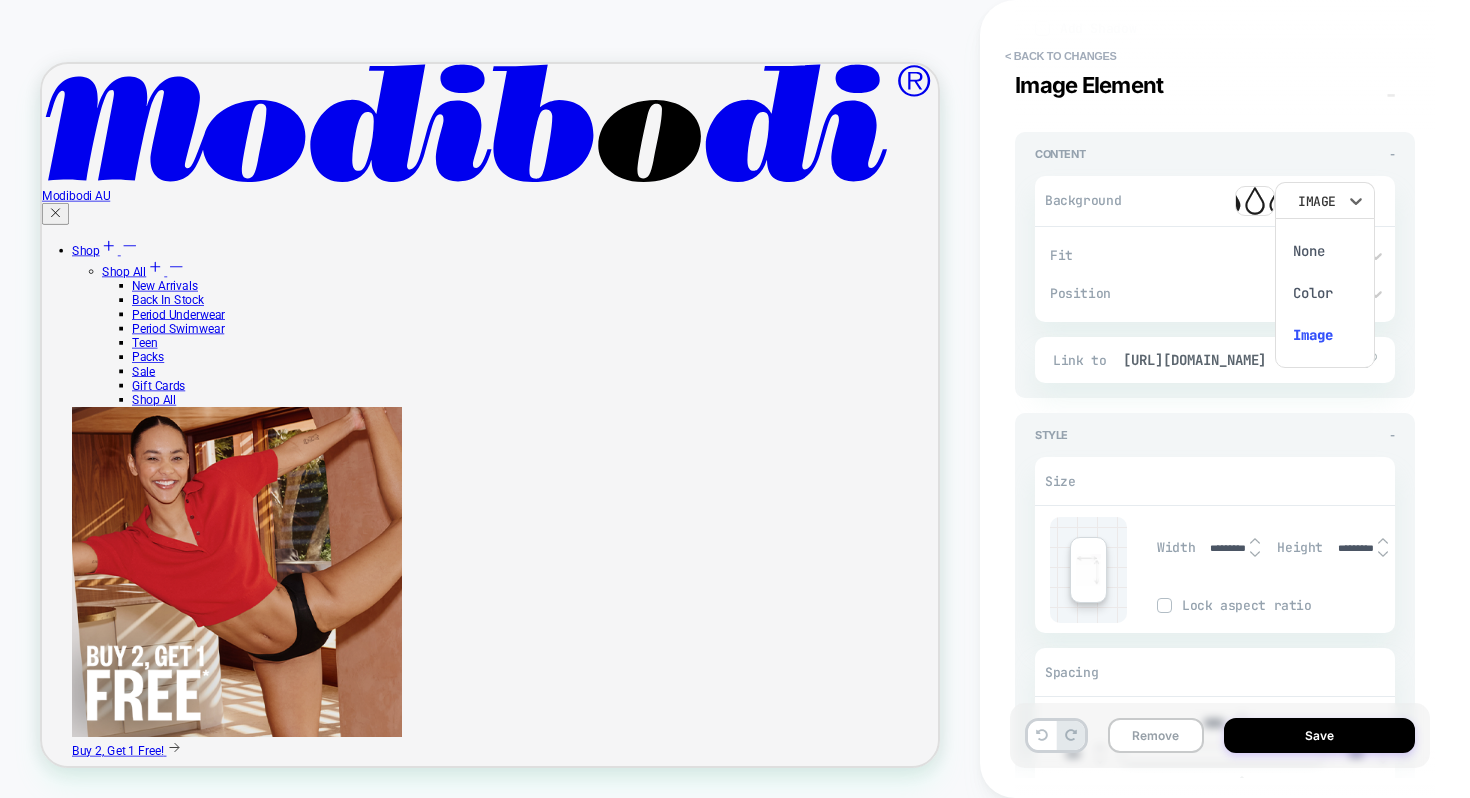 click at bounding box center [735, 399] 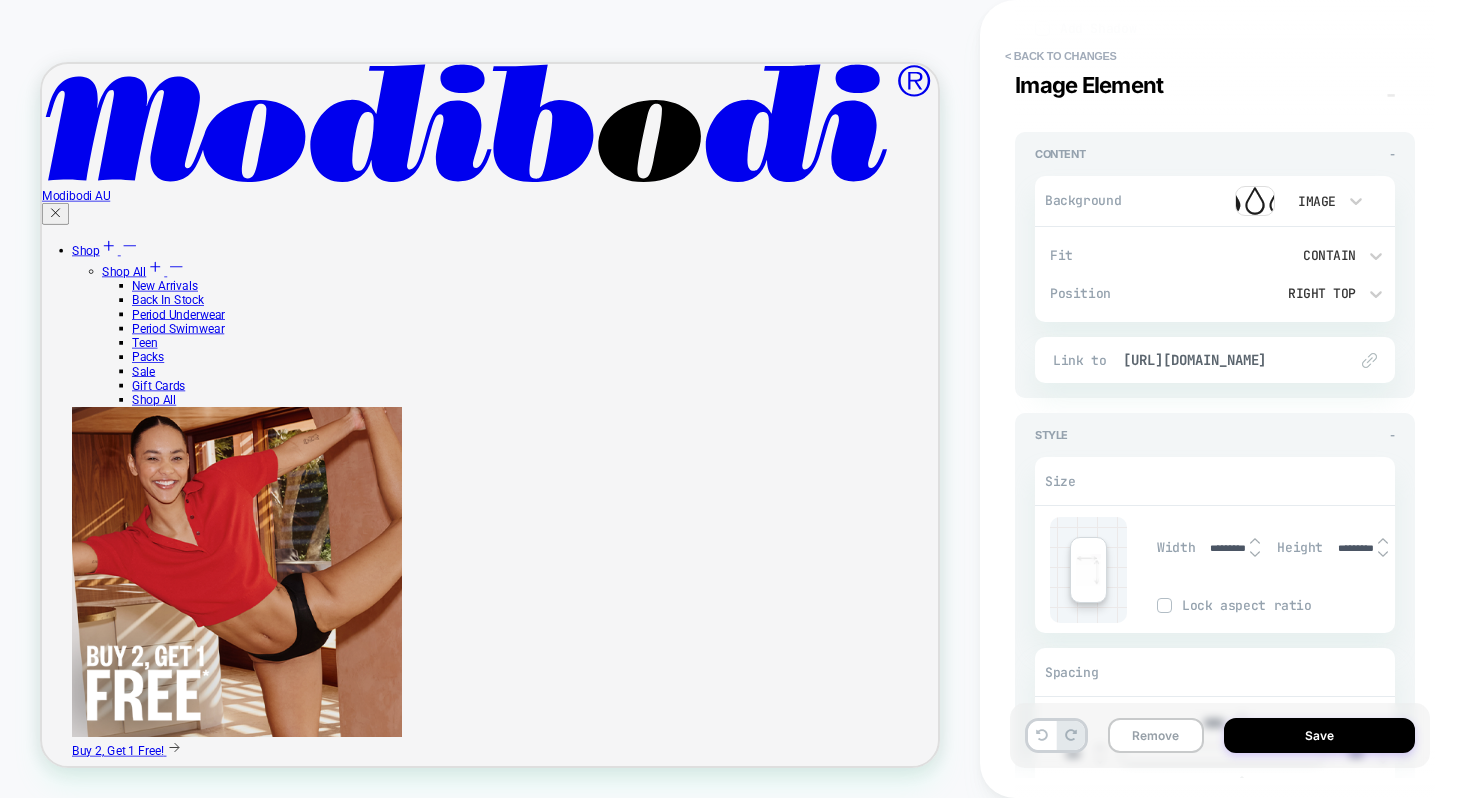click at bounding box center [1255, 201] 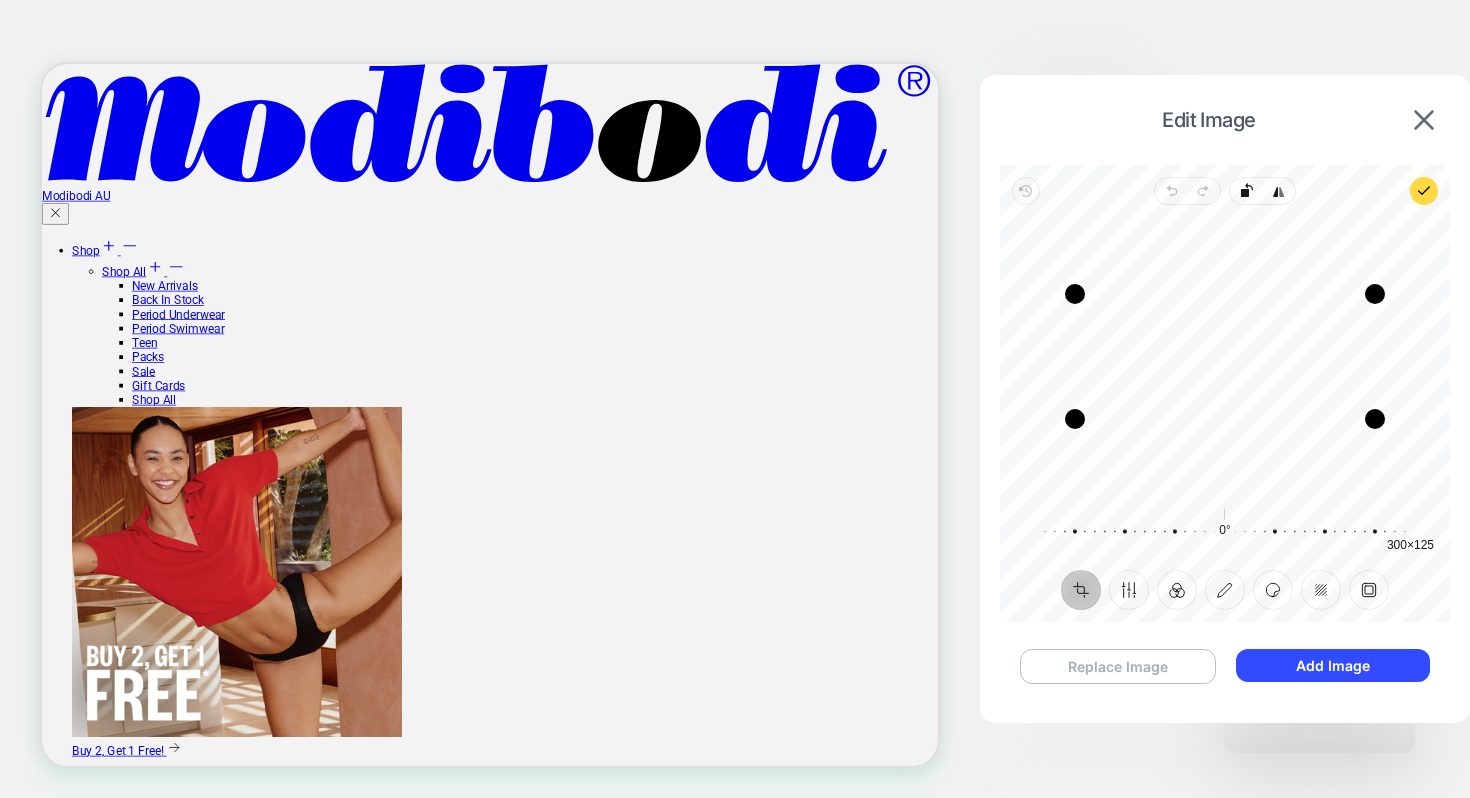 click on "Replace Image" at bounding box center [1118, 666] 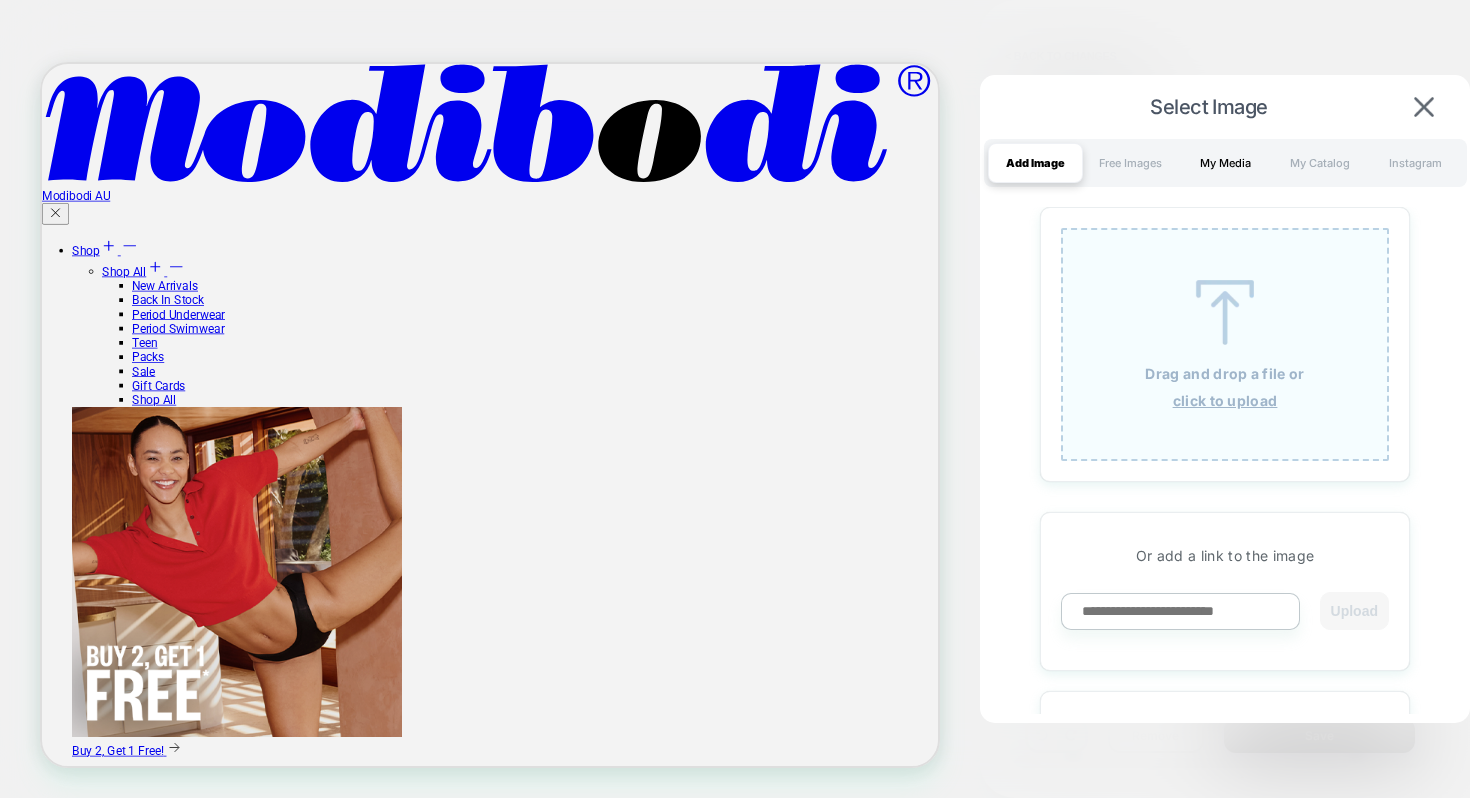 click on "My Media" at bounding box center [1225, 163] 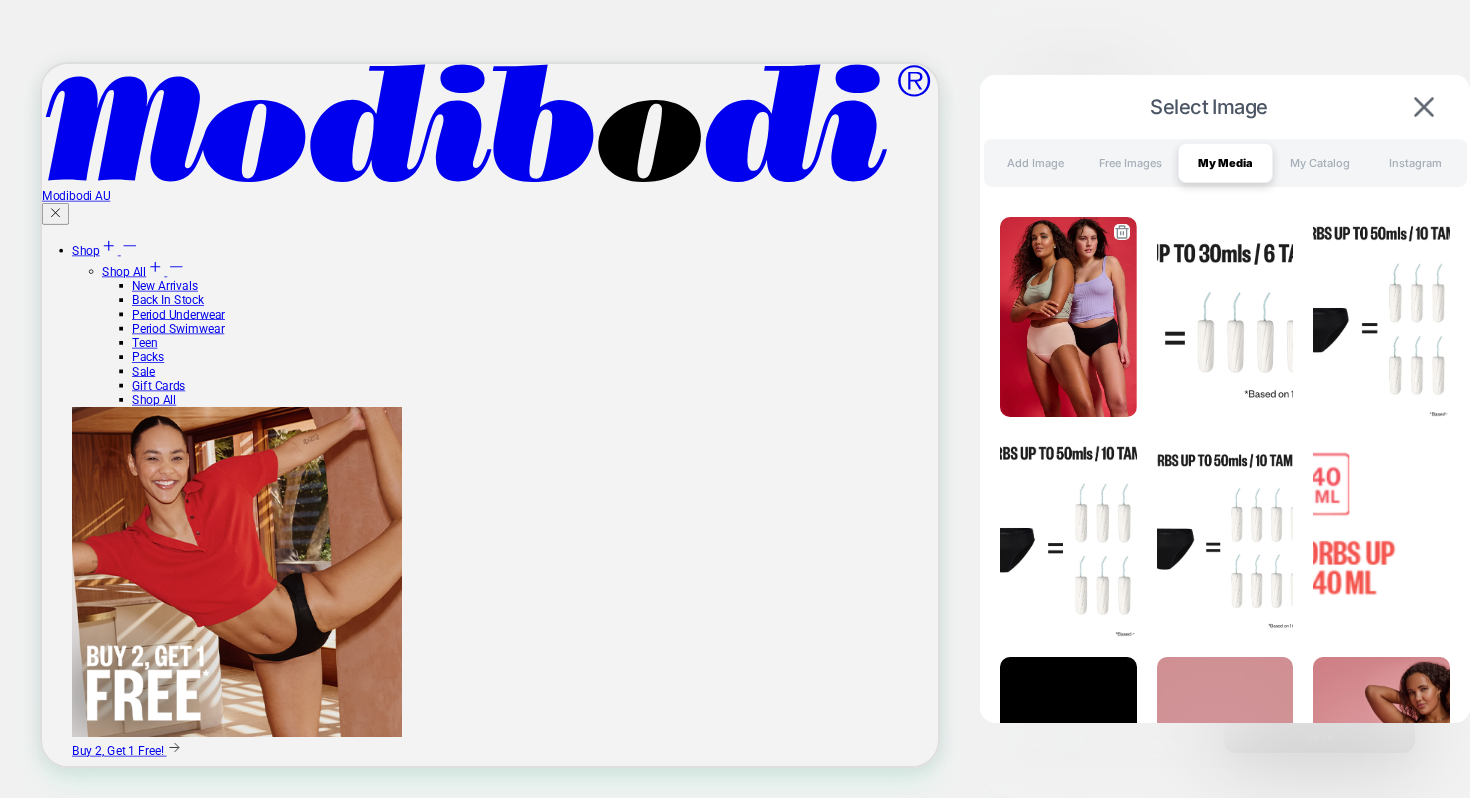 click at bounding box center (1068, 317) 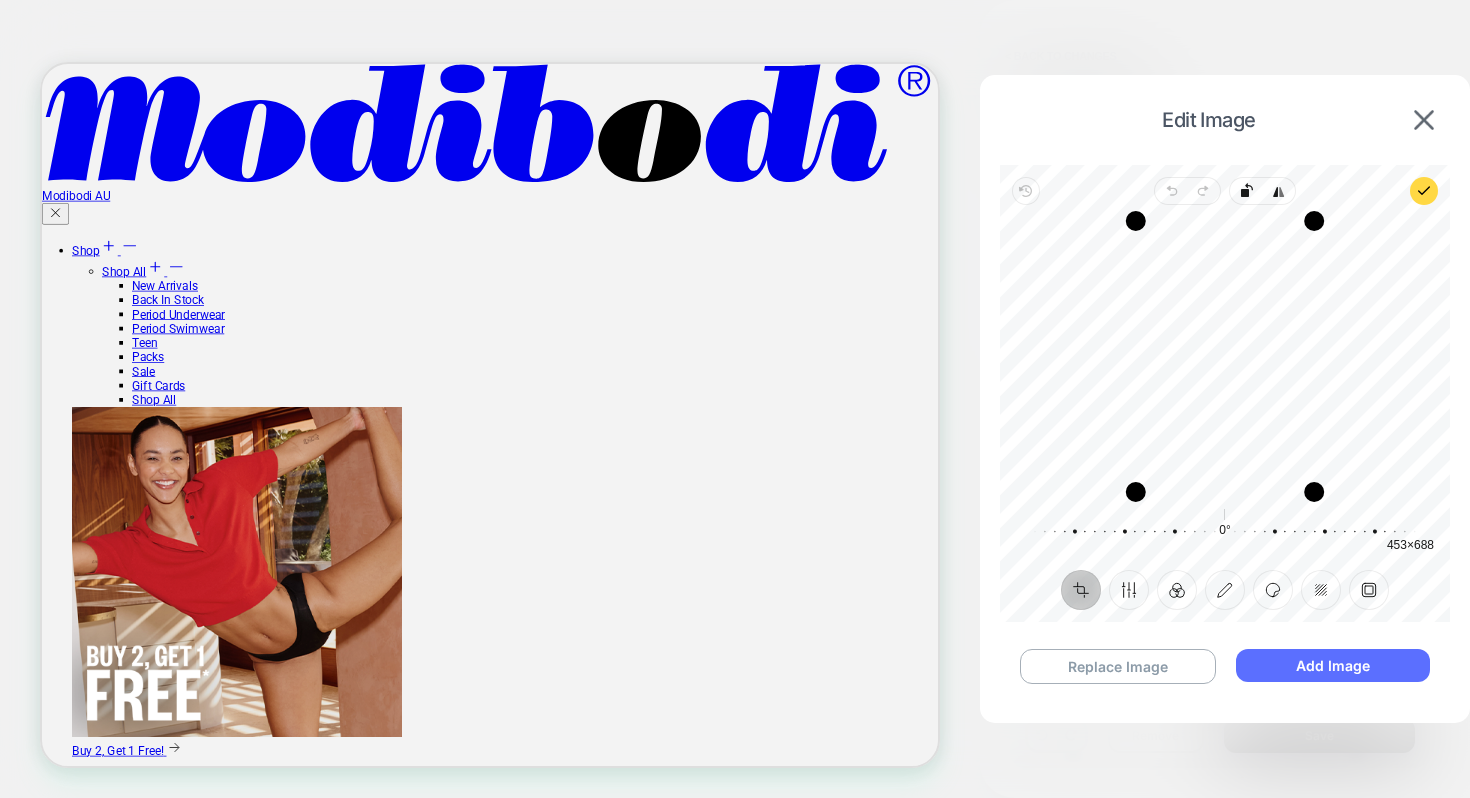 click on "Add Image" at bounding box center [1333, 665] 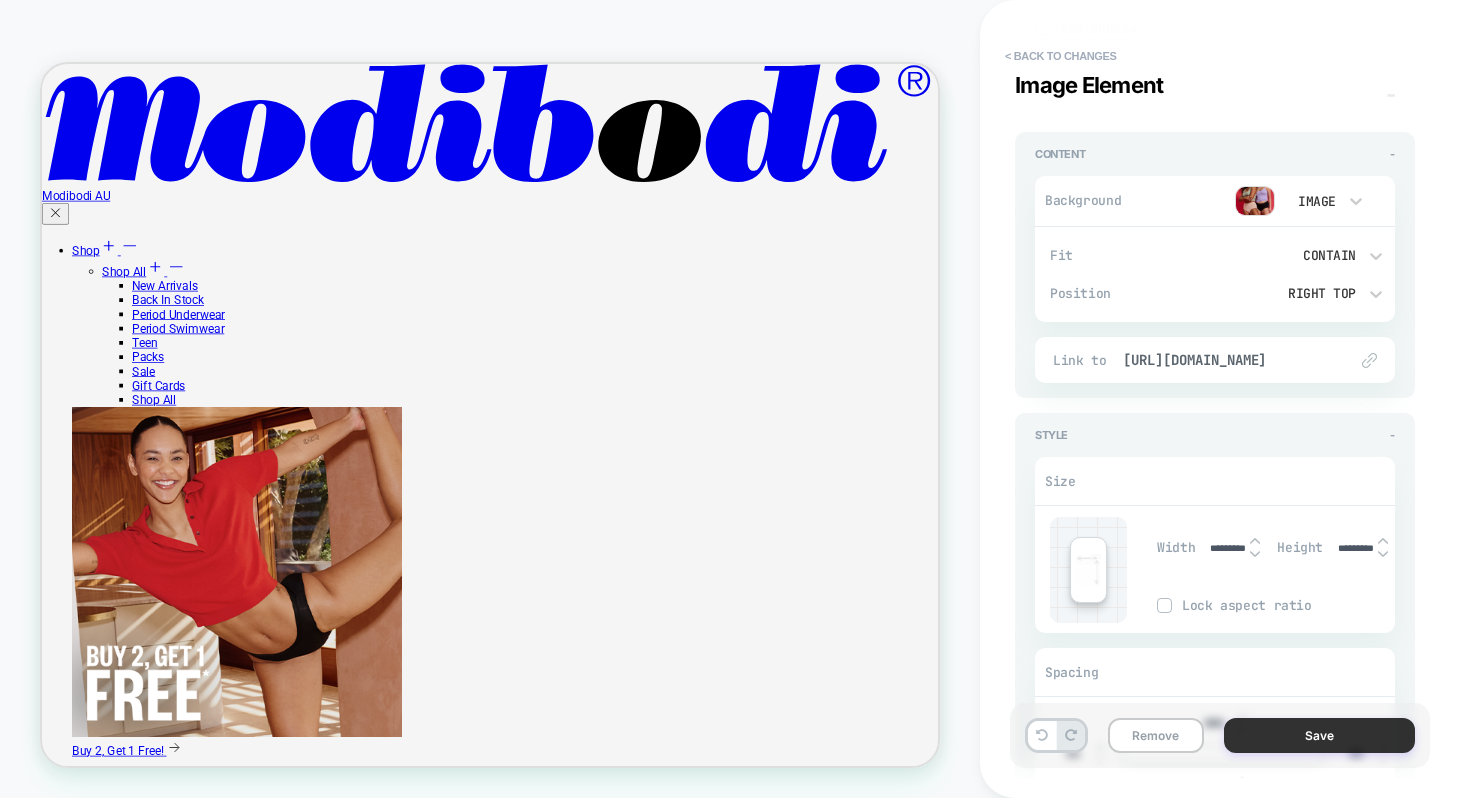 click on "Save" at bounding box center (1319, 735) 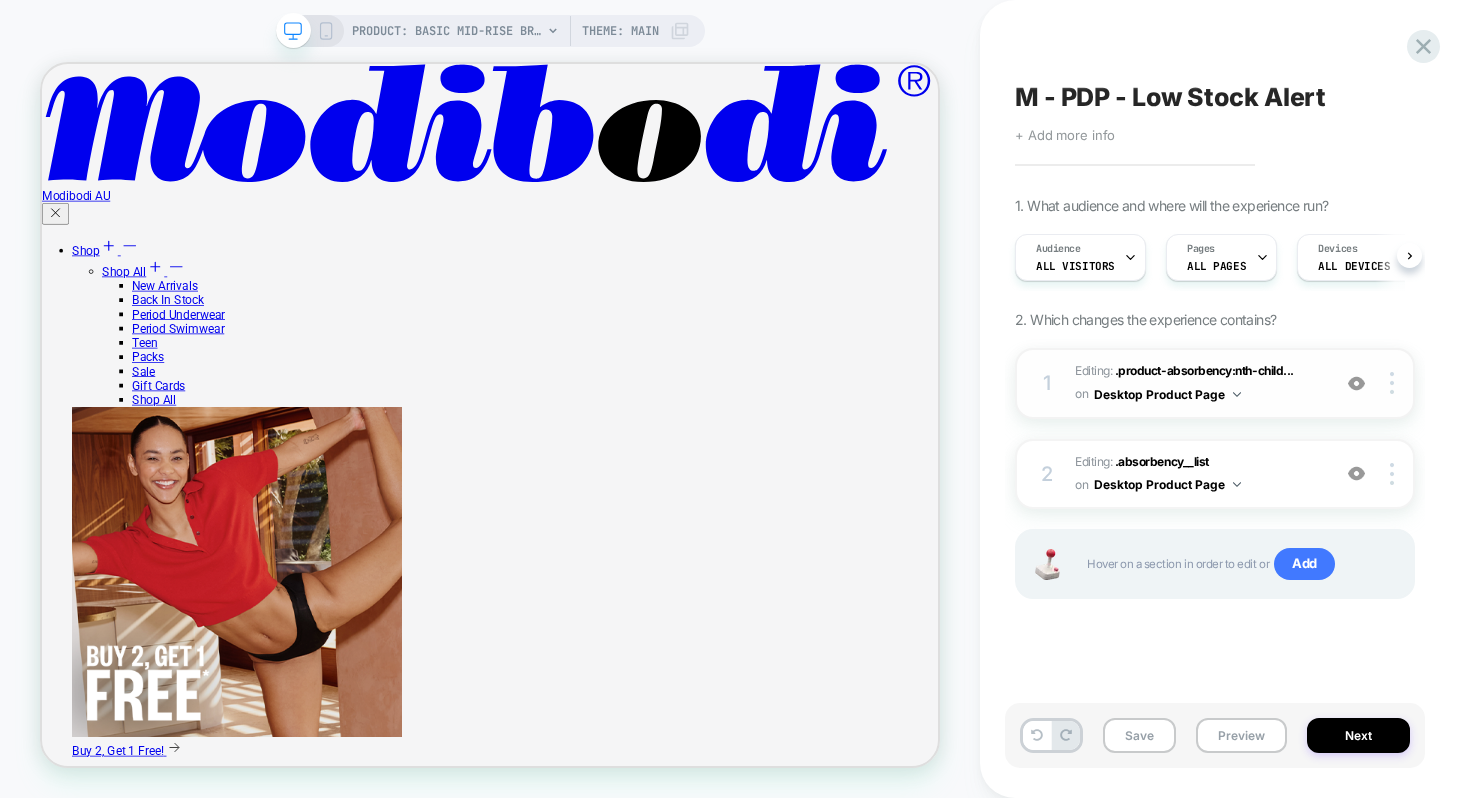 scroll, scrollTop: 0, scrollLeft: 1, axis: horizontal 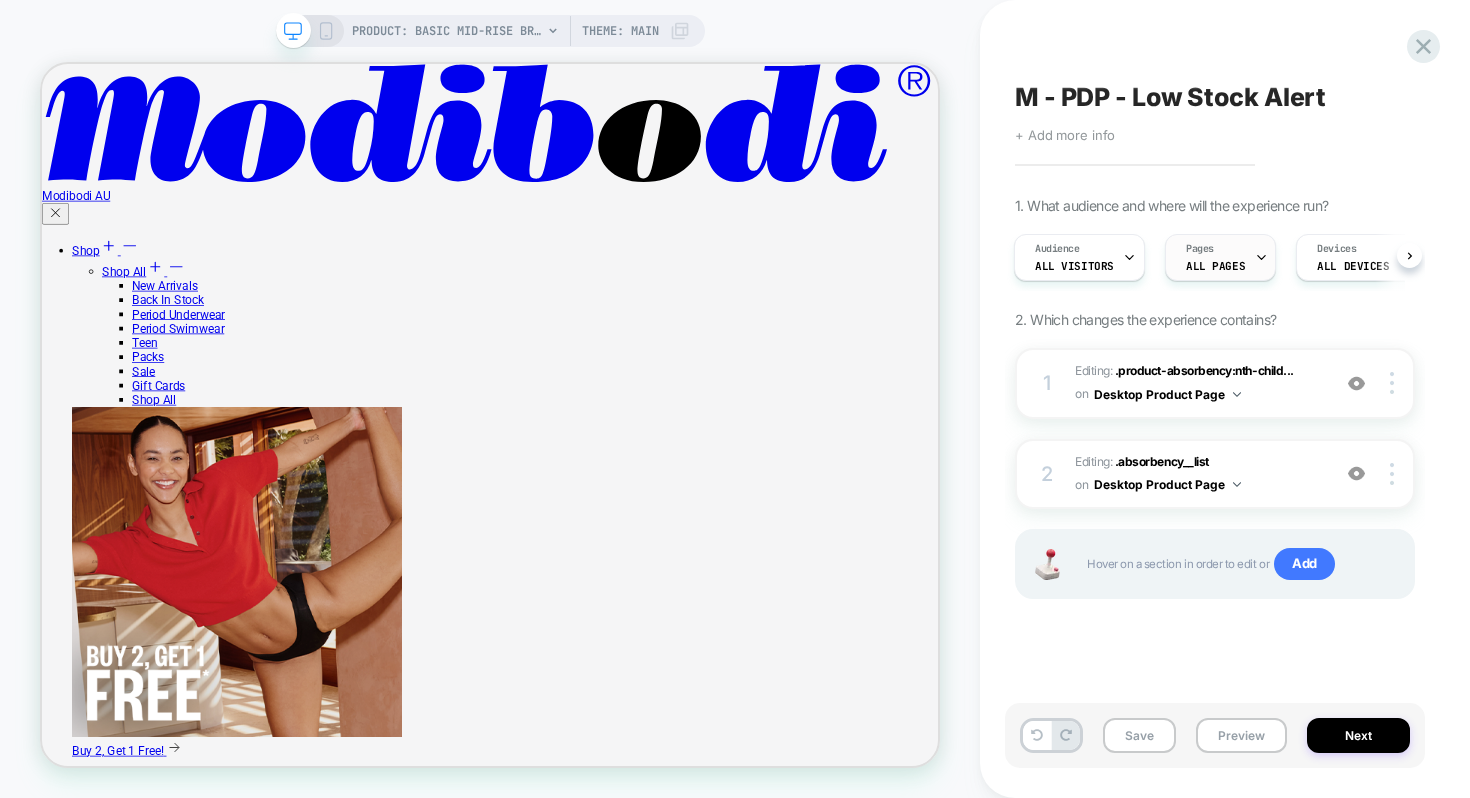 click on "ALL PAGES" at bounding box center (1215, 266) 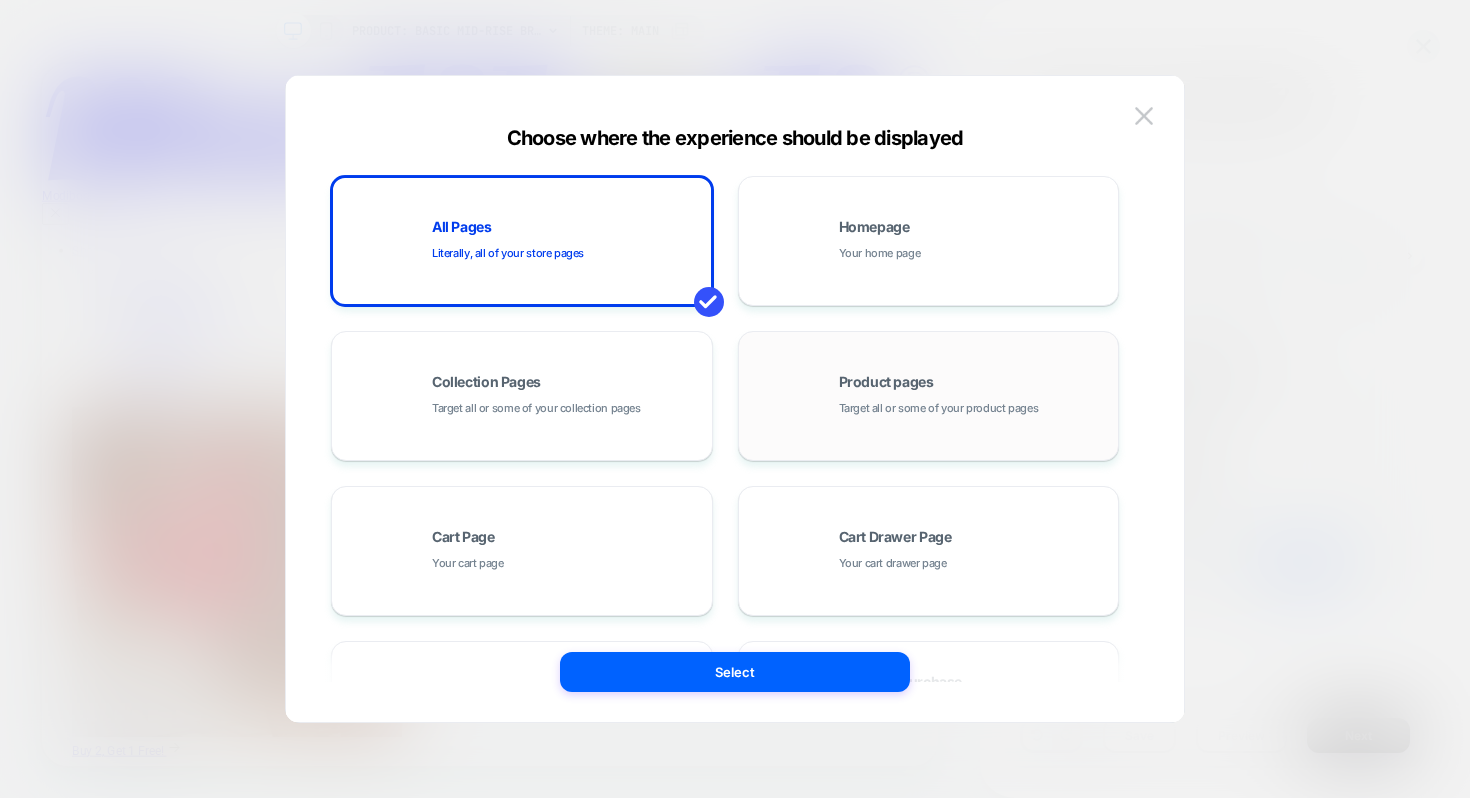 click on "Target all or some of your product pages" at bounding box center [939, 408] 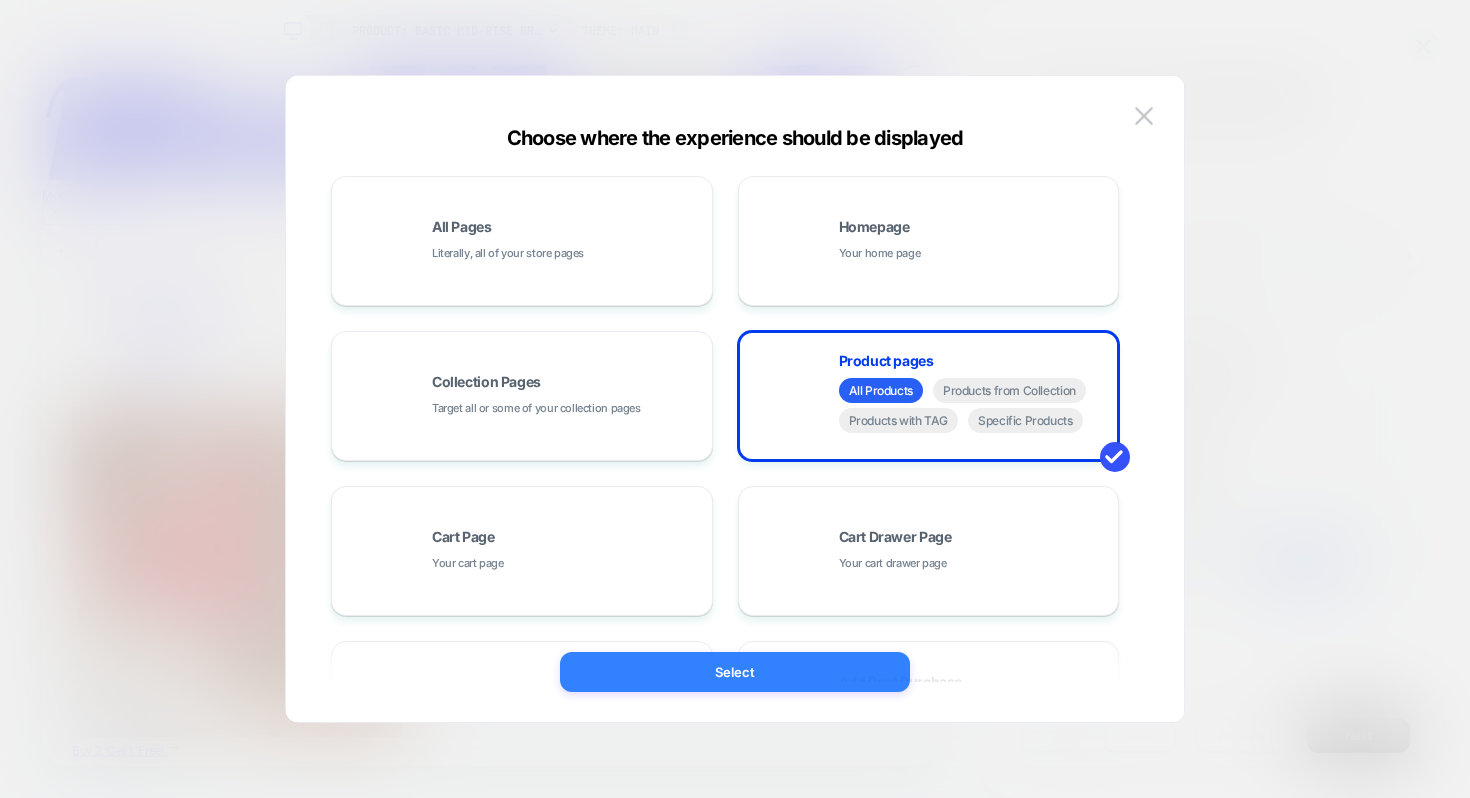 click on "Select" at bounding box center (735, 672) 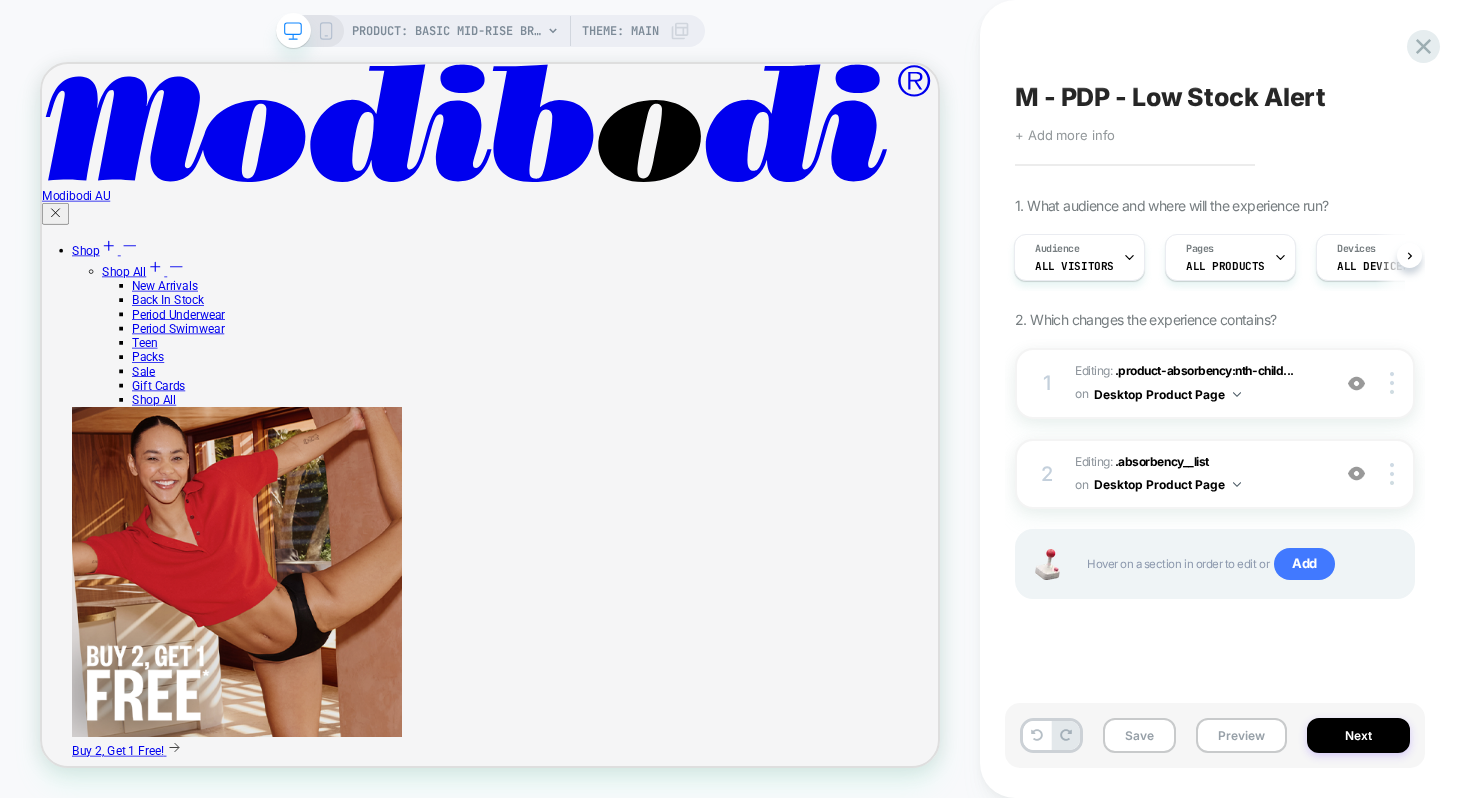scroll, scrollTop: 0, scrollLeft: 2, axis: horizontal 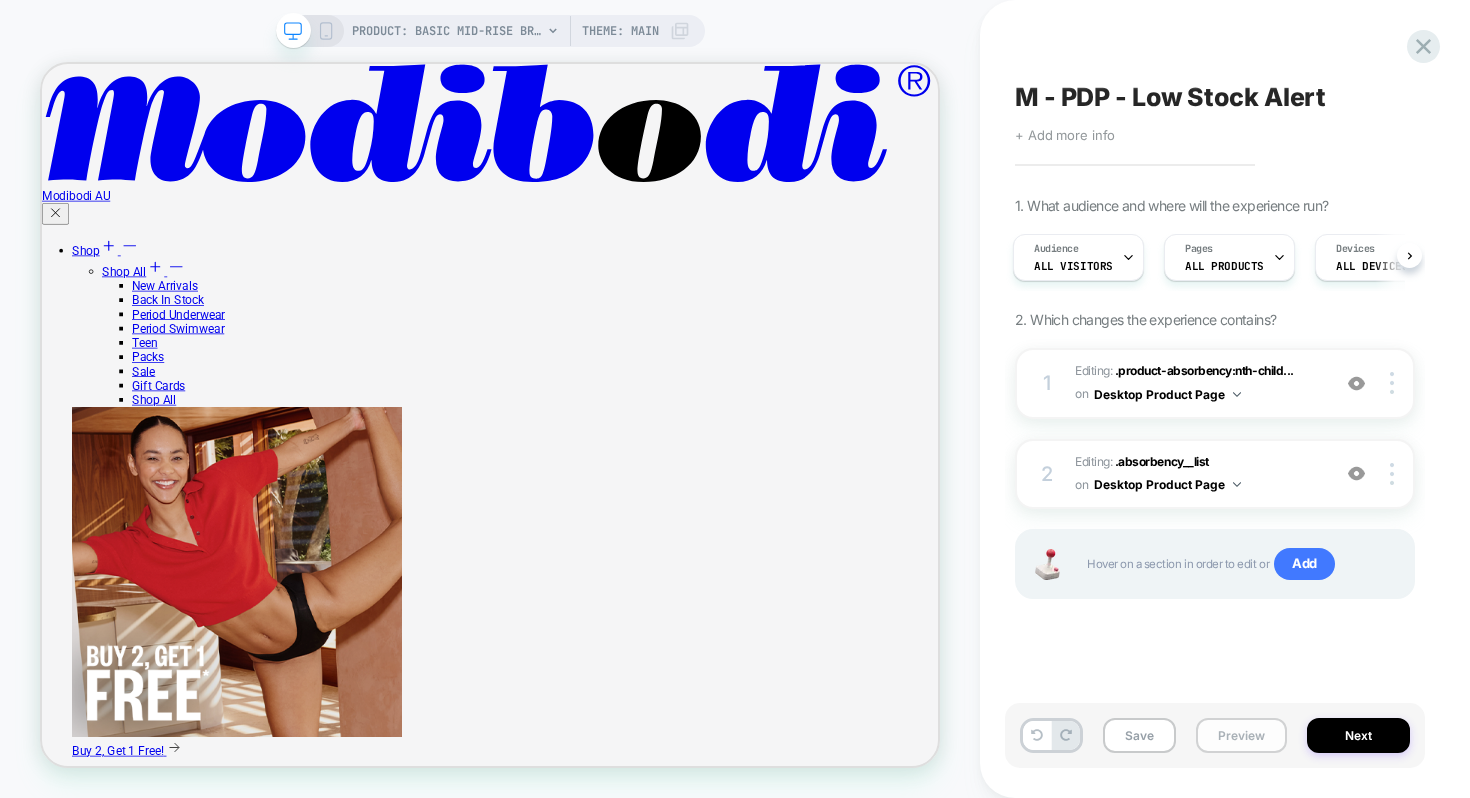 click on "Preview" at bounding box center [1241, 735] 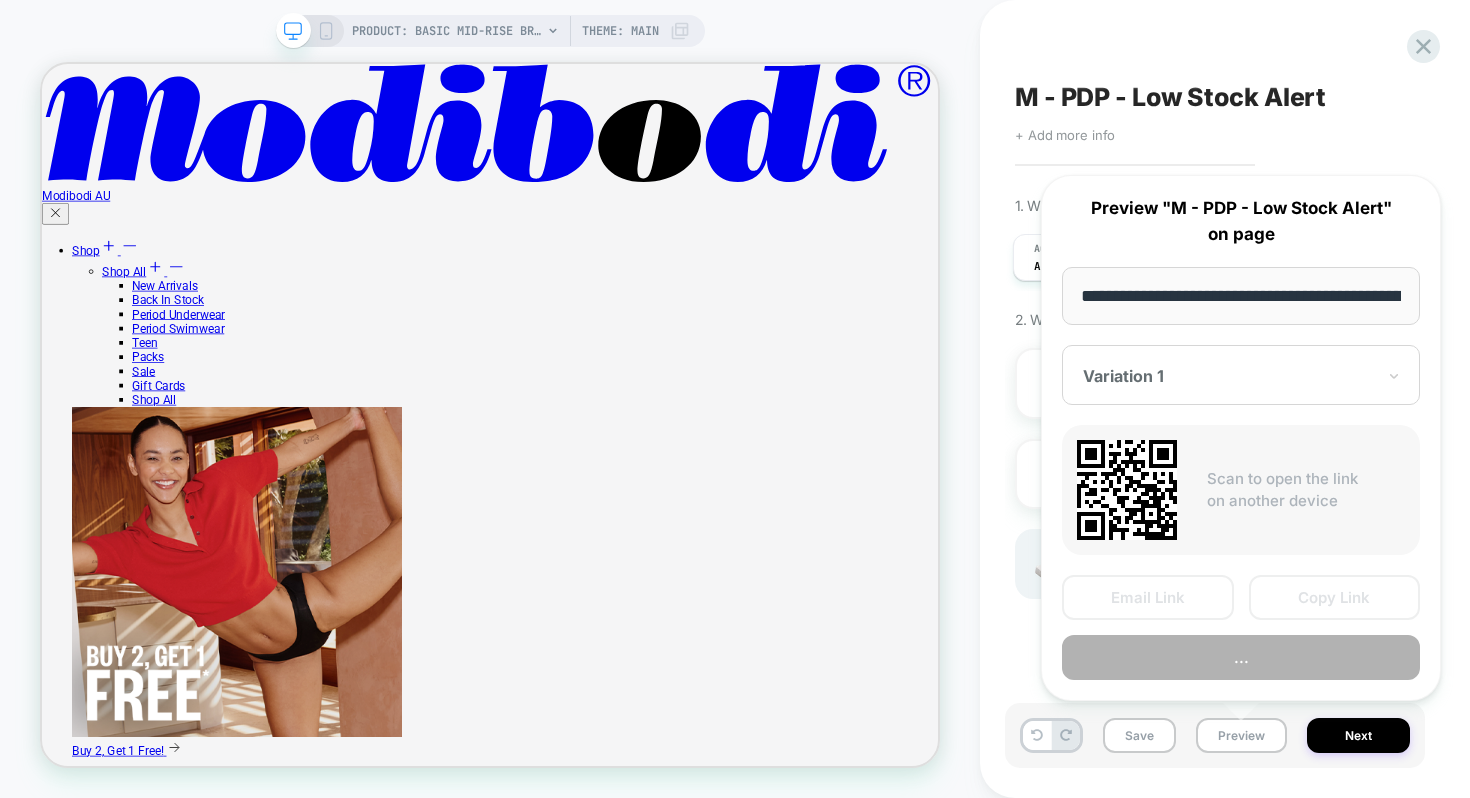 scroll, scrollTop: 0, scrollLeft: 417, axis: horizontal 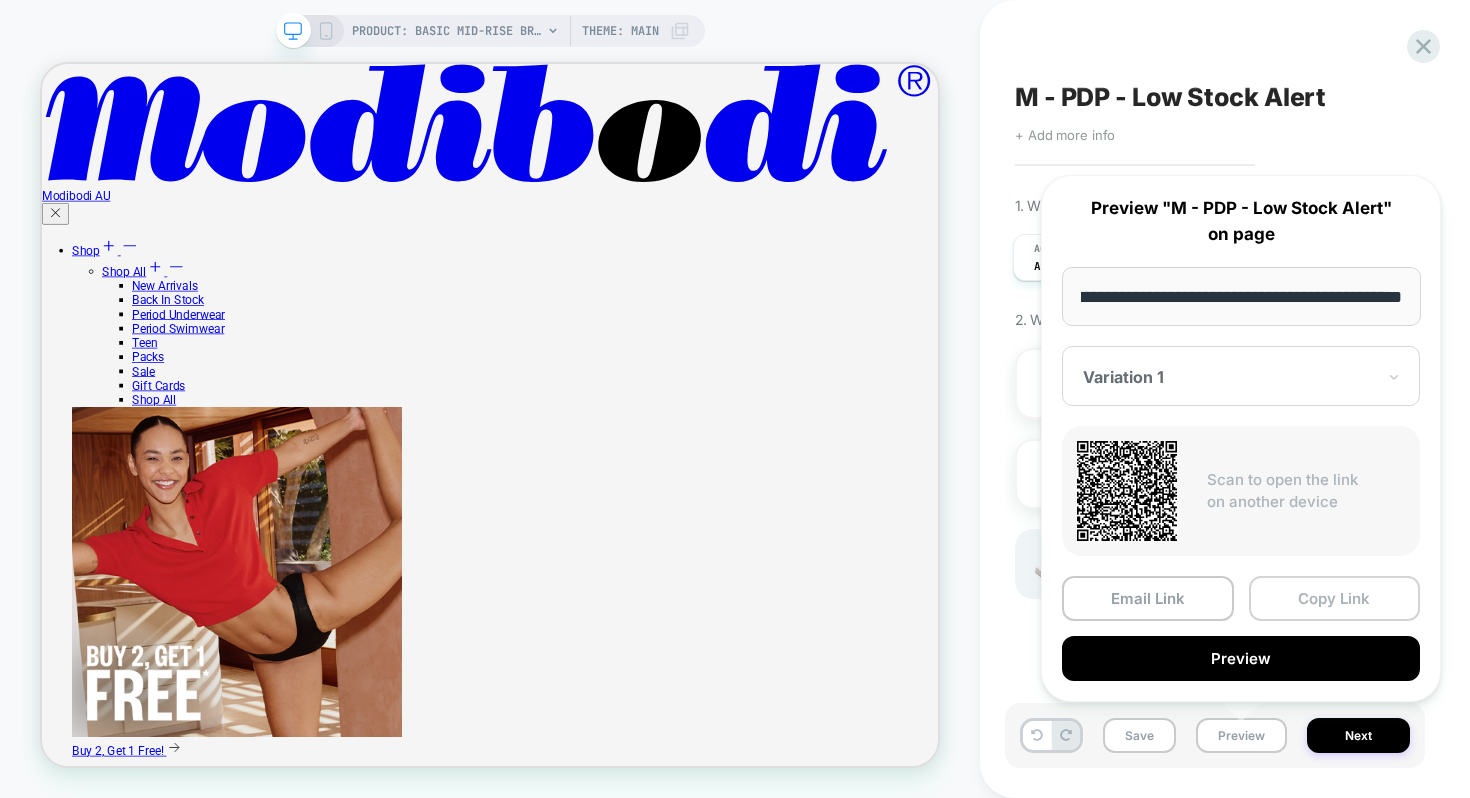 click on "Copy Link" at bounding box center [1335, 598] 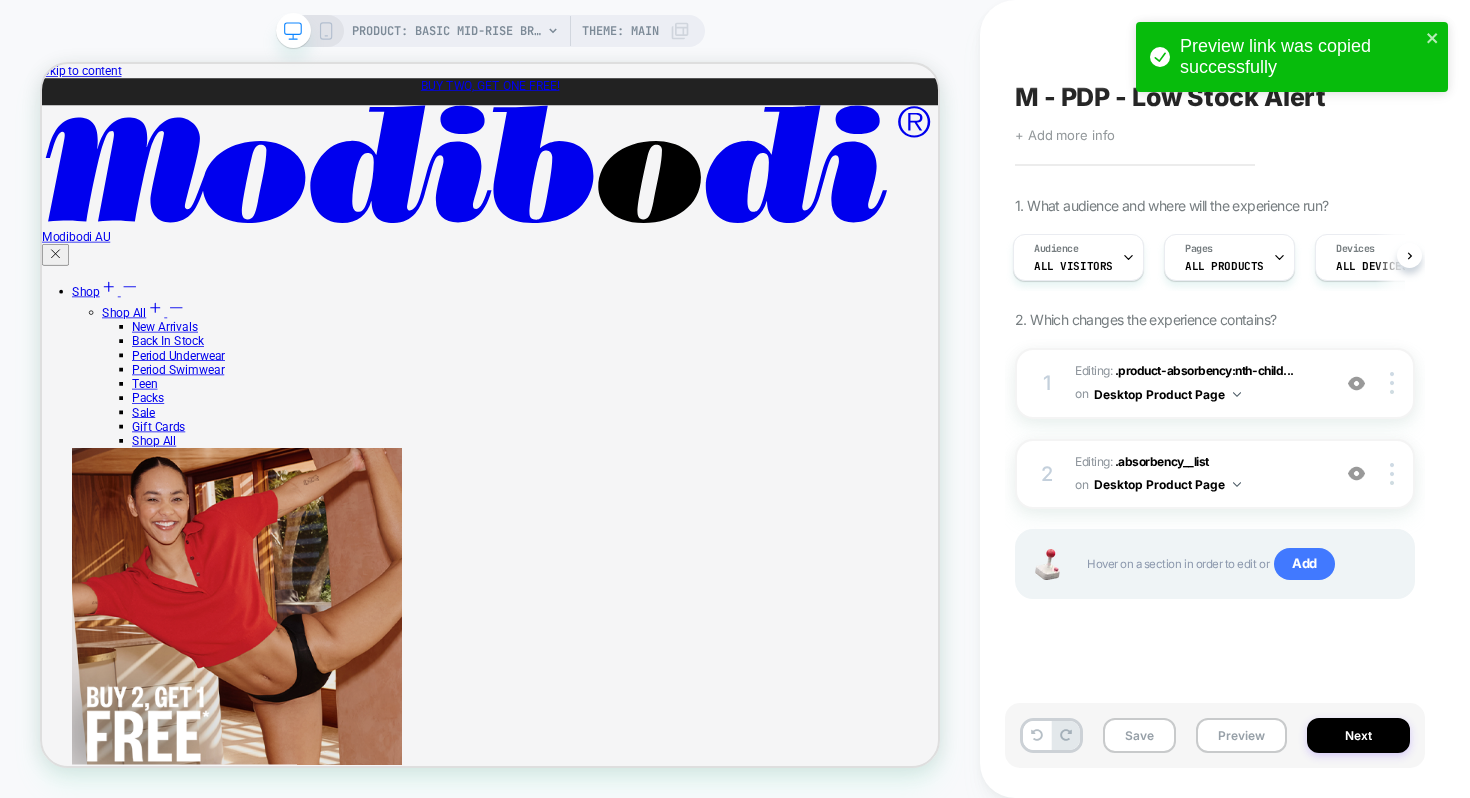 scroll, scrollTop: 0, scrollLeft: 0, axis: both 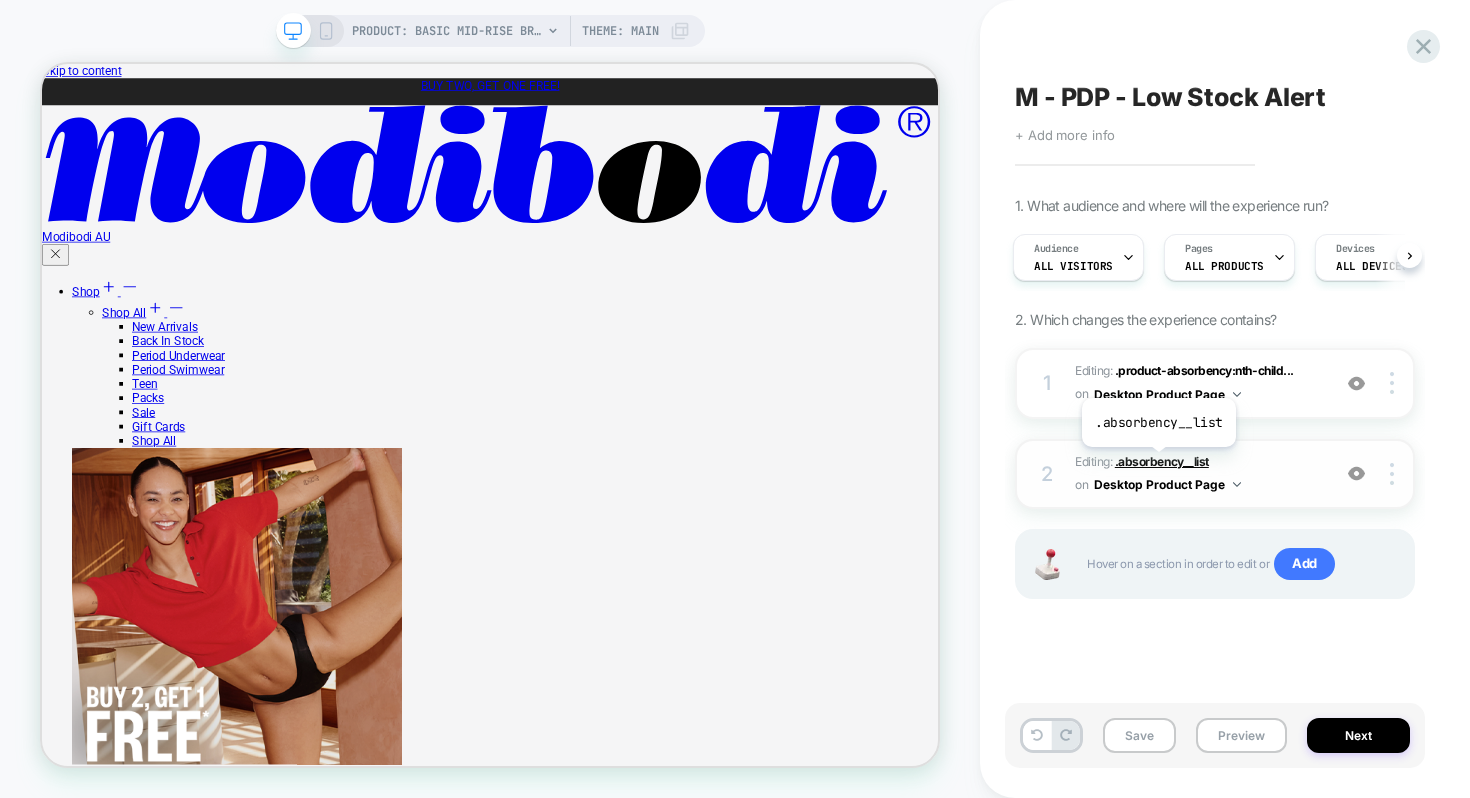 click on ".absorbency__list" at bounding box center [1162, 461] 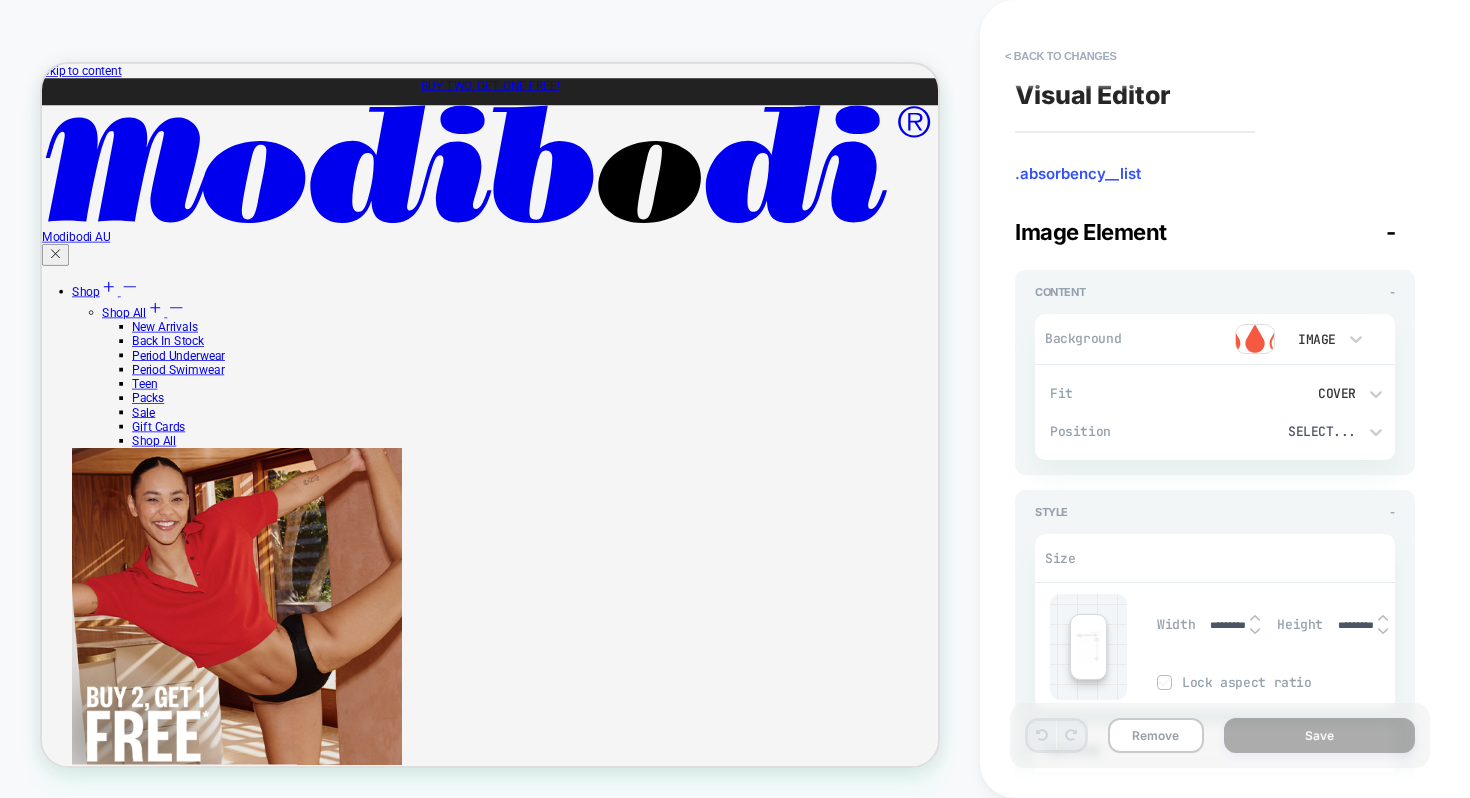 scroll, scrollTop: 182, scrollLeft: 0, axis: vertical 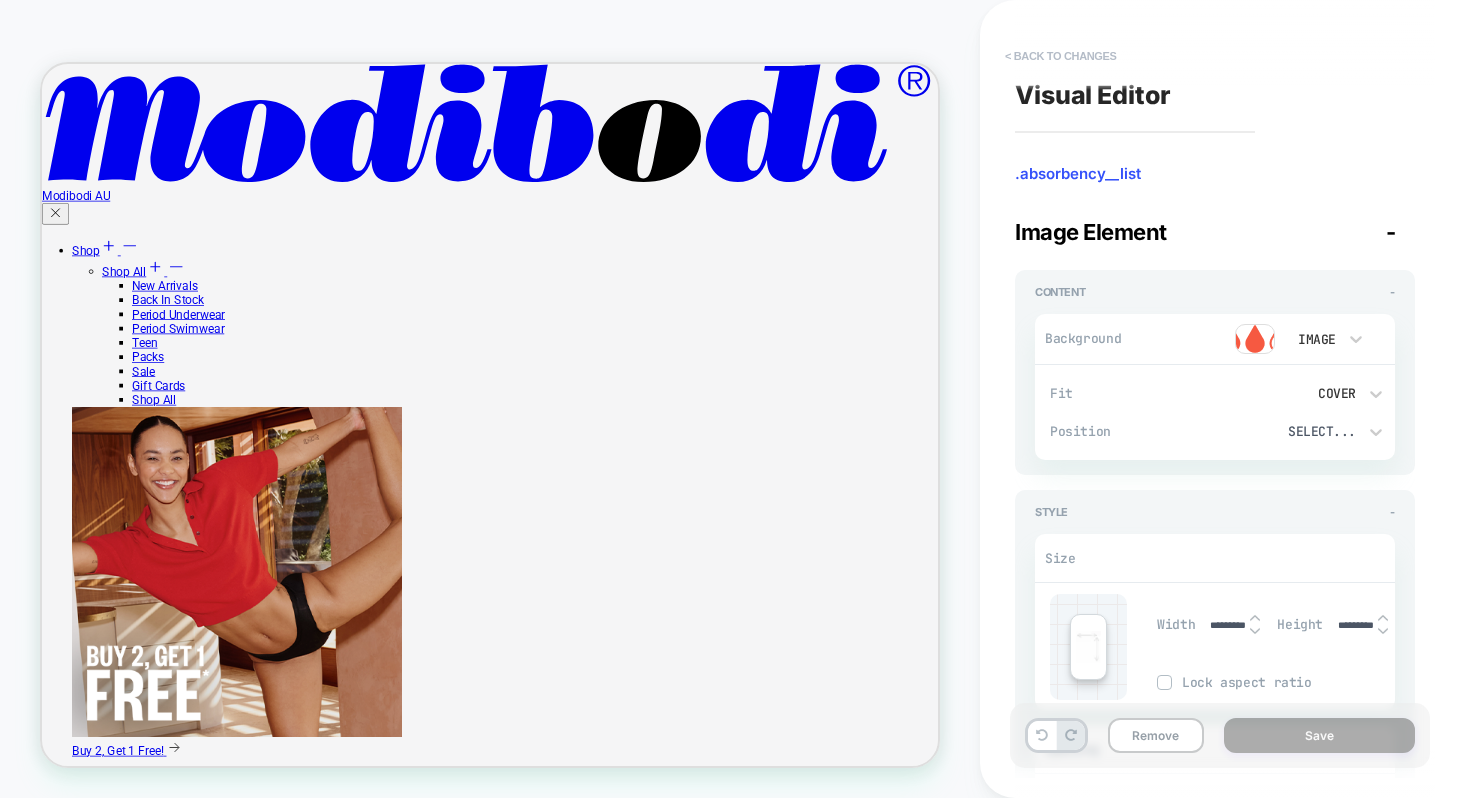 click on "< Back to changes" at bounding box center [1061, 56] 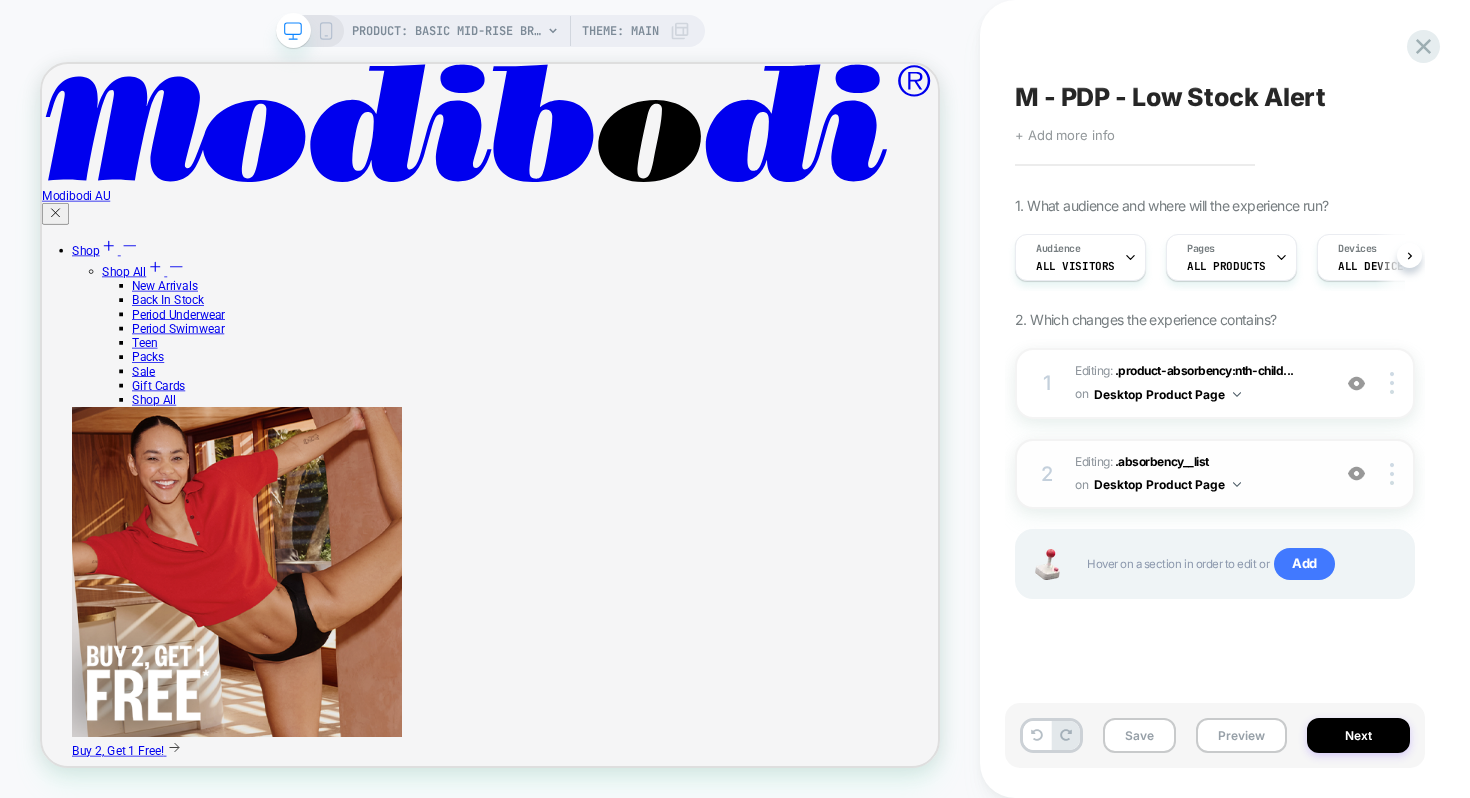scroll, scrollTop: 0, scrollLeft: 1, axis: horizontal 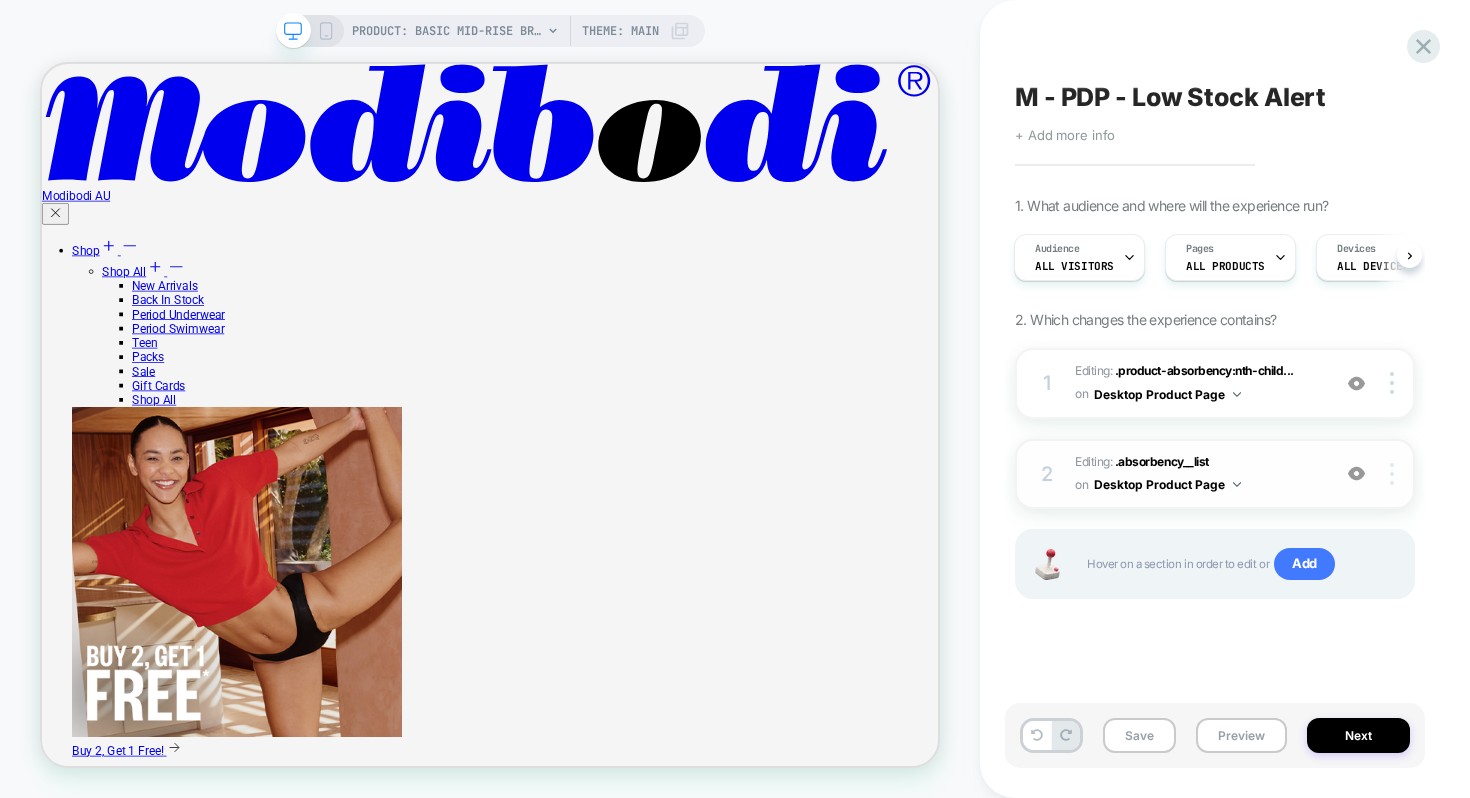 click at bounding box center (1392, 474) 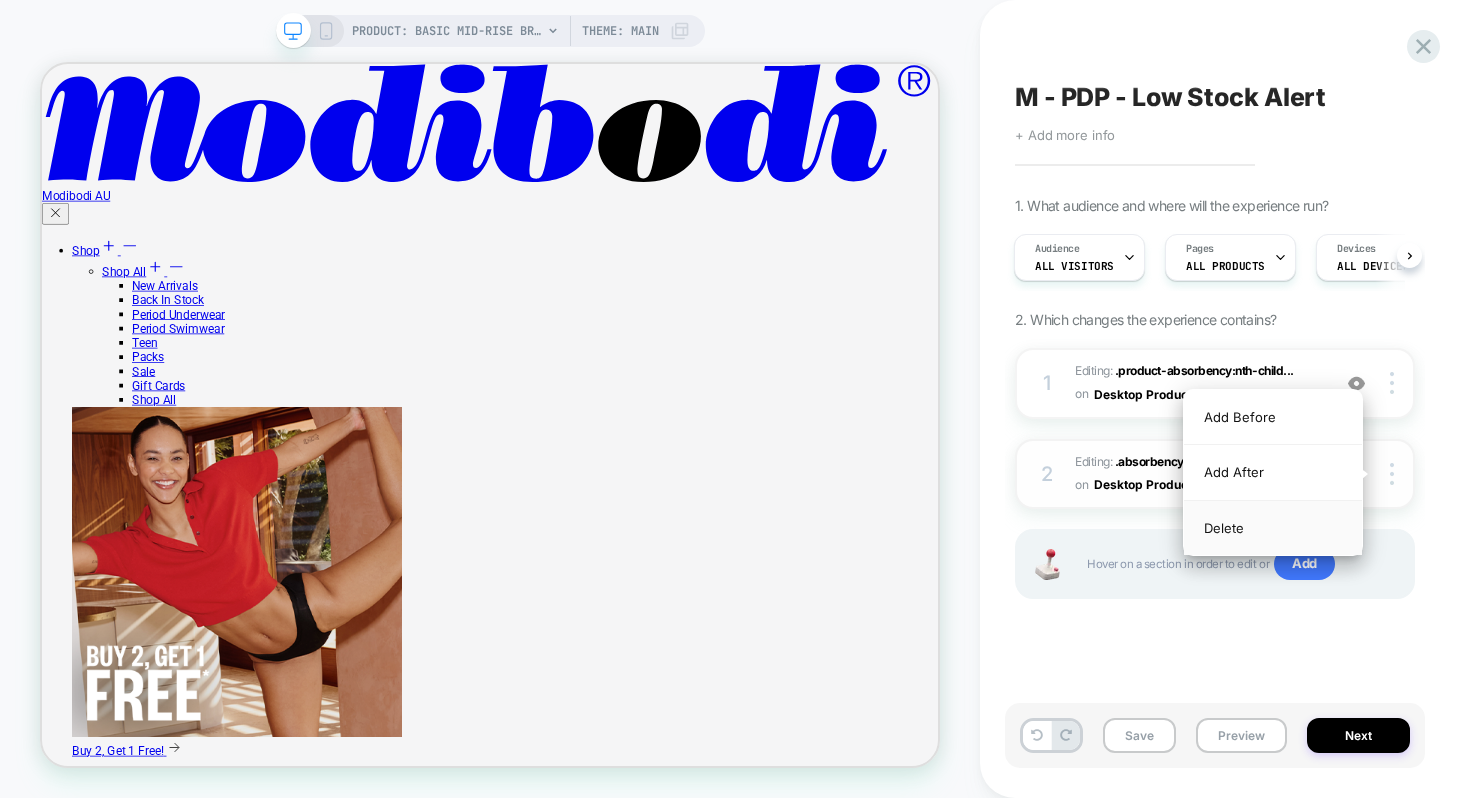 click on "Delete" at bounding box center (1273, 528) 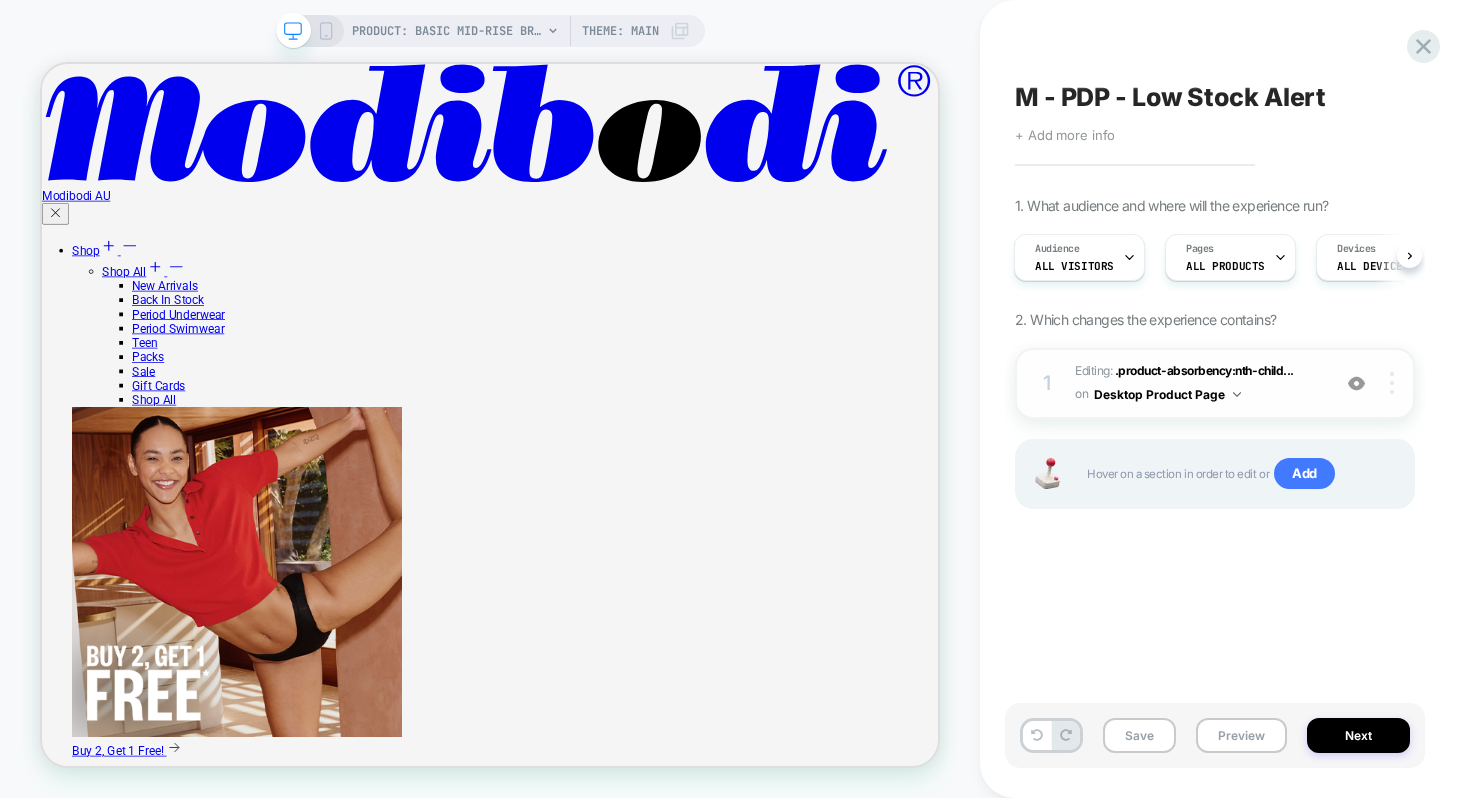 click at bounding box center (1395, 383) 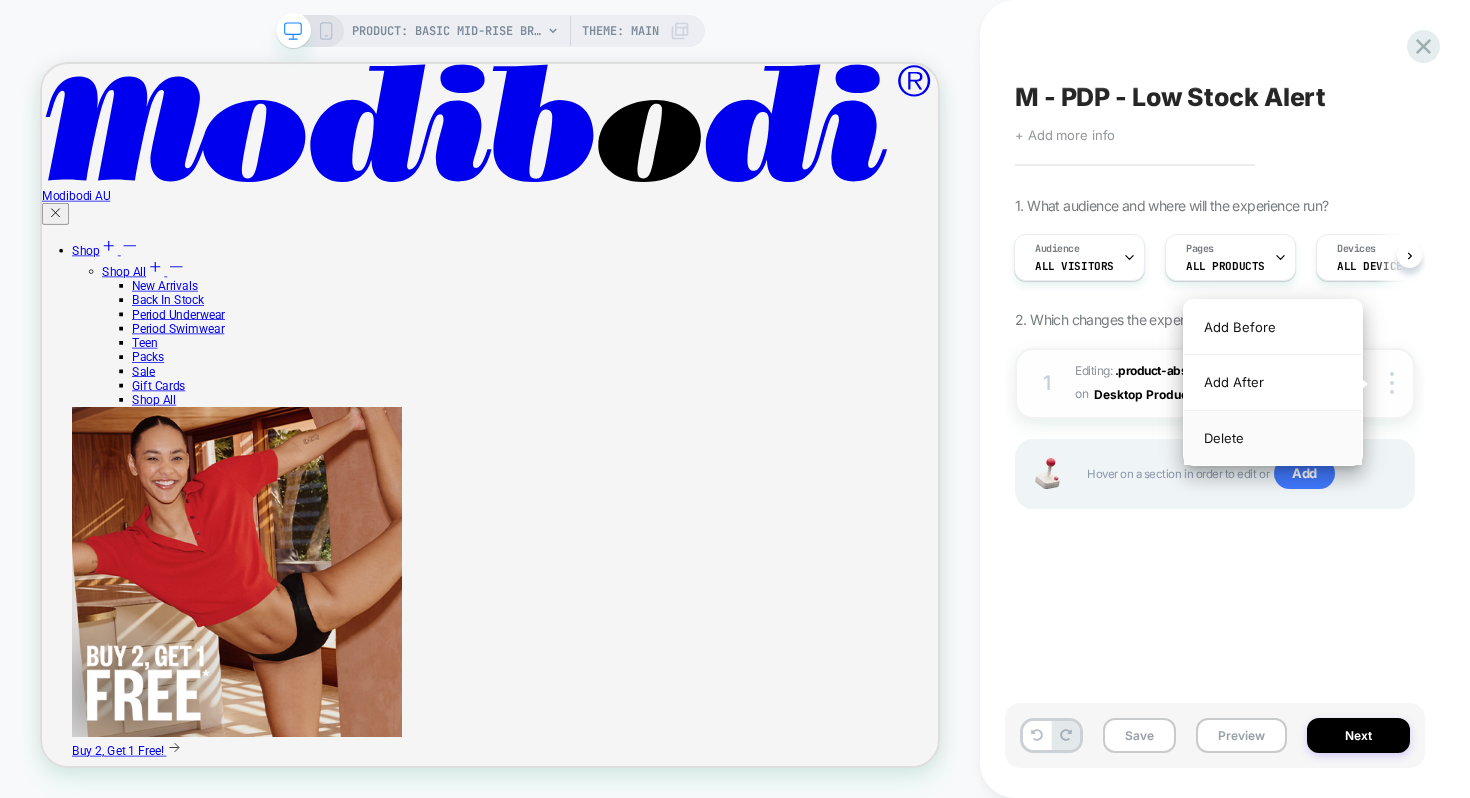 click on "Delete" at bounding box center [1273, 438] 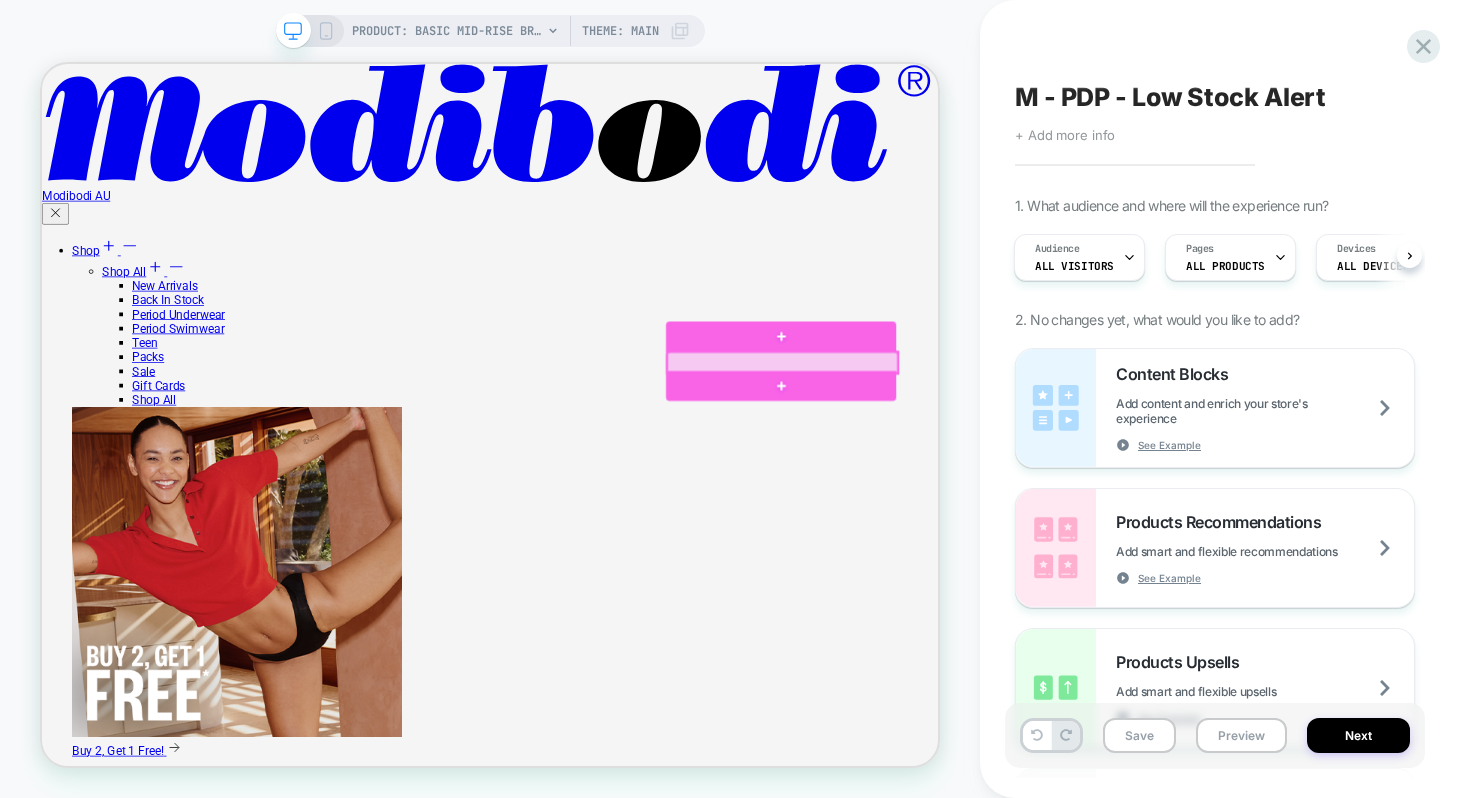click at bounding box center (1030, 463) 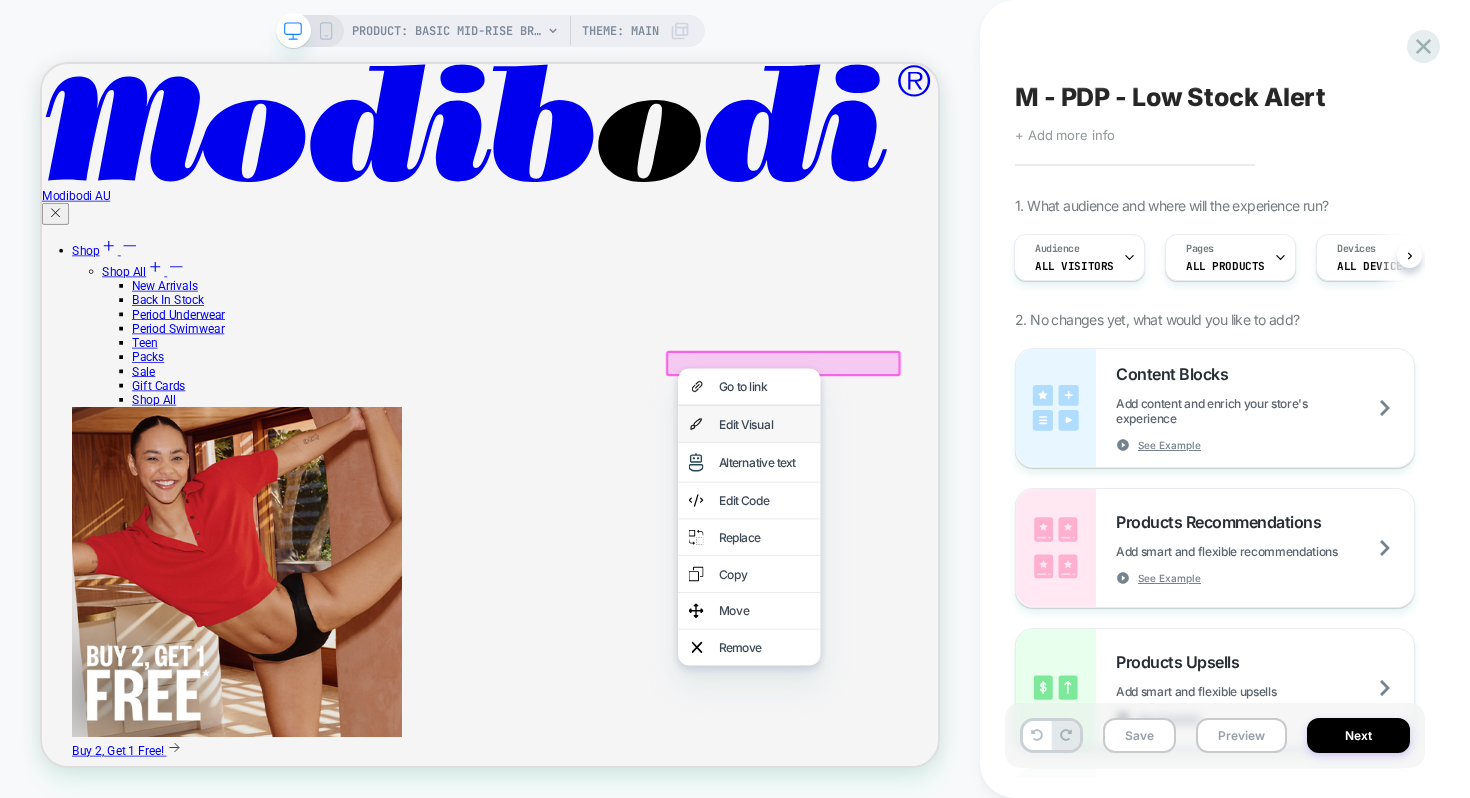 click on "Edit Visual" at bounding box center [985, 544] 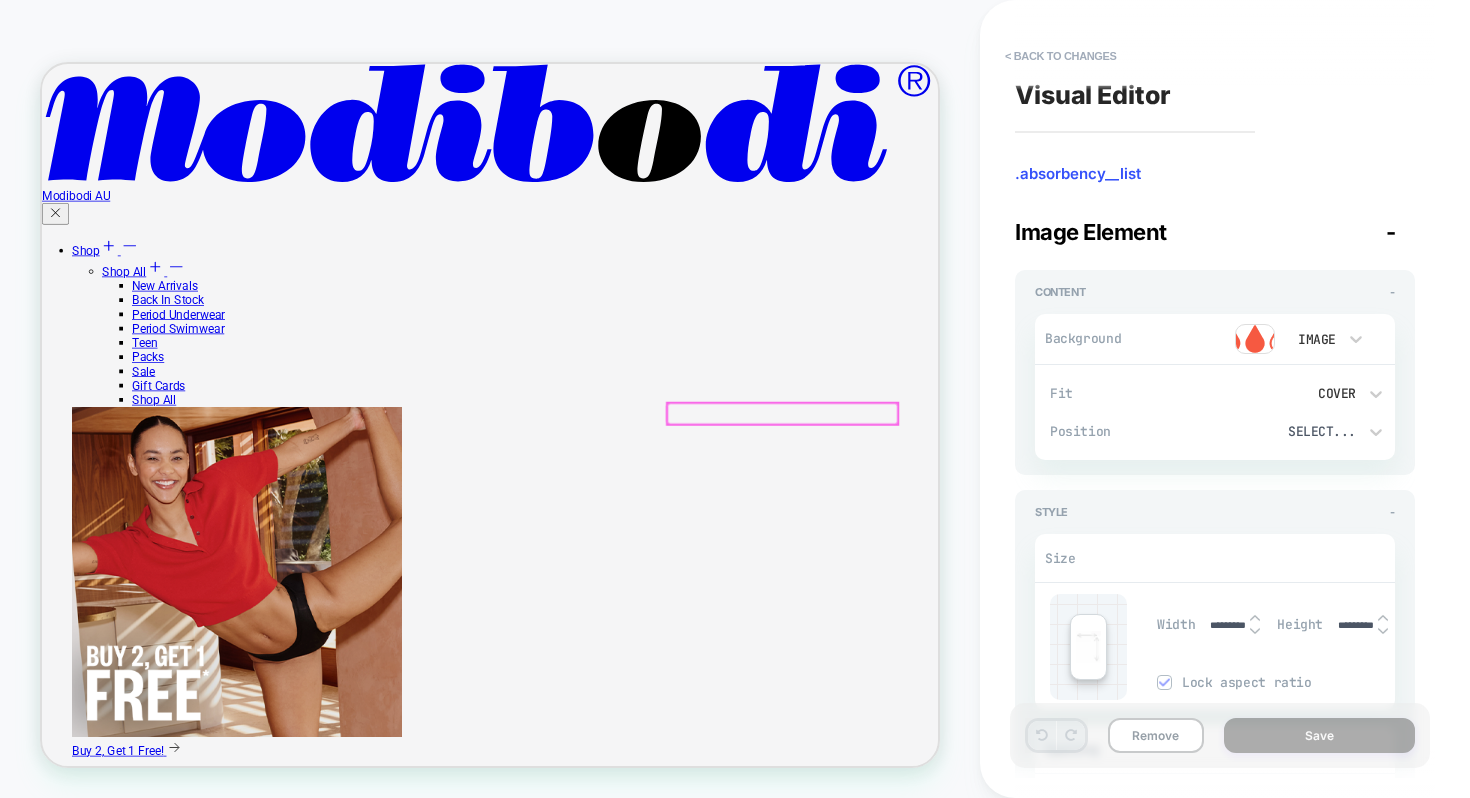 scroll, scrollTop: 111, scrollLeft: 0, axis: vertical 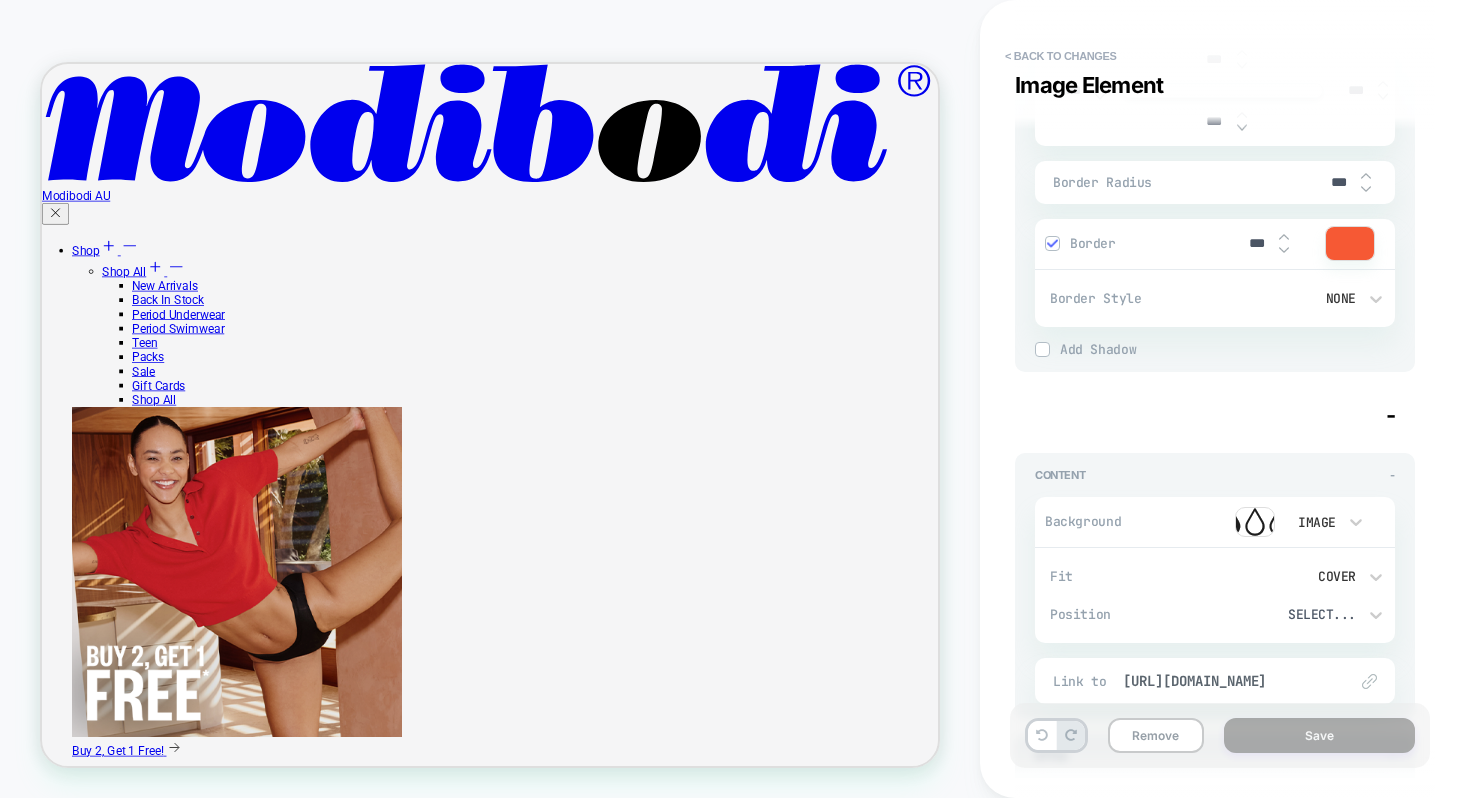 click at bounding box center [1255, 522] 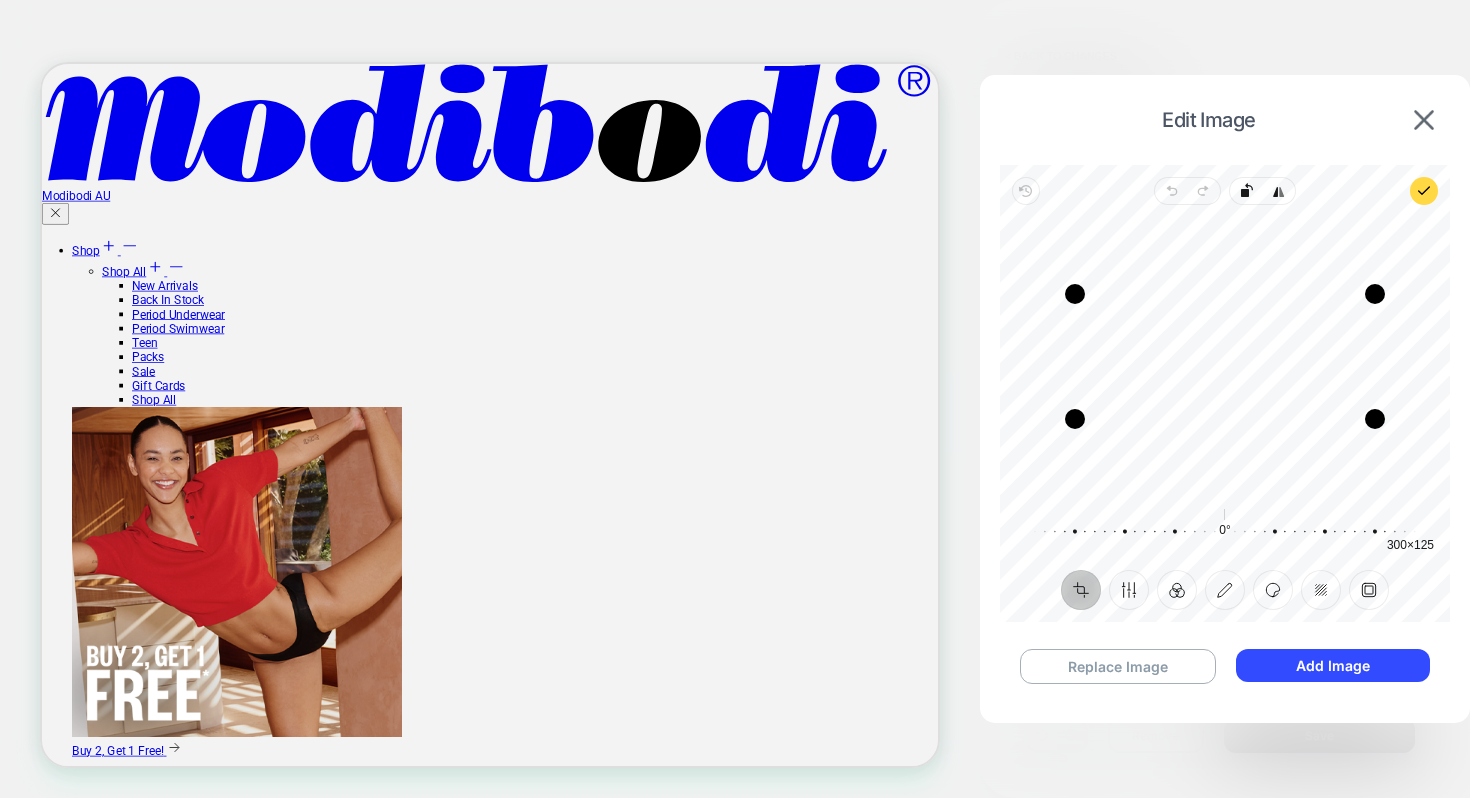 click on "Edit Image" at bounding box center (1225, 120) 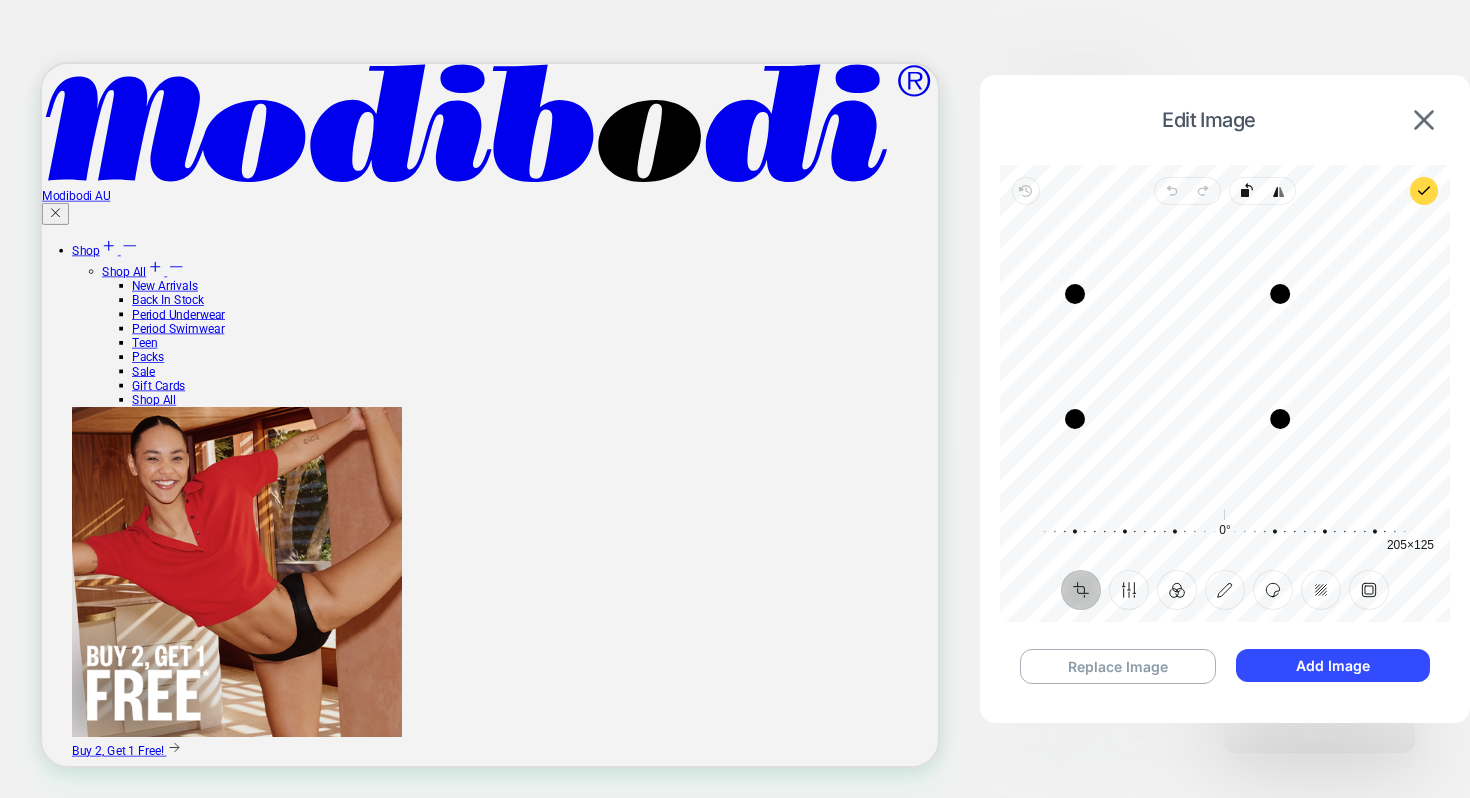 drag, startPoint x: 1378, startPoint y: 352, endPoint x: 1283, endPoint y: 364, distance: 95.7549 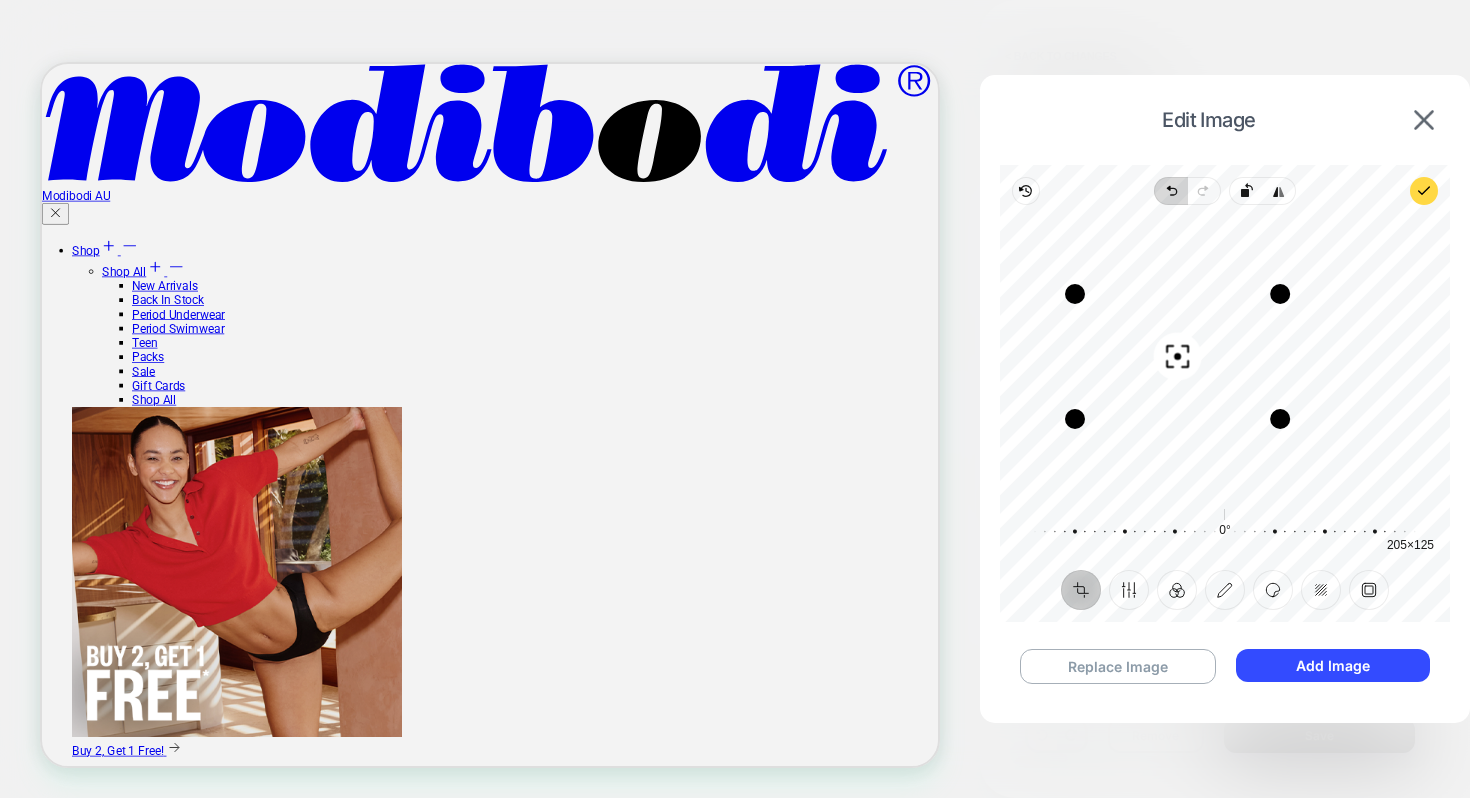 click 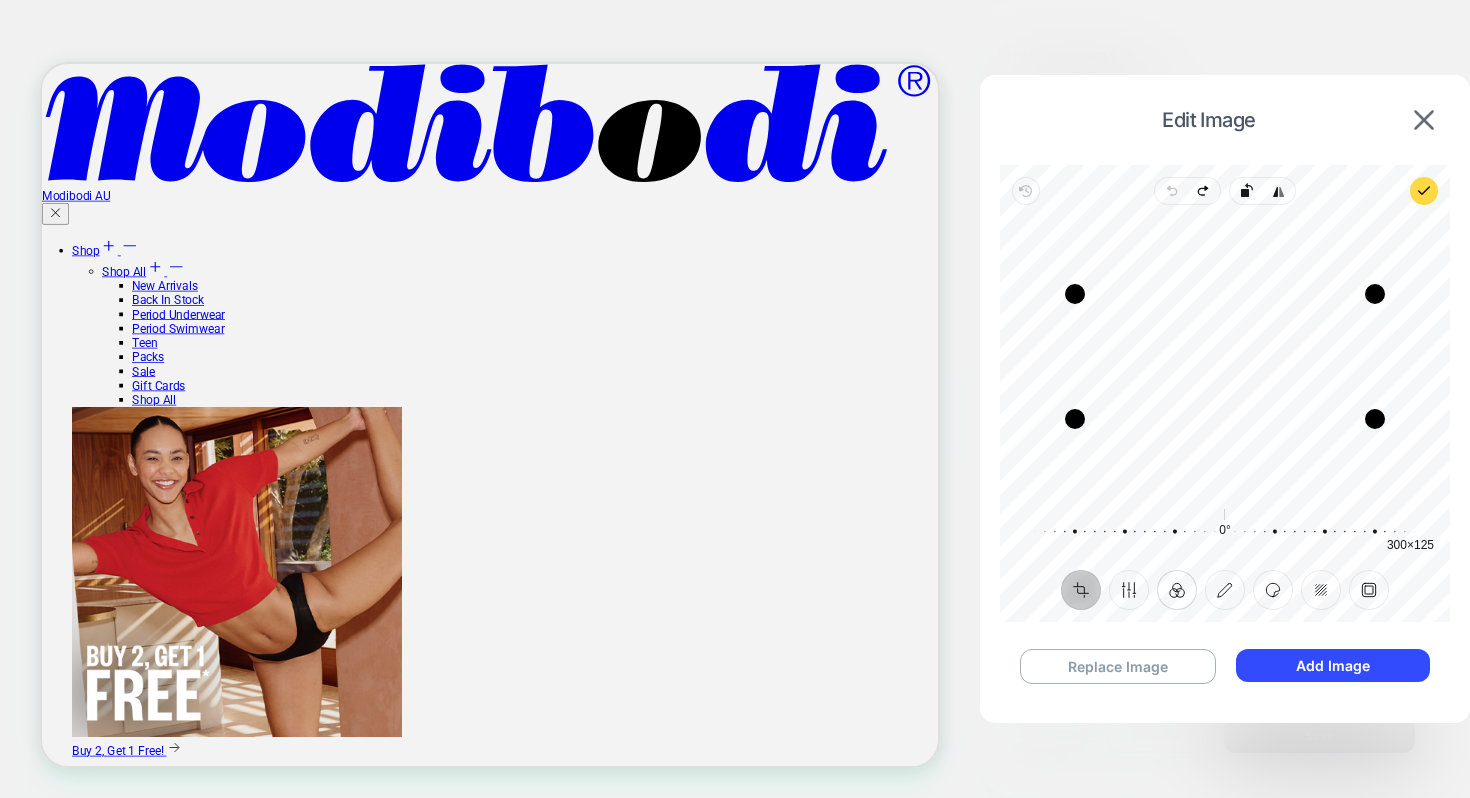click on "Filter" at bounding box center [1177, 590] 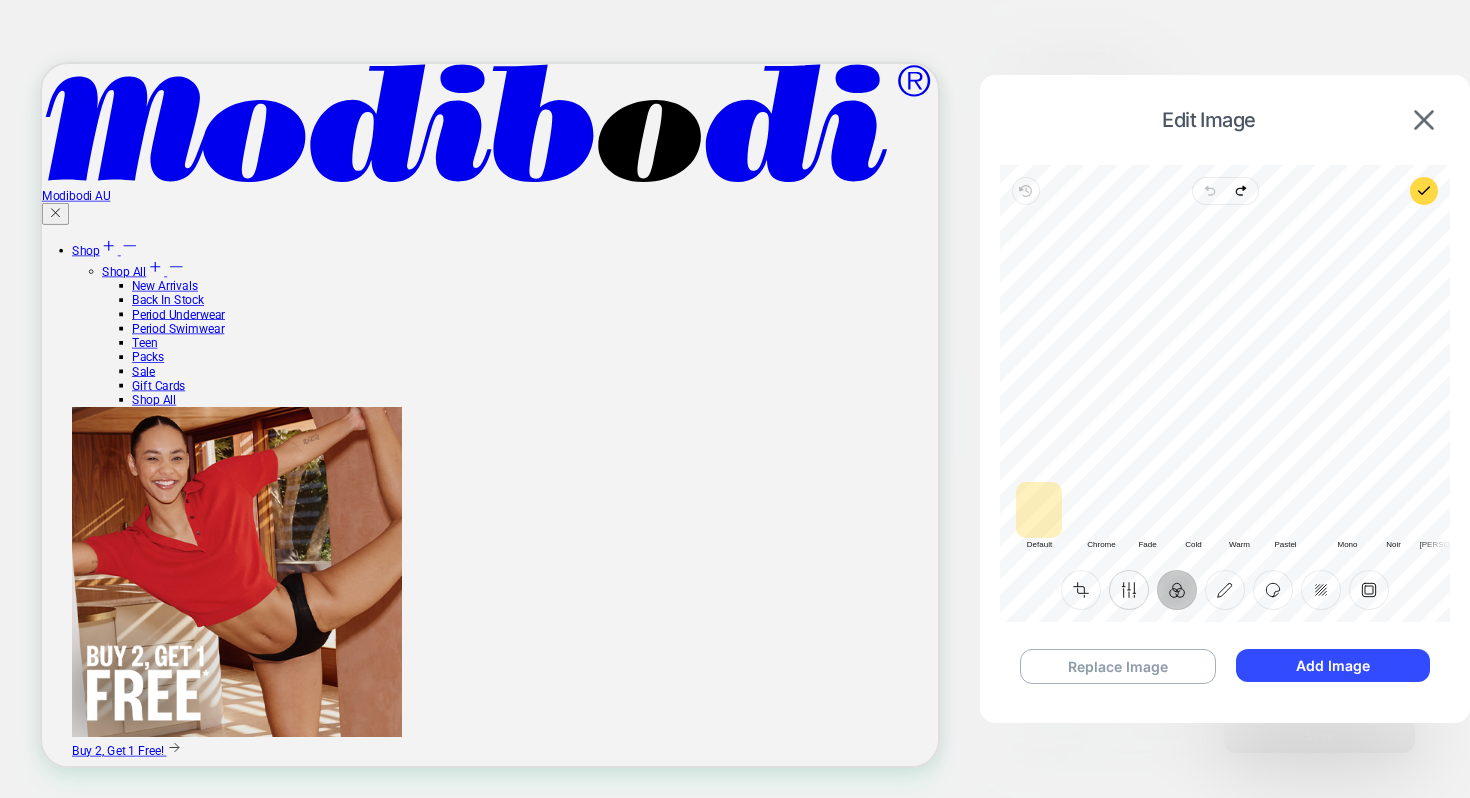 click on "Finetune" at bounding box center [1129, 590] 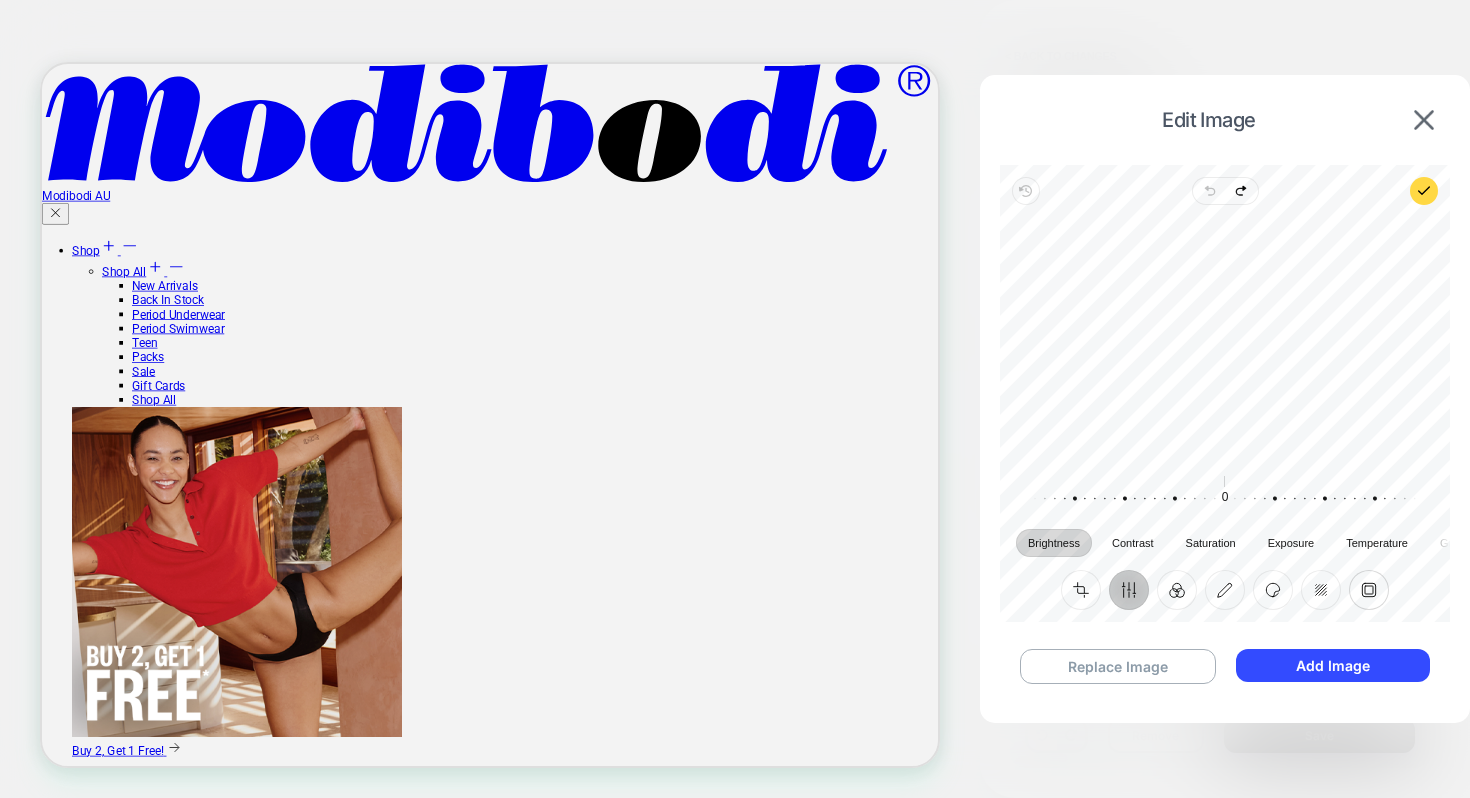 click on "Frame" at bounding box center [1369, 590] 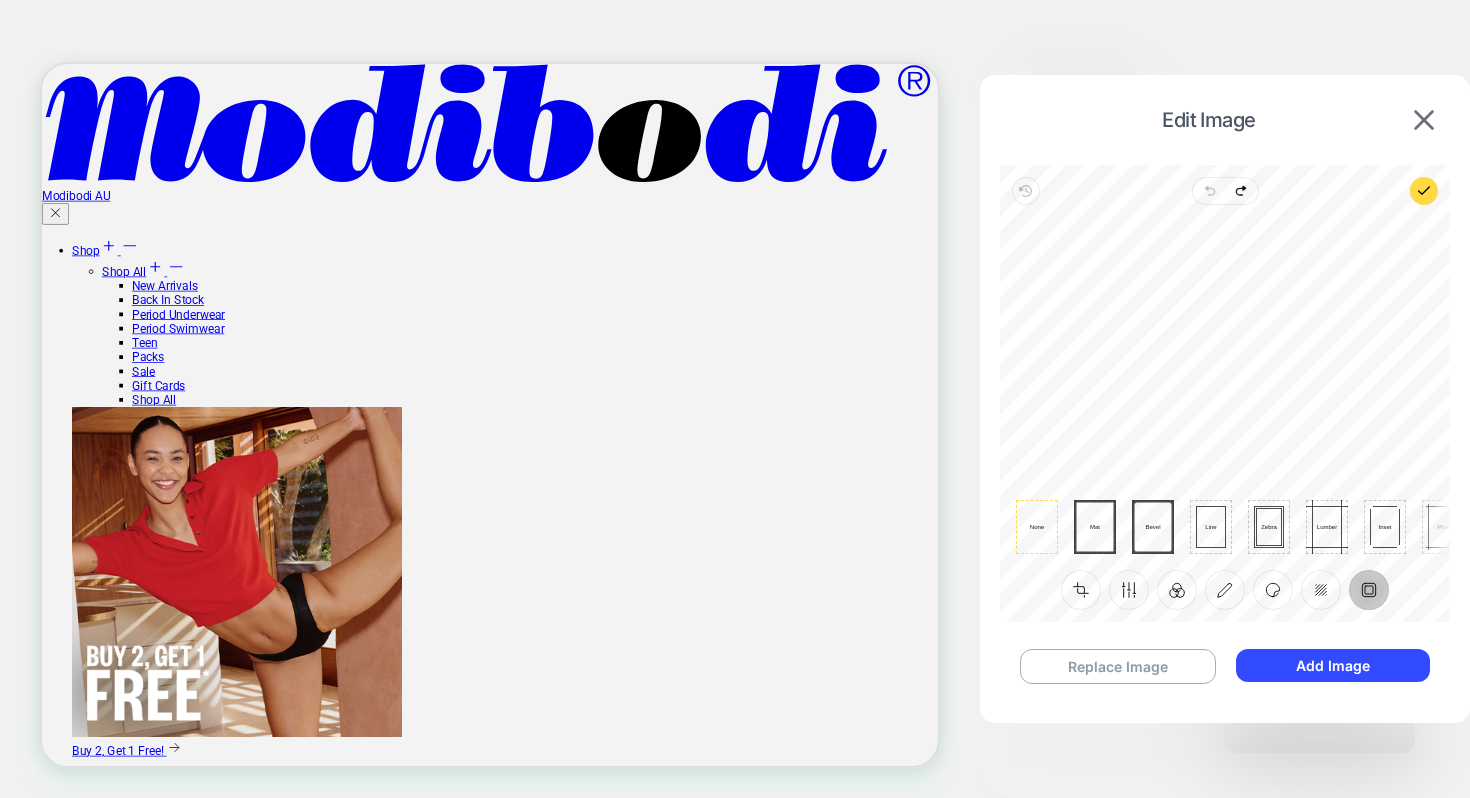 click 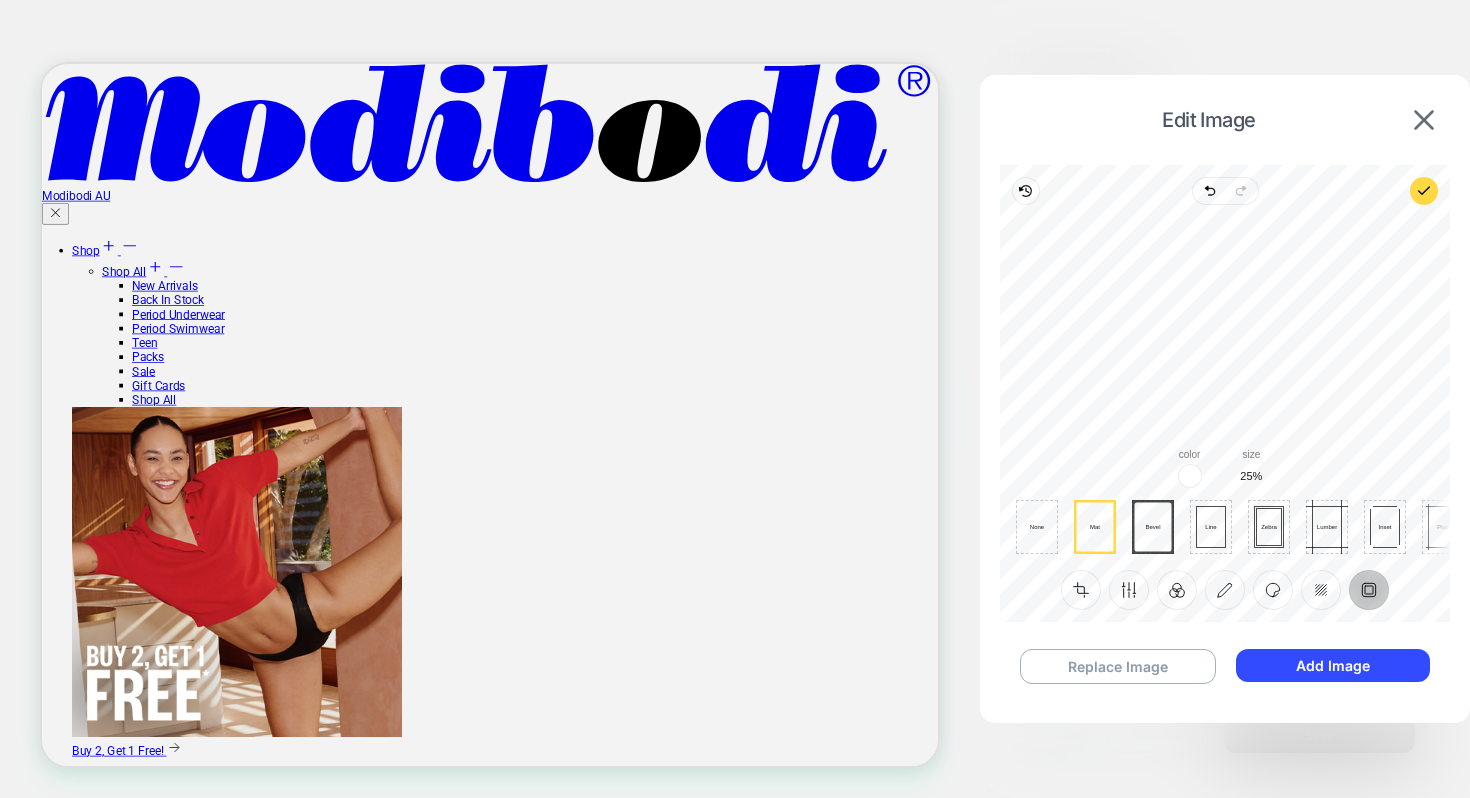 click 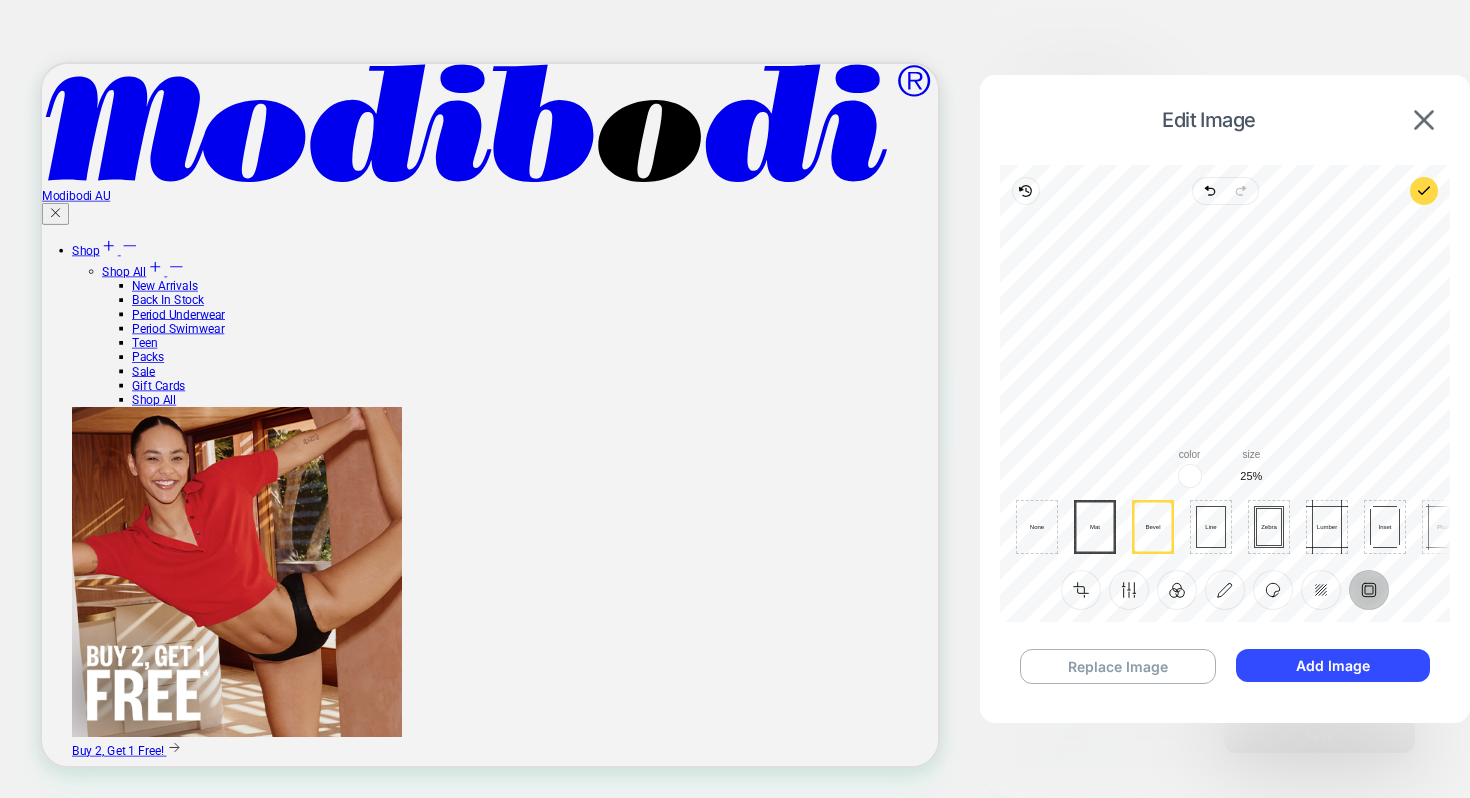 click 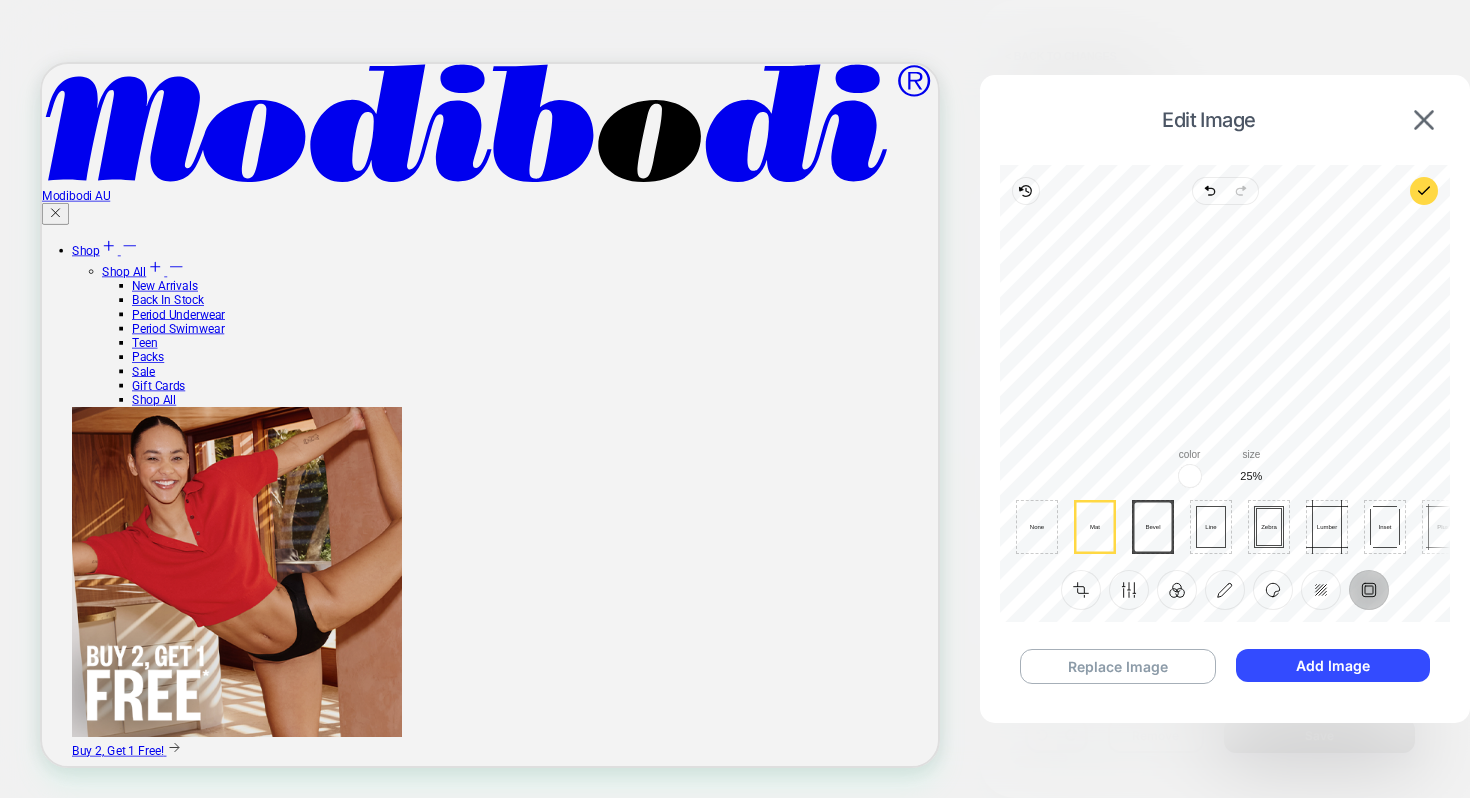 click at bounding box center [1190, 475] 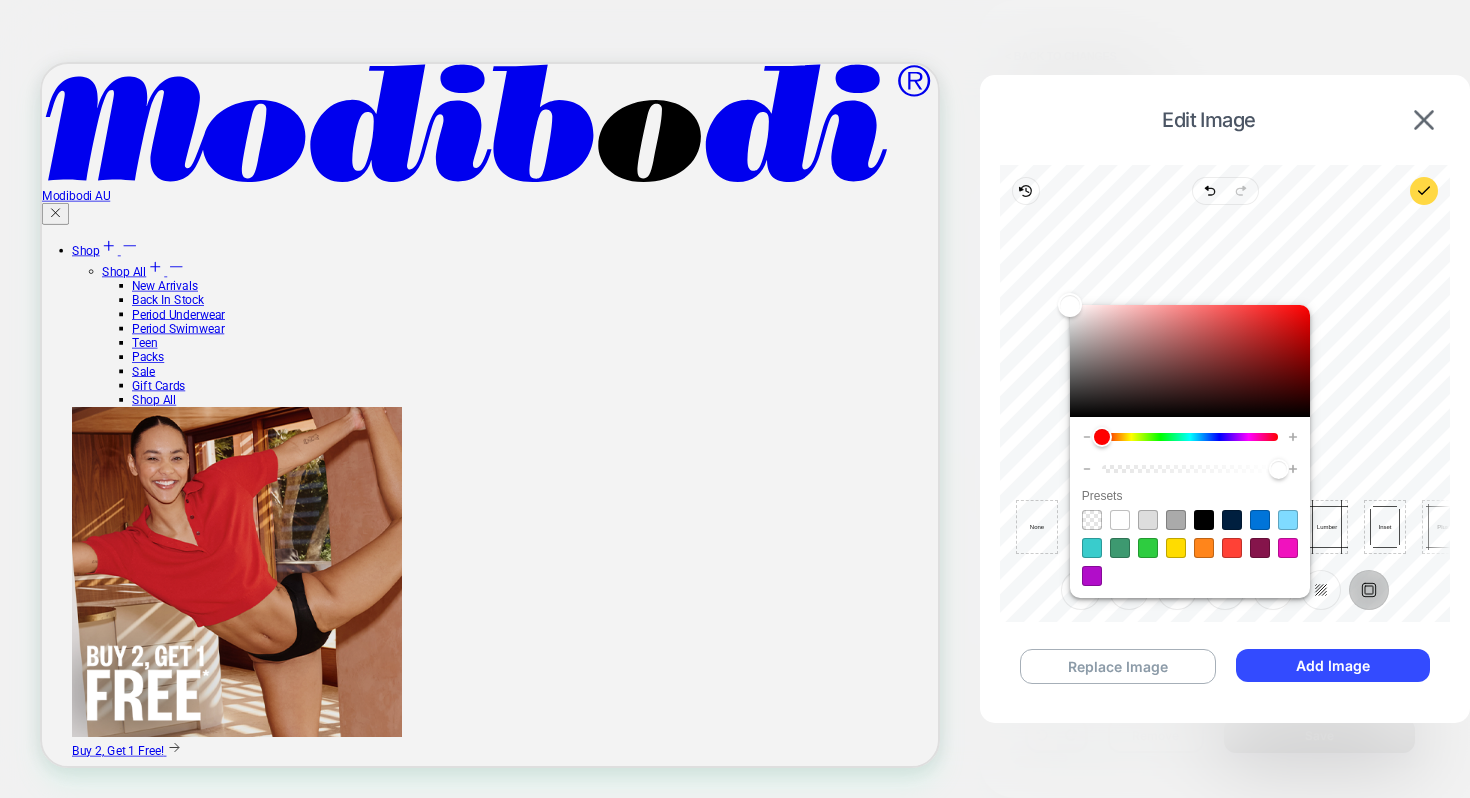 click at bounding box center (1232, 548) 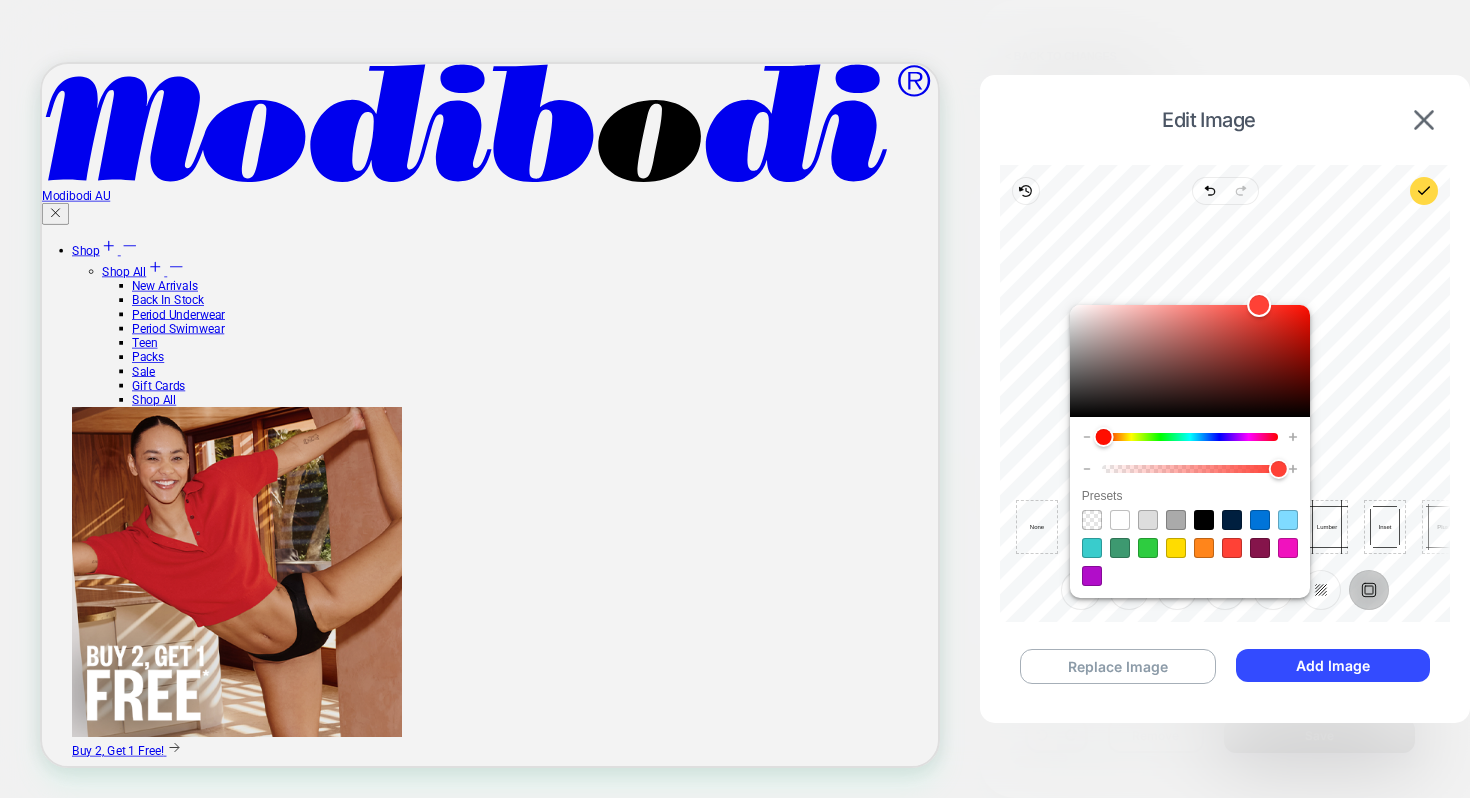 click on "Color             Size       25%" at bounding box center [1225, 467] 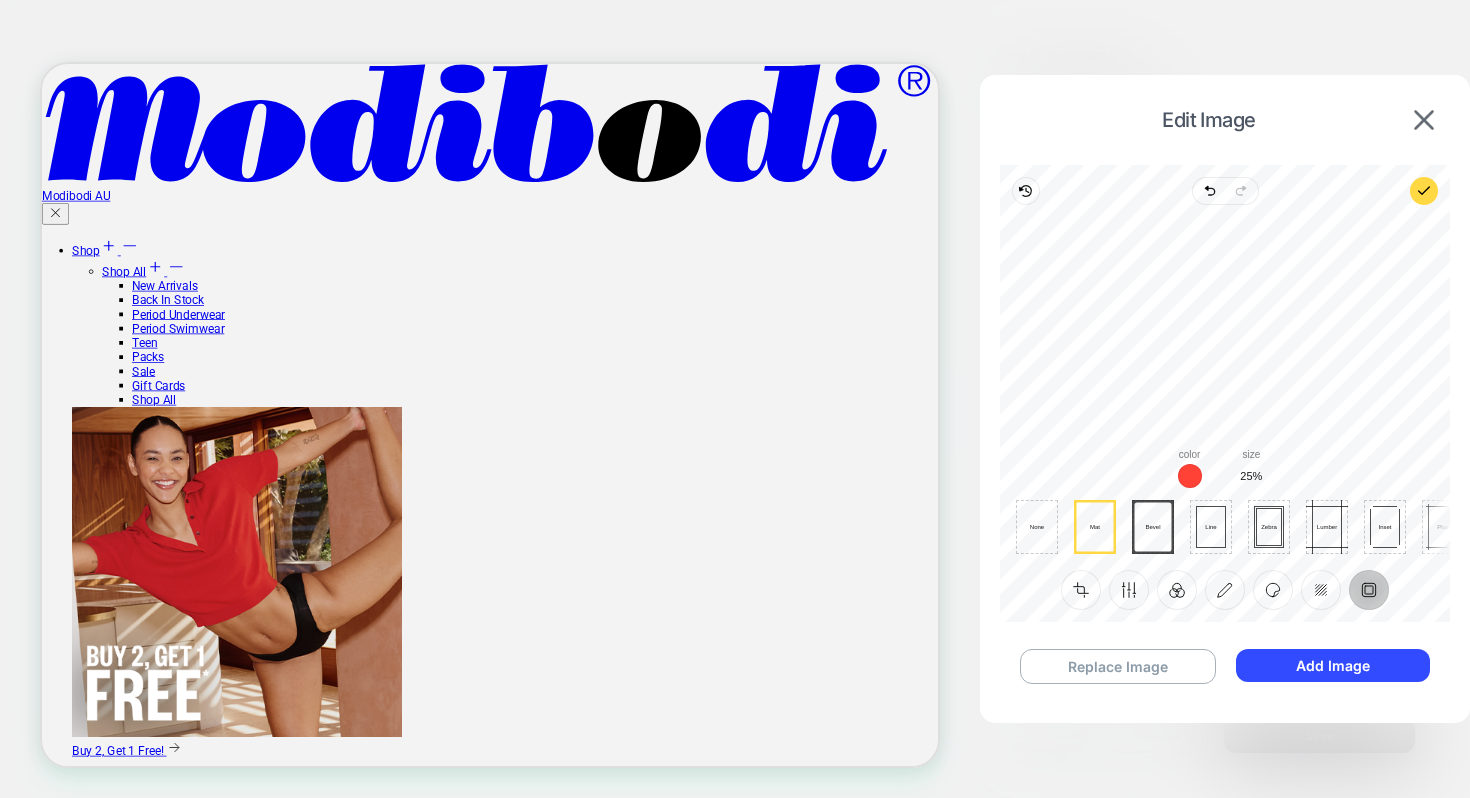 click at bounding box center (1190, 475) 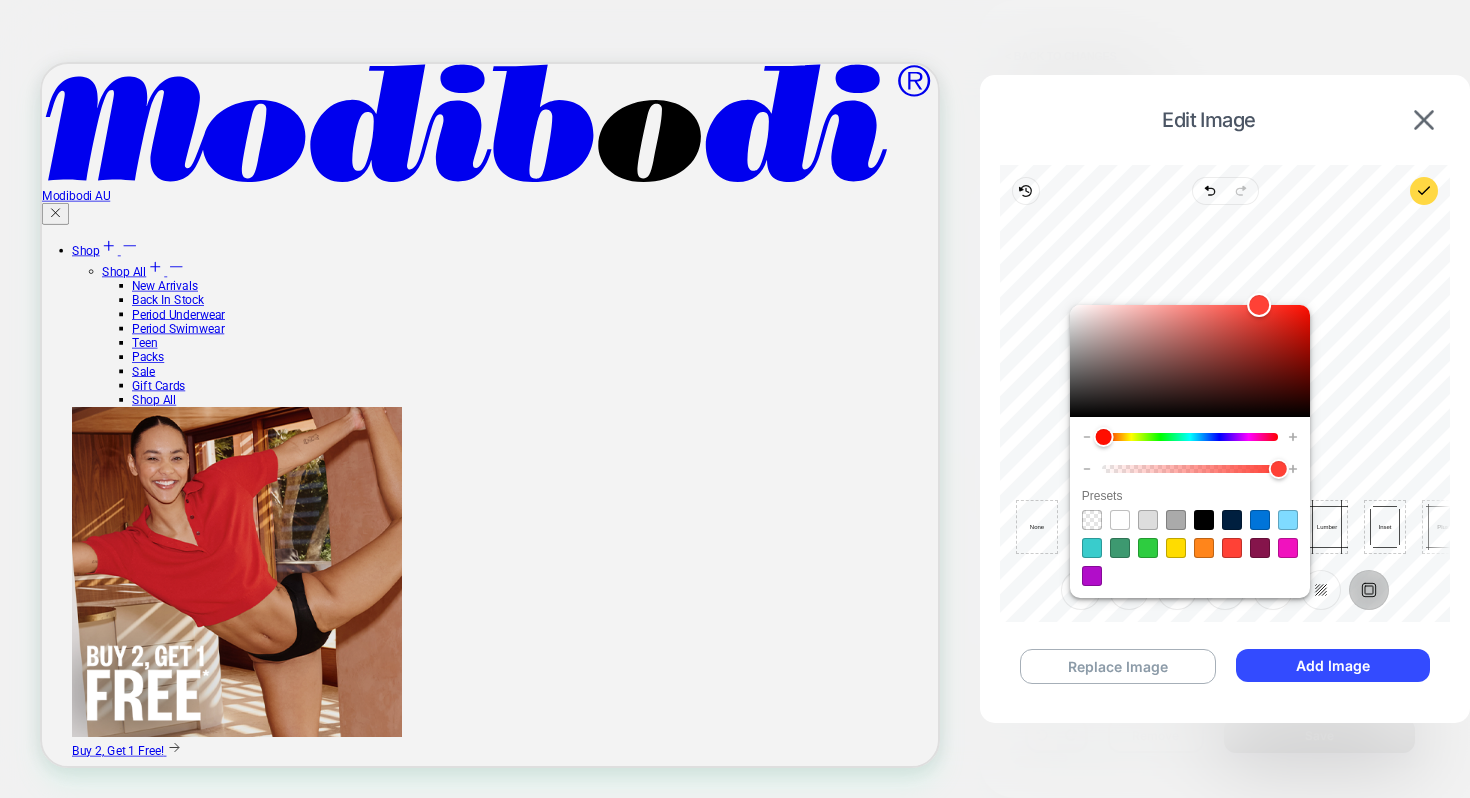 click at bounding box center (1204, 520) 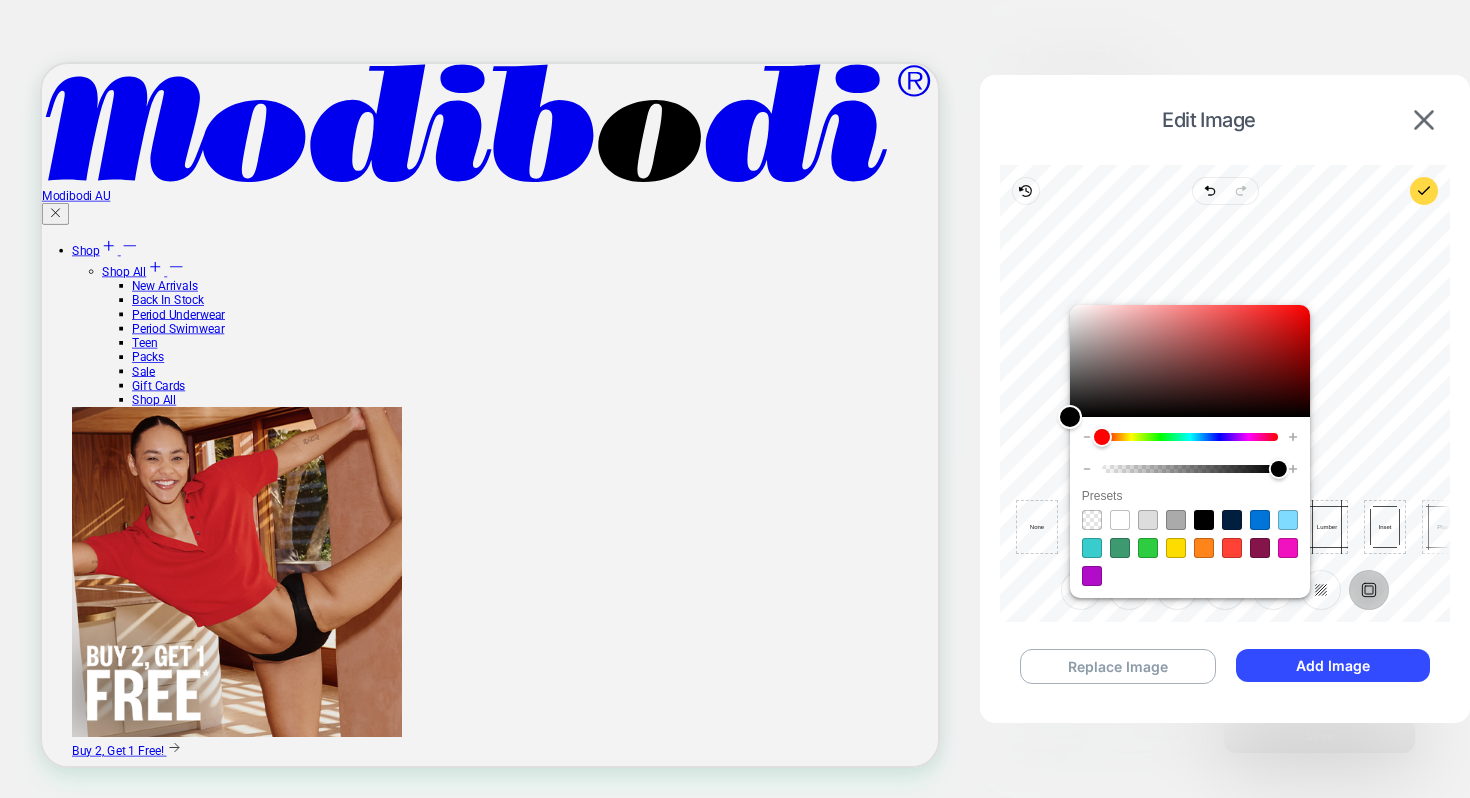 click at bounding box center (1225, 325) 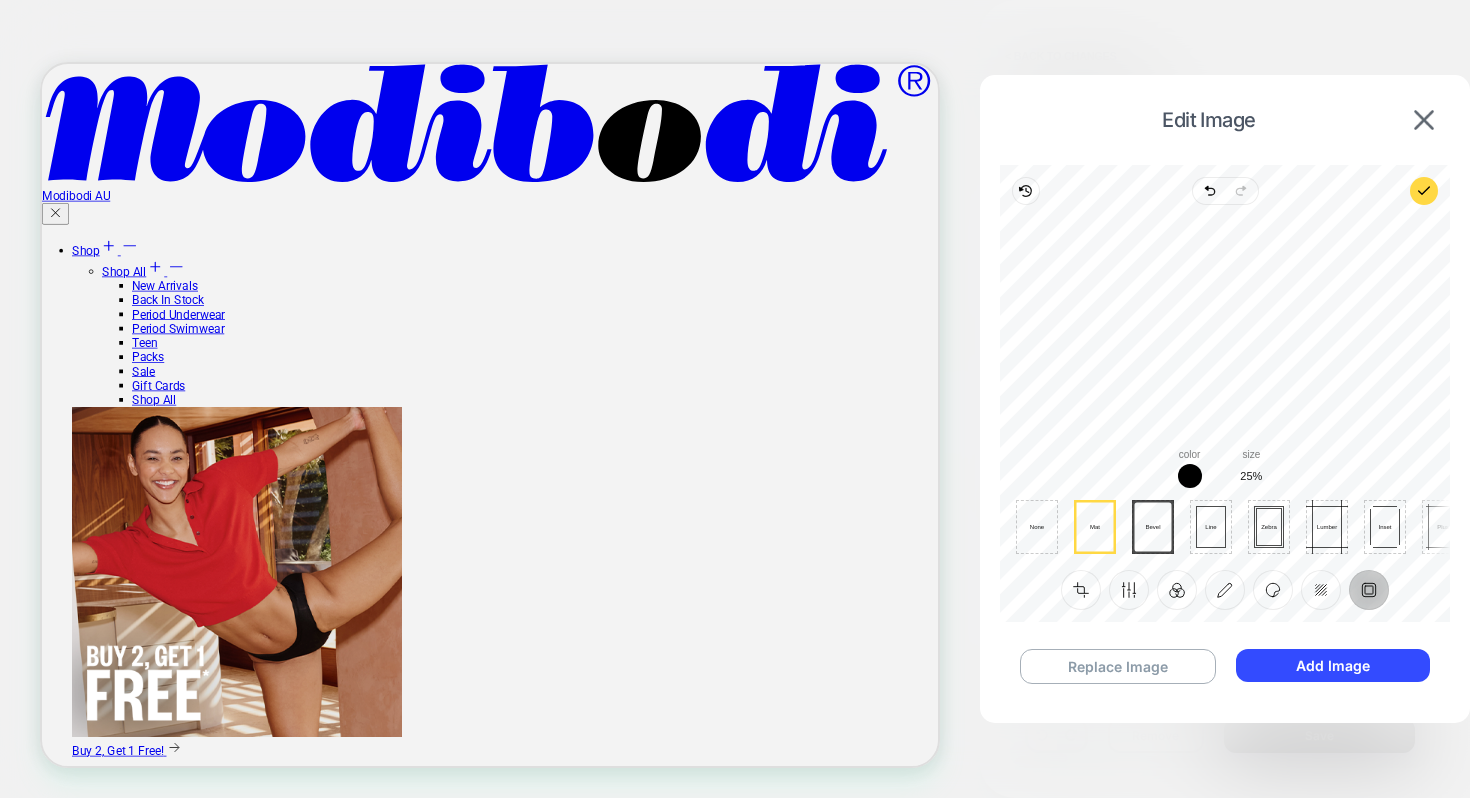 click on "25%" at bounding box center [1251, 475] 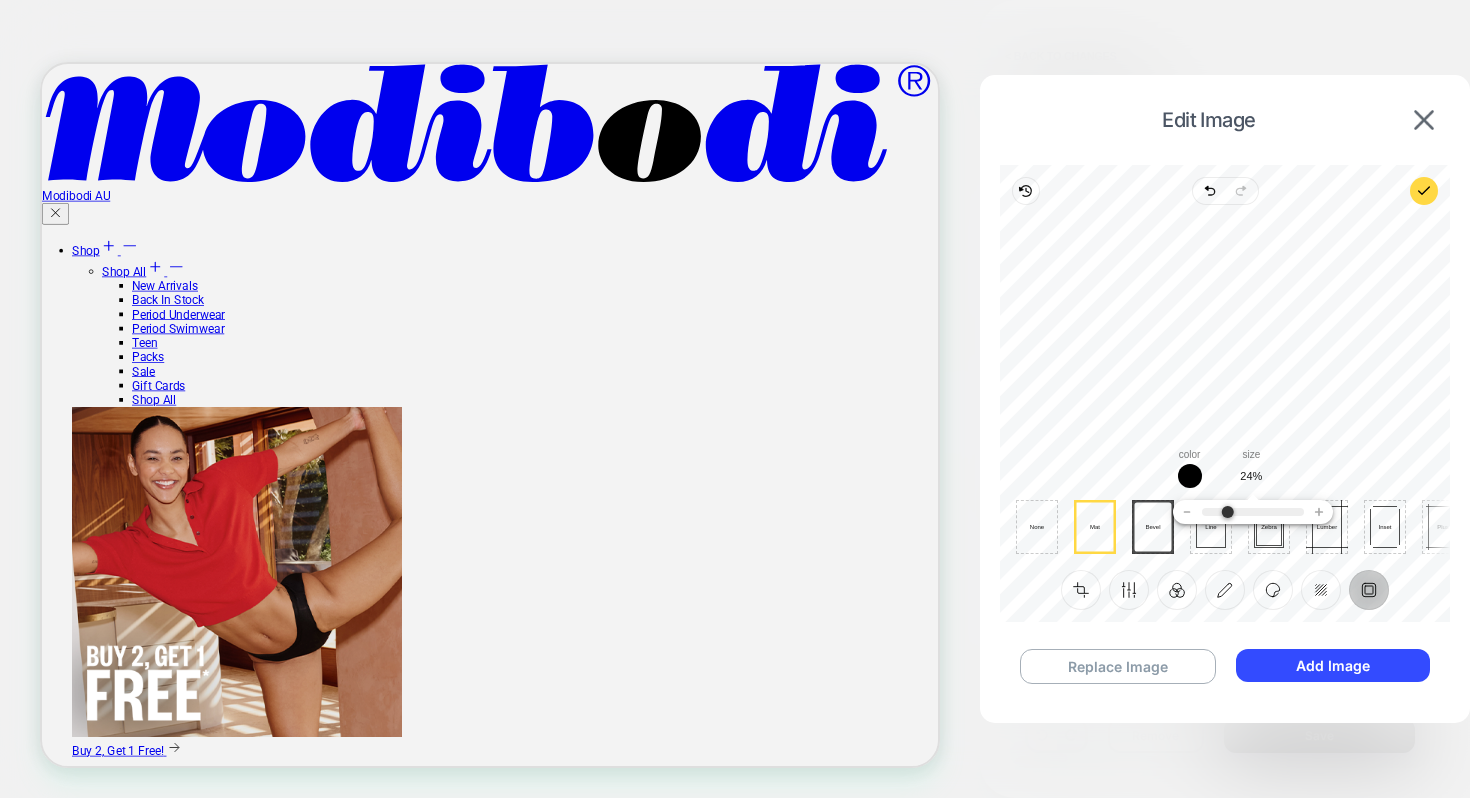 click at bounding box center [1253, 512] 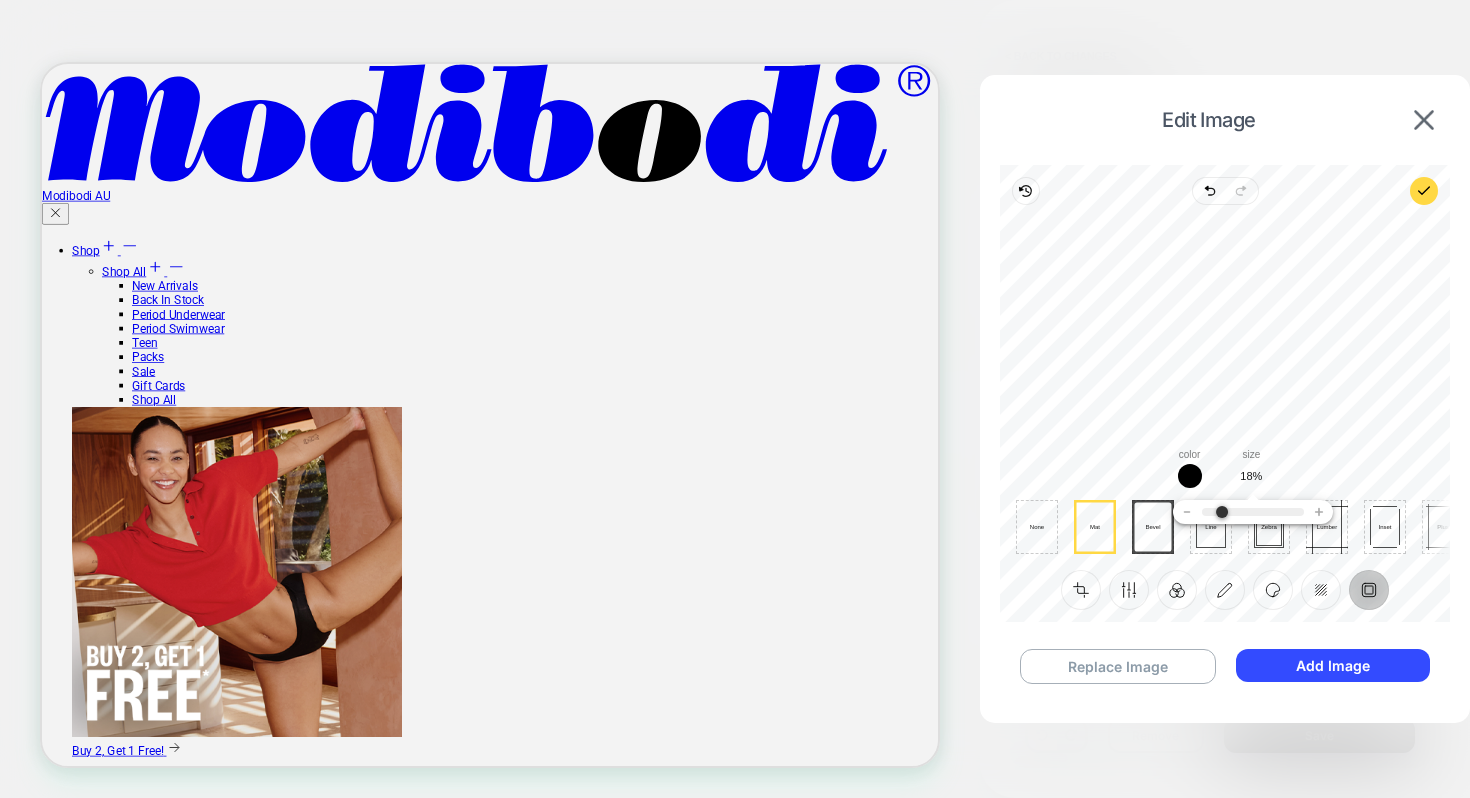 click at bounding box center [1253, 512] 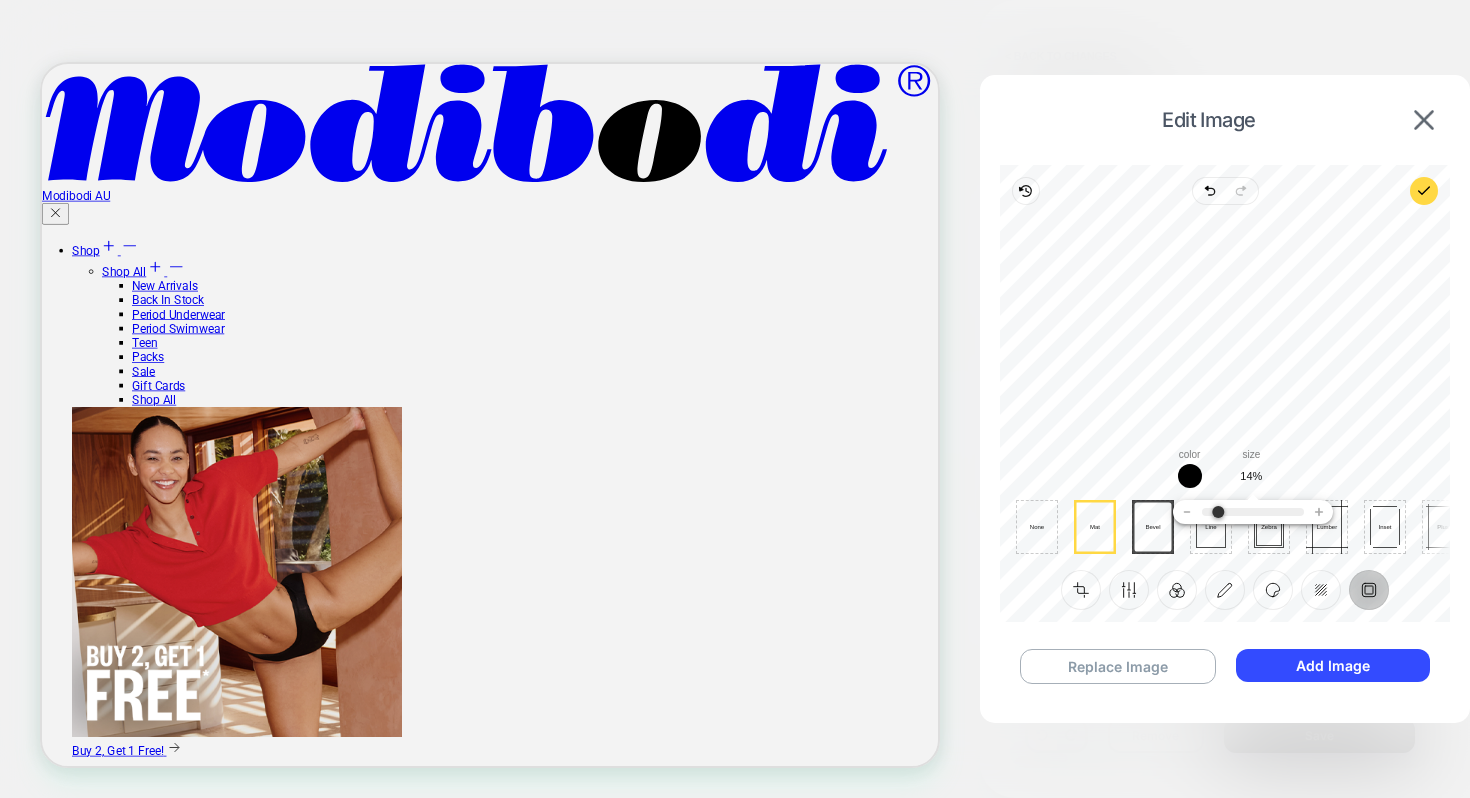click at bounding box center [1253, 512] 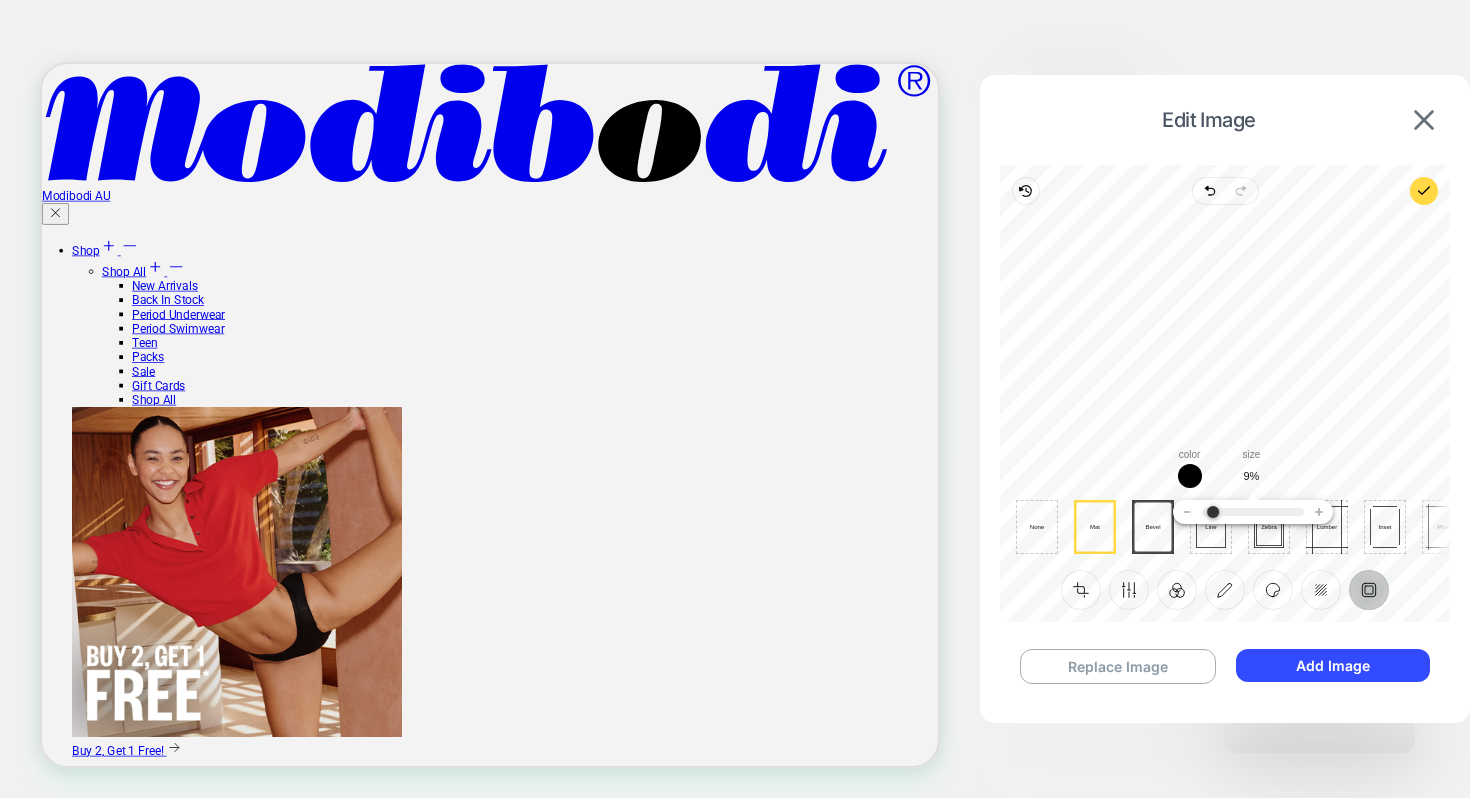 type on "***" 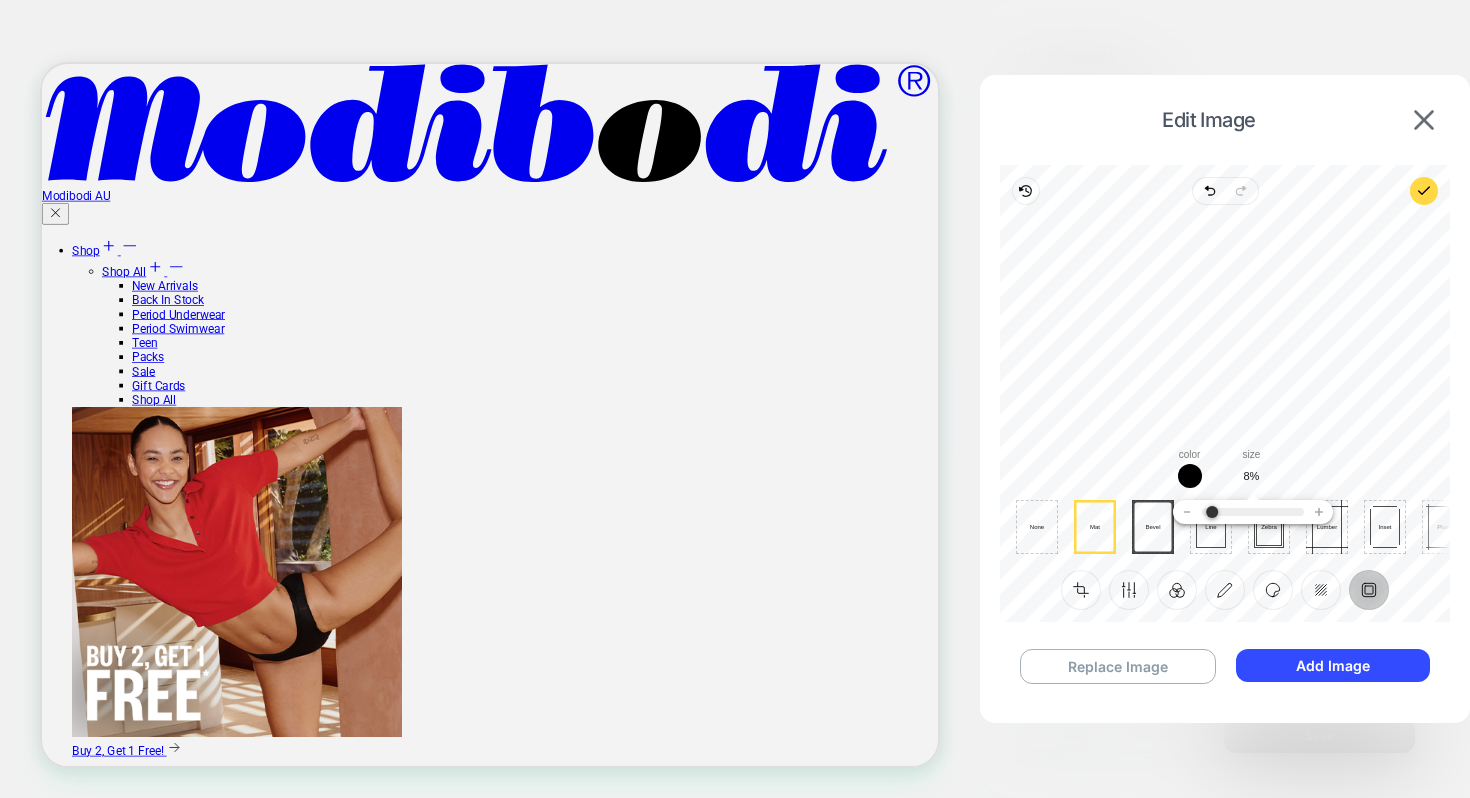 click on "Color             Size       8%       Color             Size       25%" at bounding box center [1225, 473] 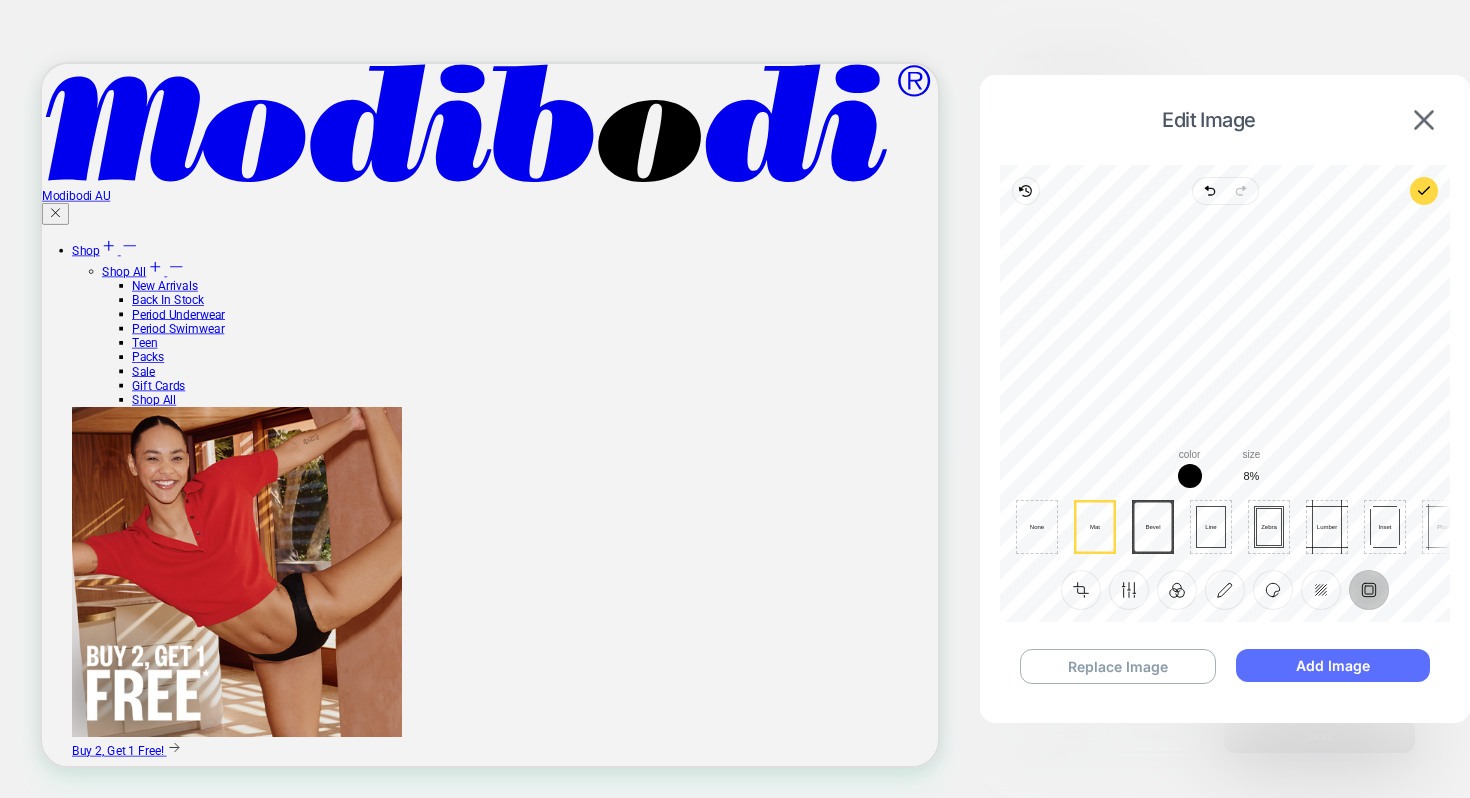 click on "Add Image" at bounding box center [1333, 665] 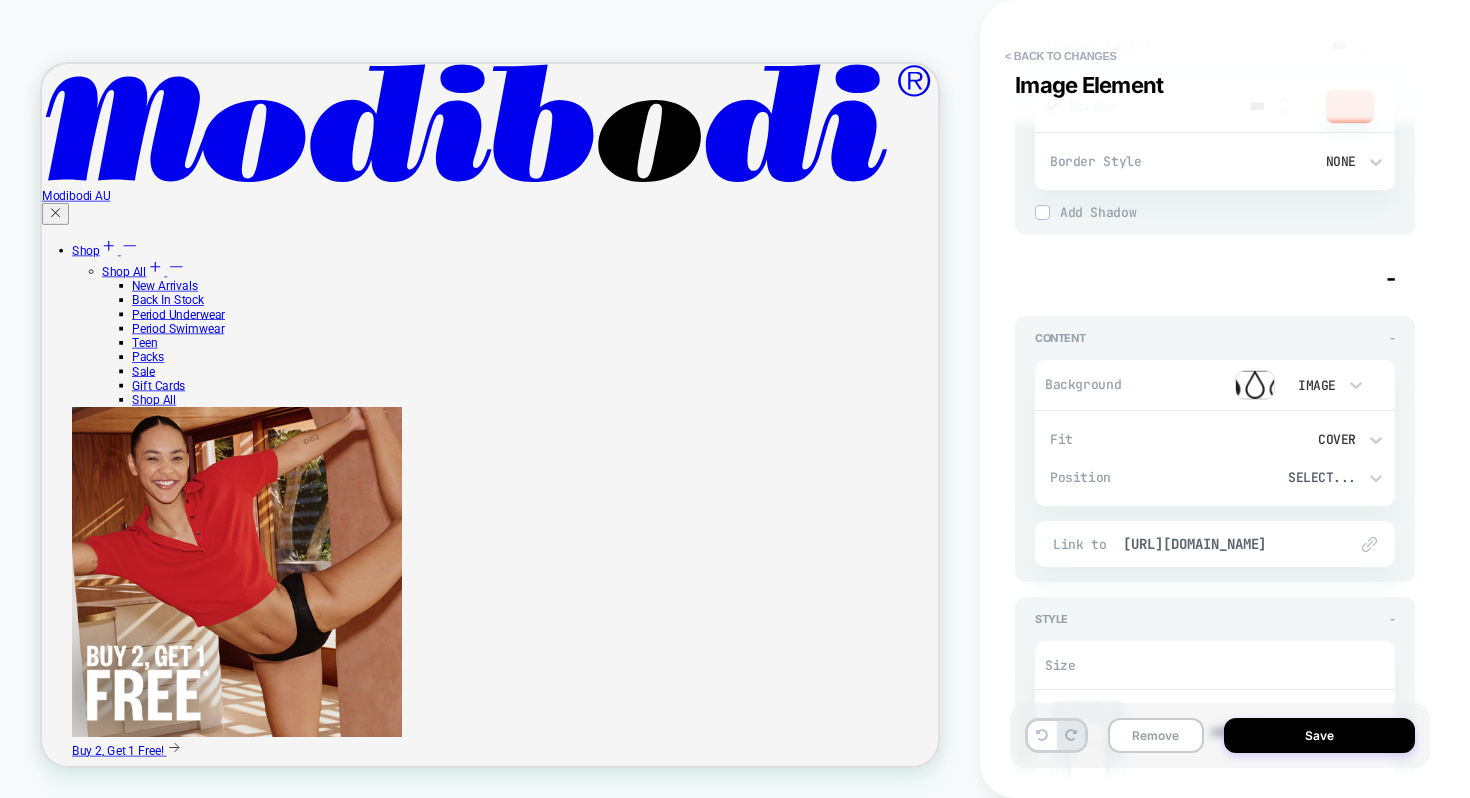 scroll, scrollTop: 883, scrollLeft: 0, axis: vertical 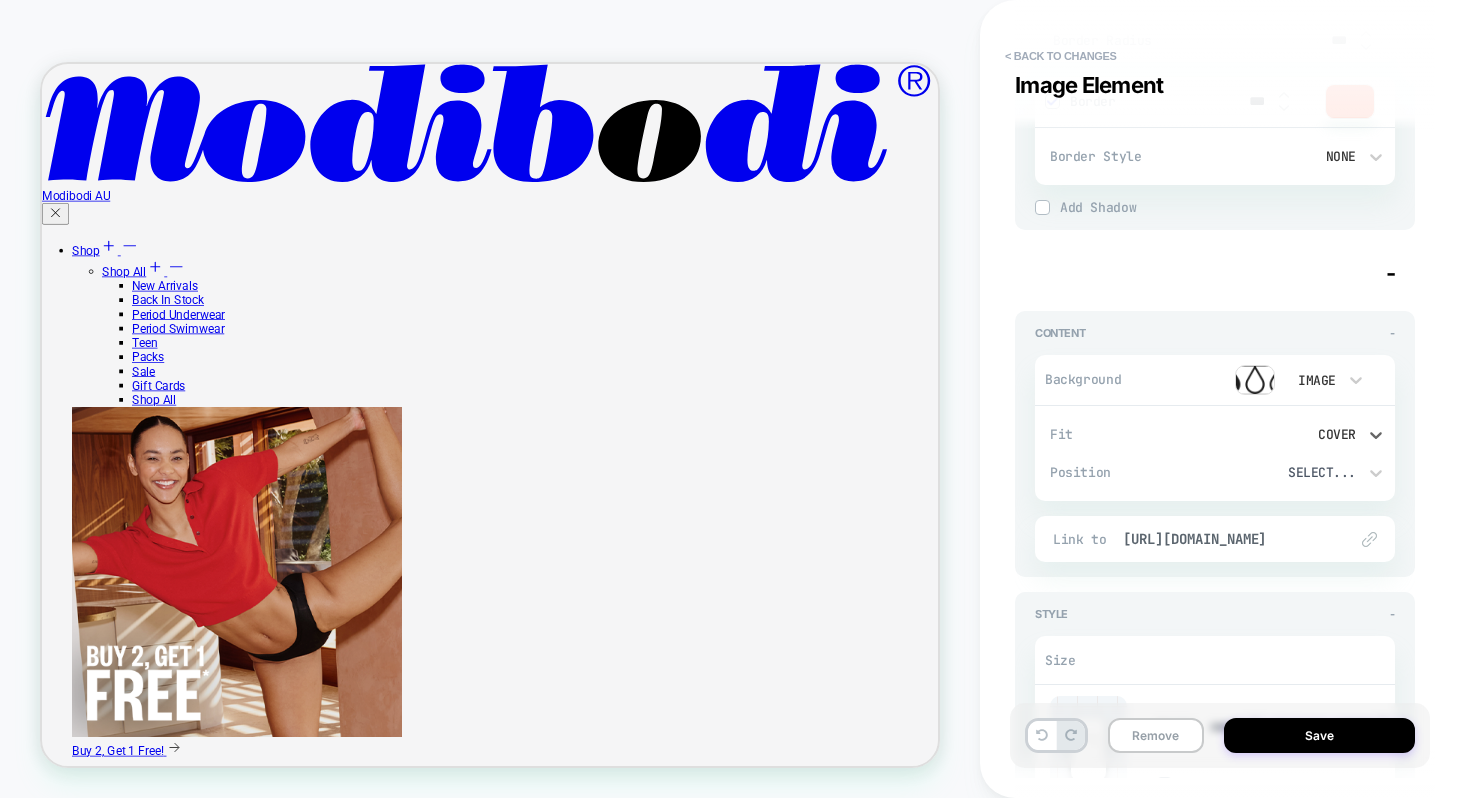 click on "Cover" at bounding box center (1299, 434) 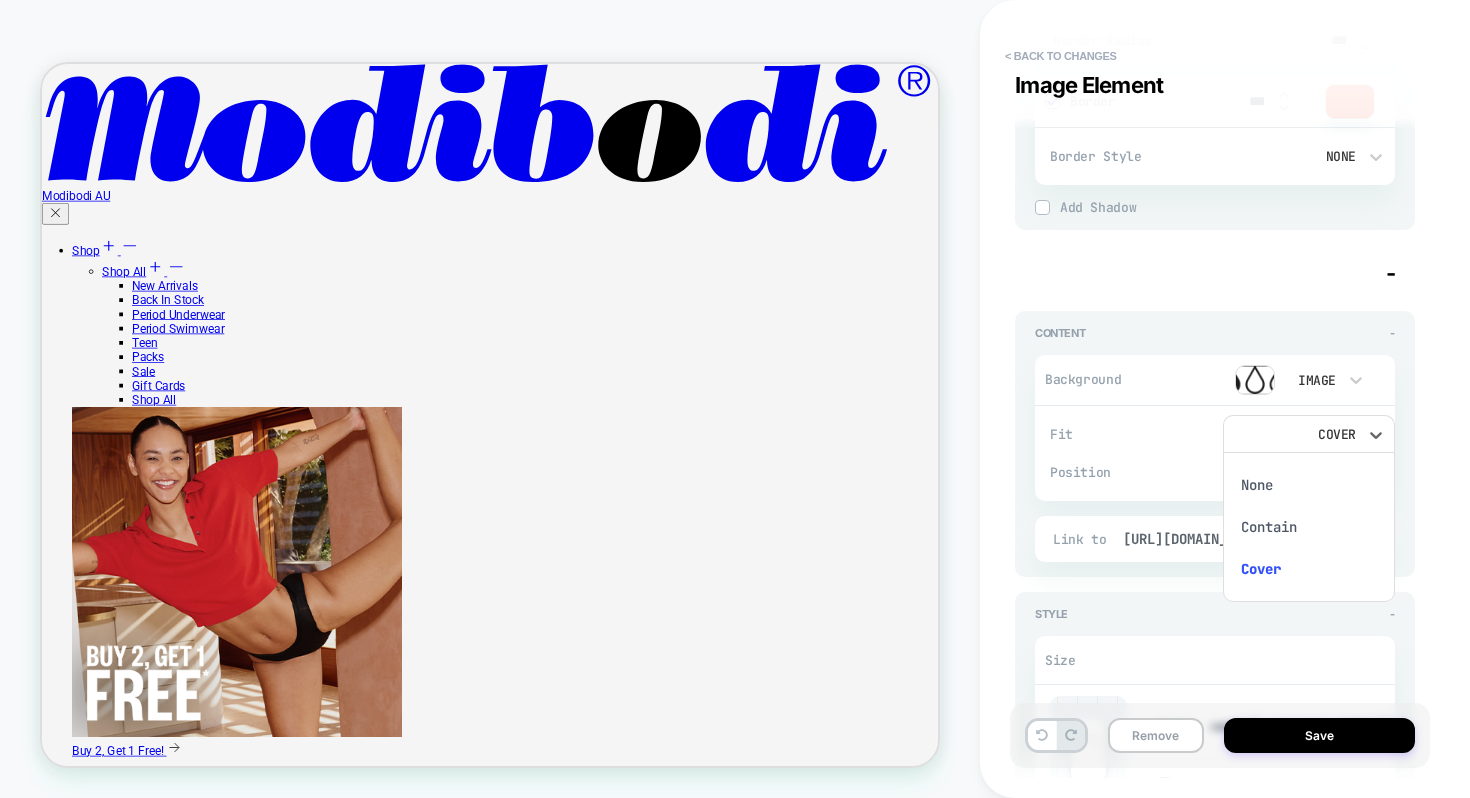 click on "Contain" at bounding box center [1309, 527] 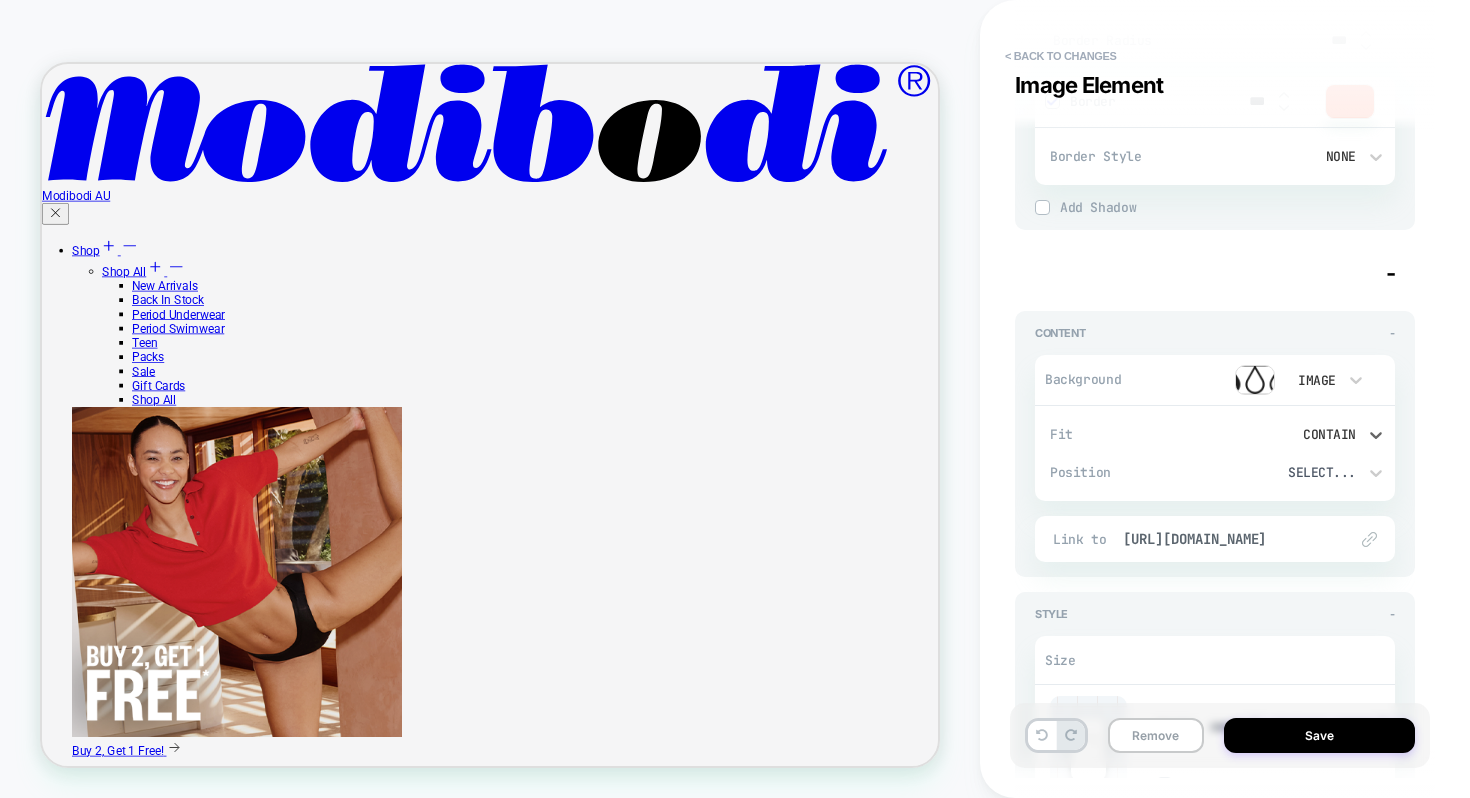 click on "Contain" at bounding box center (1309, 434) 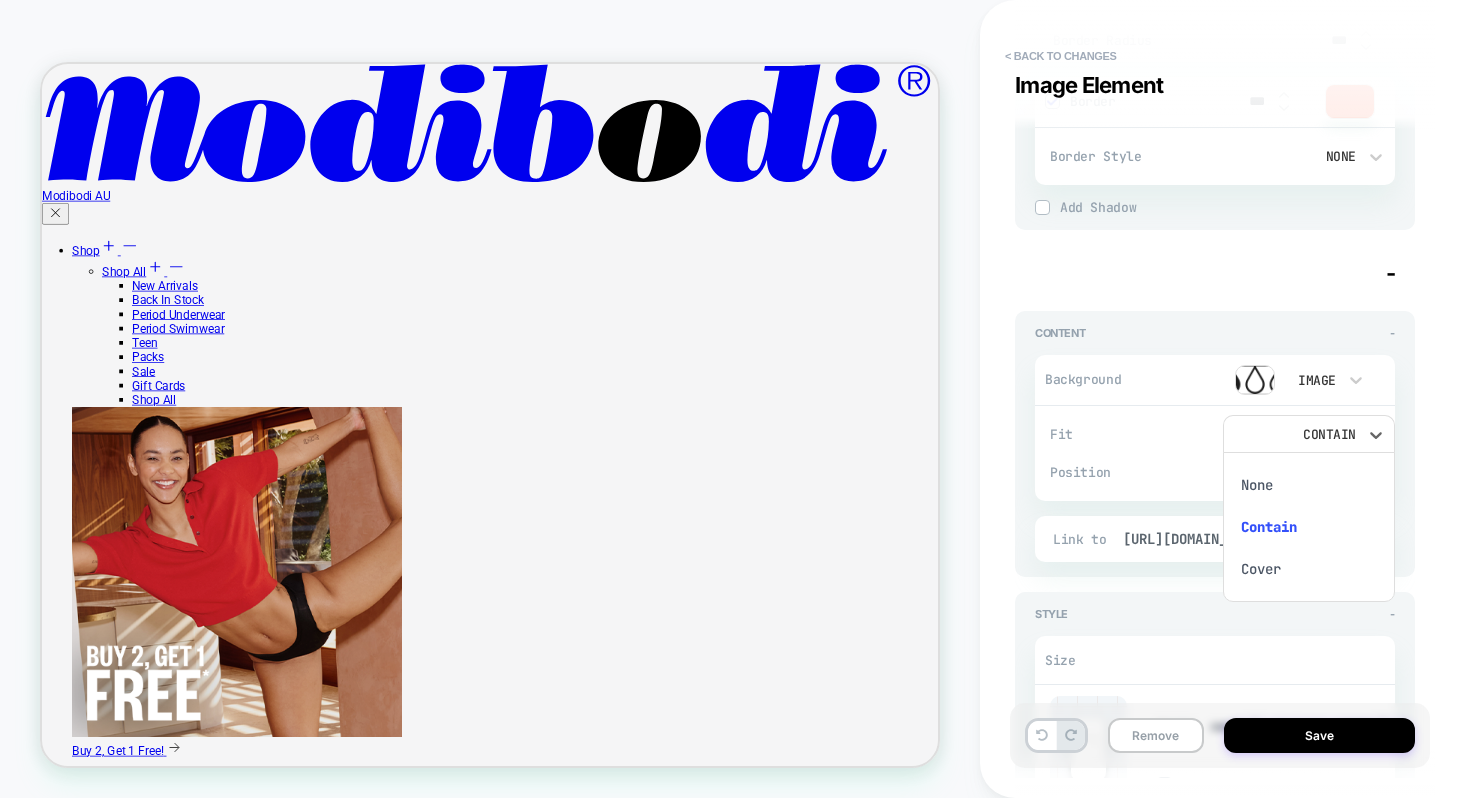 click on "Cover" at bounding box center [1309, 569] 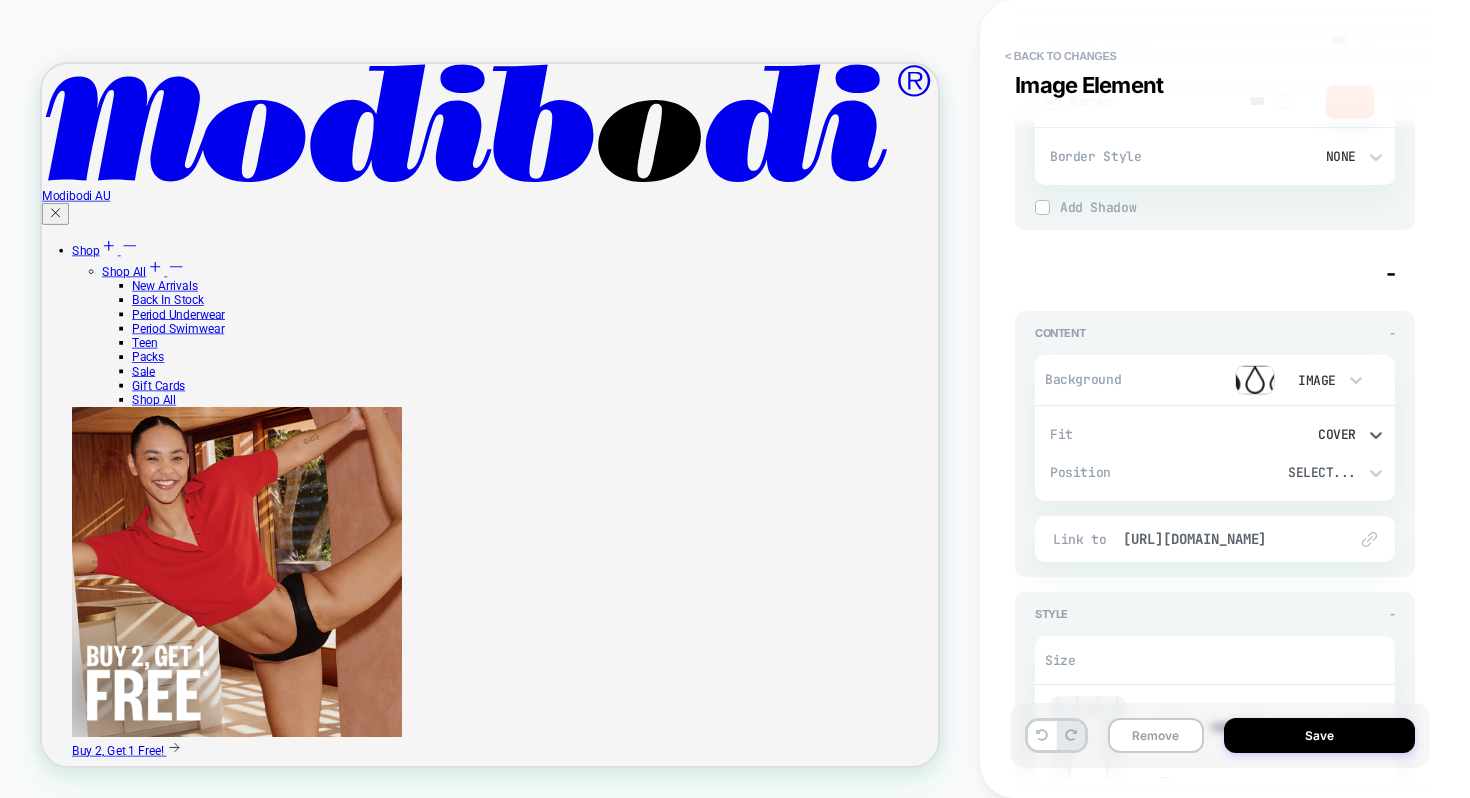 click on "Cover" at bounding box center [1299, 434] 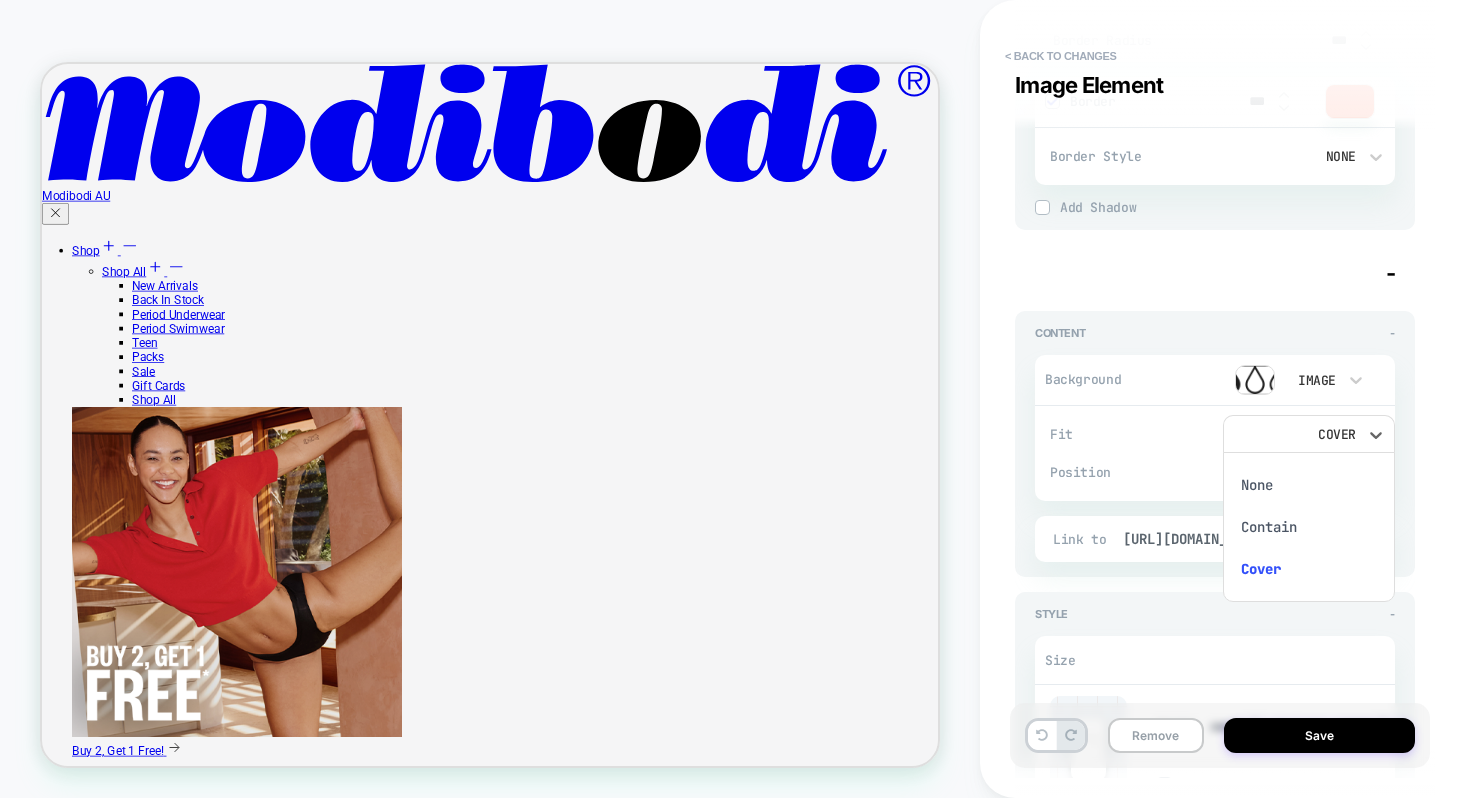 click on "Contain" at bounding box center (1309, 527) 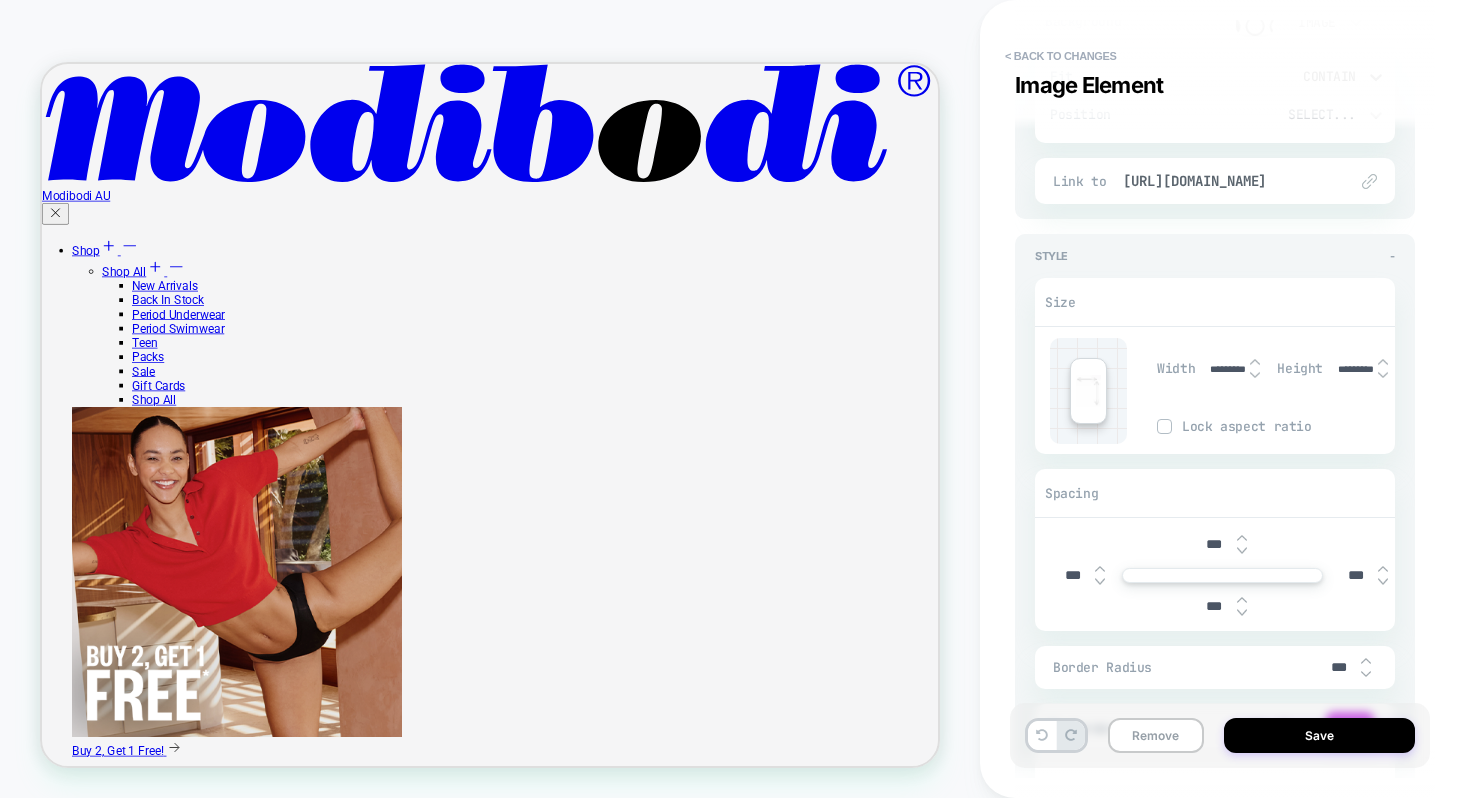 scroll, scrollTop: 1428, scrollLeft: 0, axis: vertical 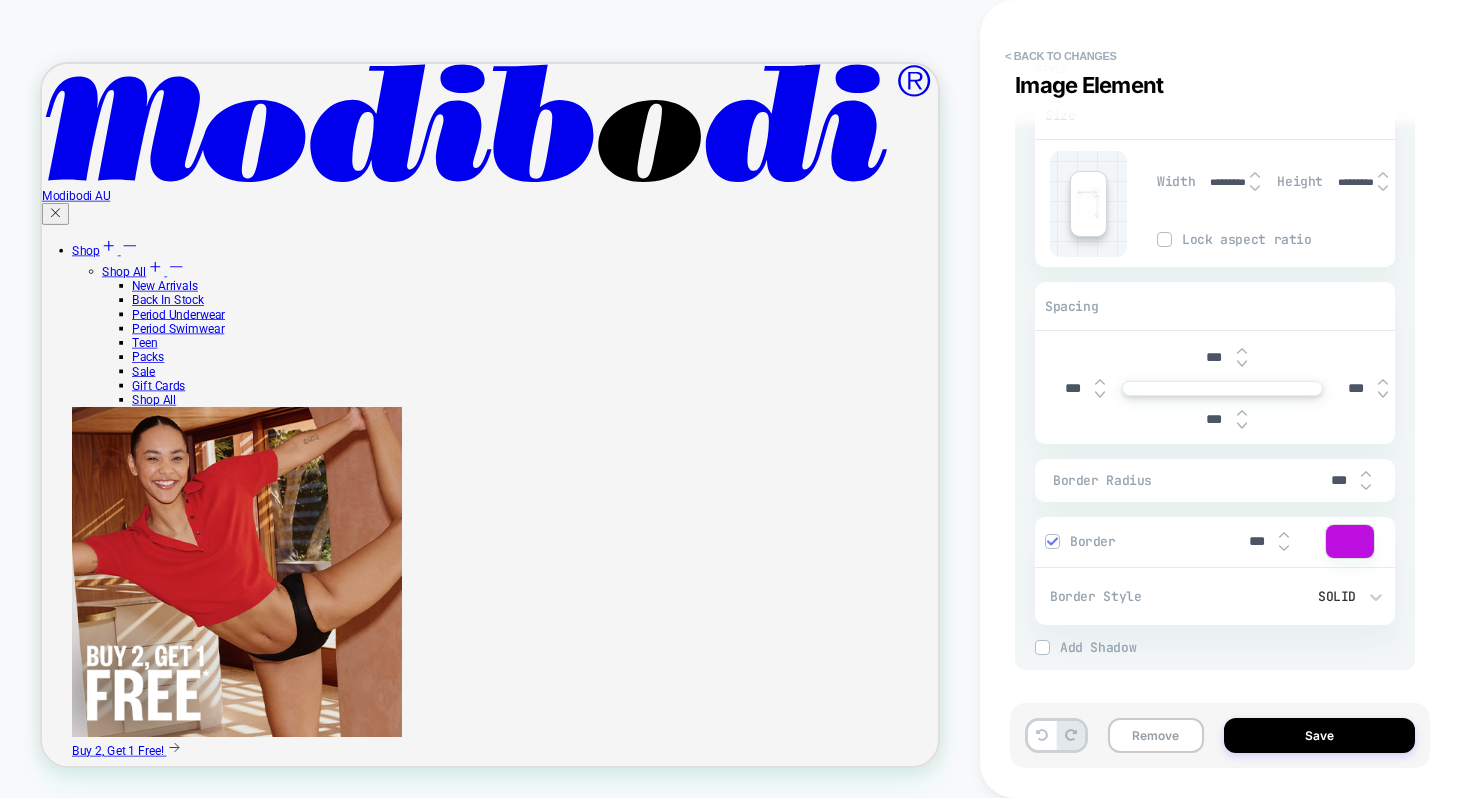 click at bounding box center (1350, 541) 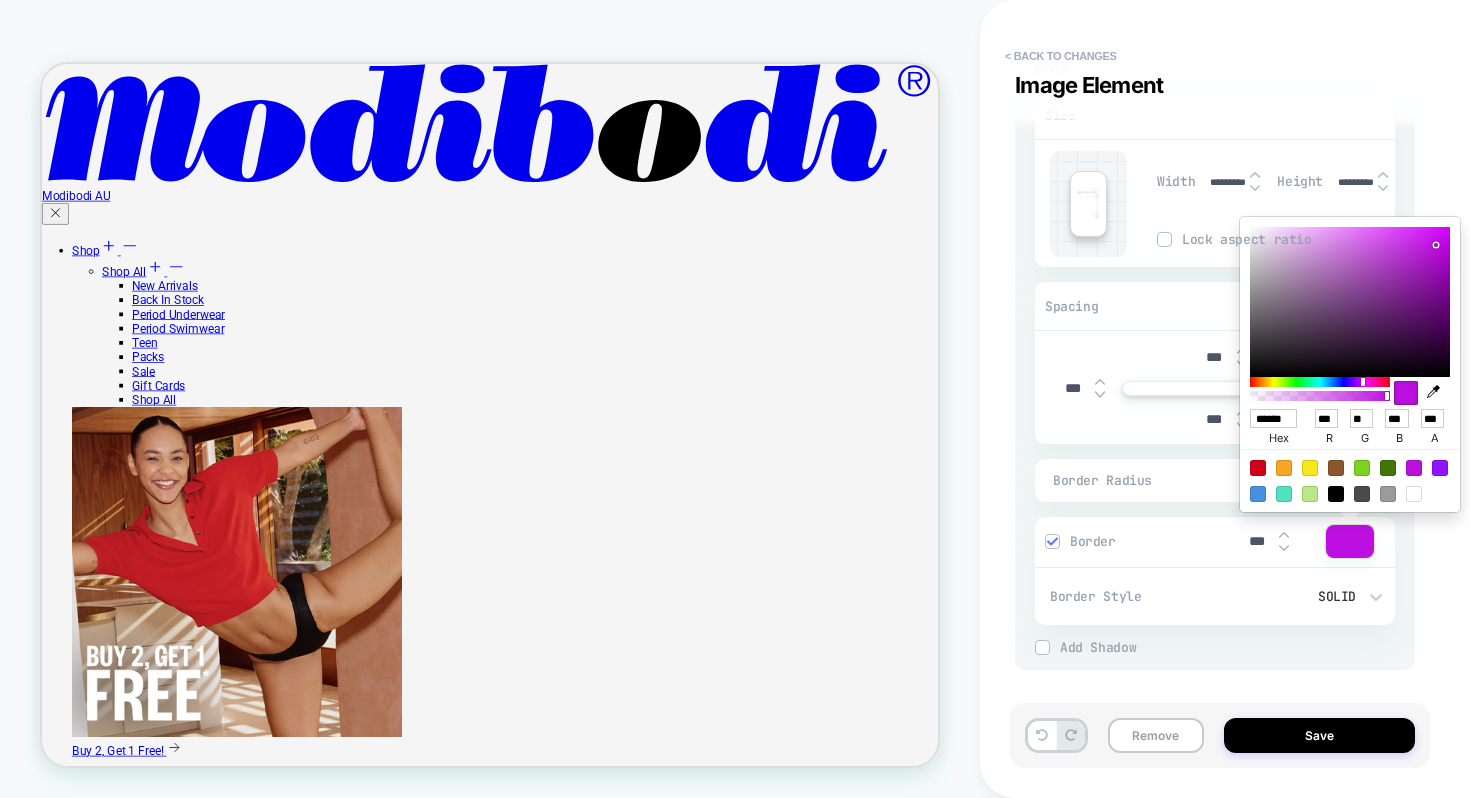 click at bounding box center [1350, 541] 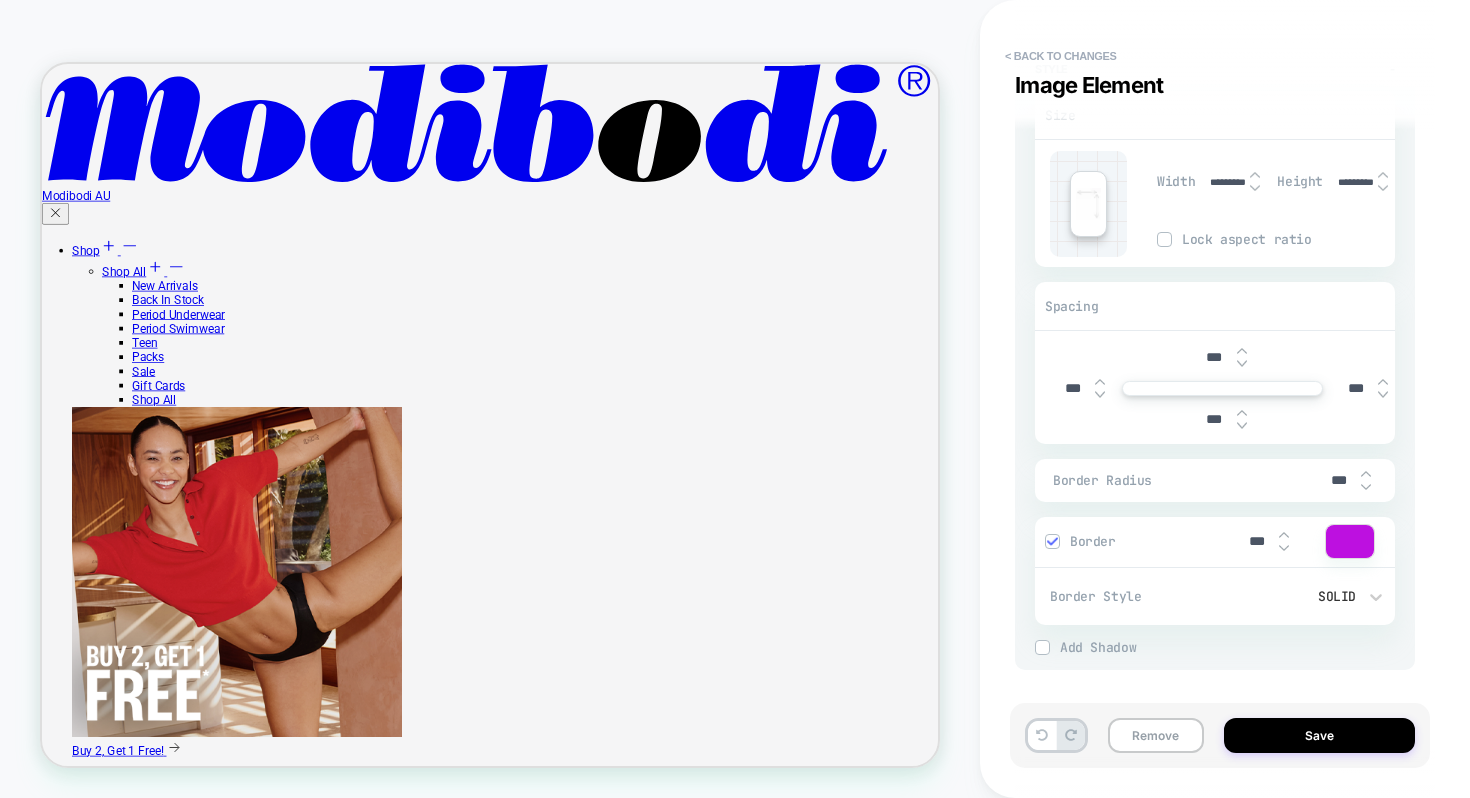 click at bounding box center [1350, 541] 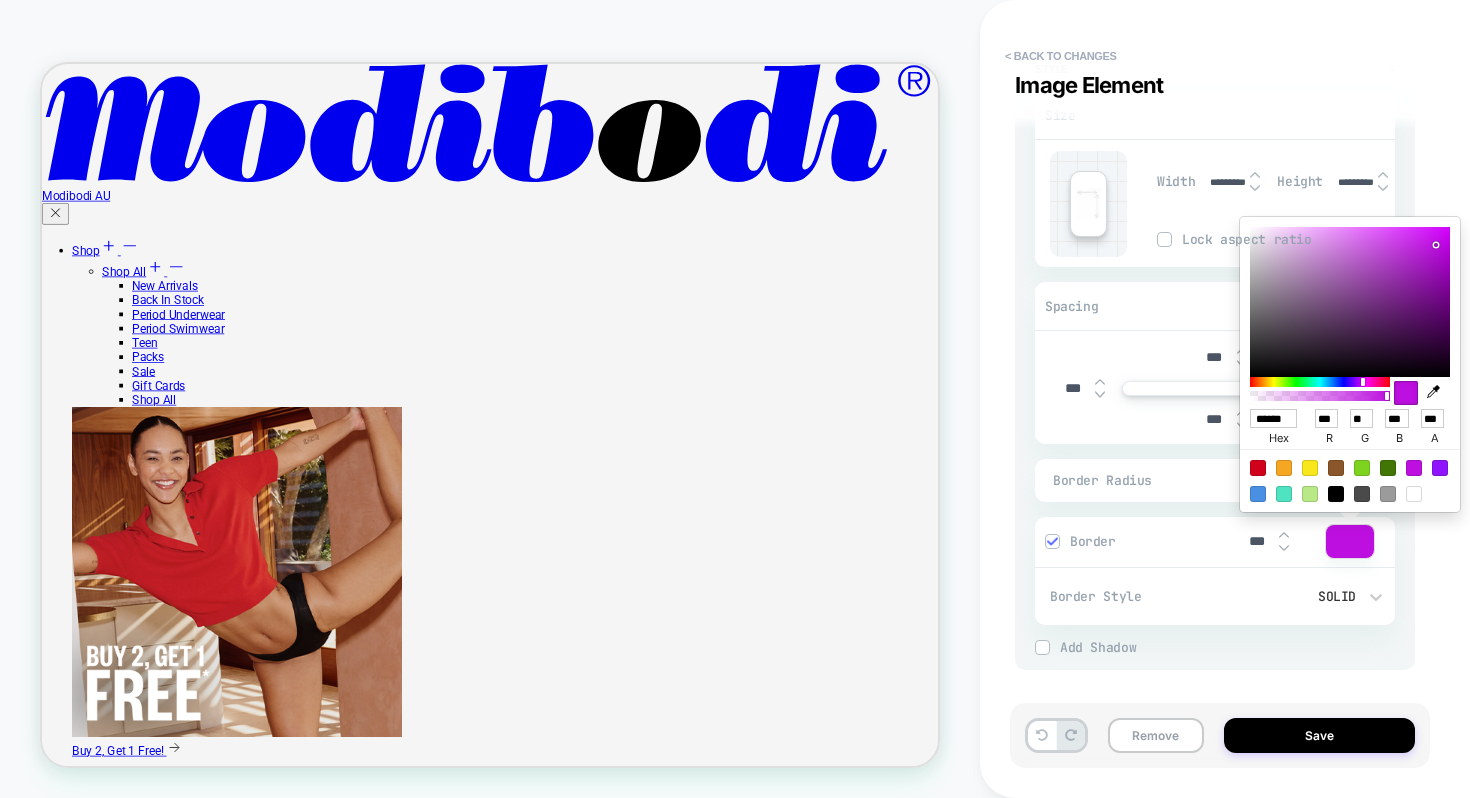 click at bounding box center (1414, 494) 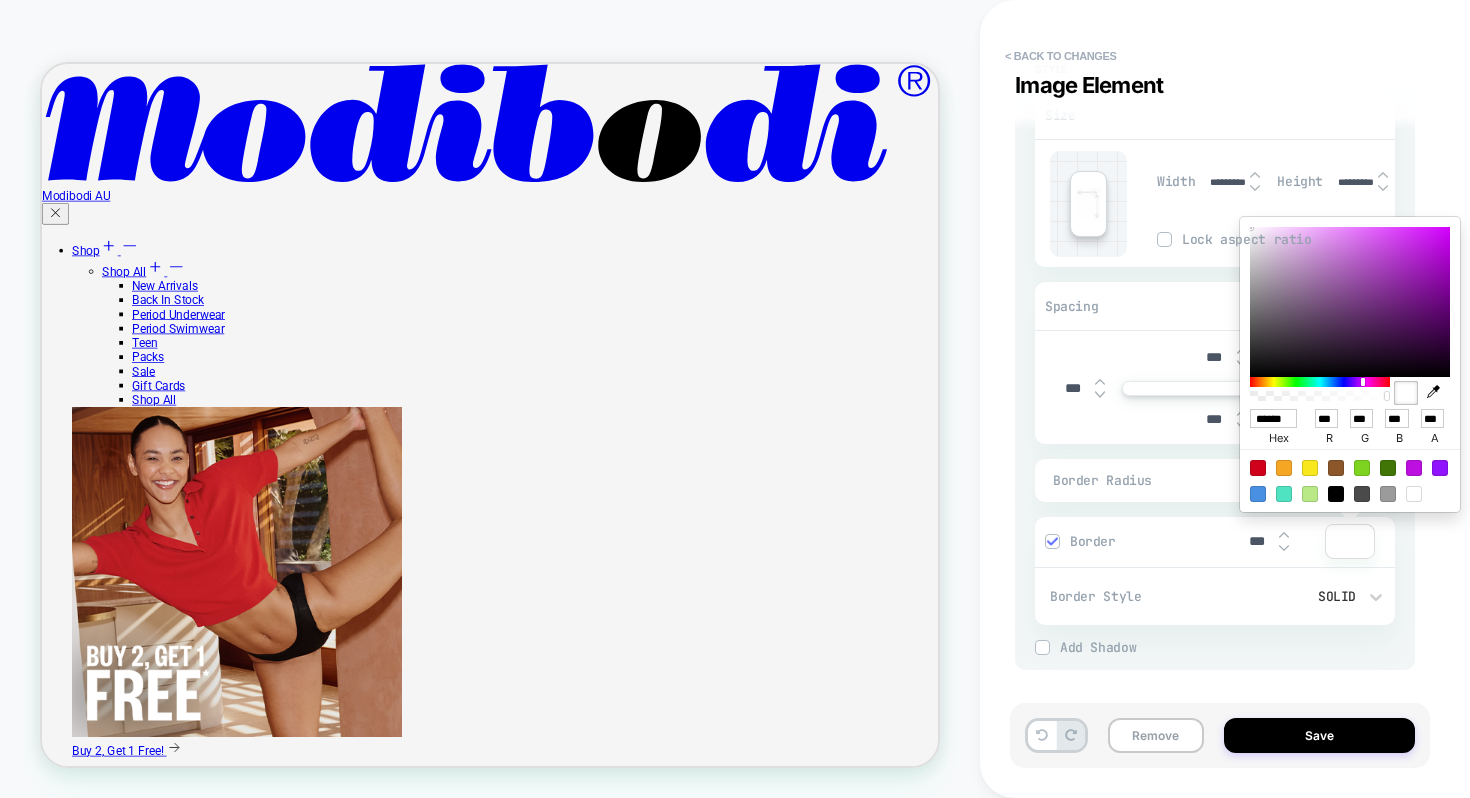 click on "Style - Size Width ********* Height ********* Lock aspect ratio Spacing *** *** *** *** Border Radius *** Border *** Border Style Solid Add Border Add Shadow X *** Y *** Spread *** Blur *** Add Shadow" at bounding box center (1215, 358) 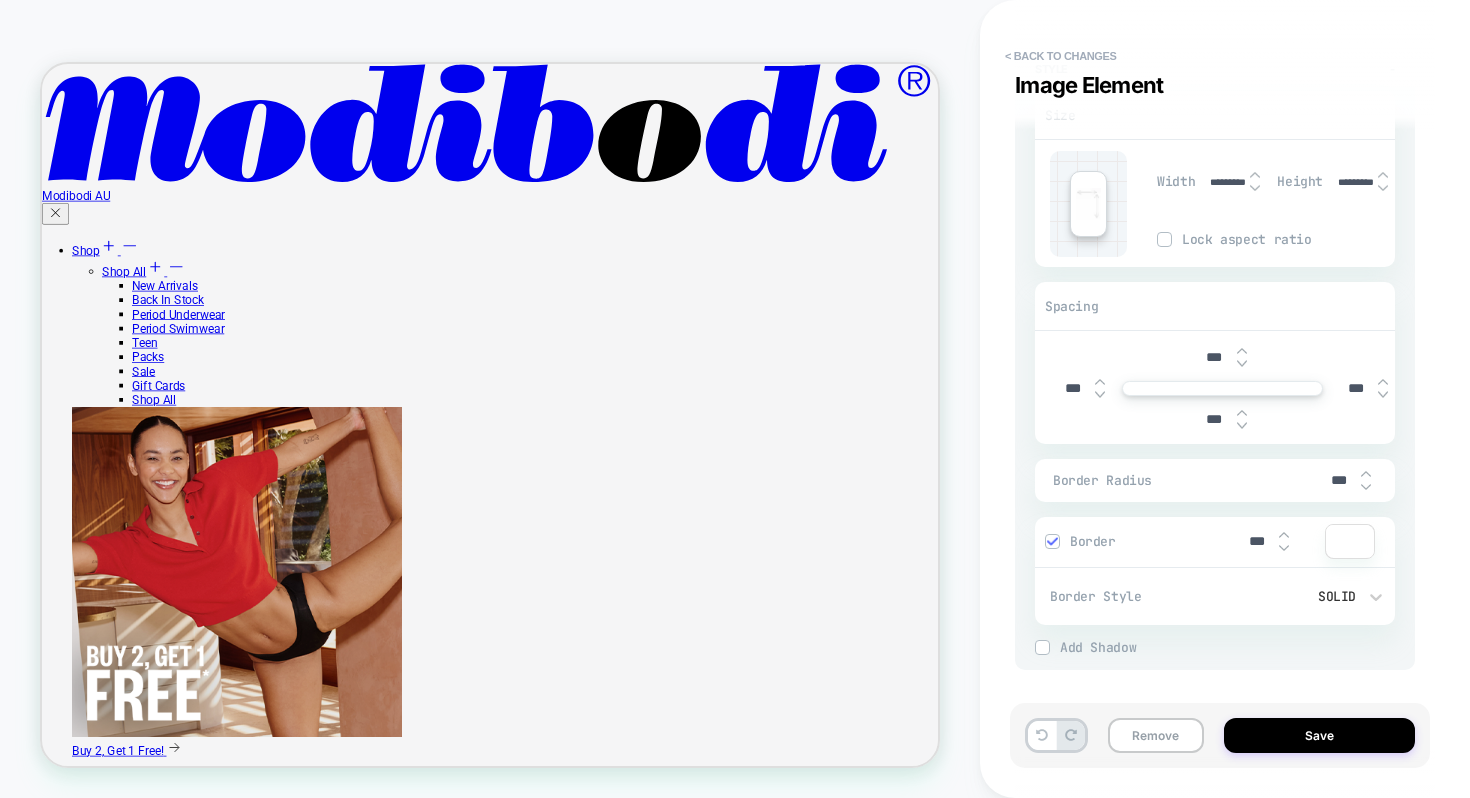 click on "Border" at bounding box center [1135, 541] 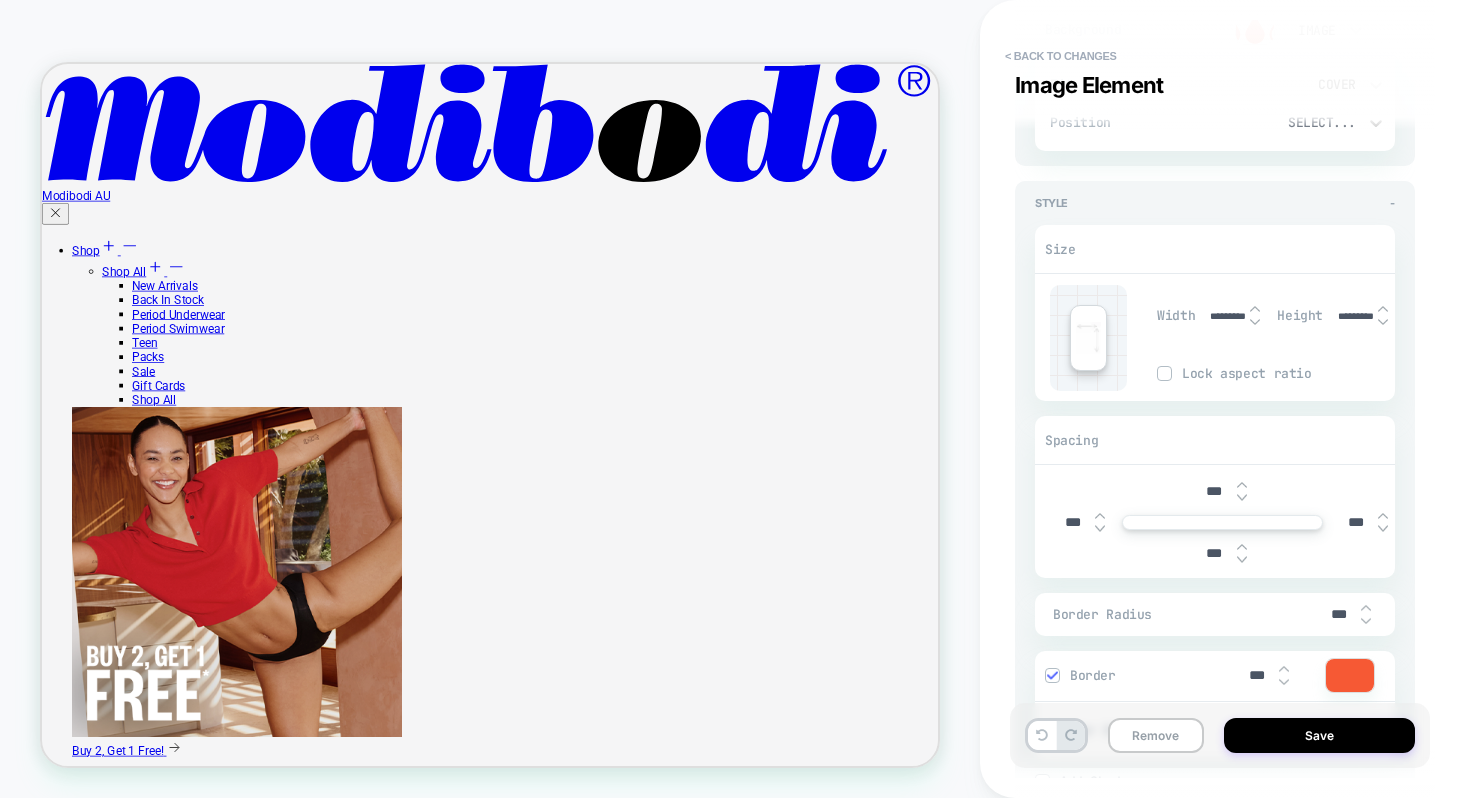scroll, scrollTop: 373, scrollLeft: 0, axis: vertical 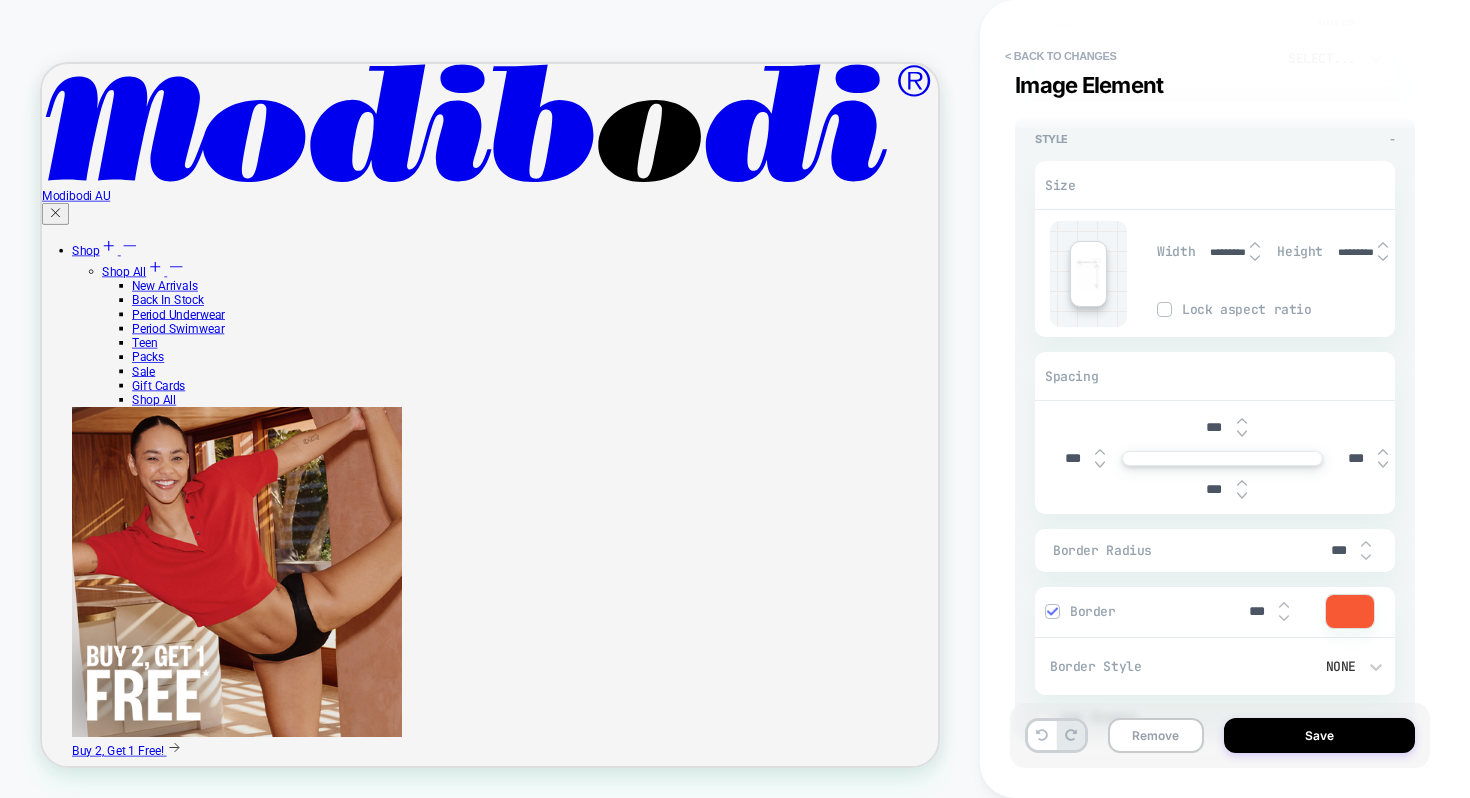 click at bounding box center (1284, 605) 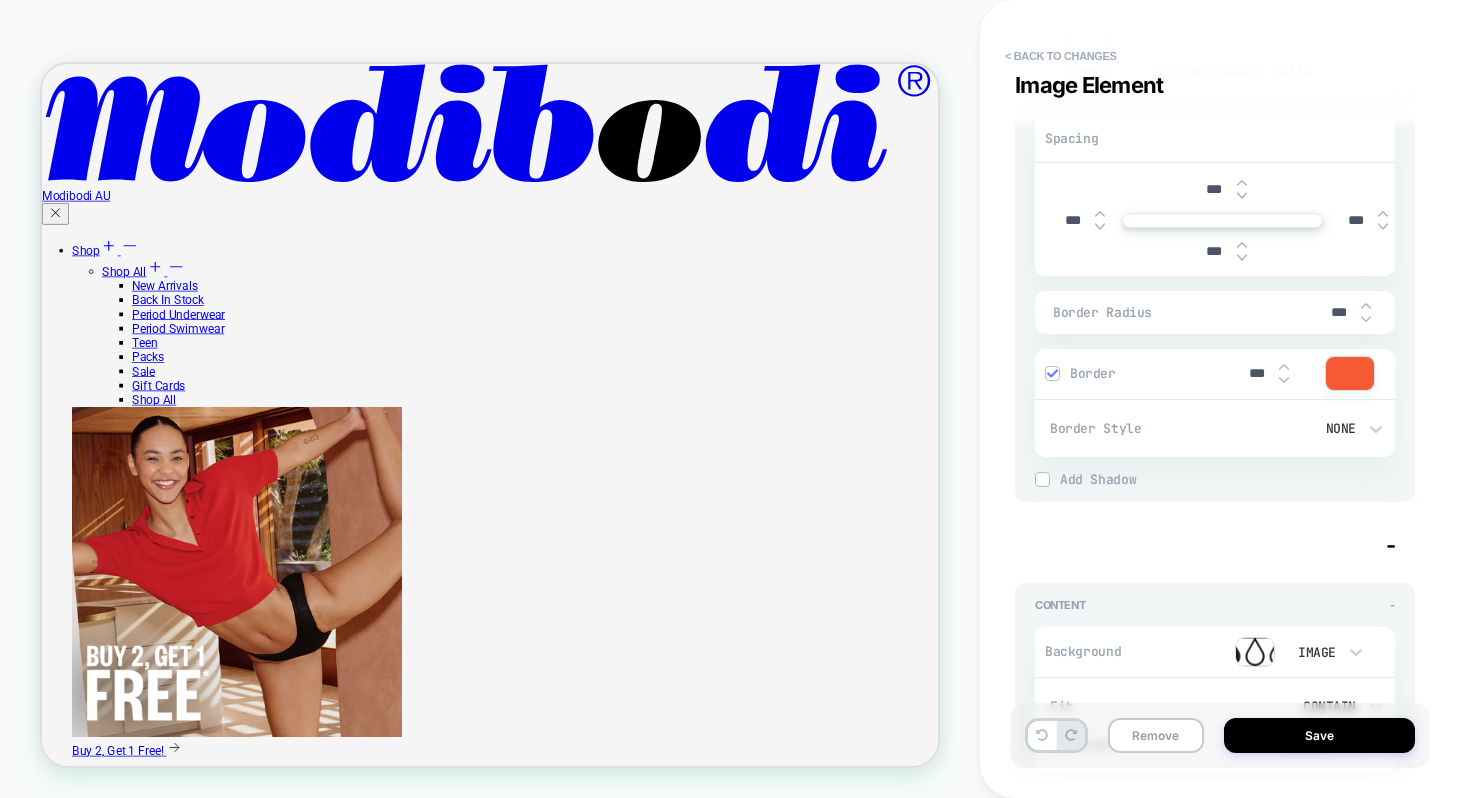 scroll, scrollTop: 609, scrollLeft: 0, axis: vertical 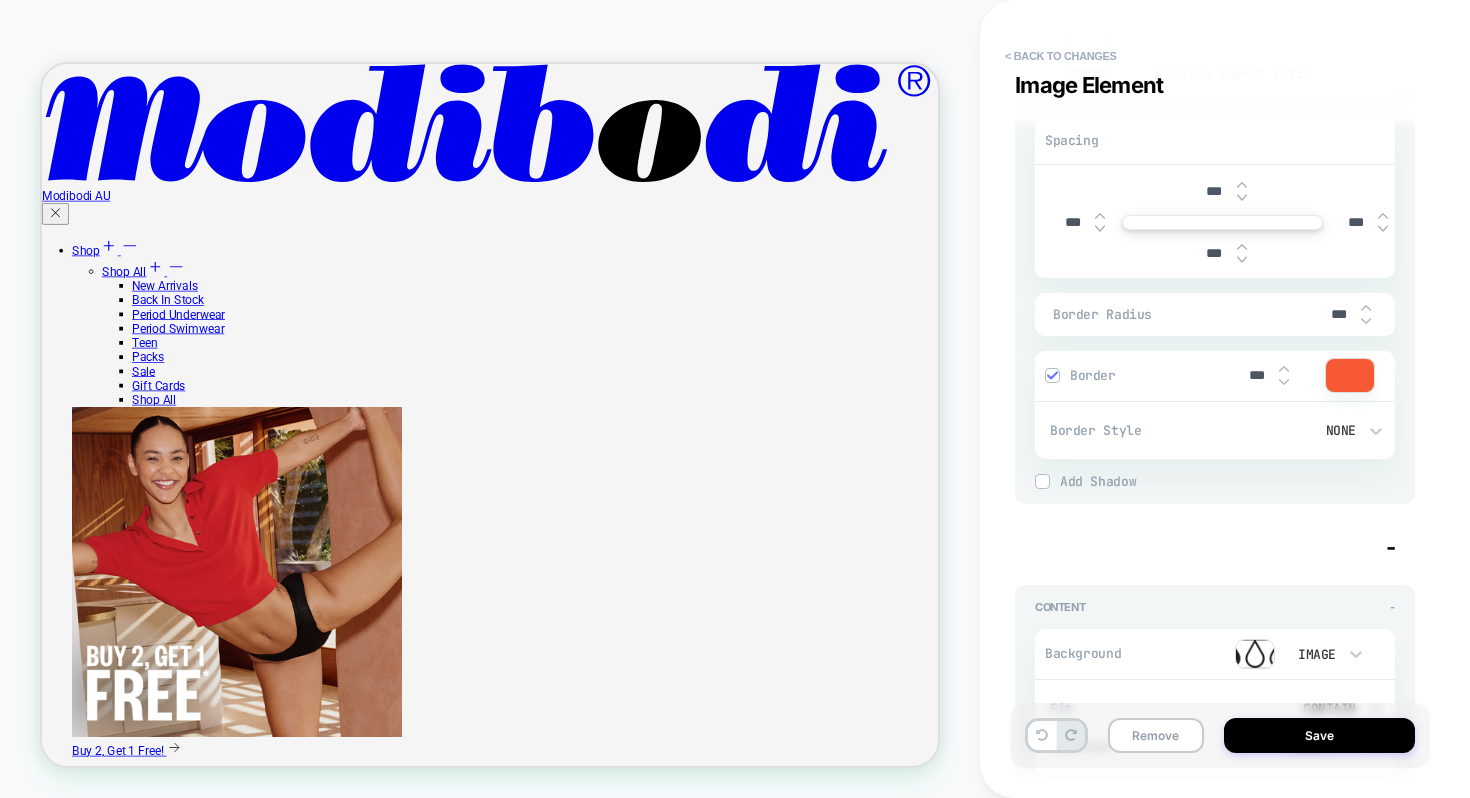 click at bounding box center (1366, 308) 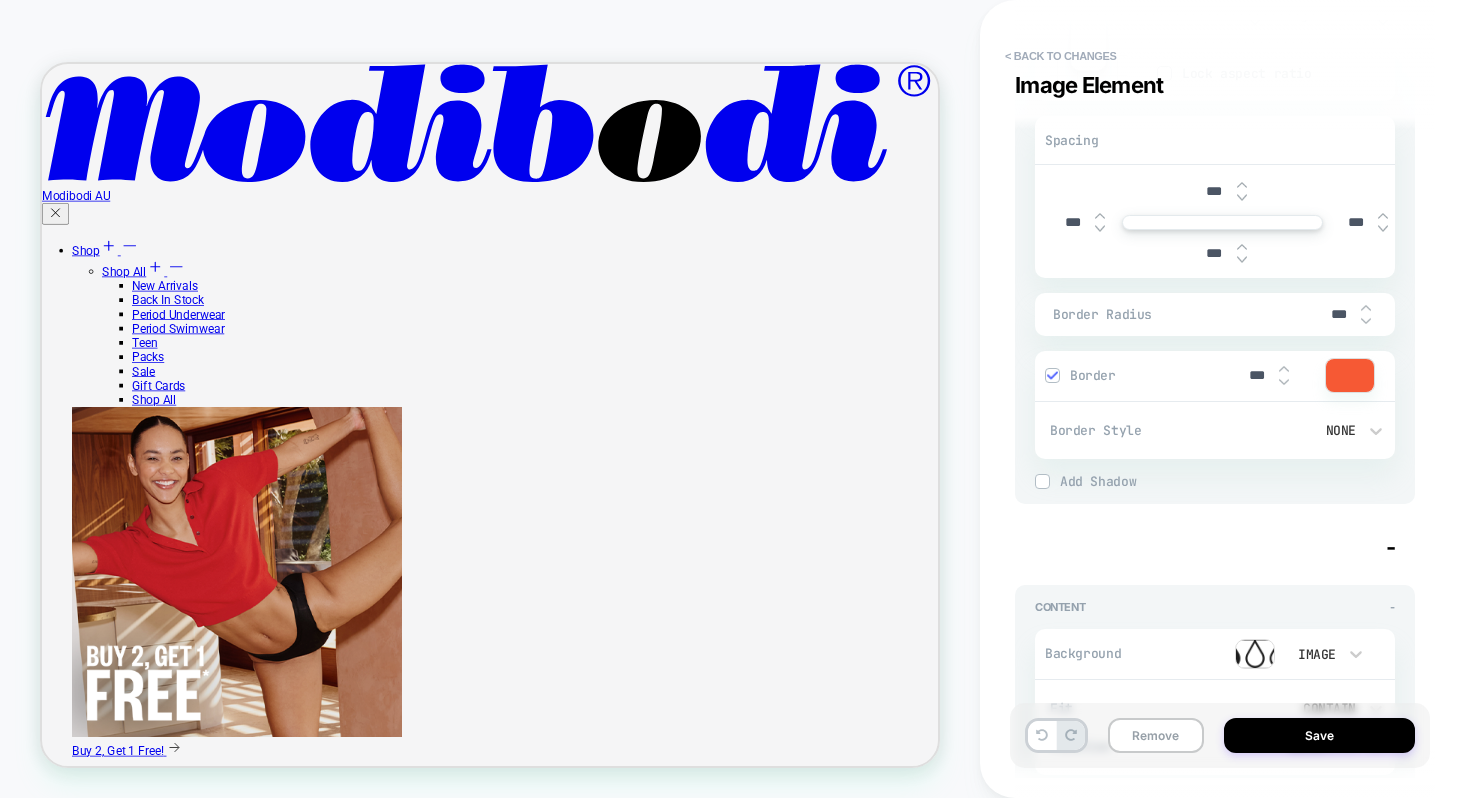 click on "***" at bounding box center (1338, 314) 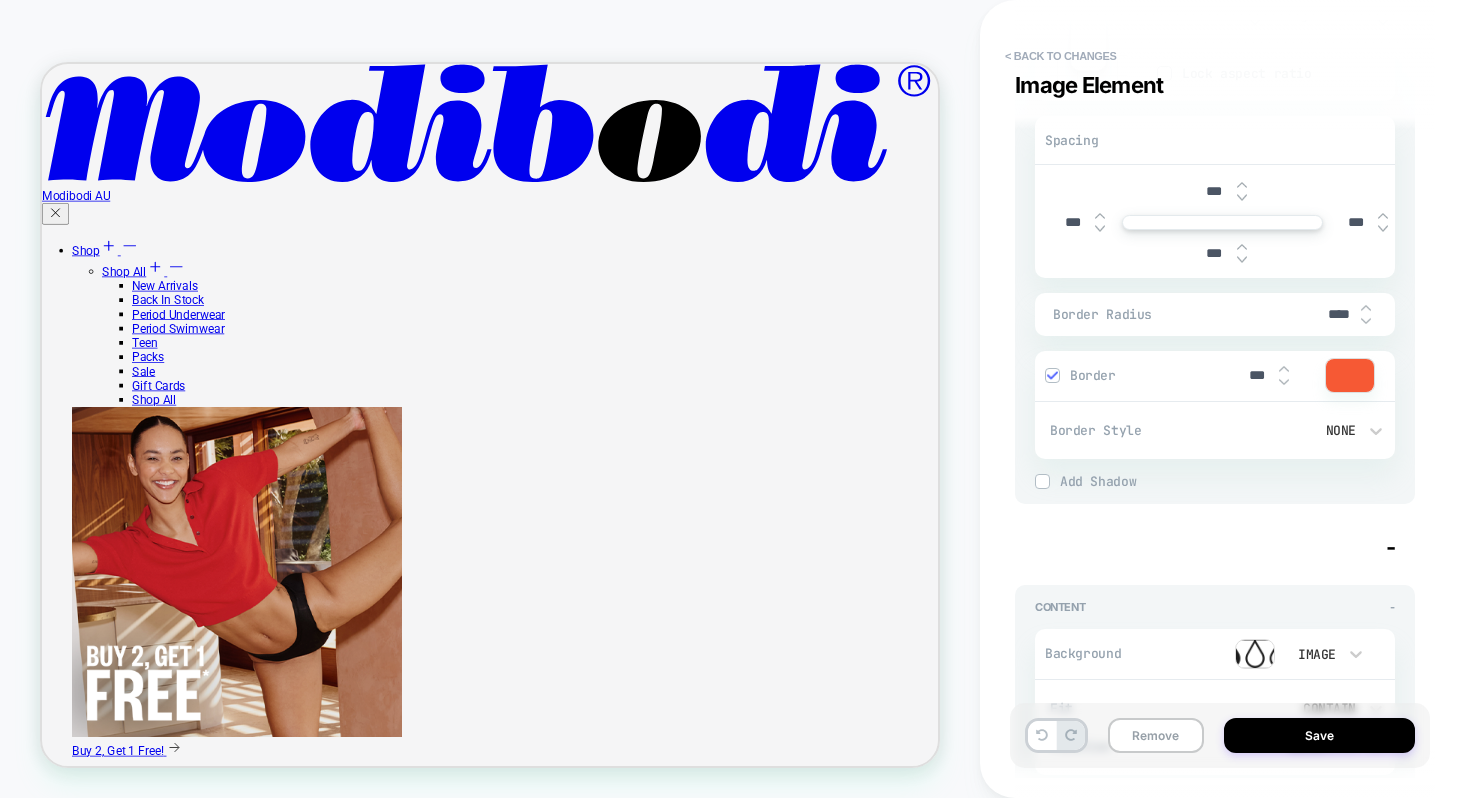 click on "Border Radius ****" at bounding box center (1215, 314) 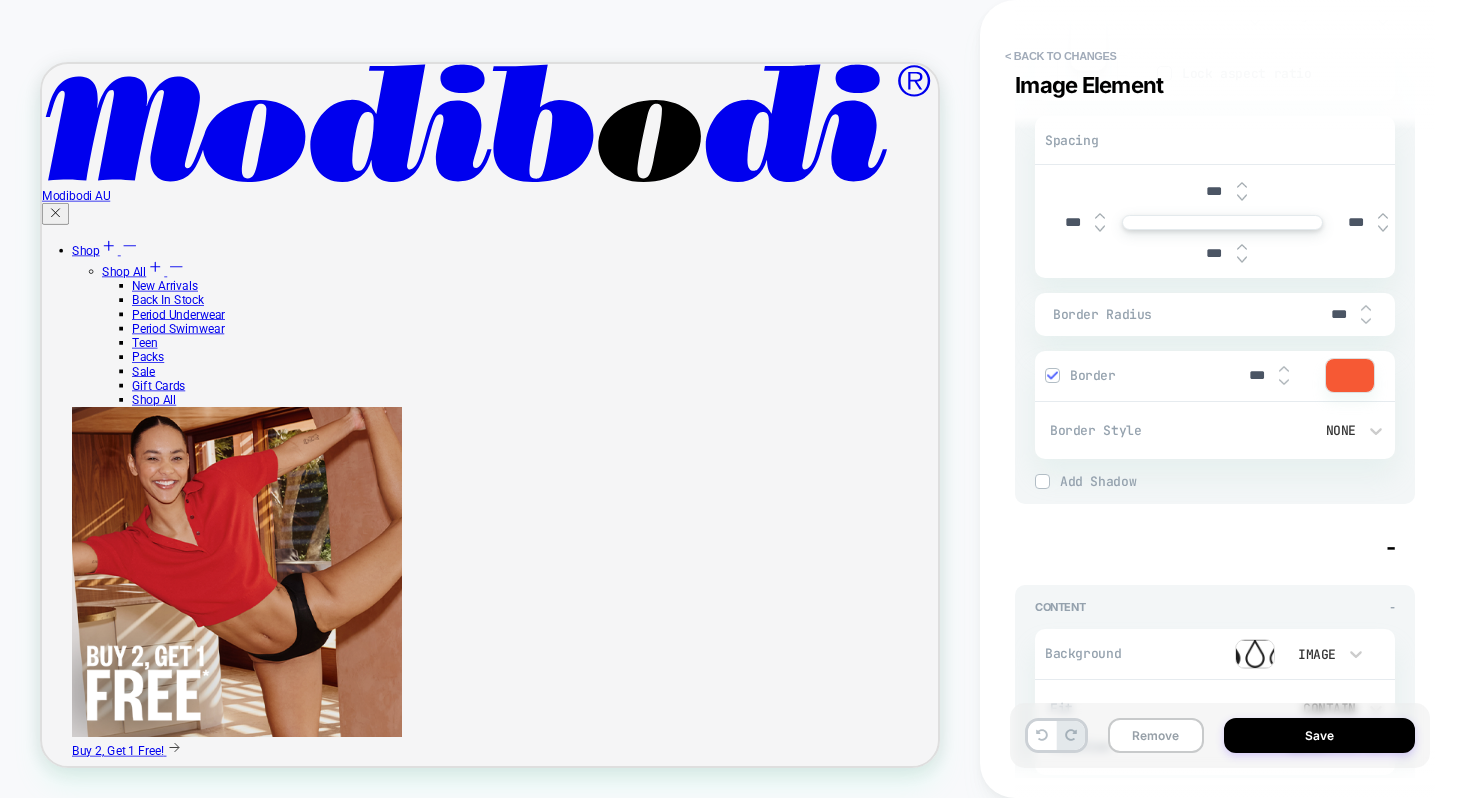 type on "***" 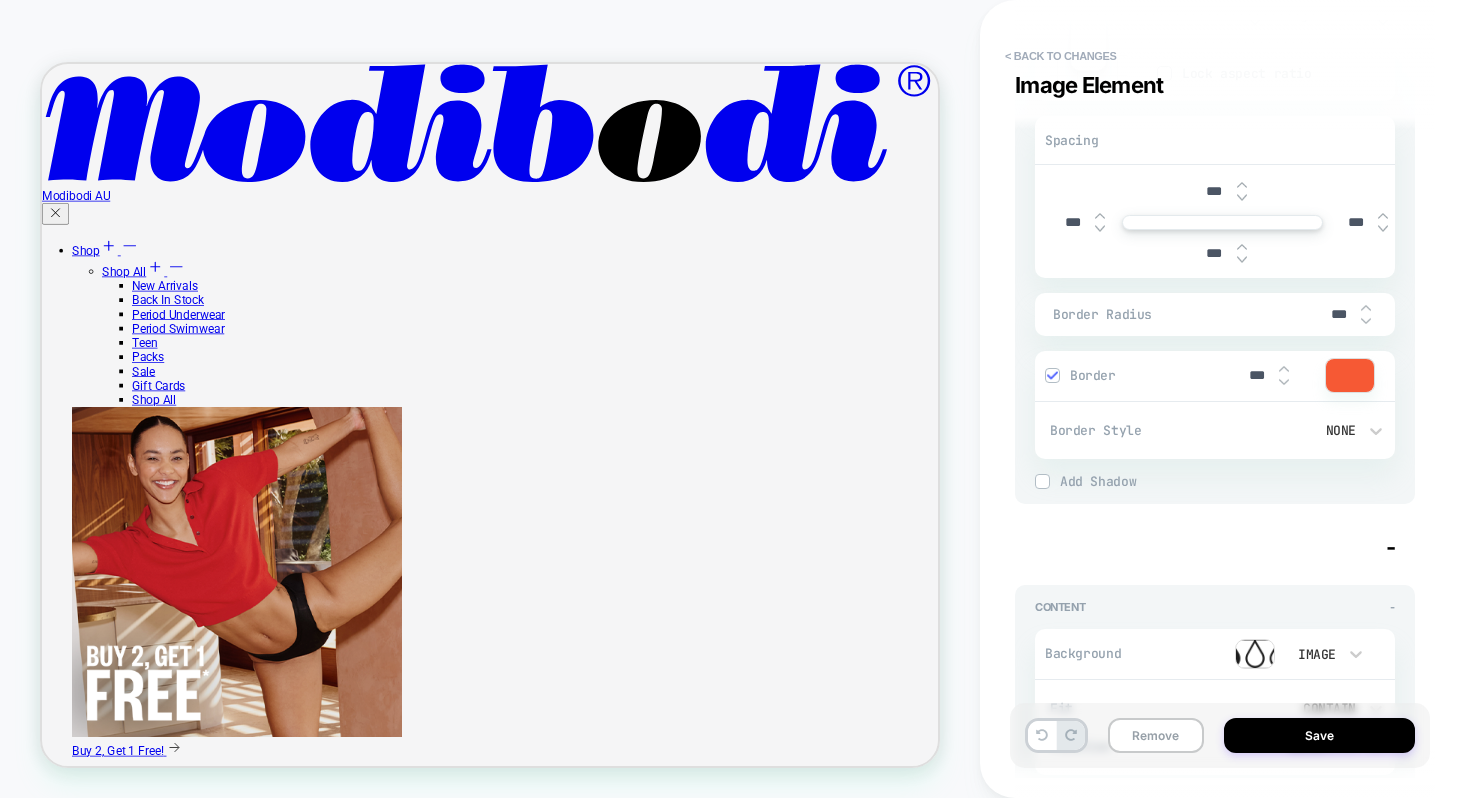 click on "Visual Editor .absorbency__list Image Element - Content - Background Image Fit Cover Position Select... Fit Cover Position Center Opening Image Add Auto Play Media Controls Mute Audio Loop Style - Size Width ********* Height ********* Lock aspect ratio Spacing *** *** *** *** Border Radius *** Border *** Border Style None Add Border Add Shadow X *** Y *** Spread *** Blur *** Add Shadow Image Element - Content - Background Image Fit Contain Position Select... Fit Cover Position Center Opening Image Add Auto Play Media Controls Mute Audio Loop Link to [URL][DOMAIN_NAME] Style - Size Width ********* Height ********* Lock aspect ratio Spacing *** *** *** *** Border Radius *** Border *** Border Style Solid Add Border Add Shadow X *** Y *** Spread *** Blur *** Add Shadow" at bounding box center [1225, 399] 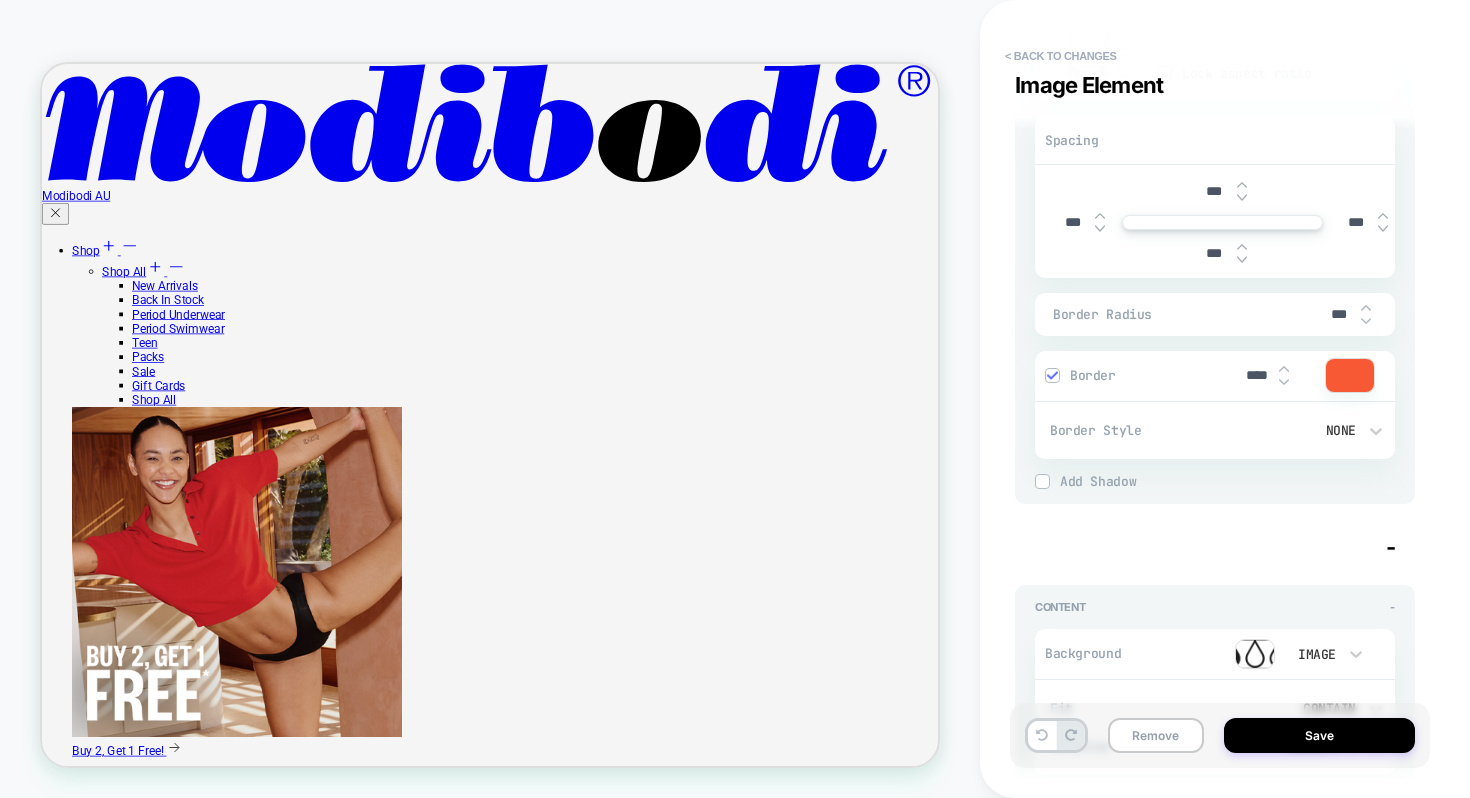 type on "****" 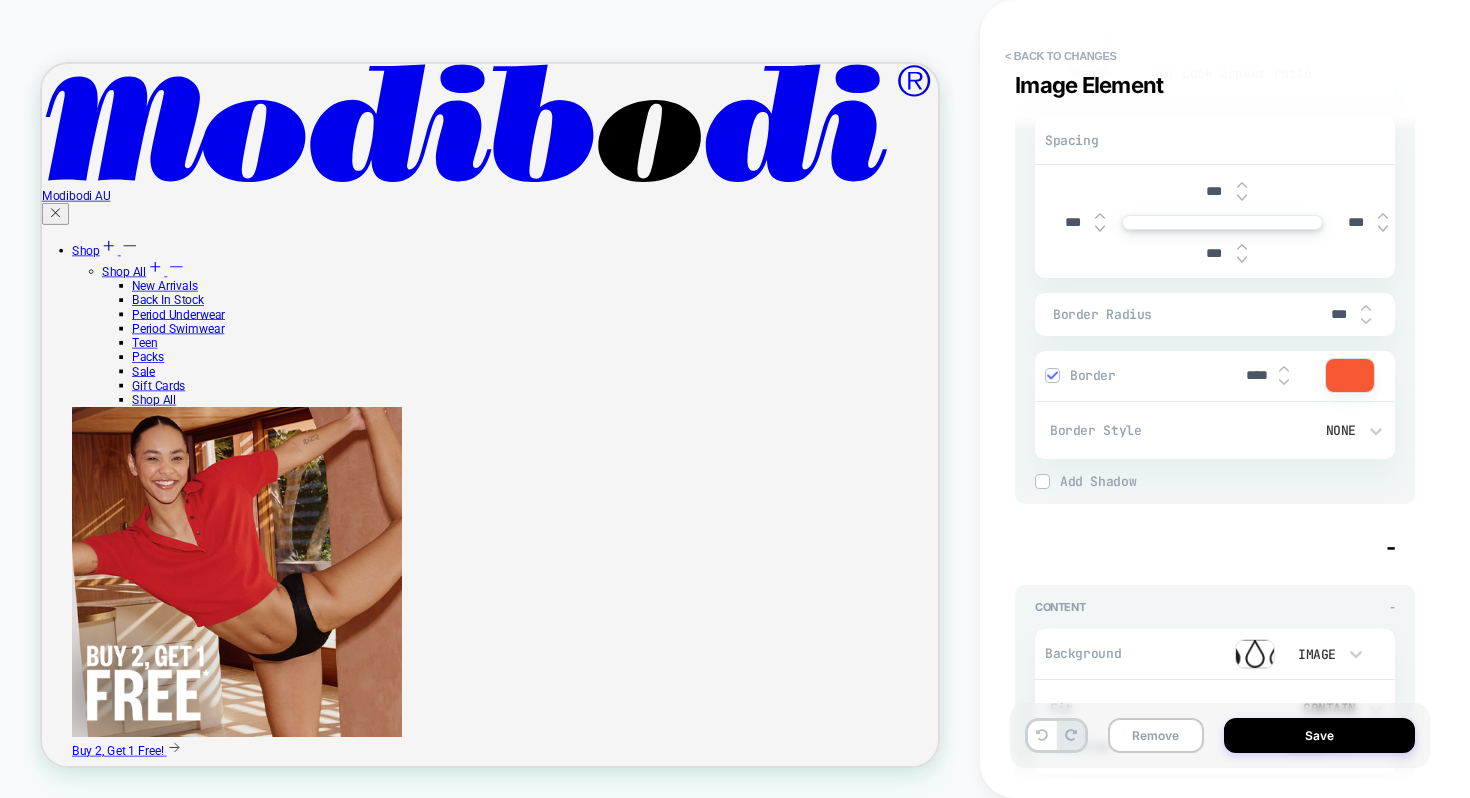 click on "Border ****" at bounding box center [1215, 376] 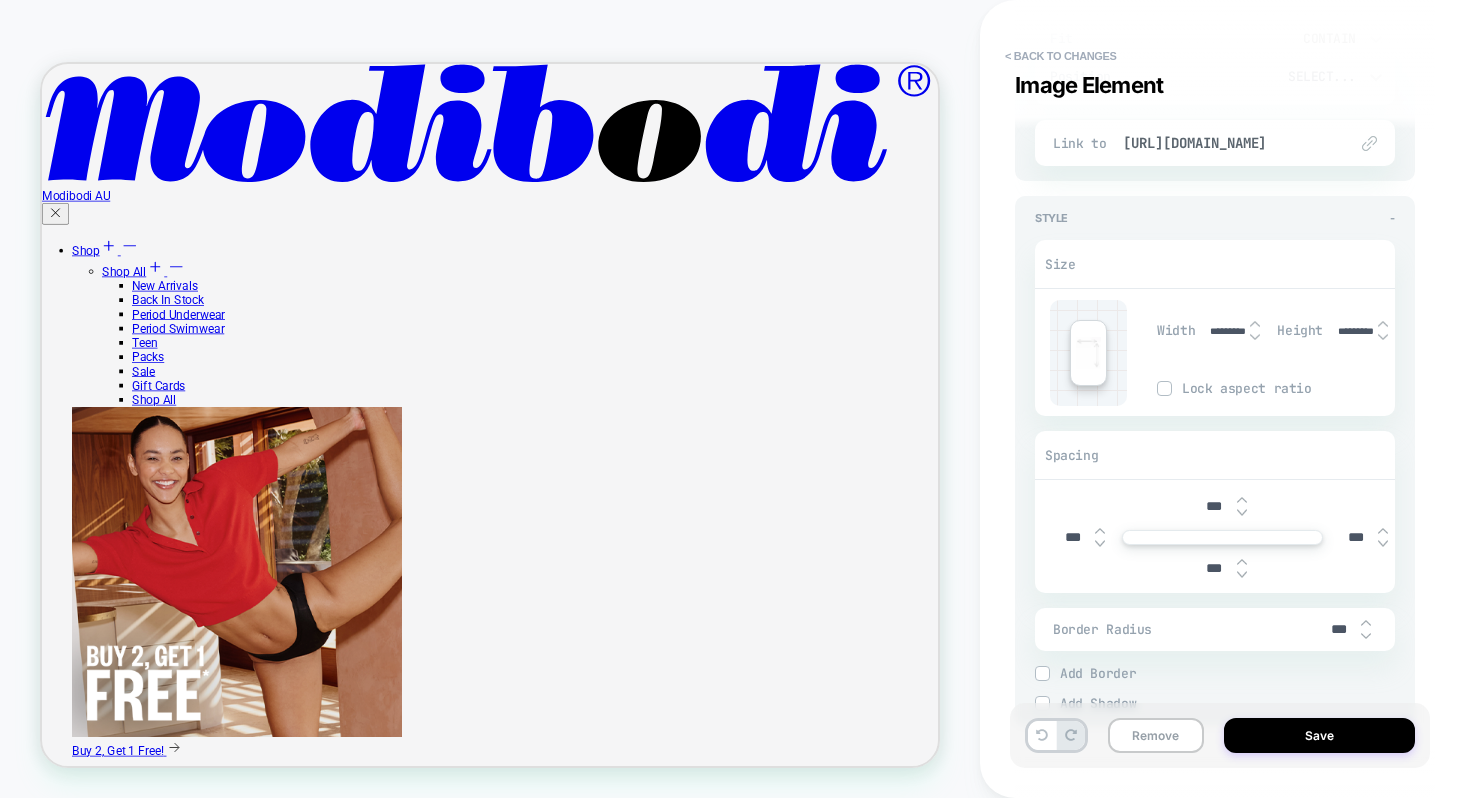 scroll, scrollTop: 1335, scrollLeft: 0, axis: vertical 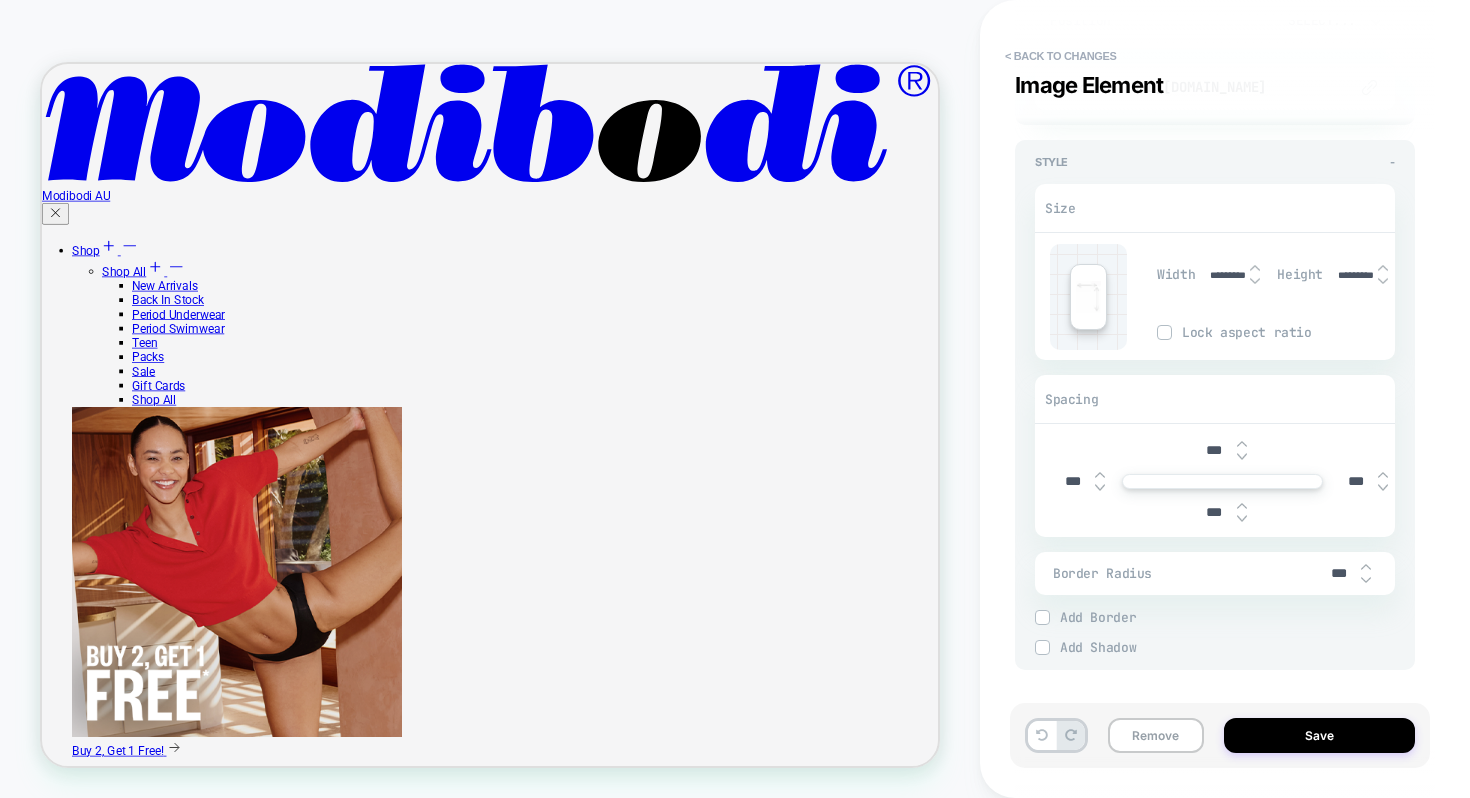 click on "Border Radius" at bounding box center [1185, 573] 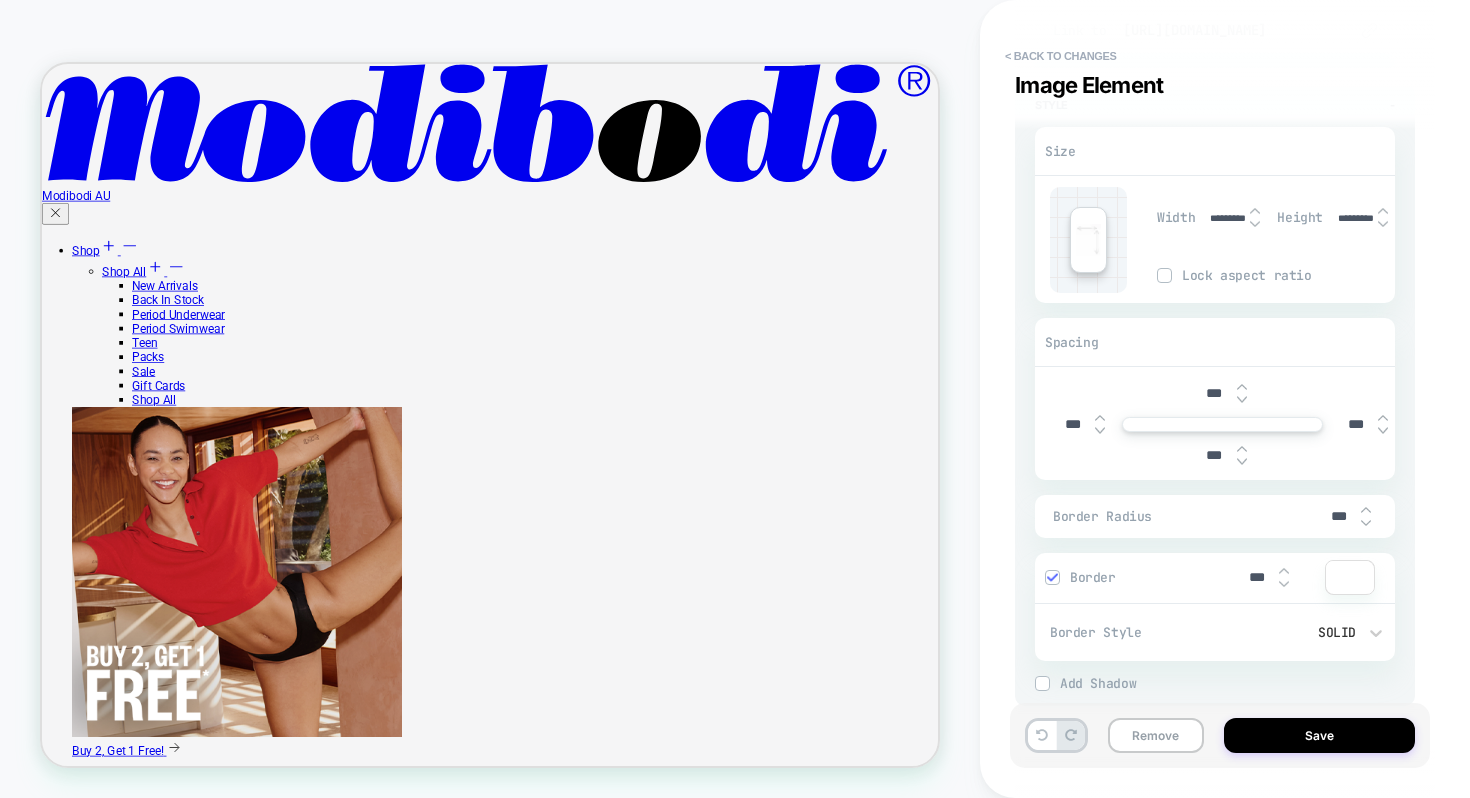 scroll, scrollTop: 1396, scrollLeft: 0, axis: vertical 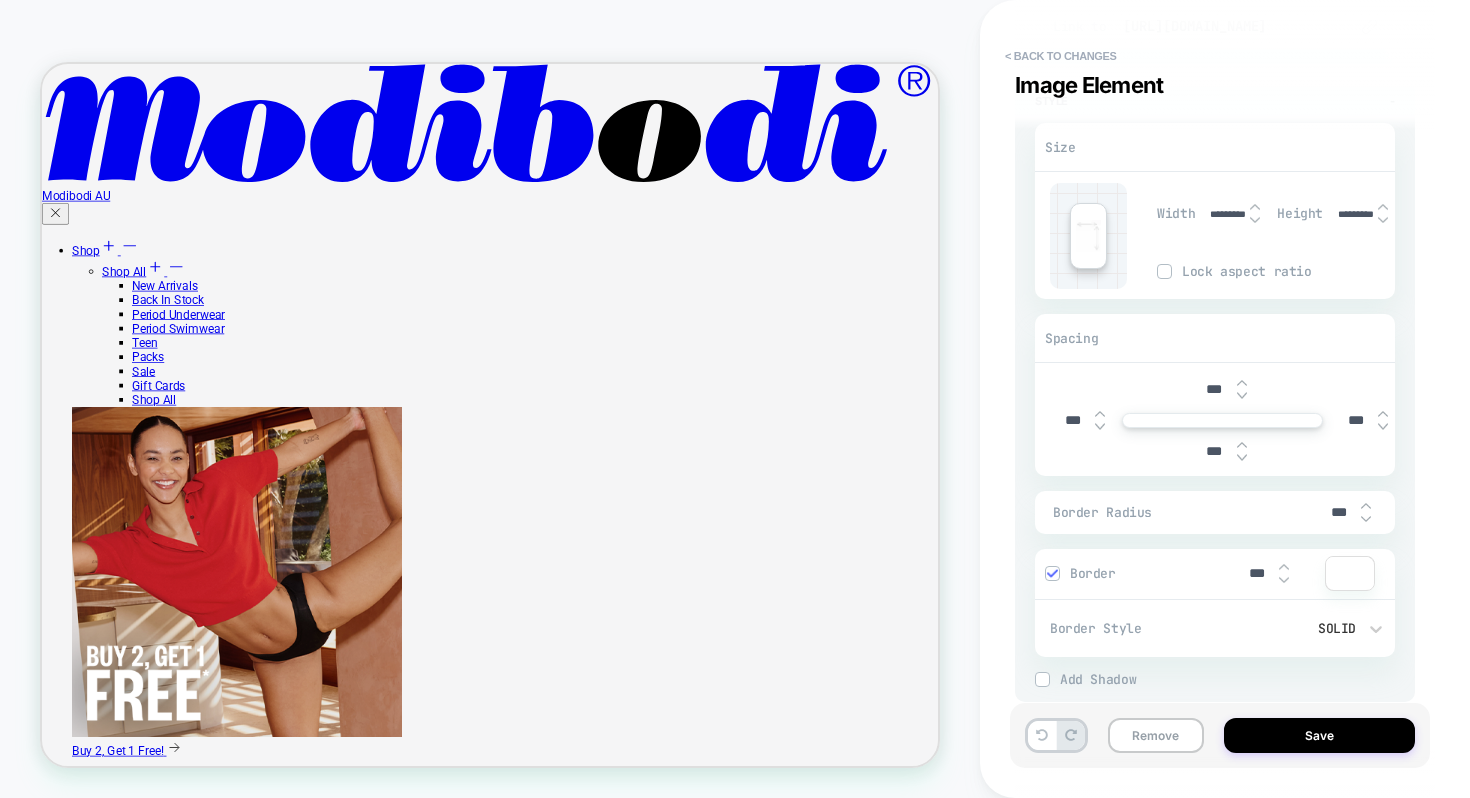 click on "***" at bounding box center (1256, 573) 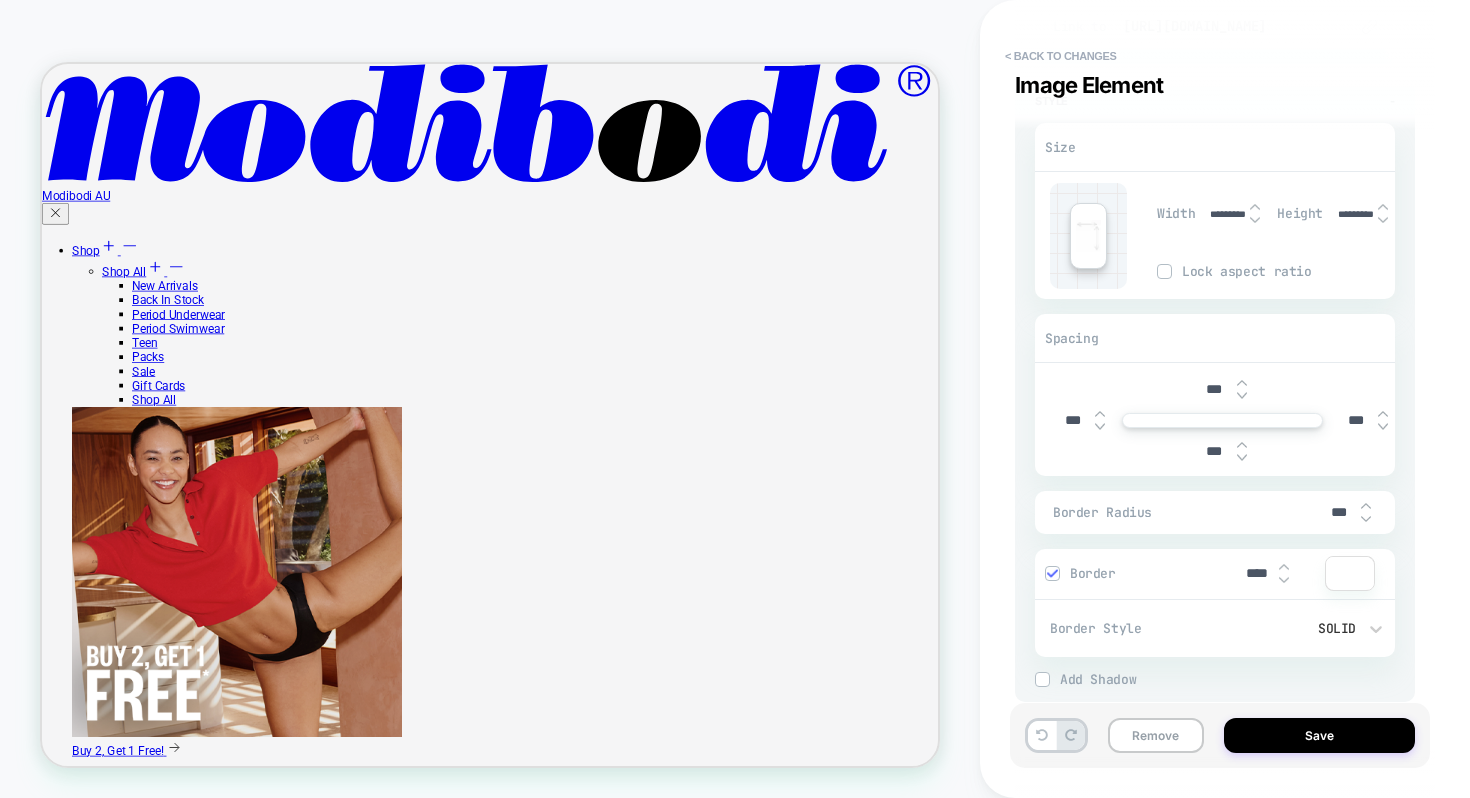 type on "****" 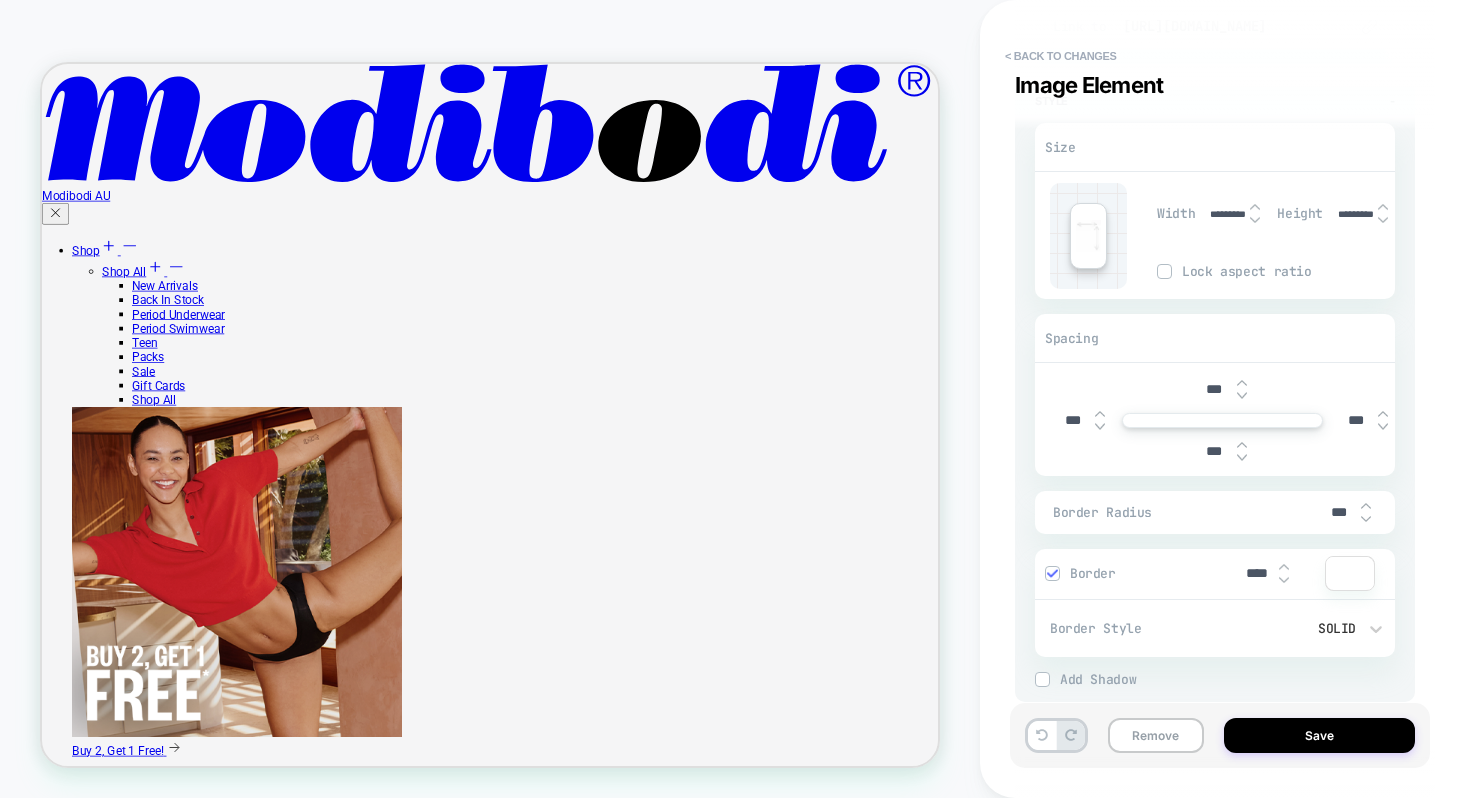 click at bounding box center (1350, 573) 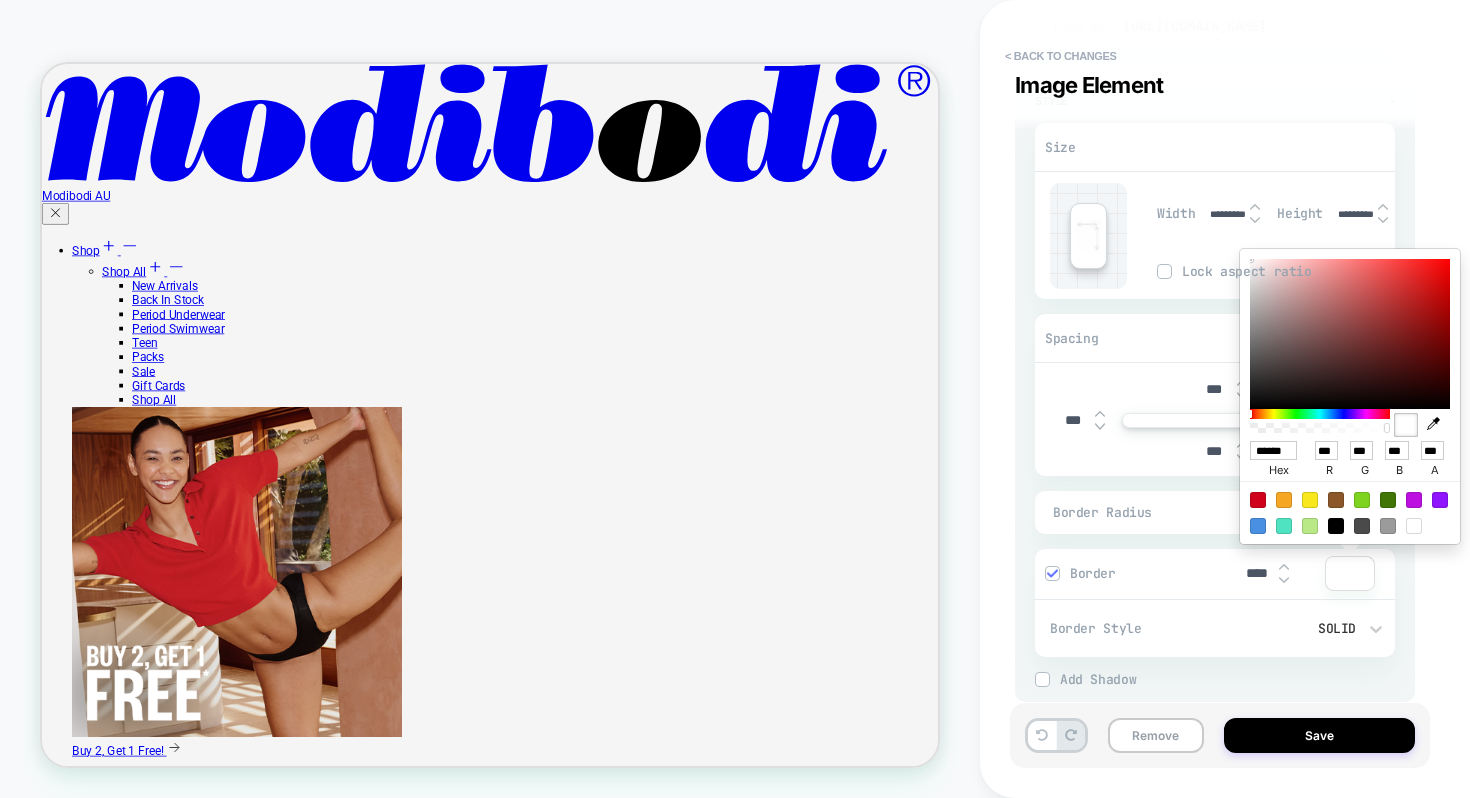 click 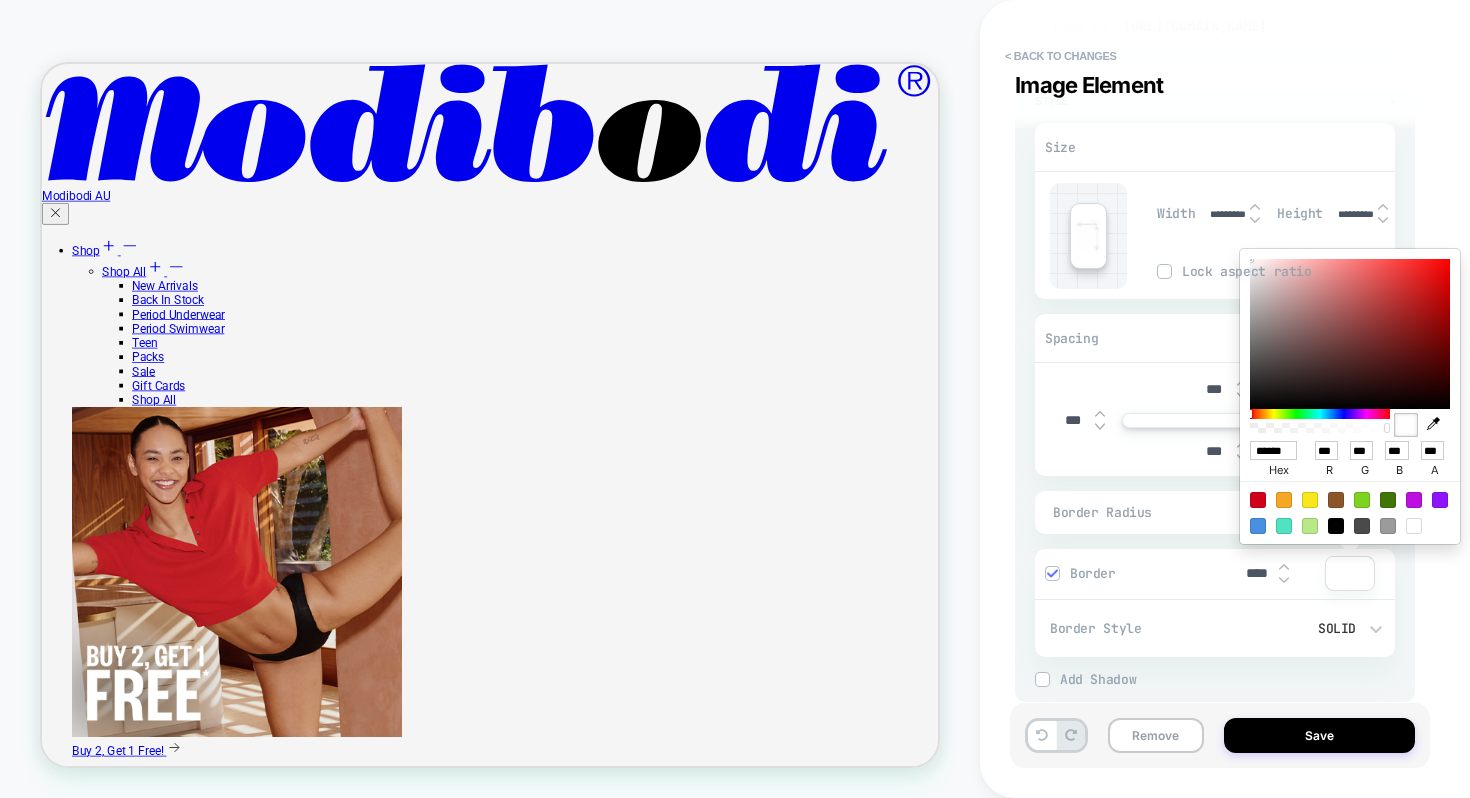 type on "******" 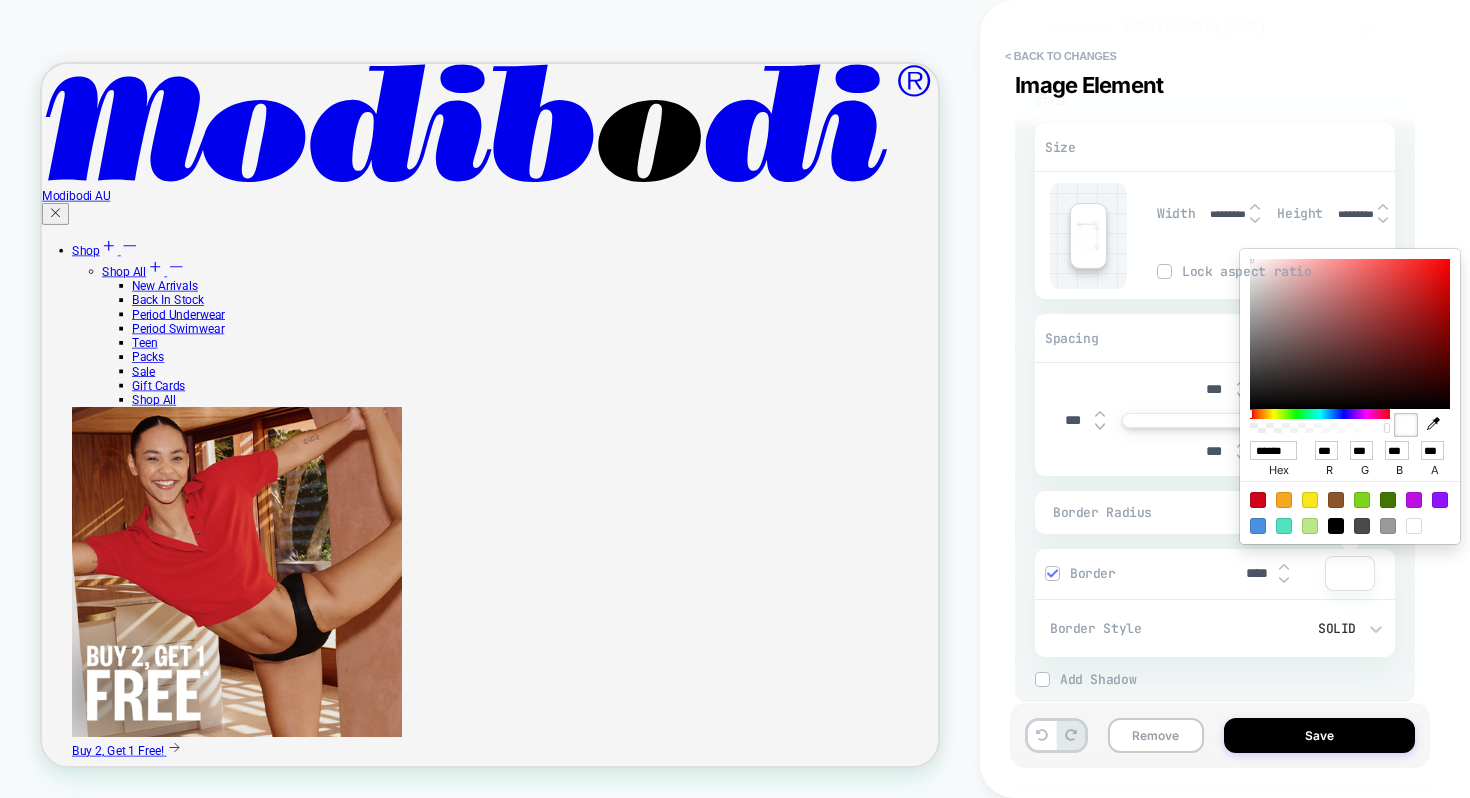 type on "***" 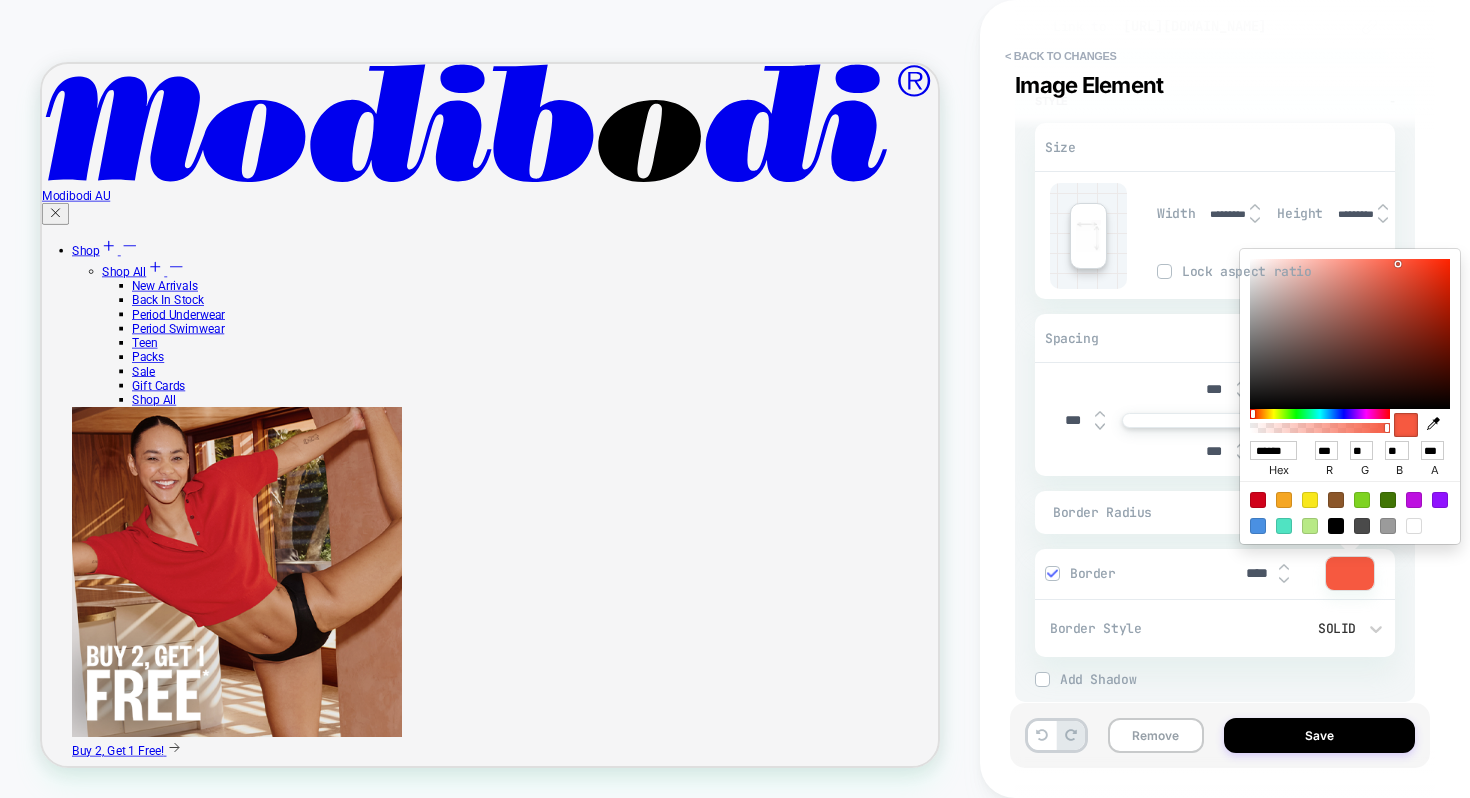 click on "Style - Size Width ********* Height ********* Lock aspect ratio Spacing *** *** *** *** Border Radius *** Border **** Border Style Solid Add Border Add Shadow X *** Y *** Spread *** Blur *** Add Shadow" at bounding box center (1215, 390) 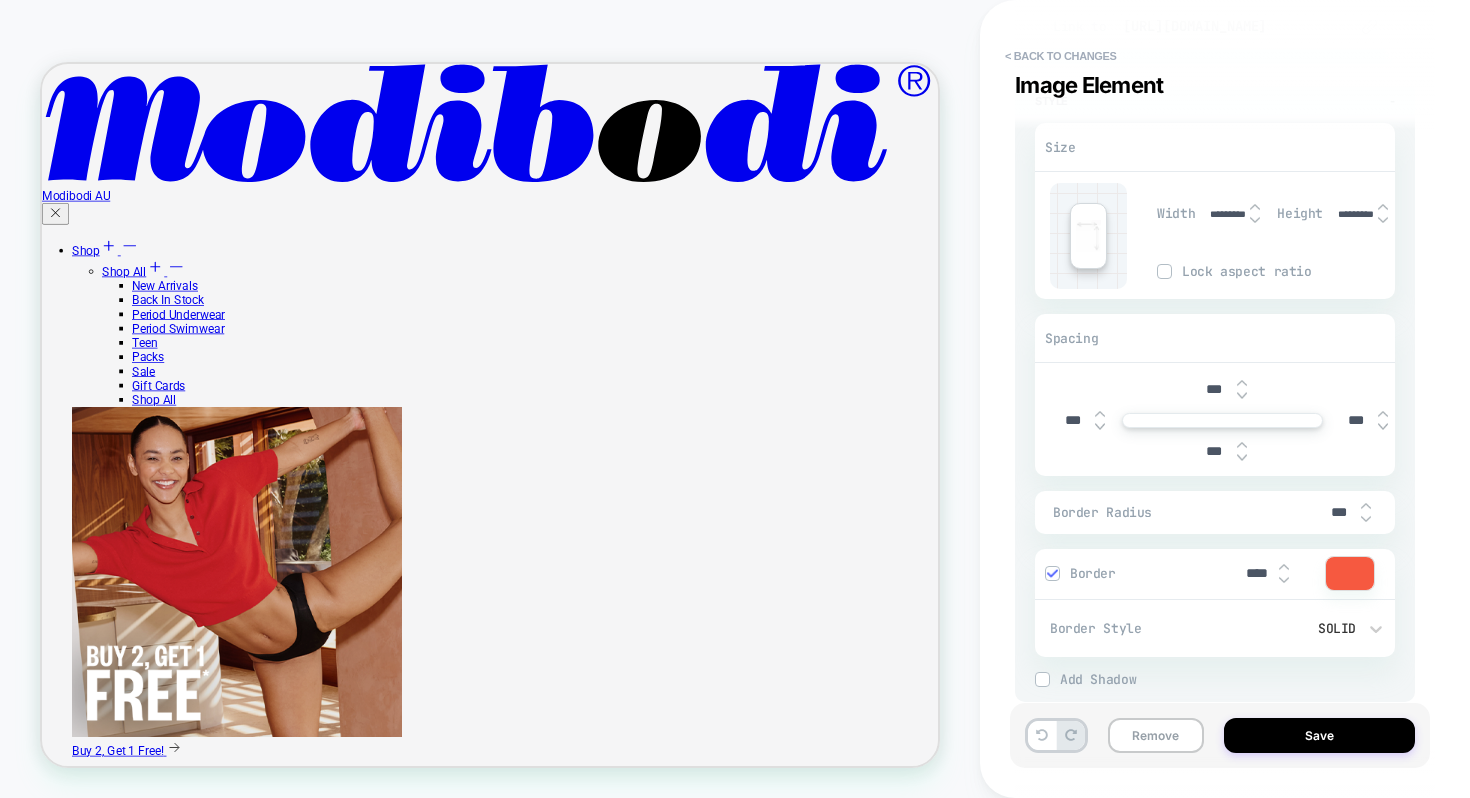 click on "****" at bounding box center [1256, 573] 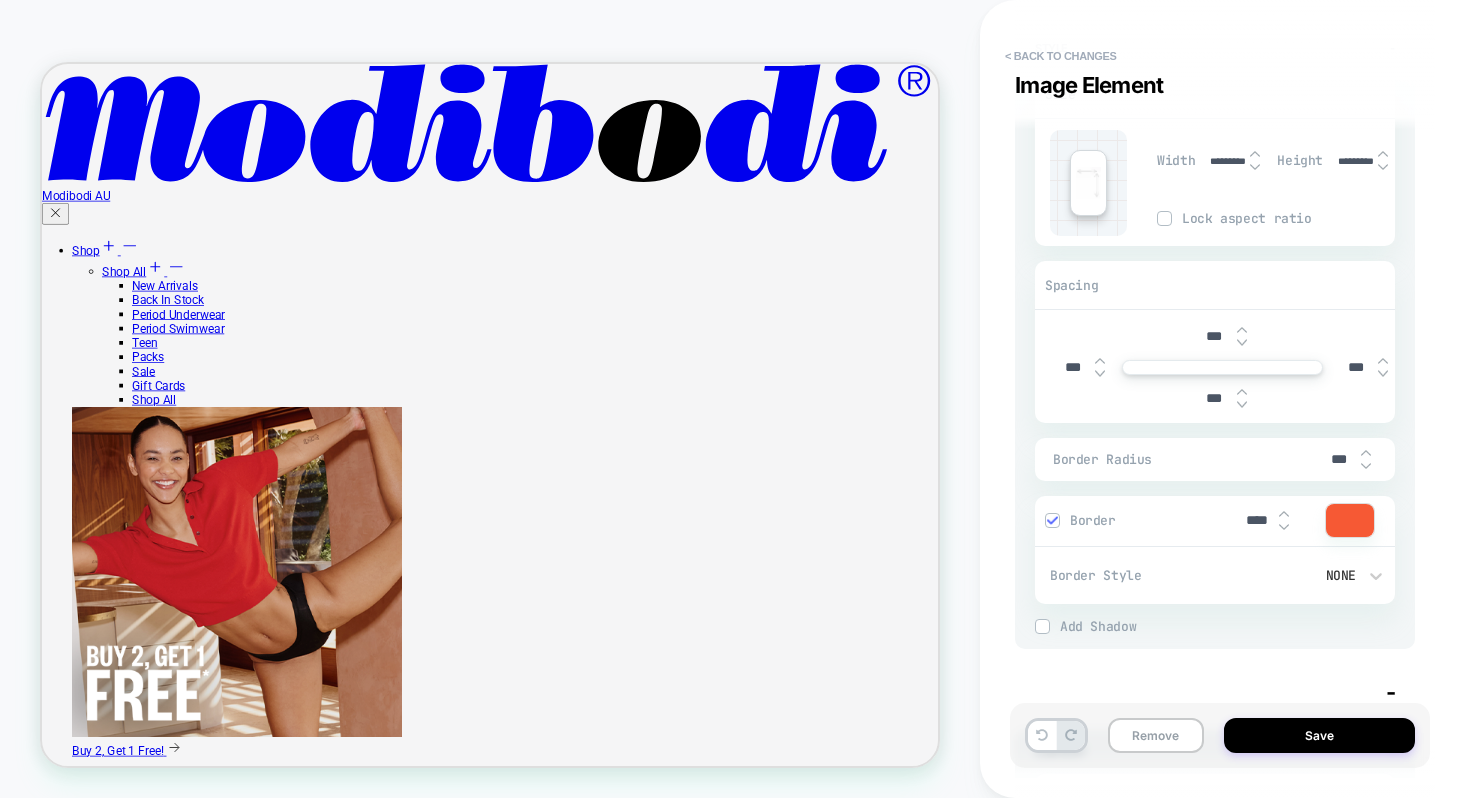 scroll, scrollTop: 449, scrollLeft: 0, axis: vertical 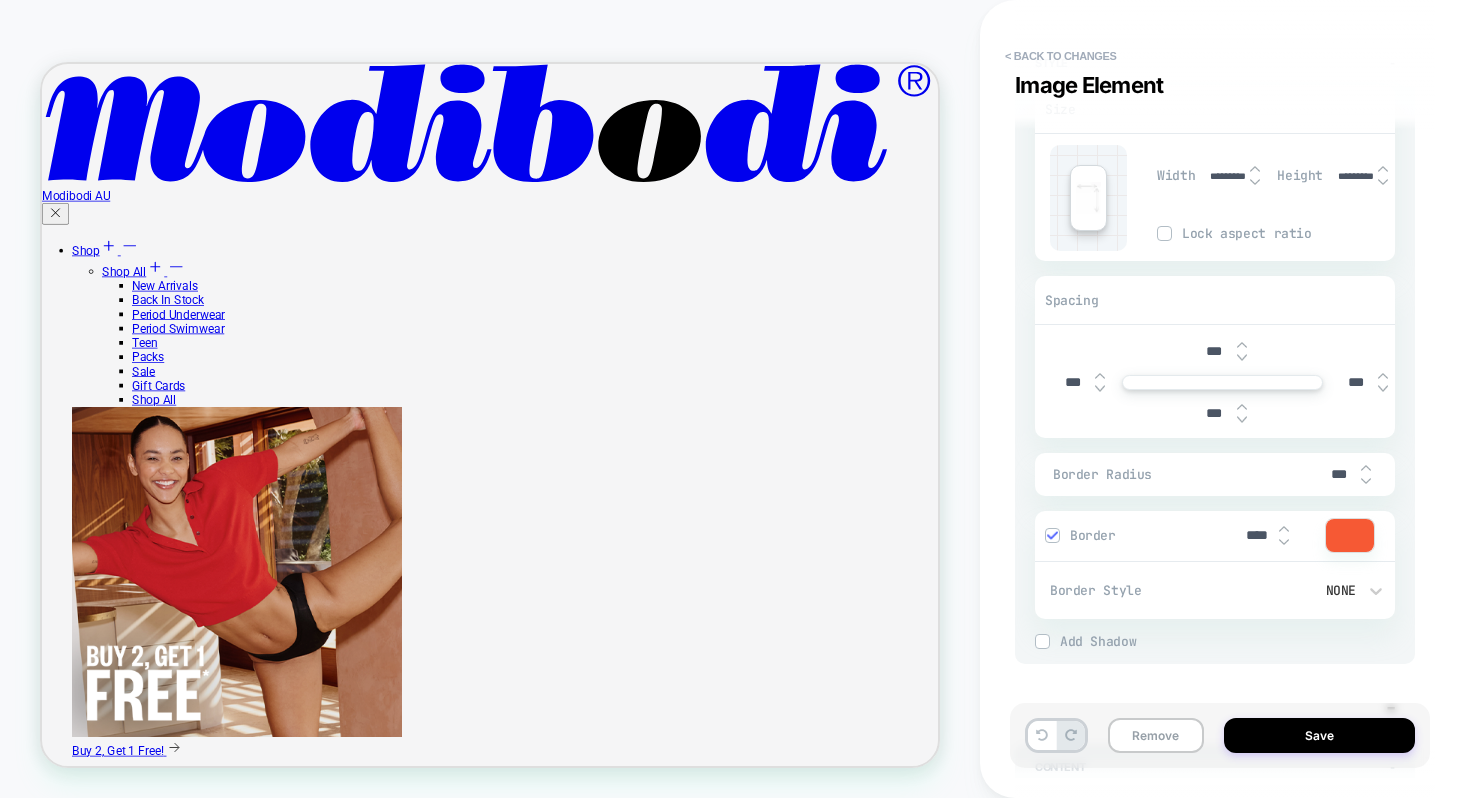 type 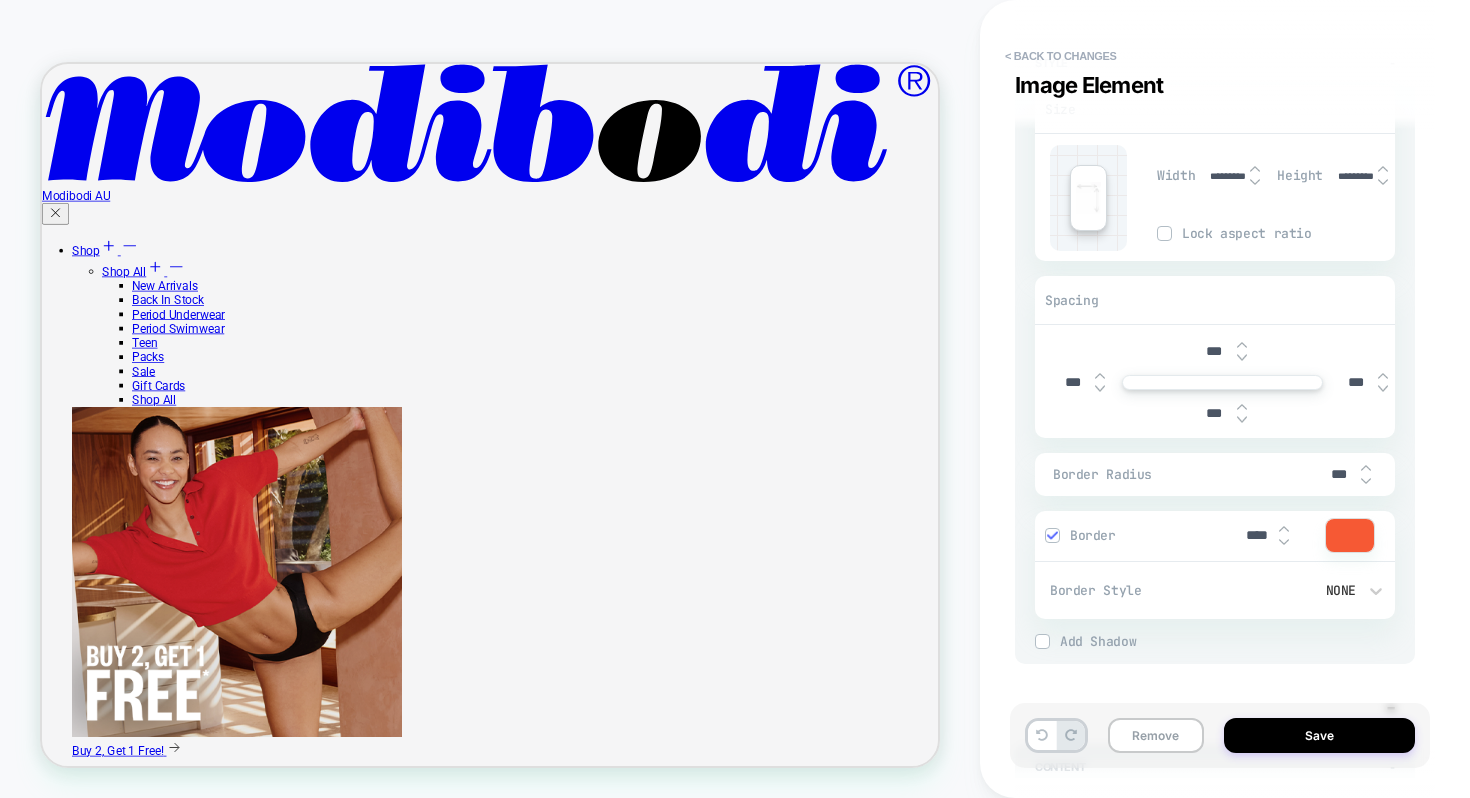 click on "***" at bounding box center [1338, 474] 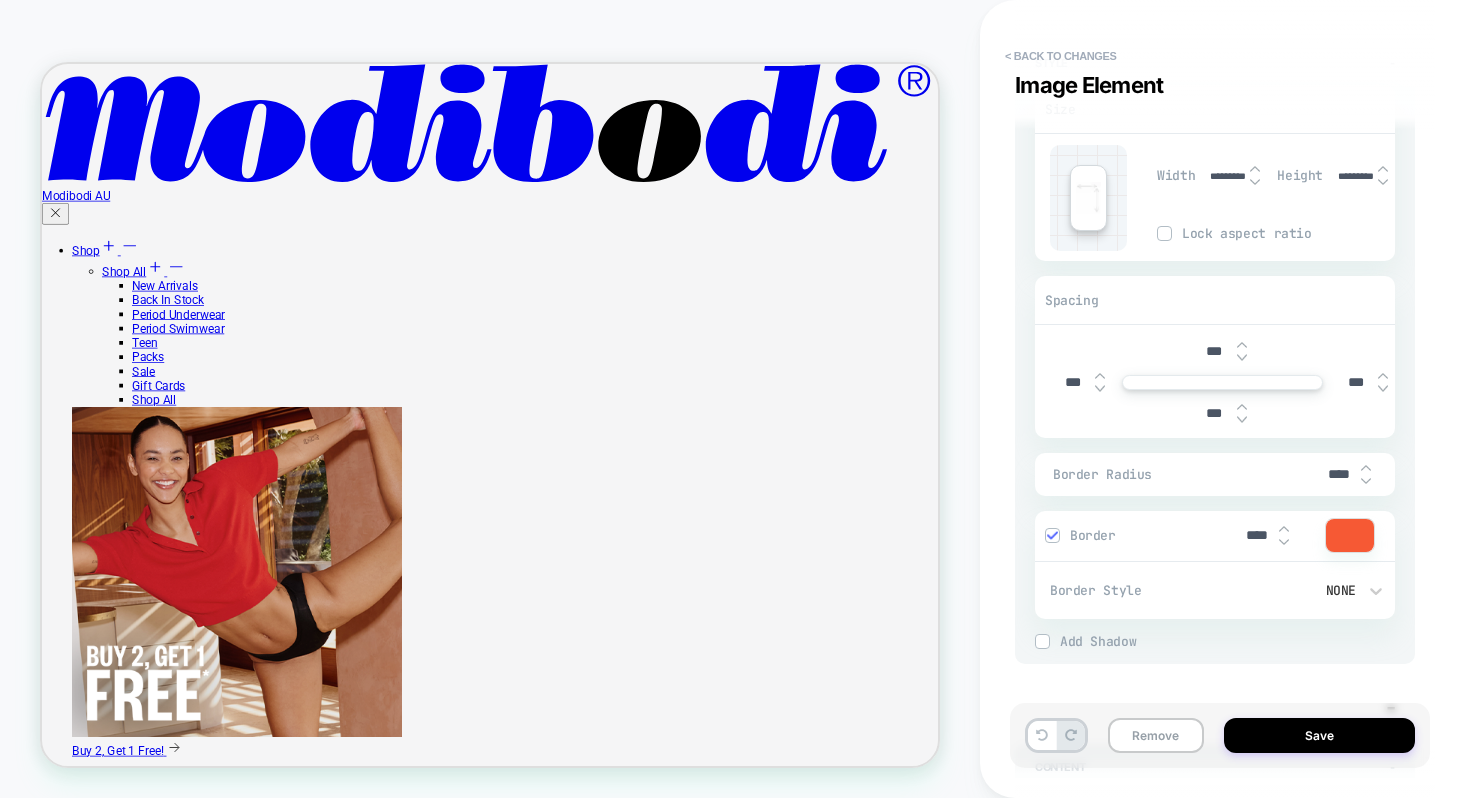 type on "***" 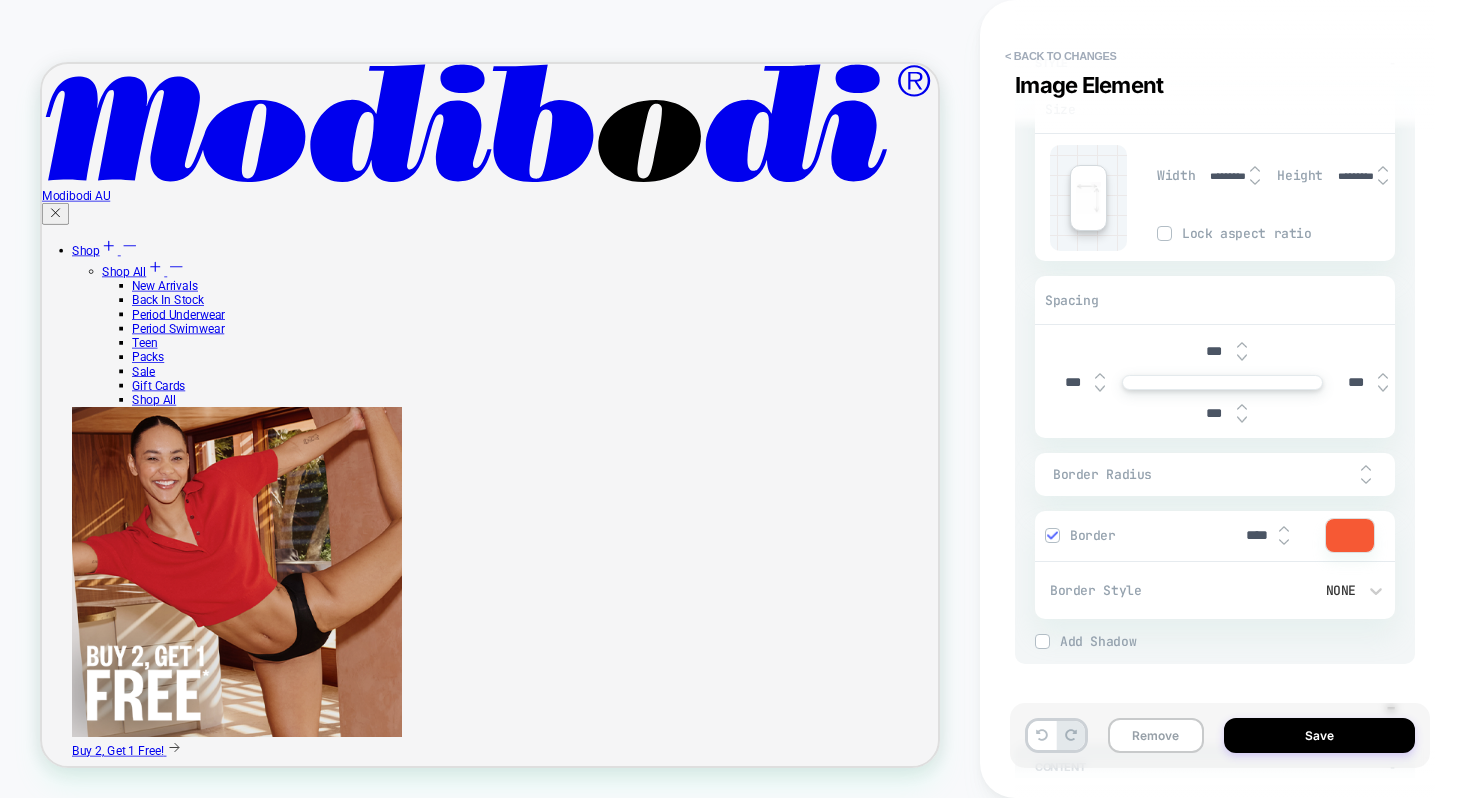type 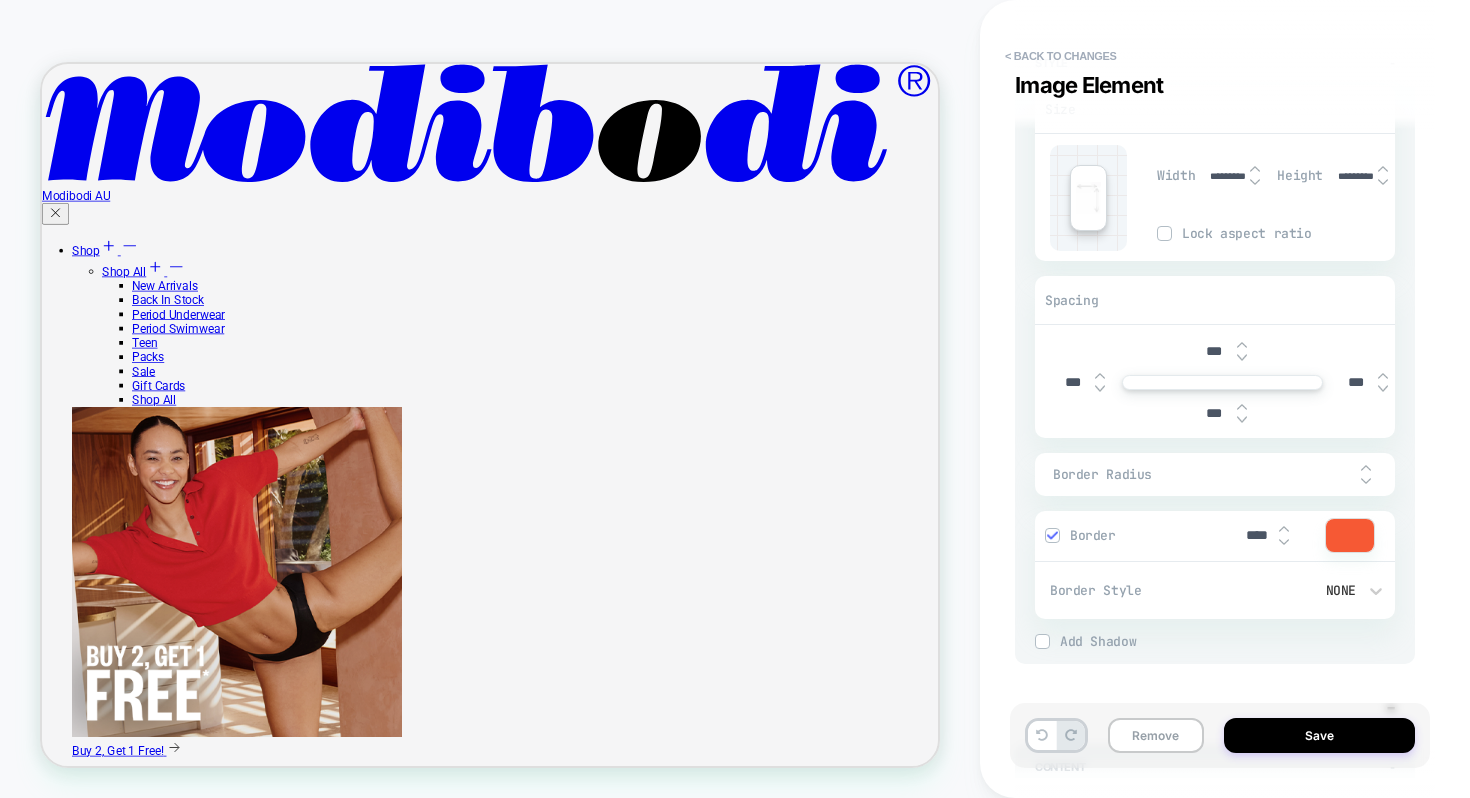 click on "****" at bounding box center (1256, 535) 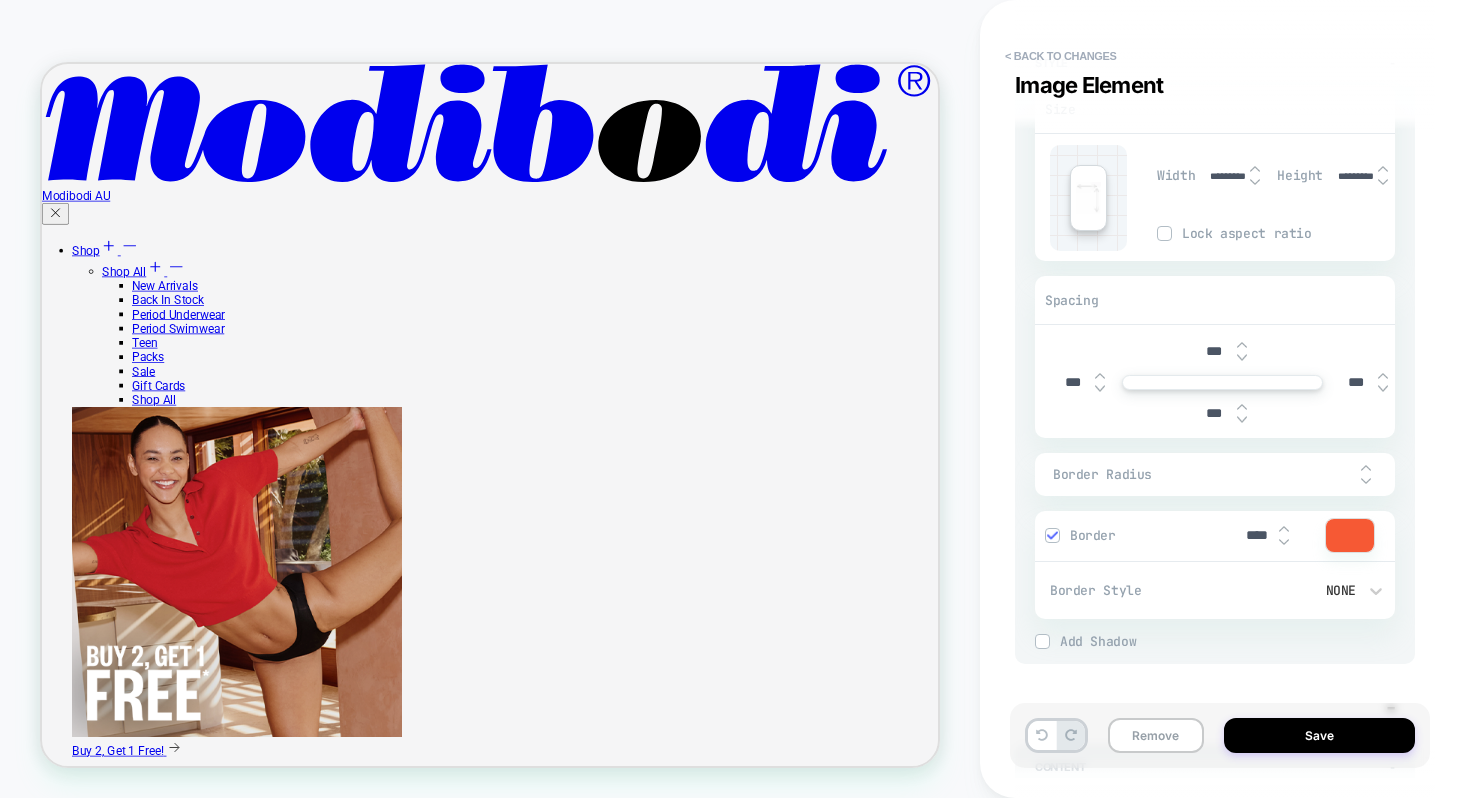 click on "****" at bounding box center (1256, 535) 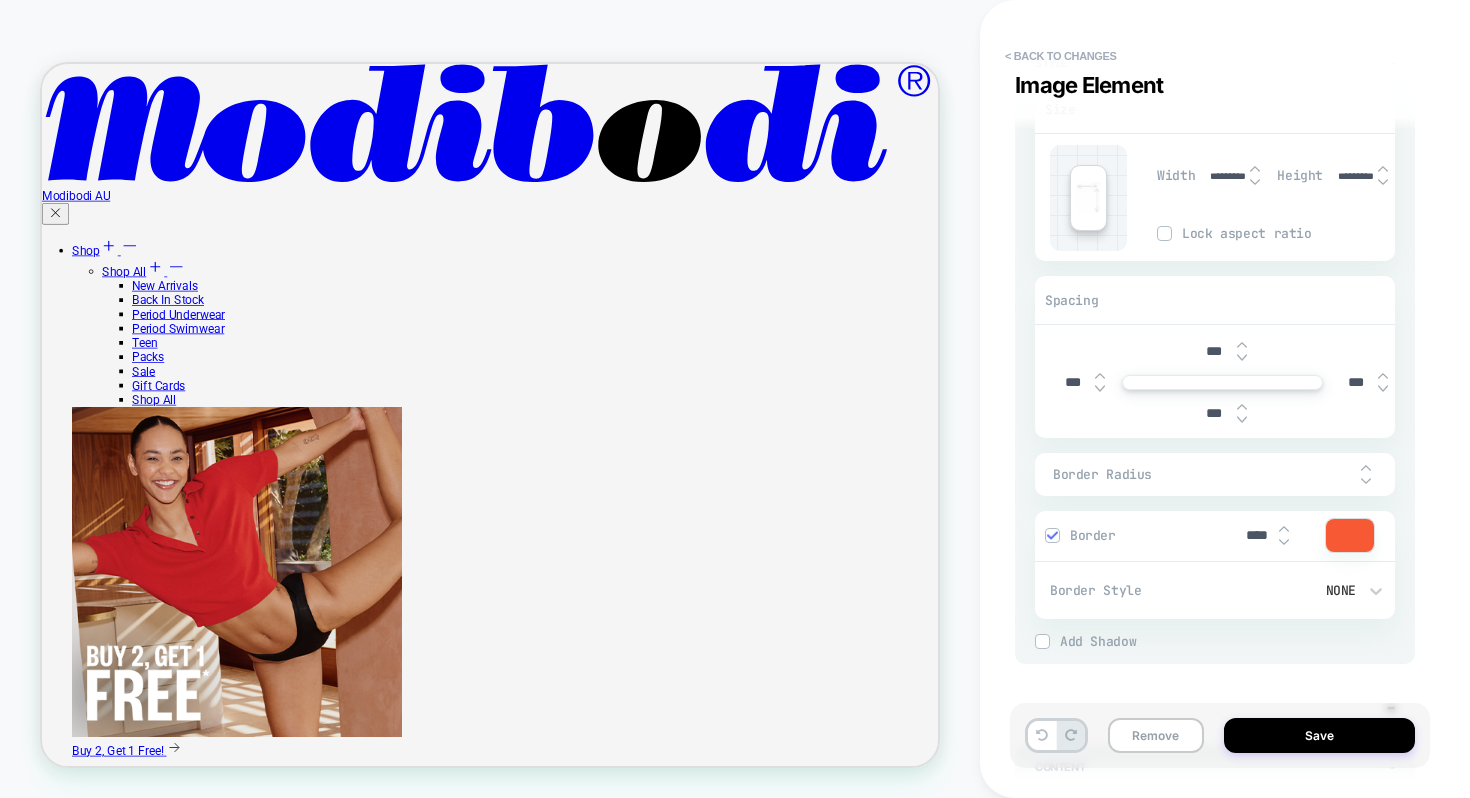 click on "****" at bounding box center (1256, 535) 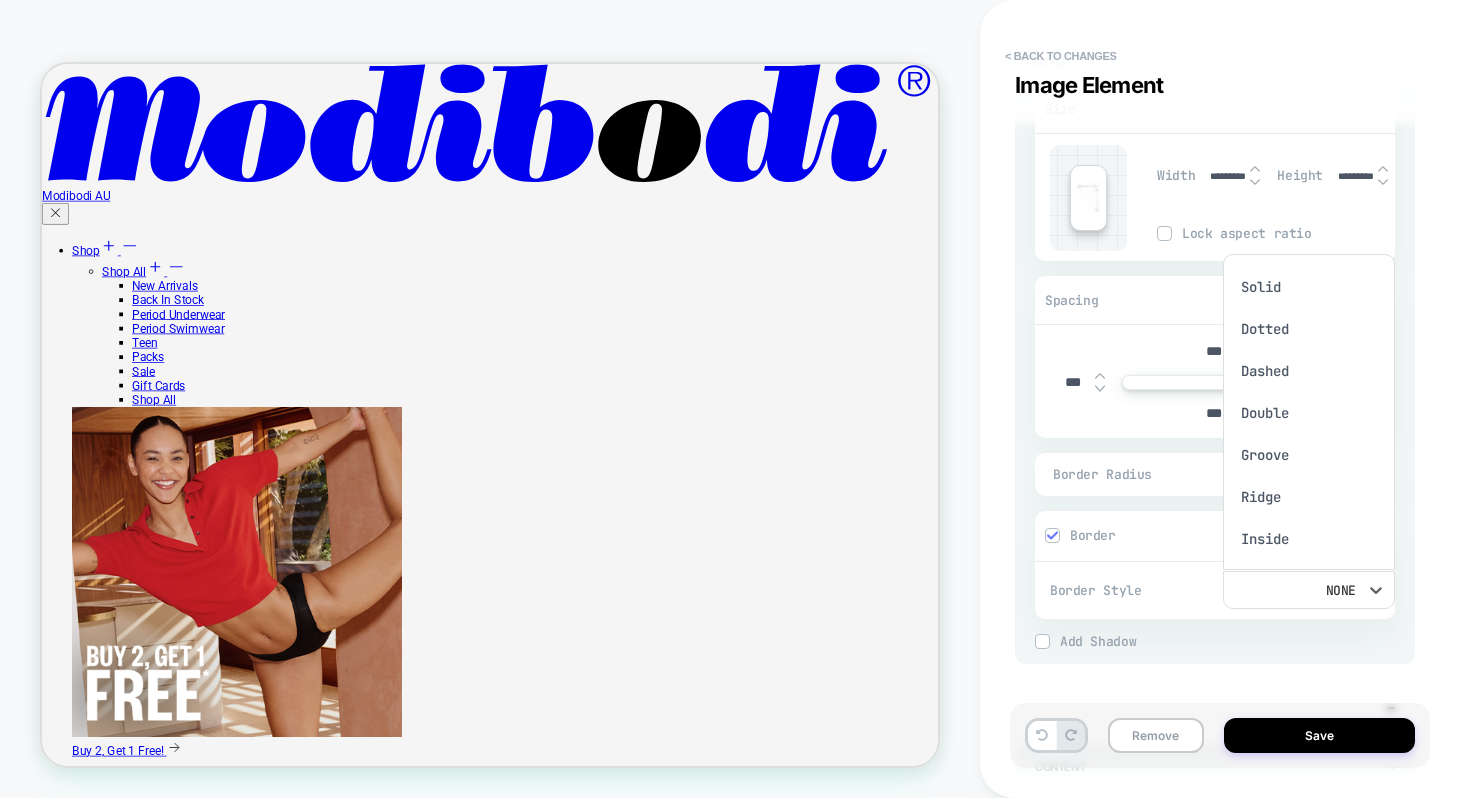 scroll, scrollTop: 16, scrollLeft: 0, axis: vertical 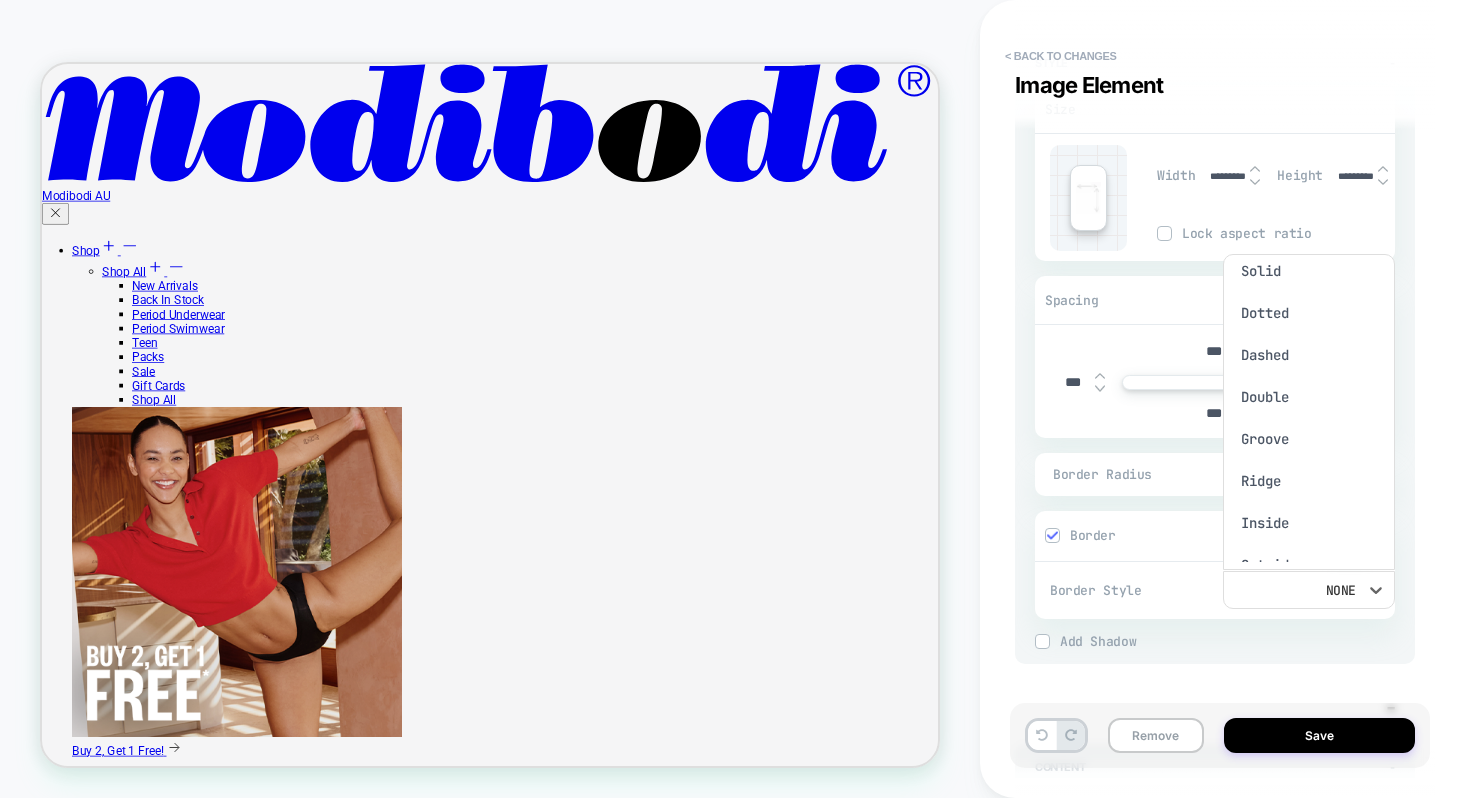 click on "Solid" at bounding box center [1309, 271] 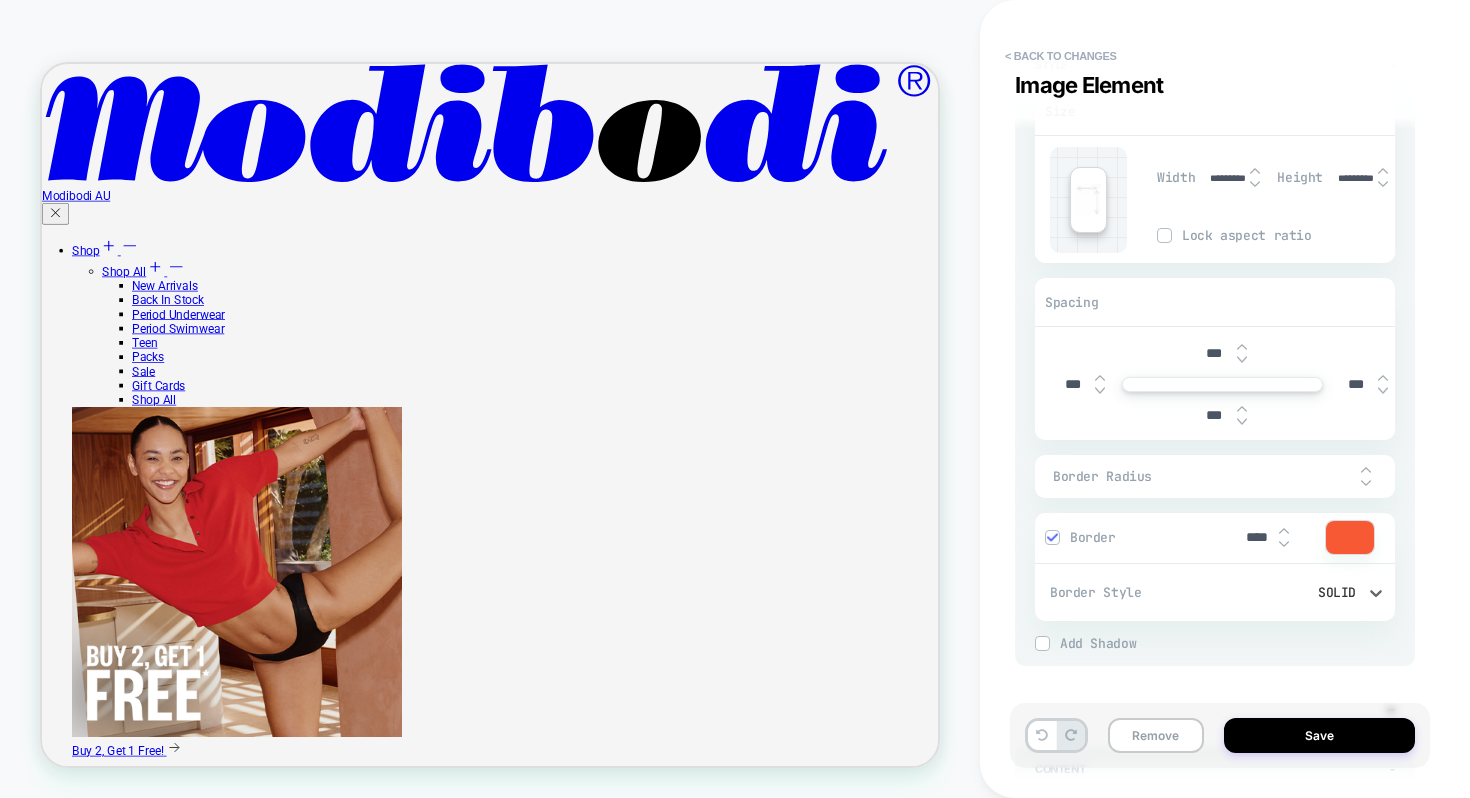 scroll, scrollTop: 476, scrollLeft: 0, axis: vertical 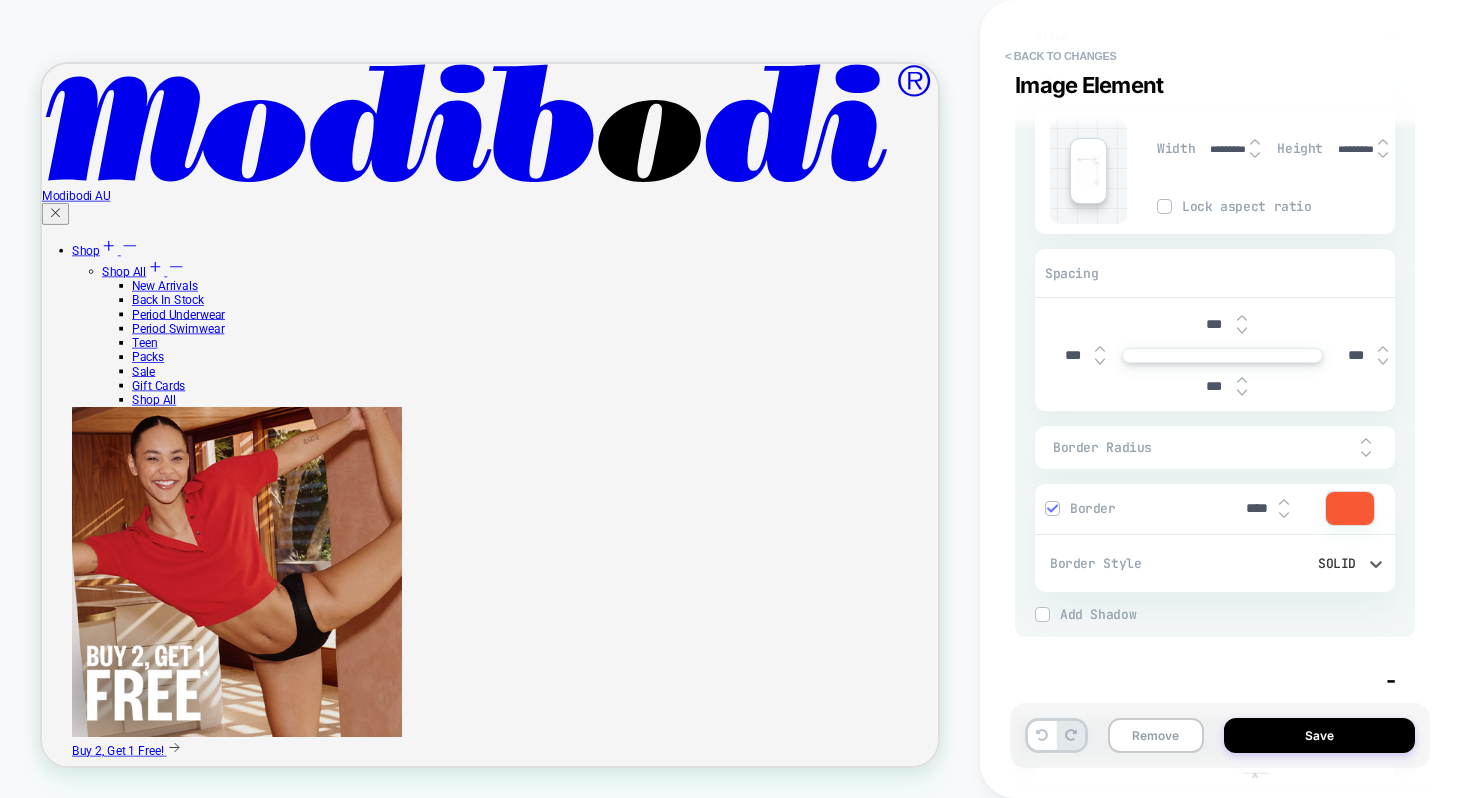 click on "Solid" at bounding box center [1299, 563] 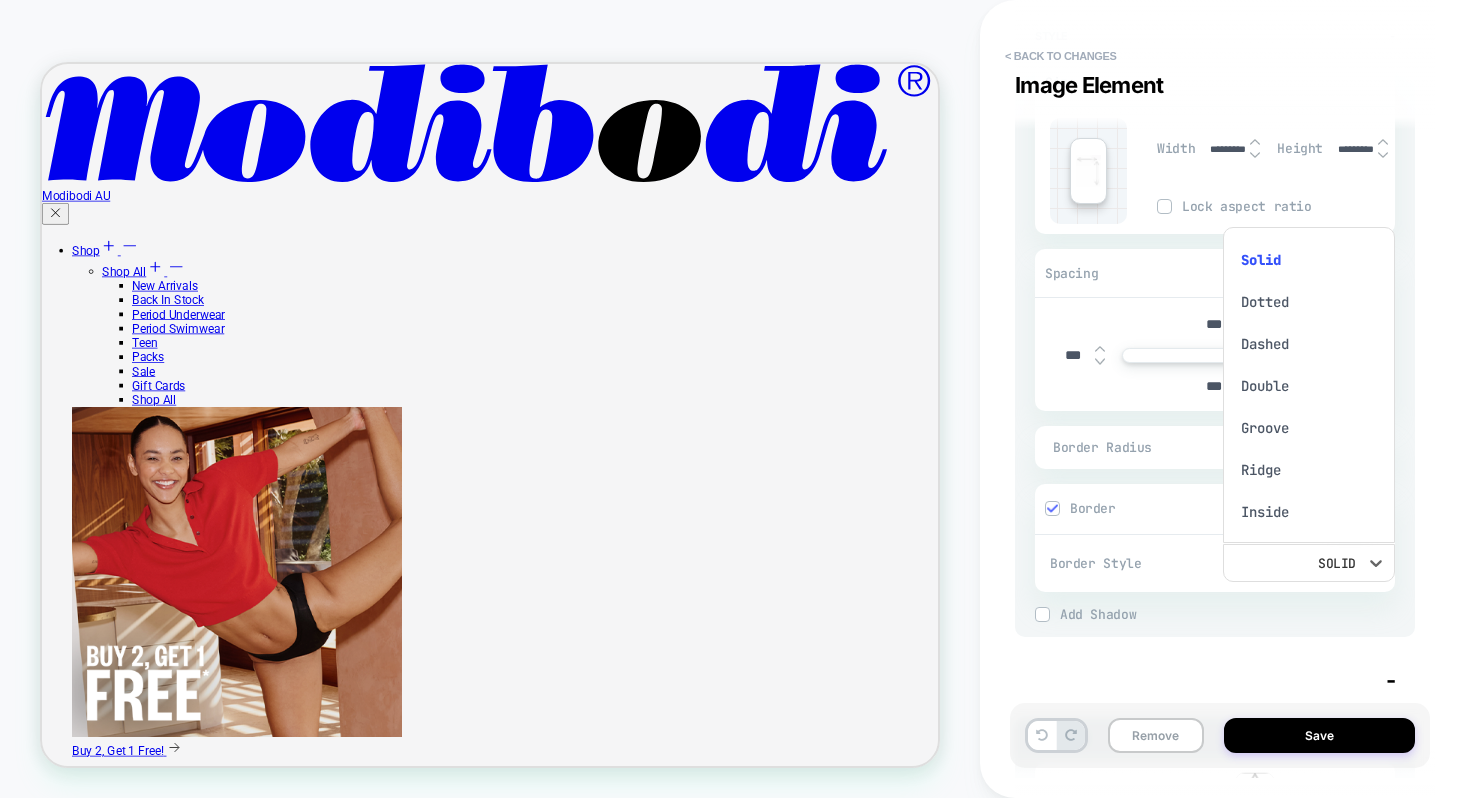 scroll, scrollTop: 16, scrollLeft: 0, axis: vertical 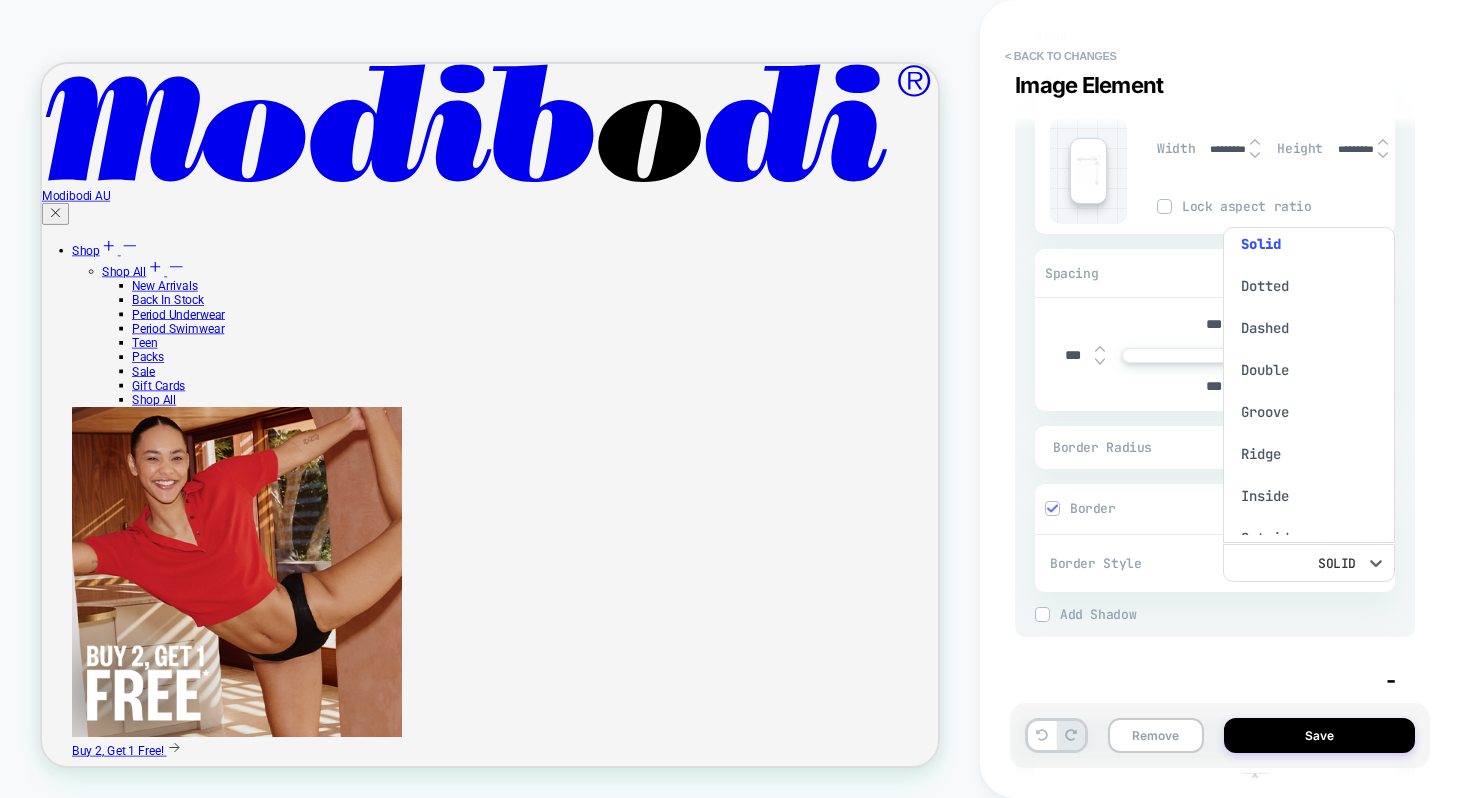 click on "Dotted" at bounding box center (1309, 286) 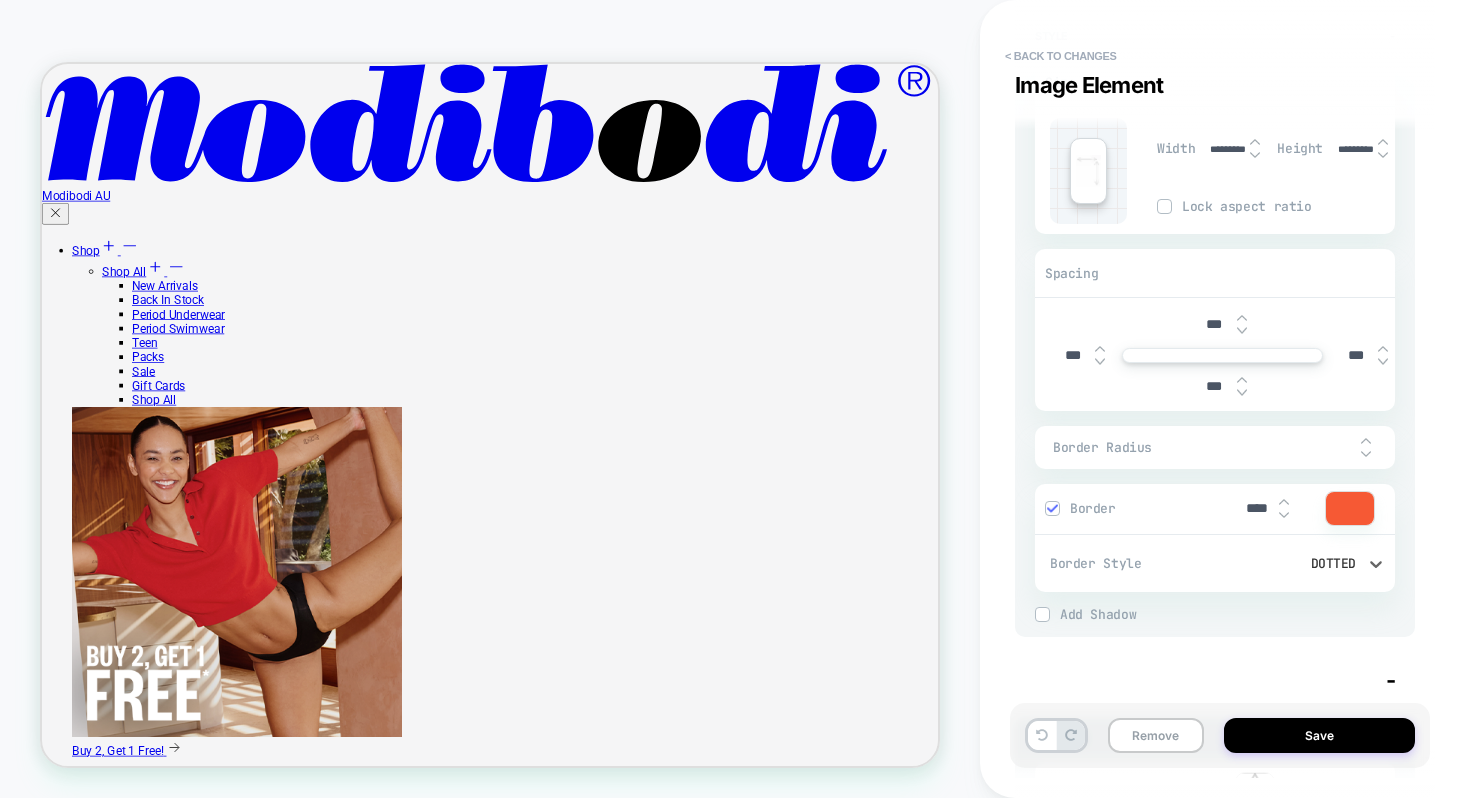 click on "****" at bounding box center [1256, 508] 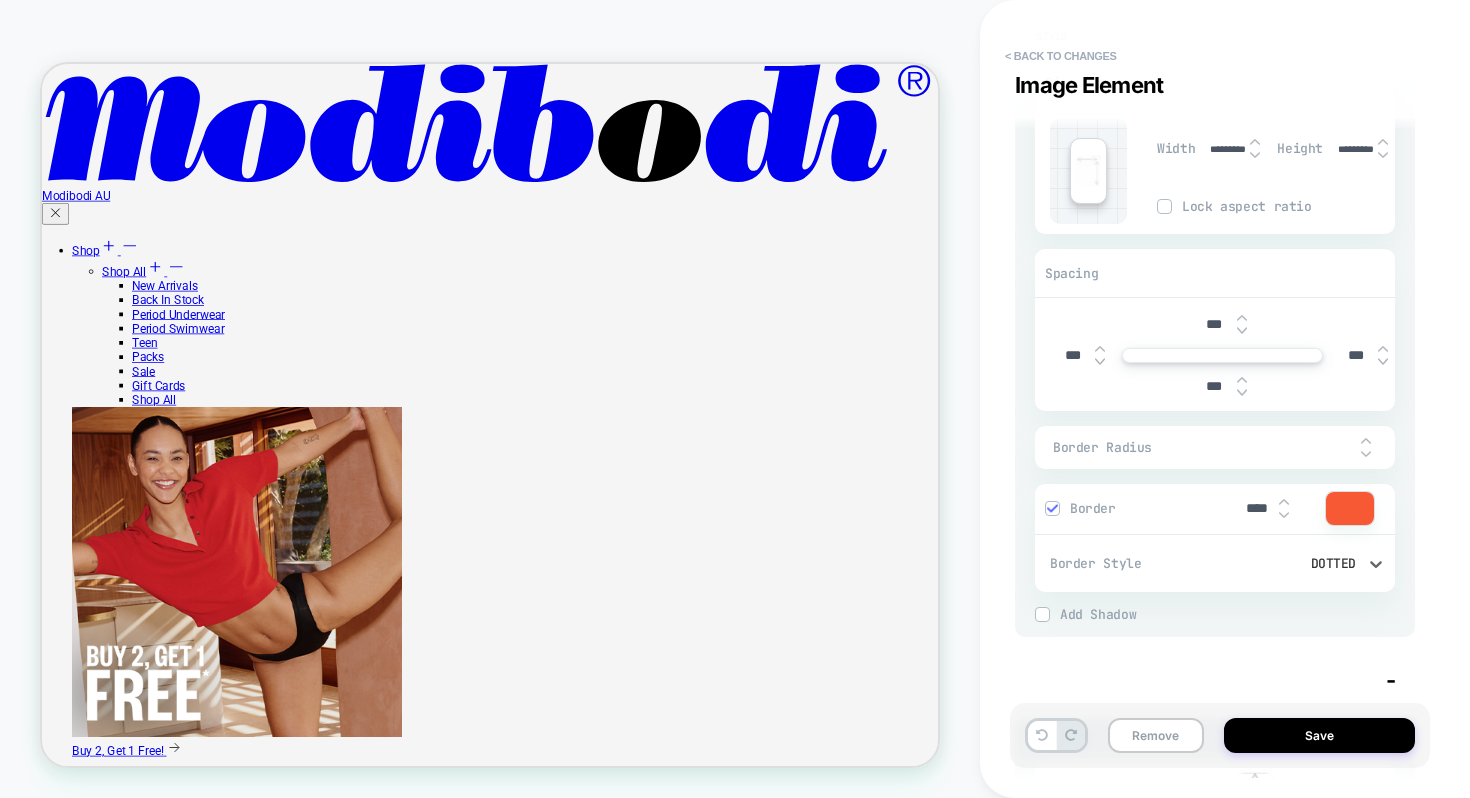 click on "Dotted" at bounding box center (1299, 563) 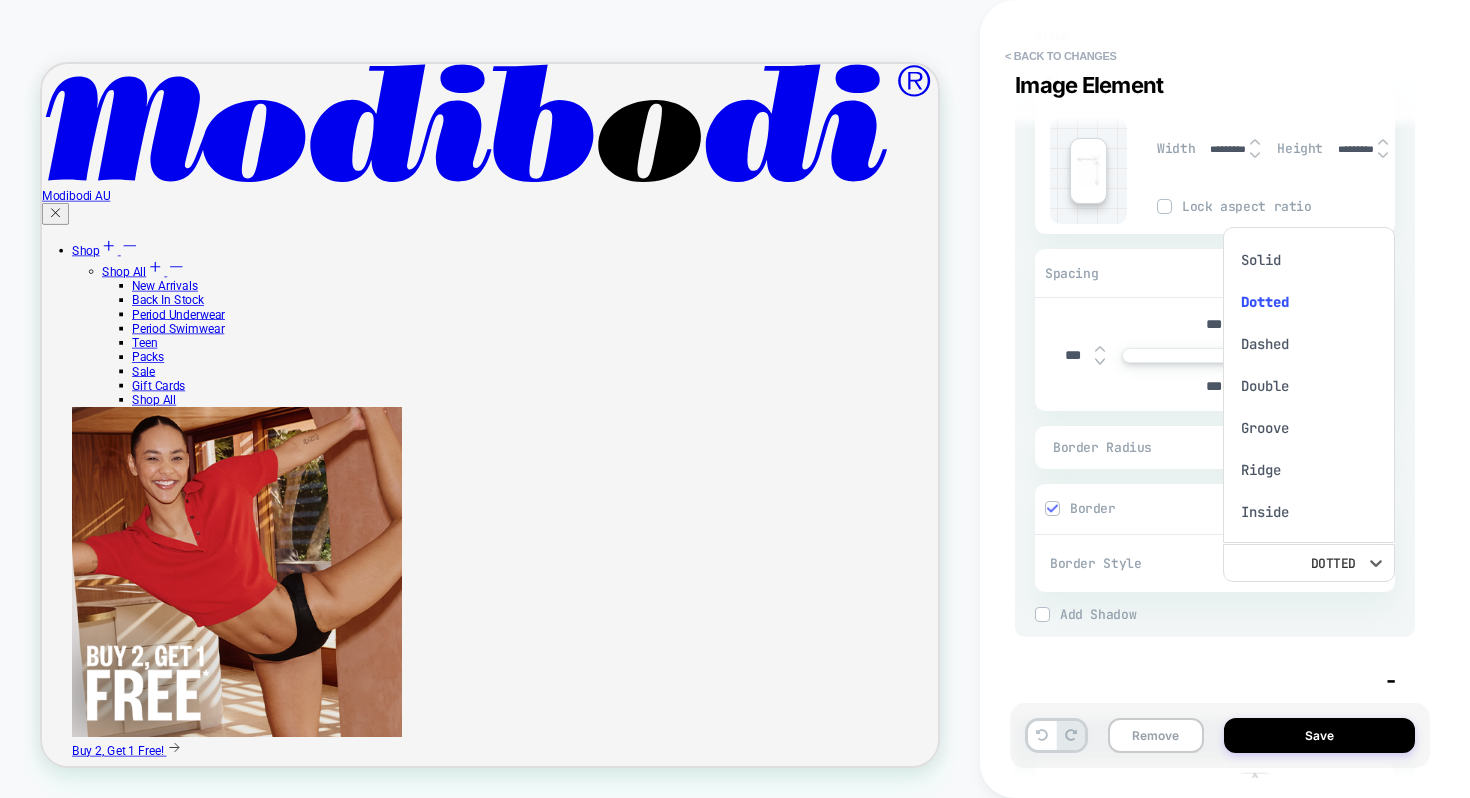 scroll, scrollTop: 90, scrollLeft: 0, axis: vertical 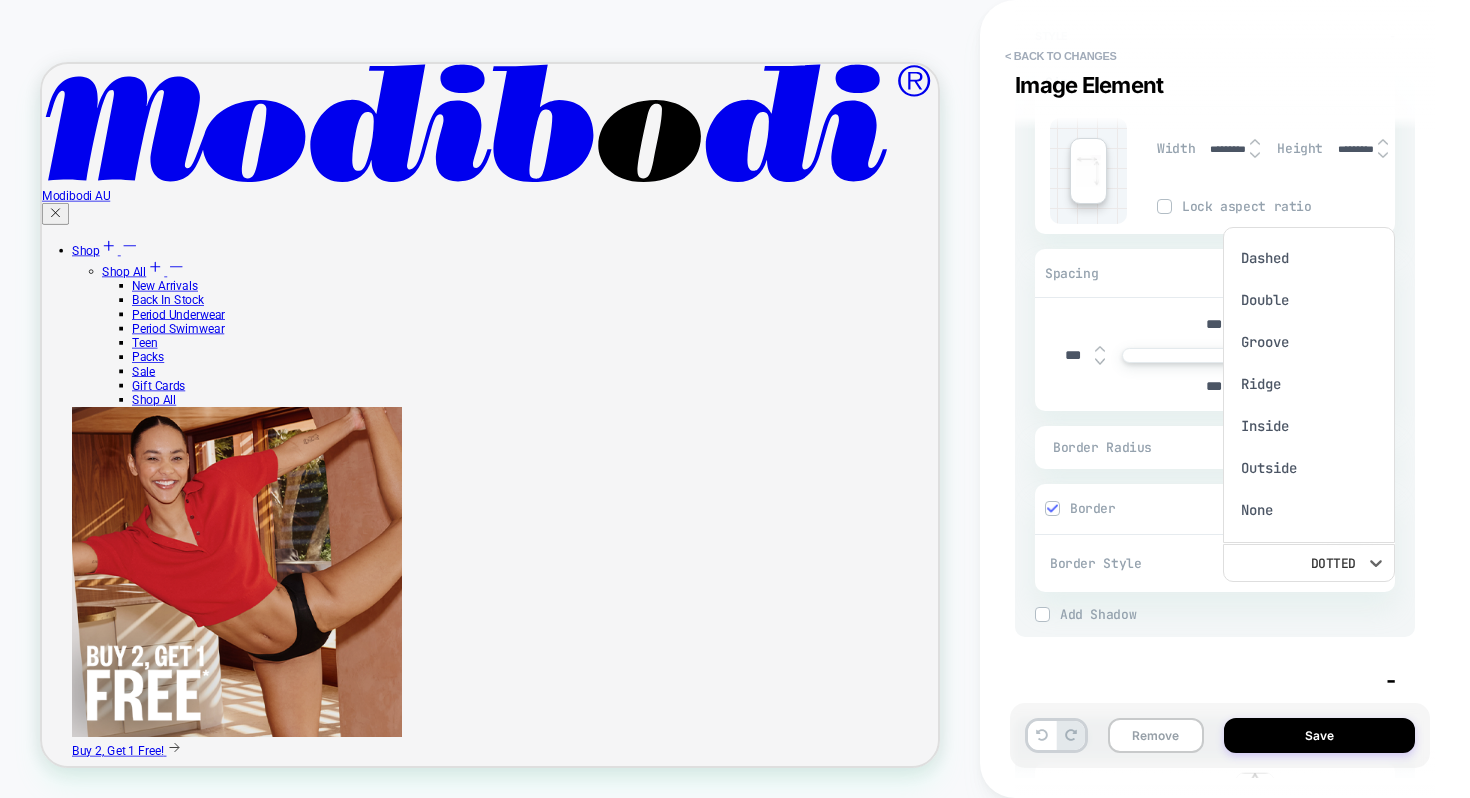 click on "Outside" at bounding box center (1309, 468) 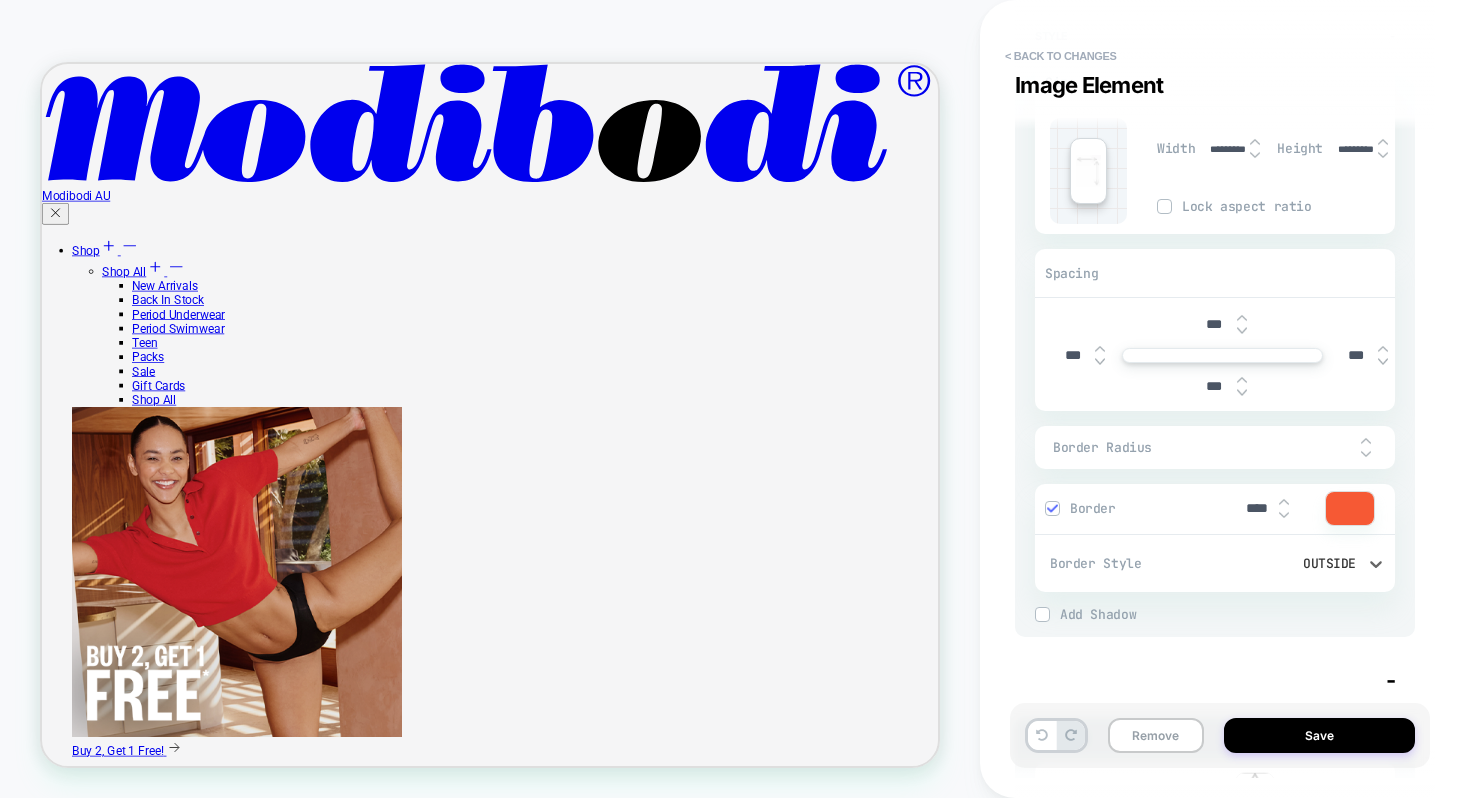 click on "Outside" at bounding box center [1299, 563] 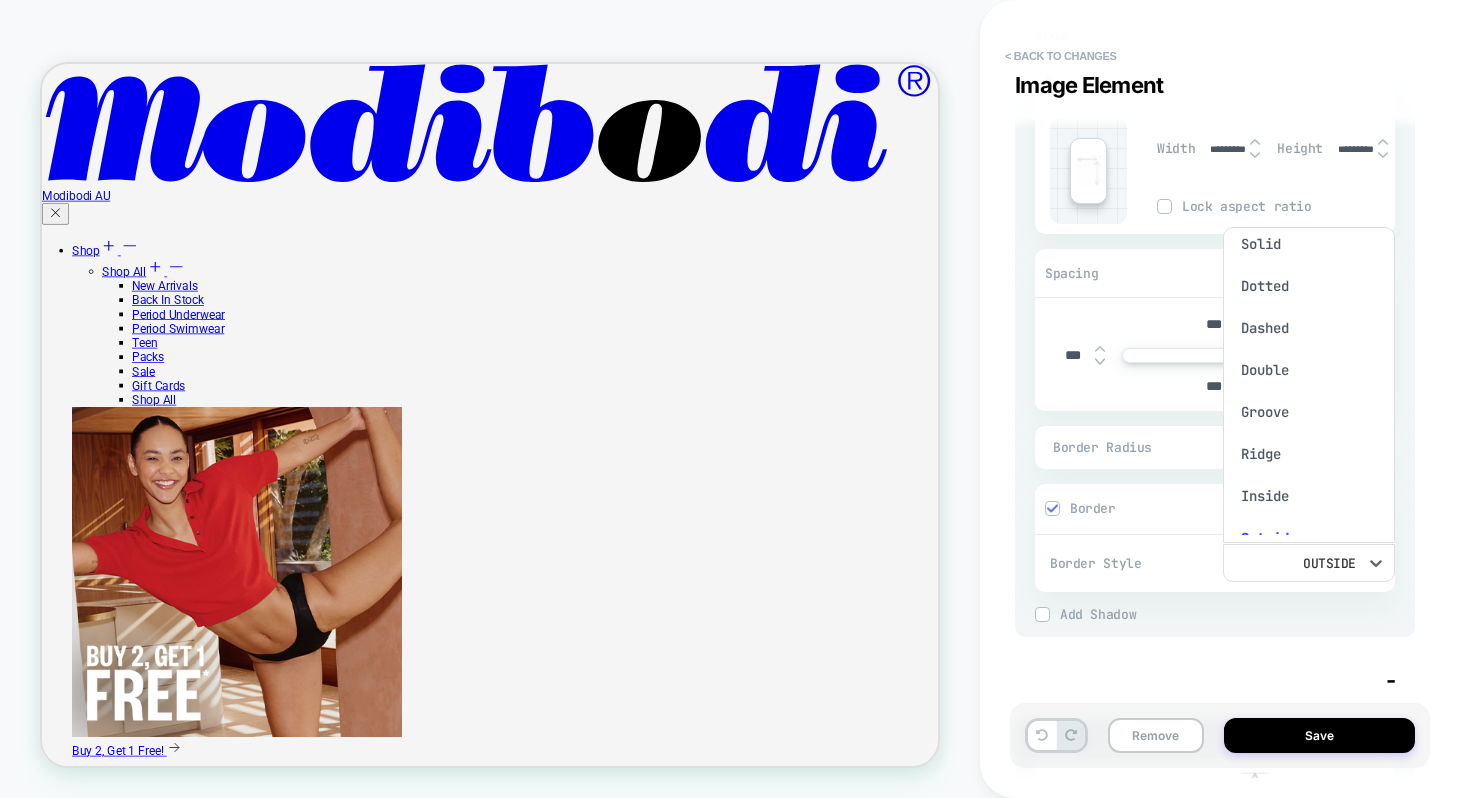 scroll, scrollTop: 90, scrollLeft: 0, axis: vertical 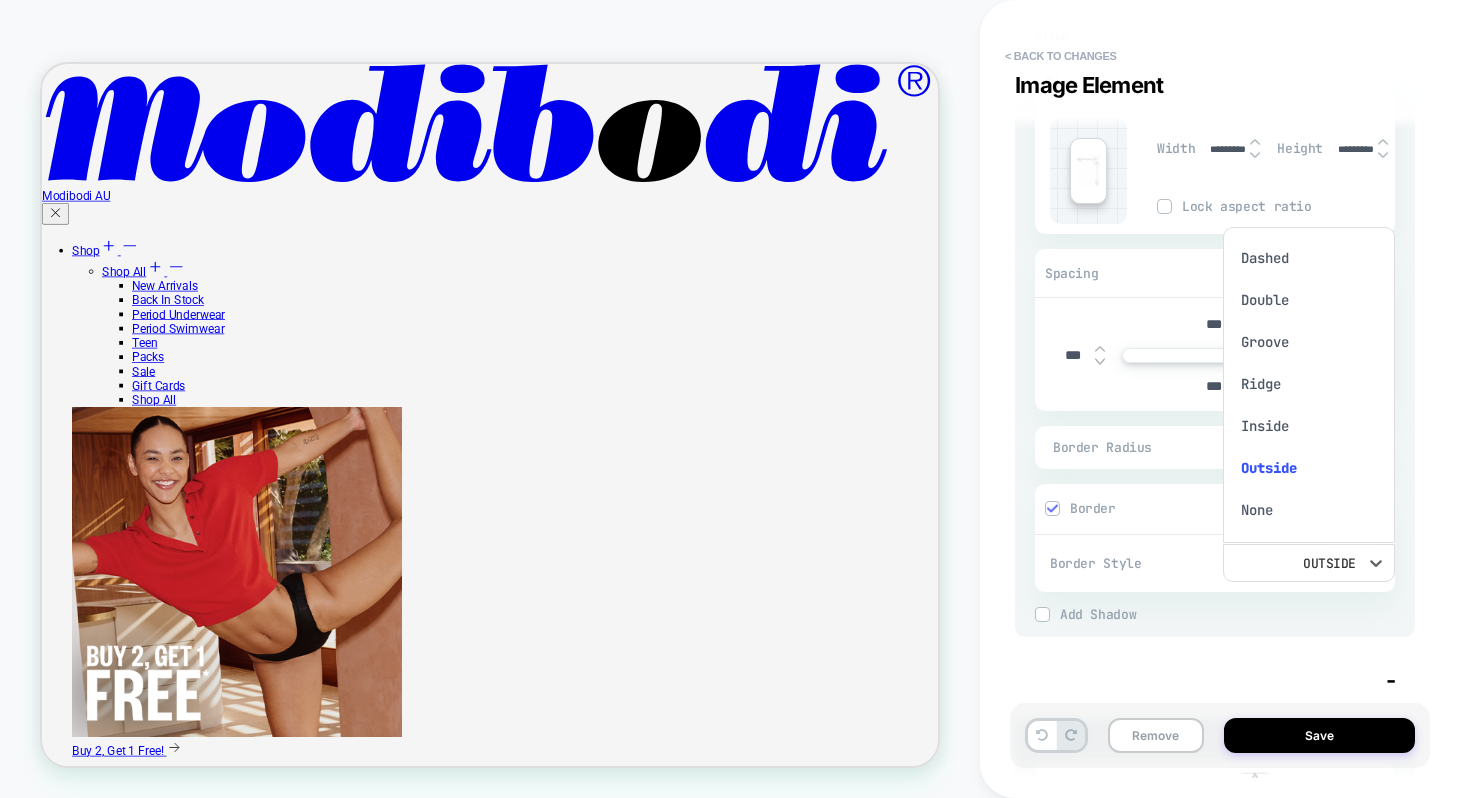click on "None" at bounding box center (1309, 510) 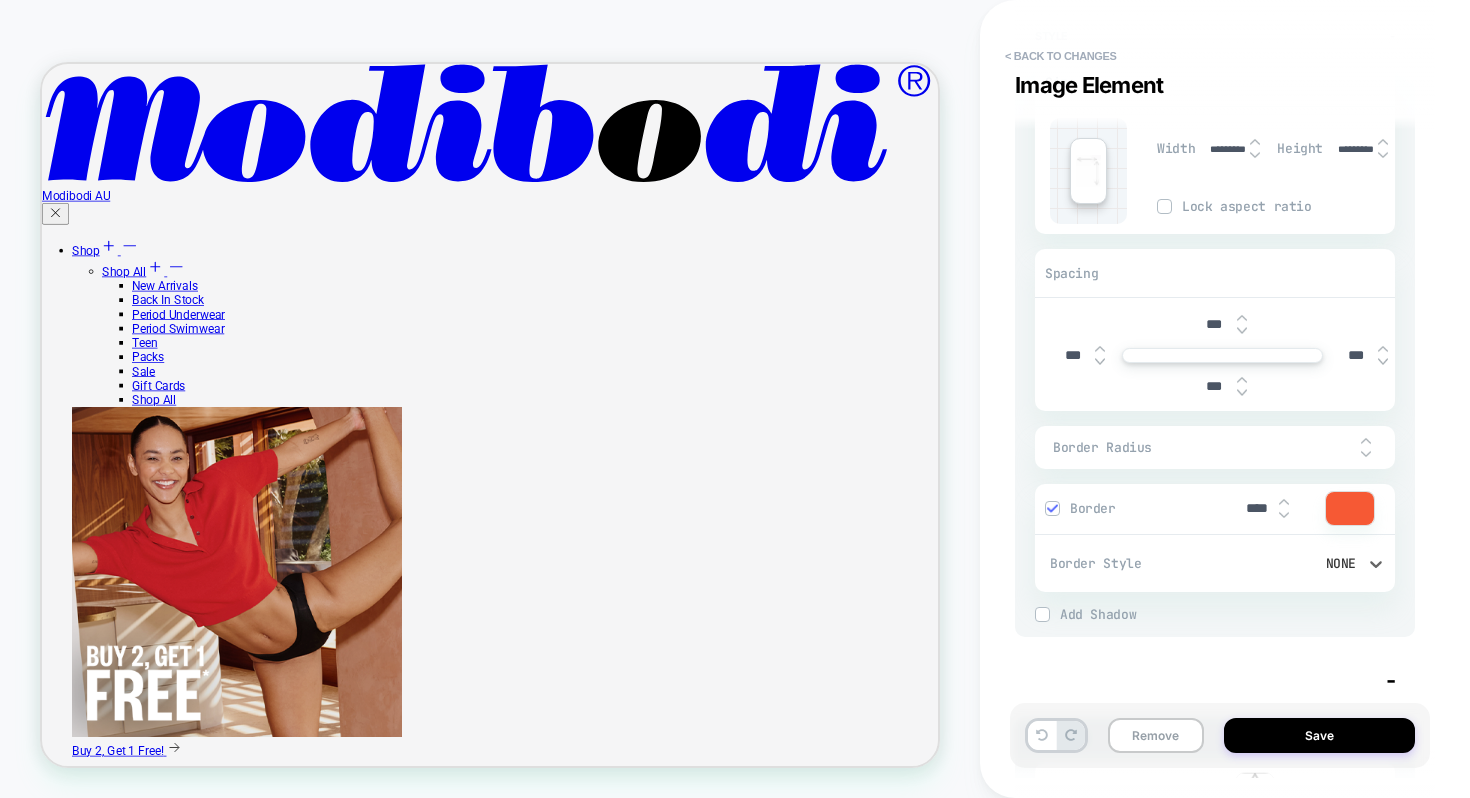 click on "None" at bounding box center (1299, 563) 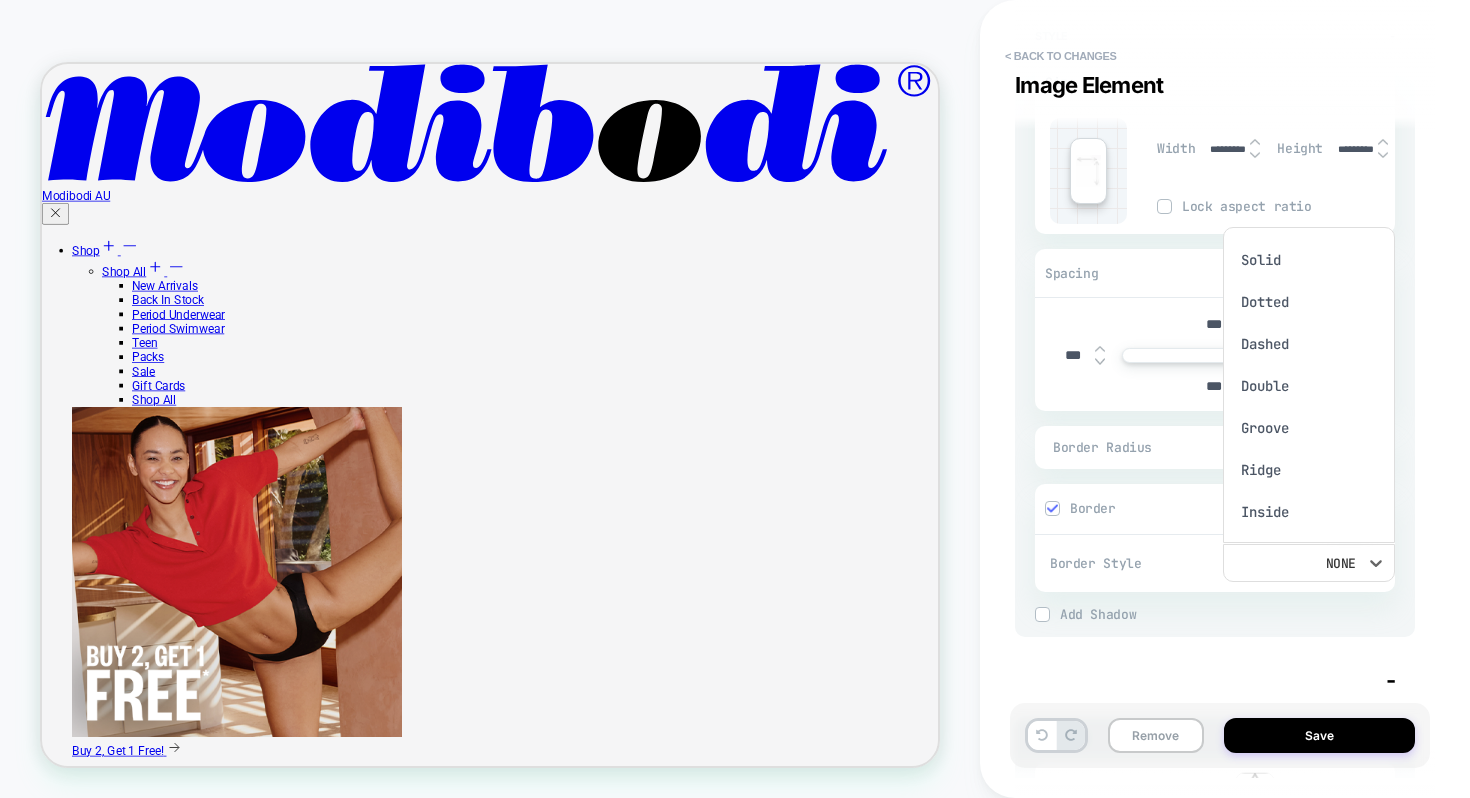 scroll, scrollTop: 16, scrollLeft: 0, axis: vertical 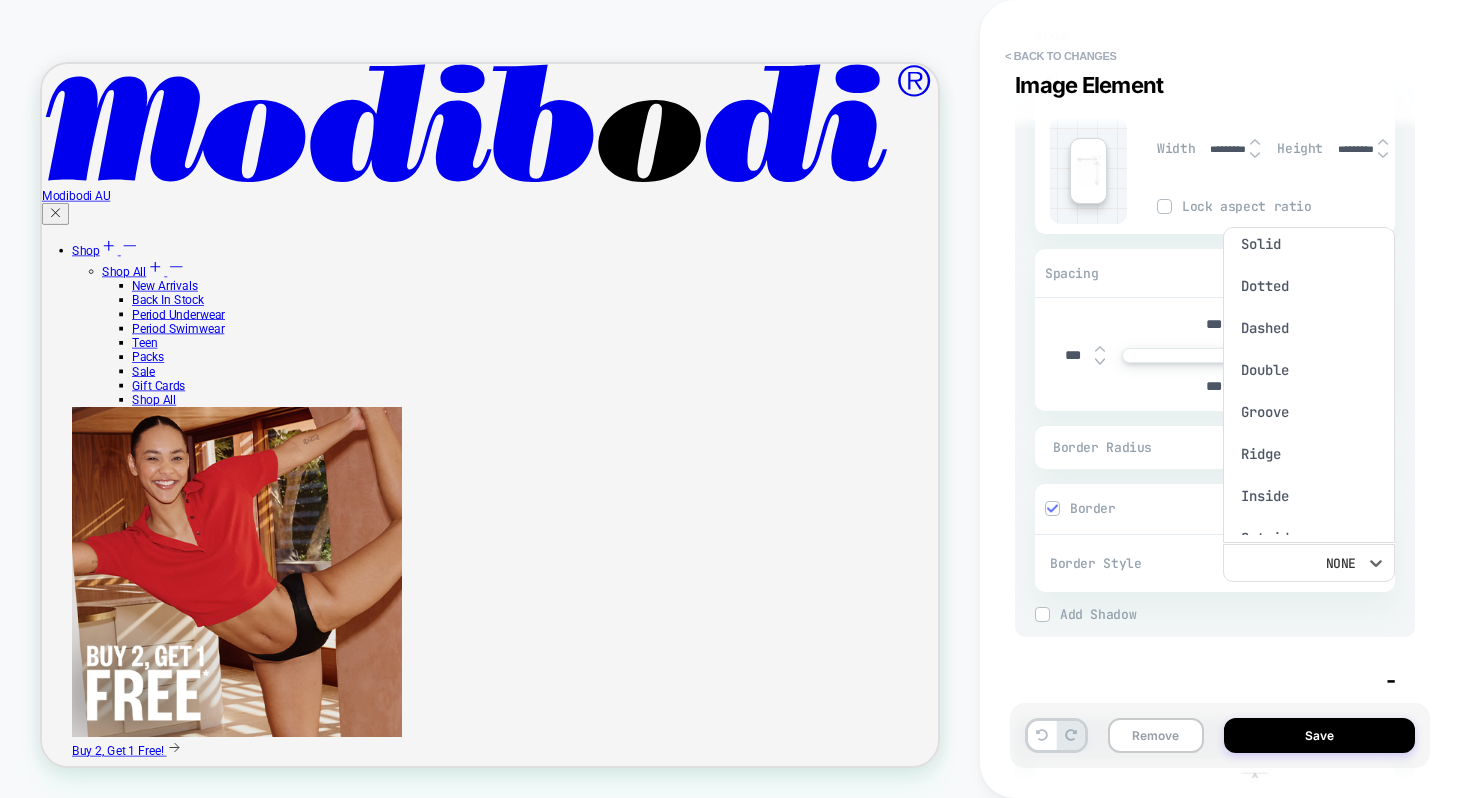 click on "Dashed" at bounding box center [1309, 328] 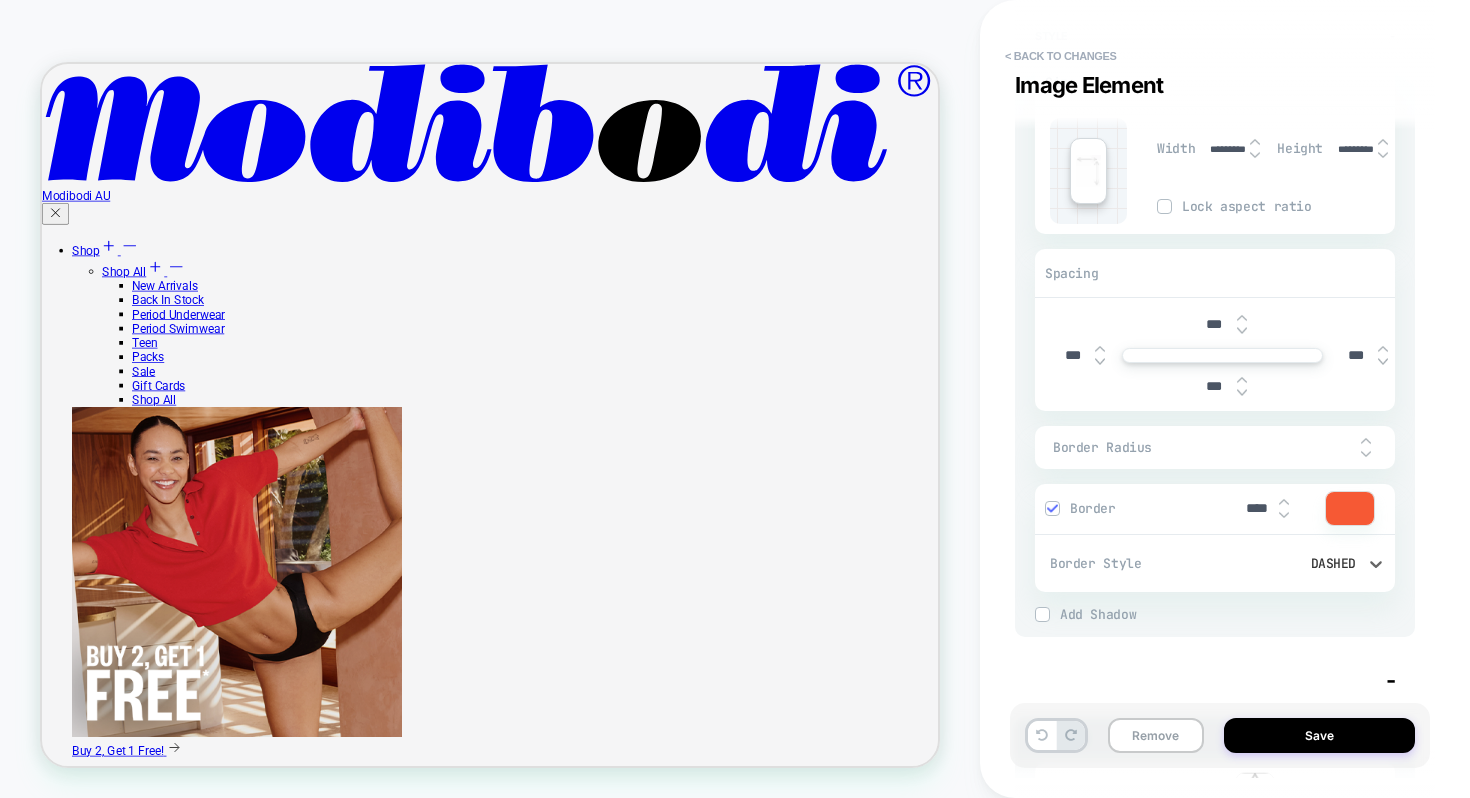 click on "****" at bounding box center [1256, 508] 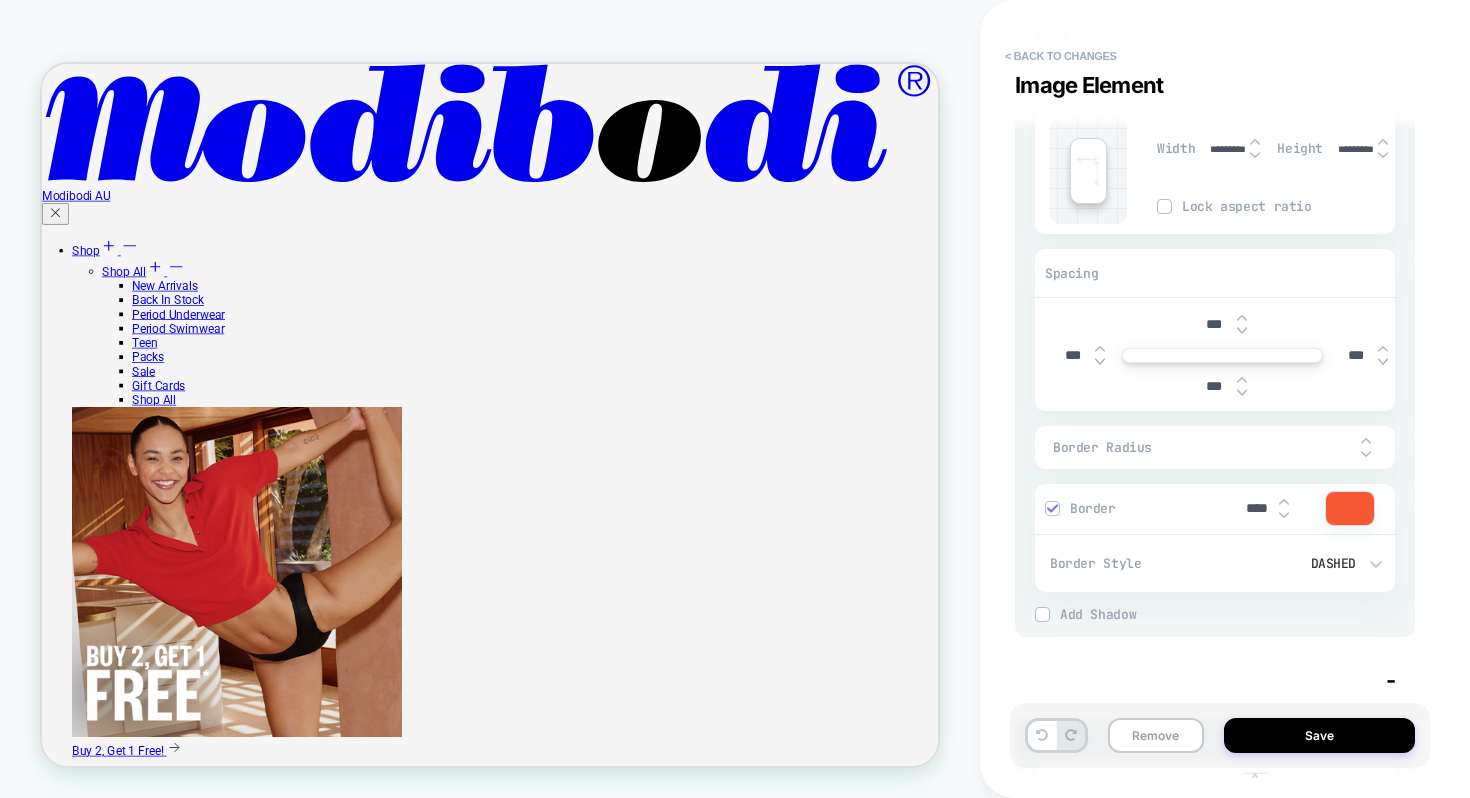 click on "****" at bounding box center [1256, 508] 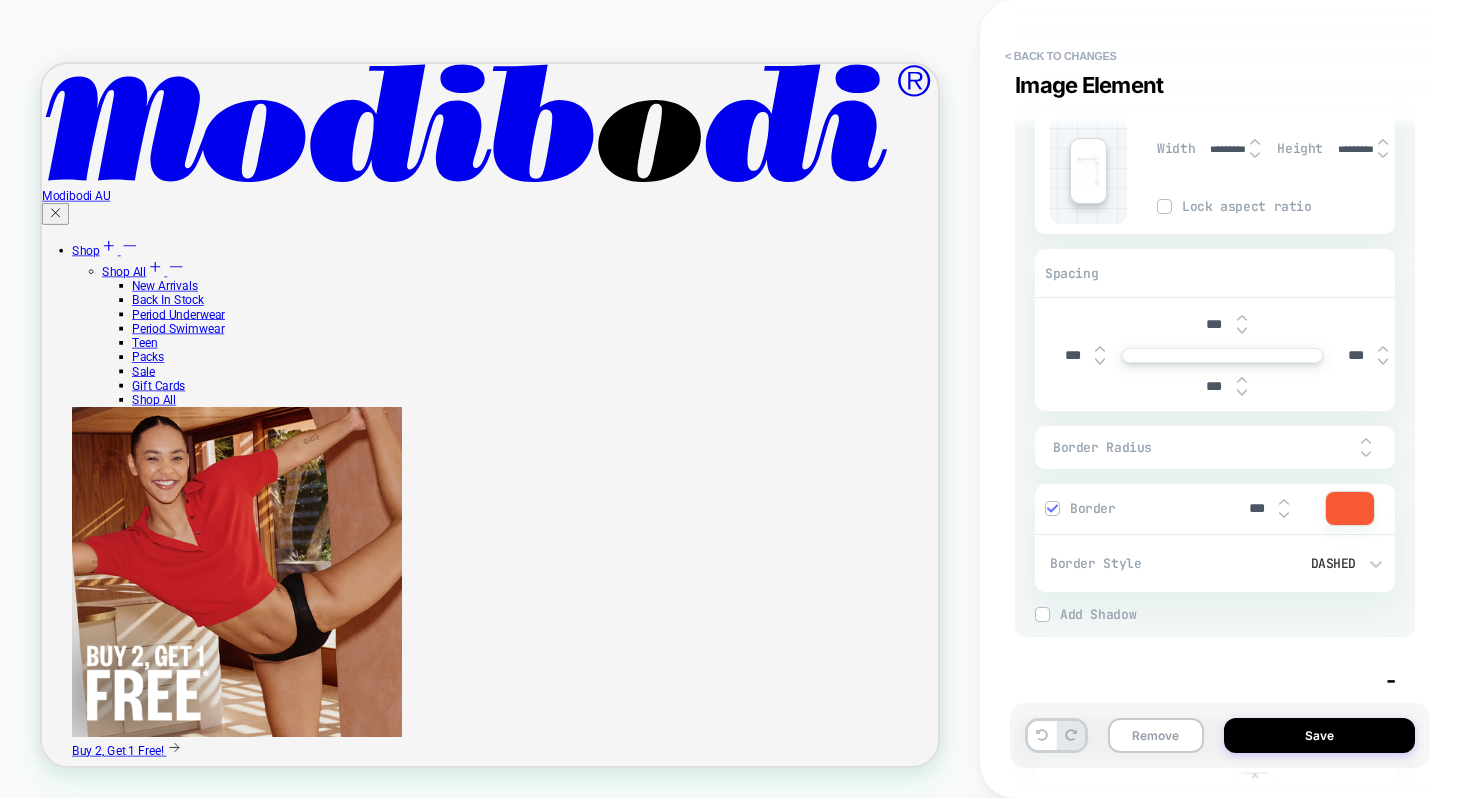 type on "***" 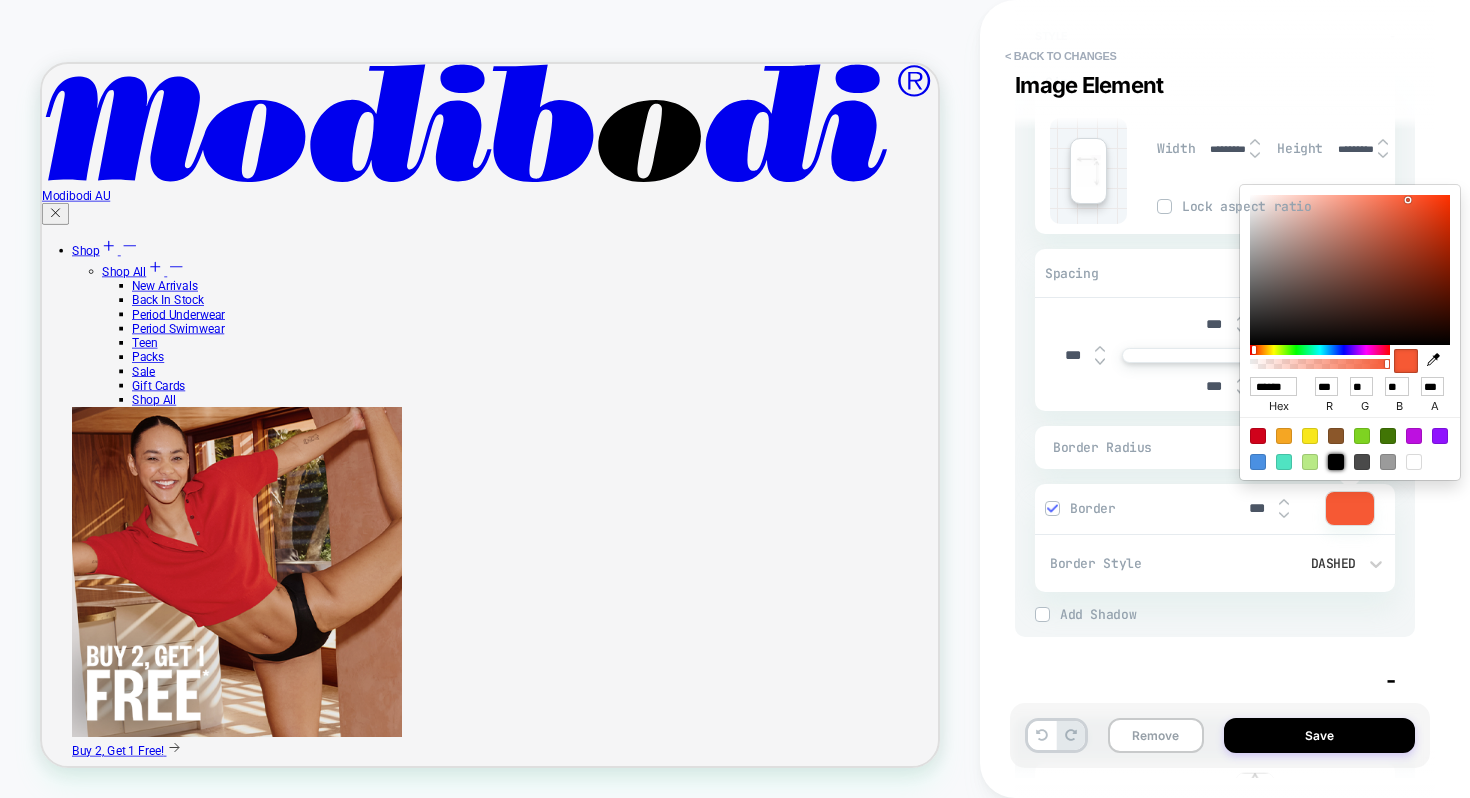 click at bounding box center (1336, 462) 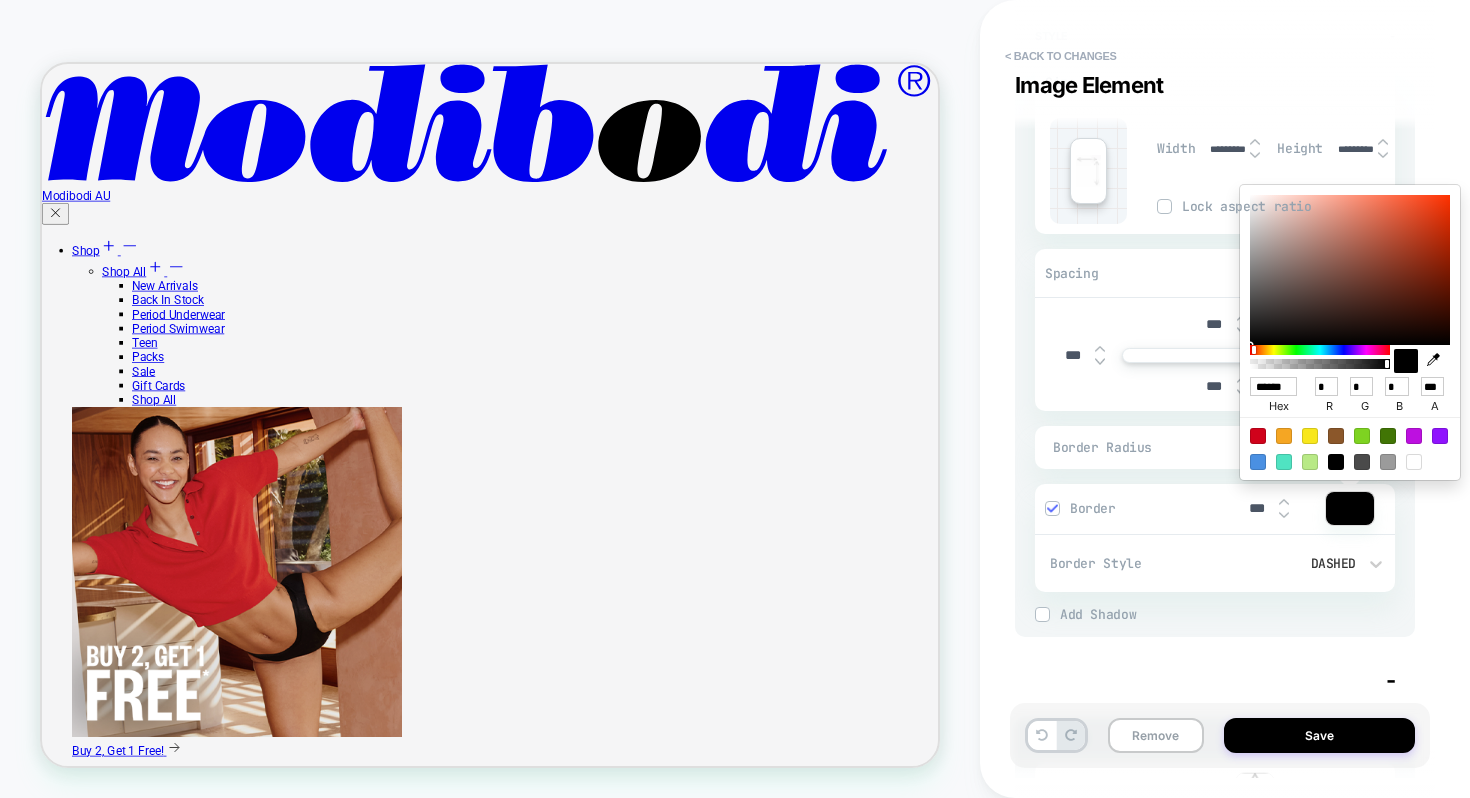 click on "Style - Size Width ********* Height ********* Lock aspect ratio Spacing *** *** *** *** Border Radius Border *** Border Style Dashed Add Border Add Shadow X *** Y *** Spread *** Blur *** Add Shadow" at bounding box center (1215, 325) 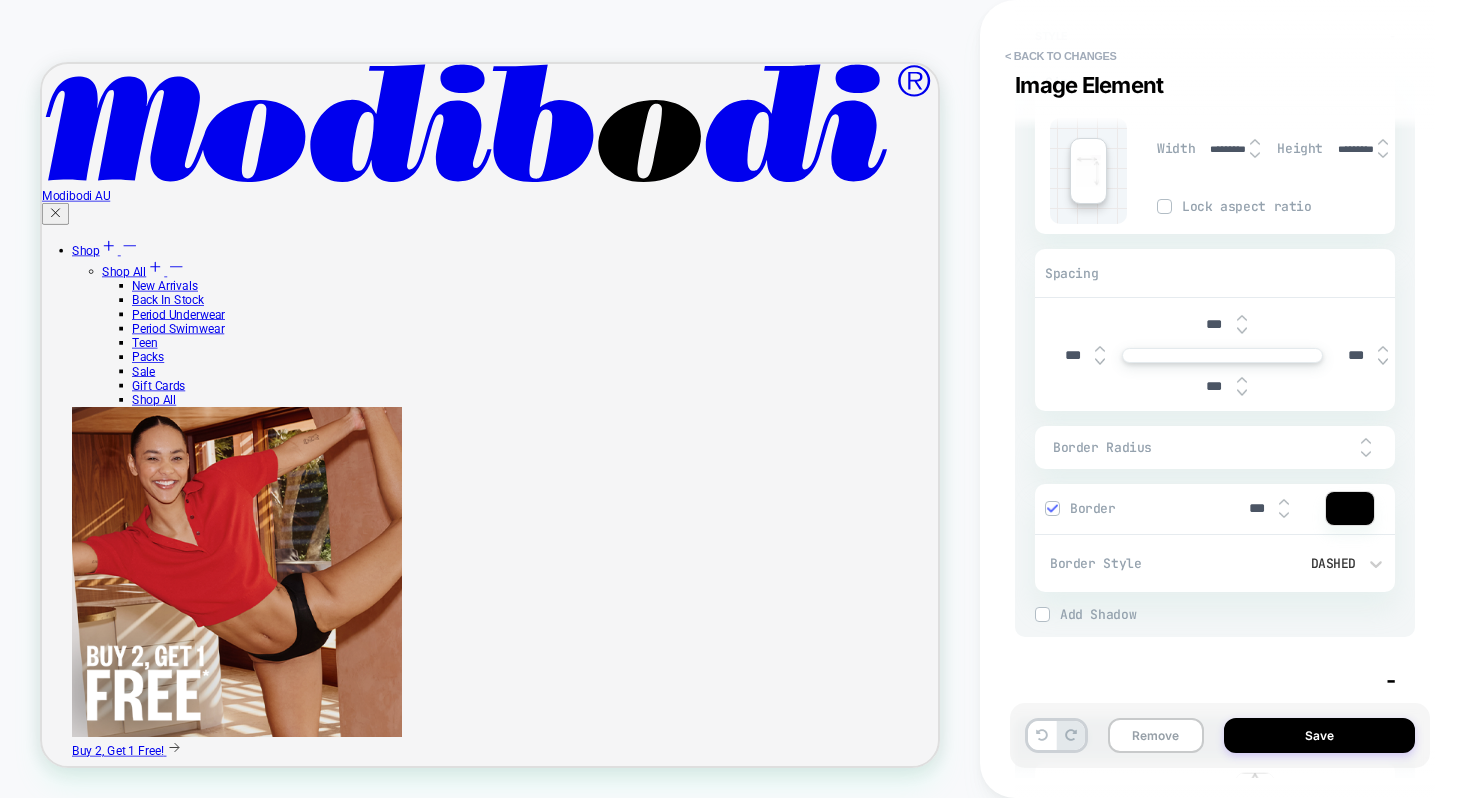 click on "Dashed" at bounding box center [1299, 563] 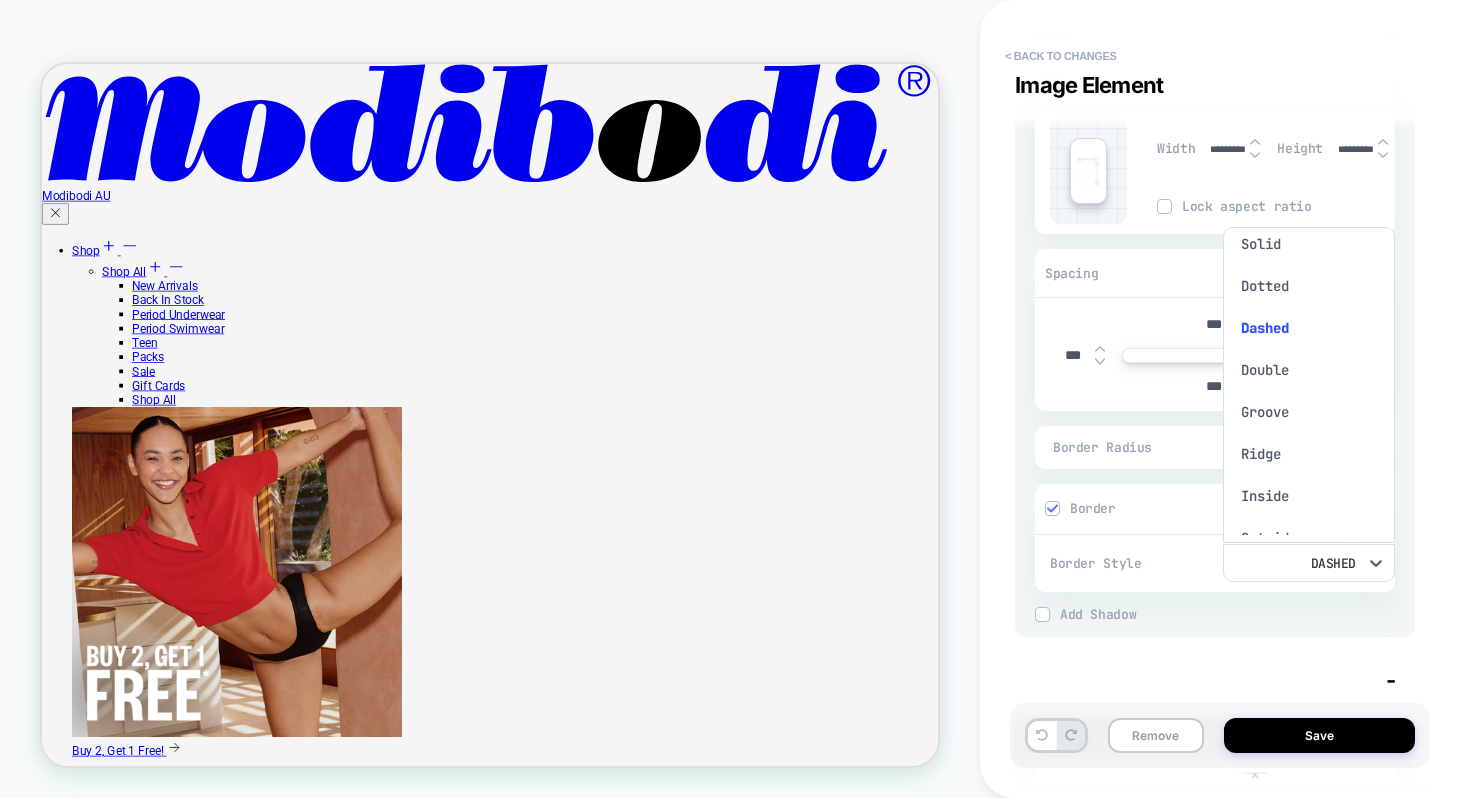 scroll, scrollTop: 0, scrollLeft: 0, axis: both 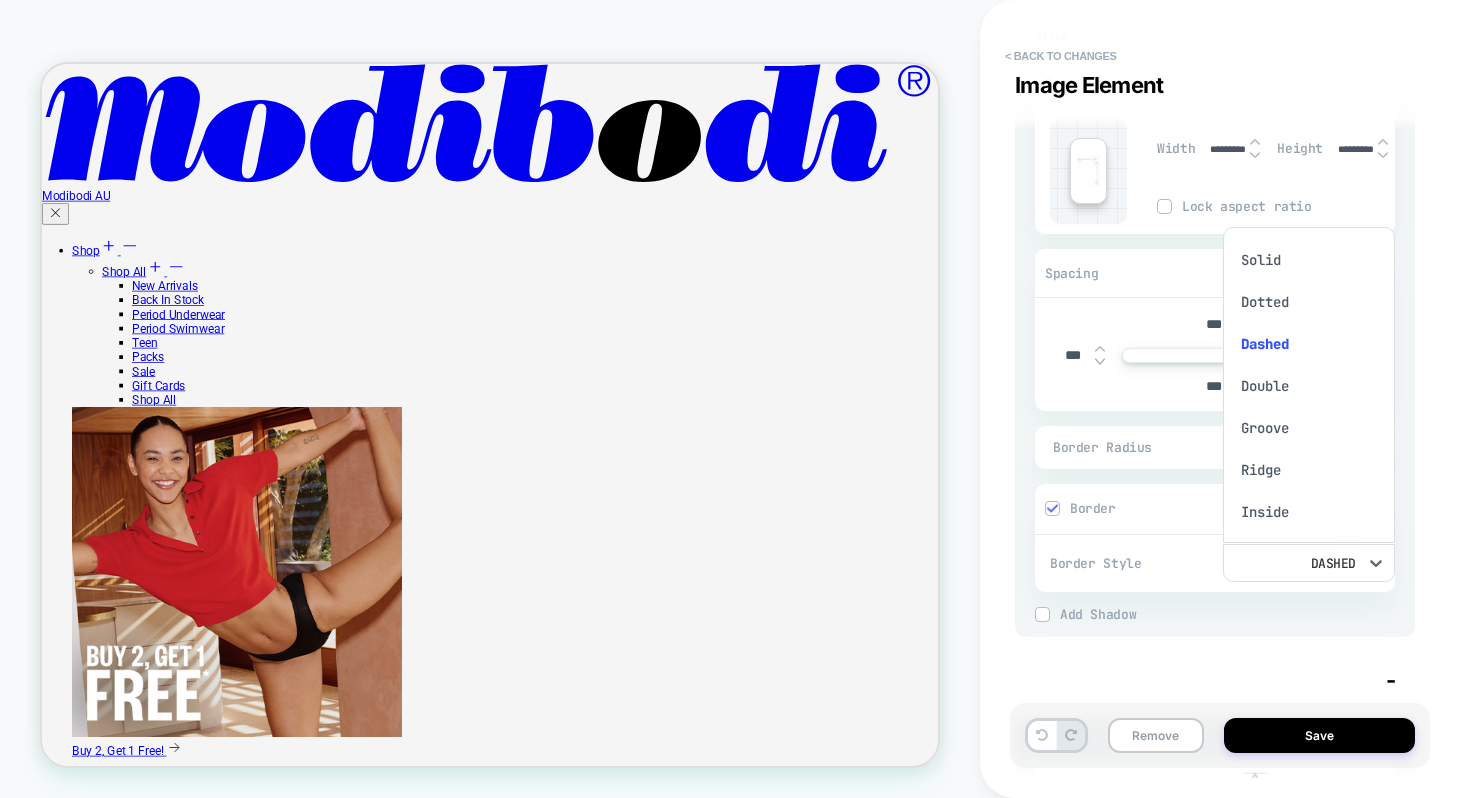 click on "Solid" at bounding box center [1309, 260] 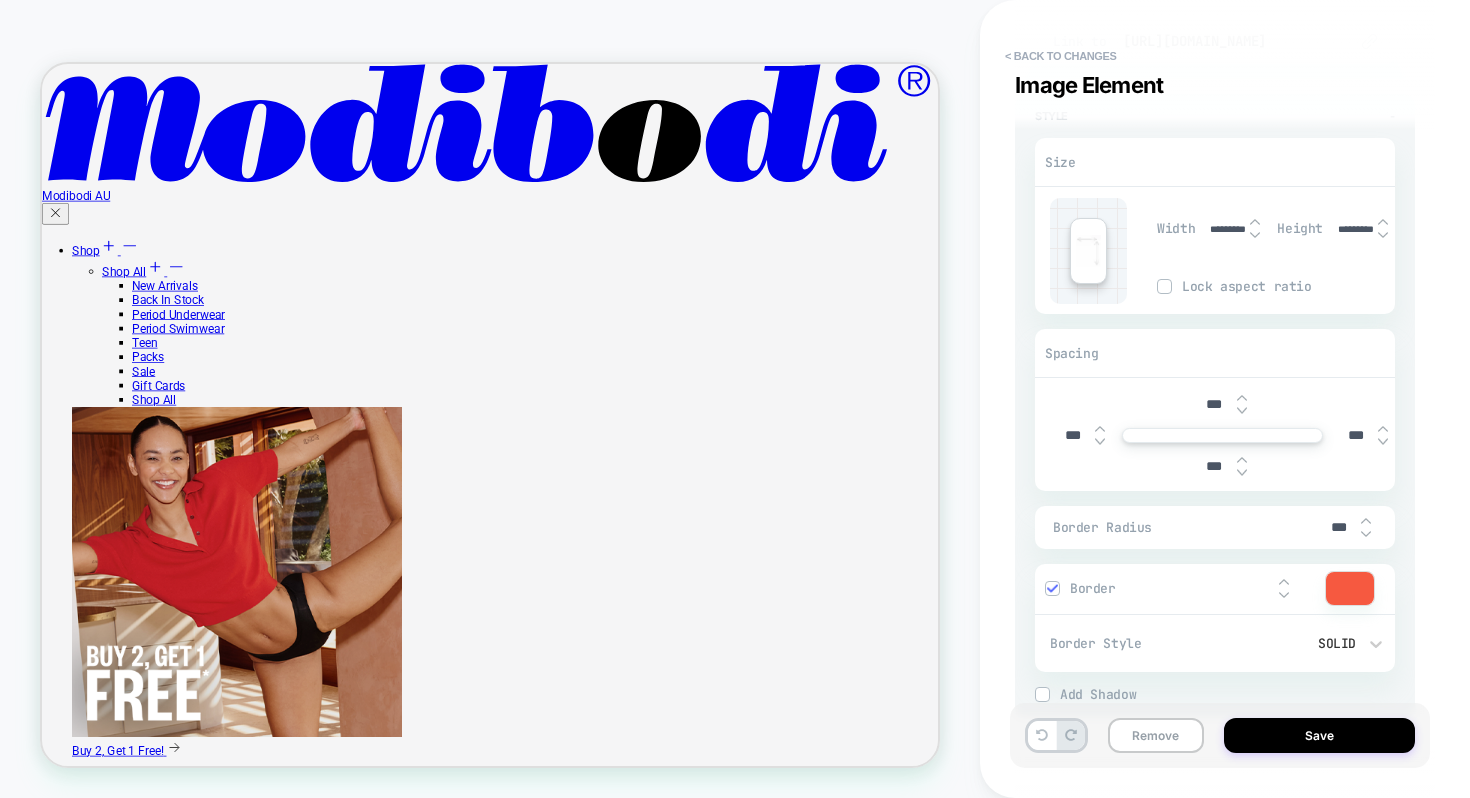 scroll, scrollTop: 1428, scrollLeft: 0, axis: vertical 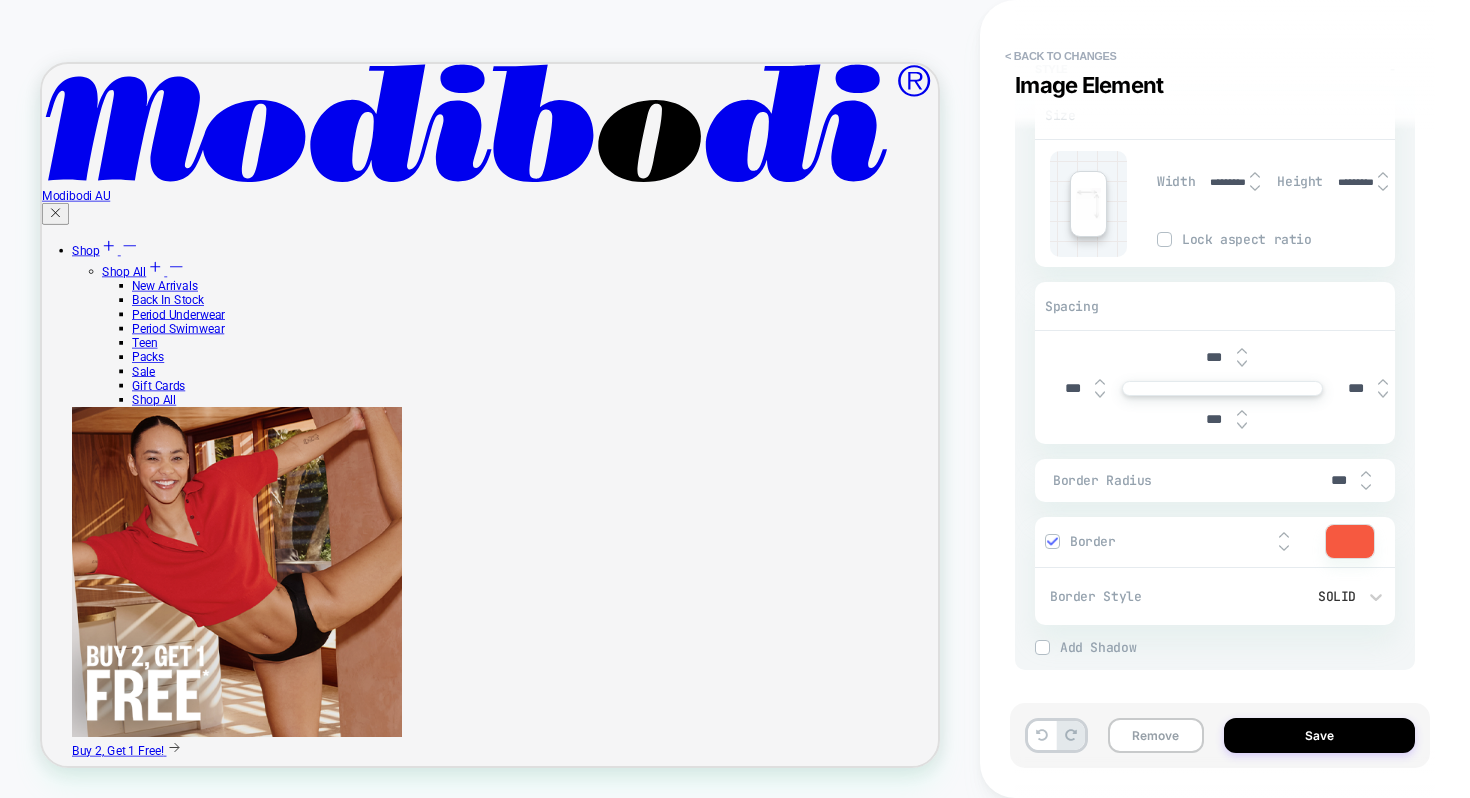 click at bounding box center (1265, 541) 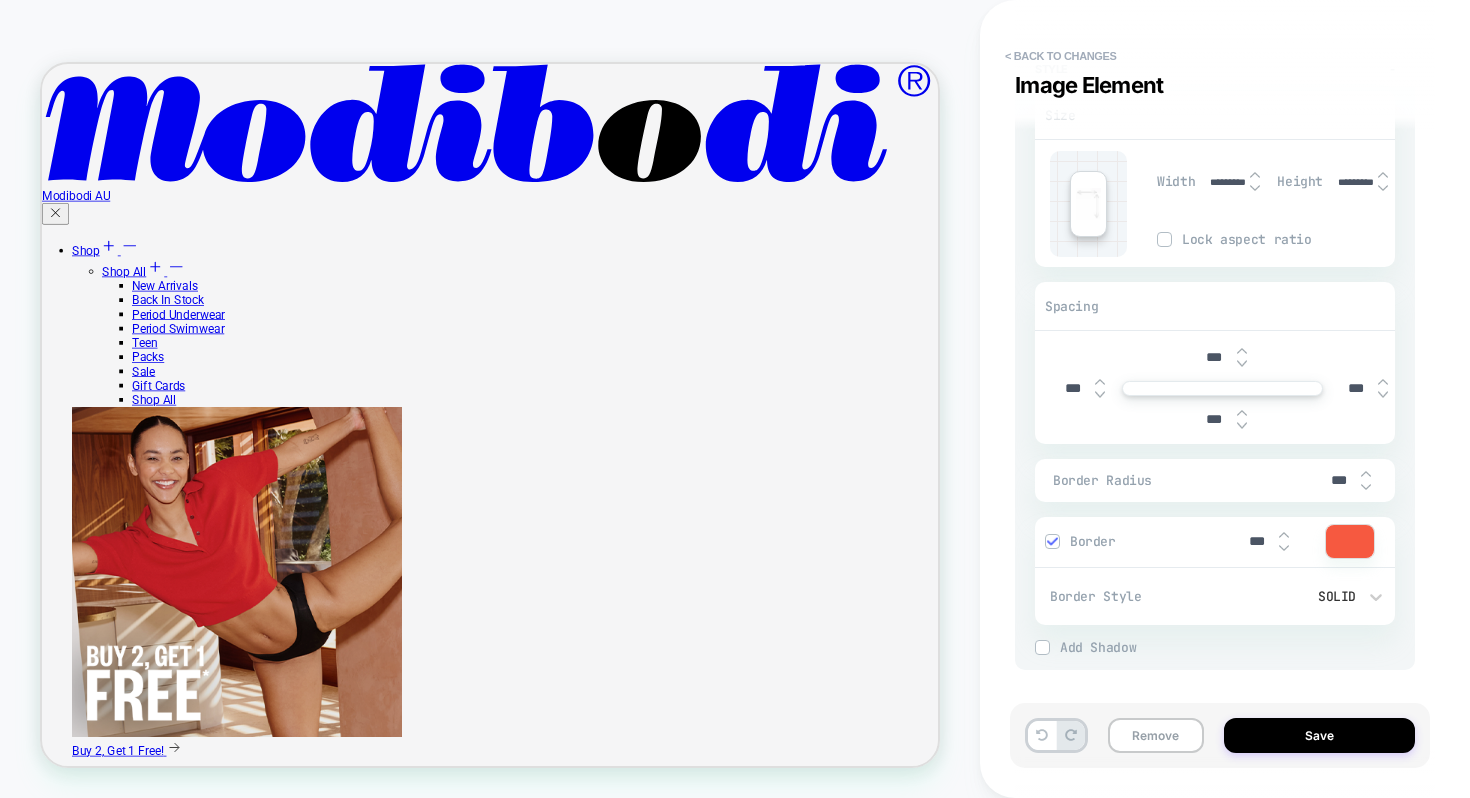 type on "***" 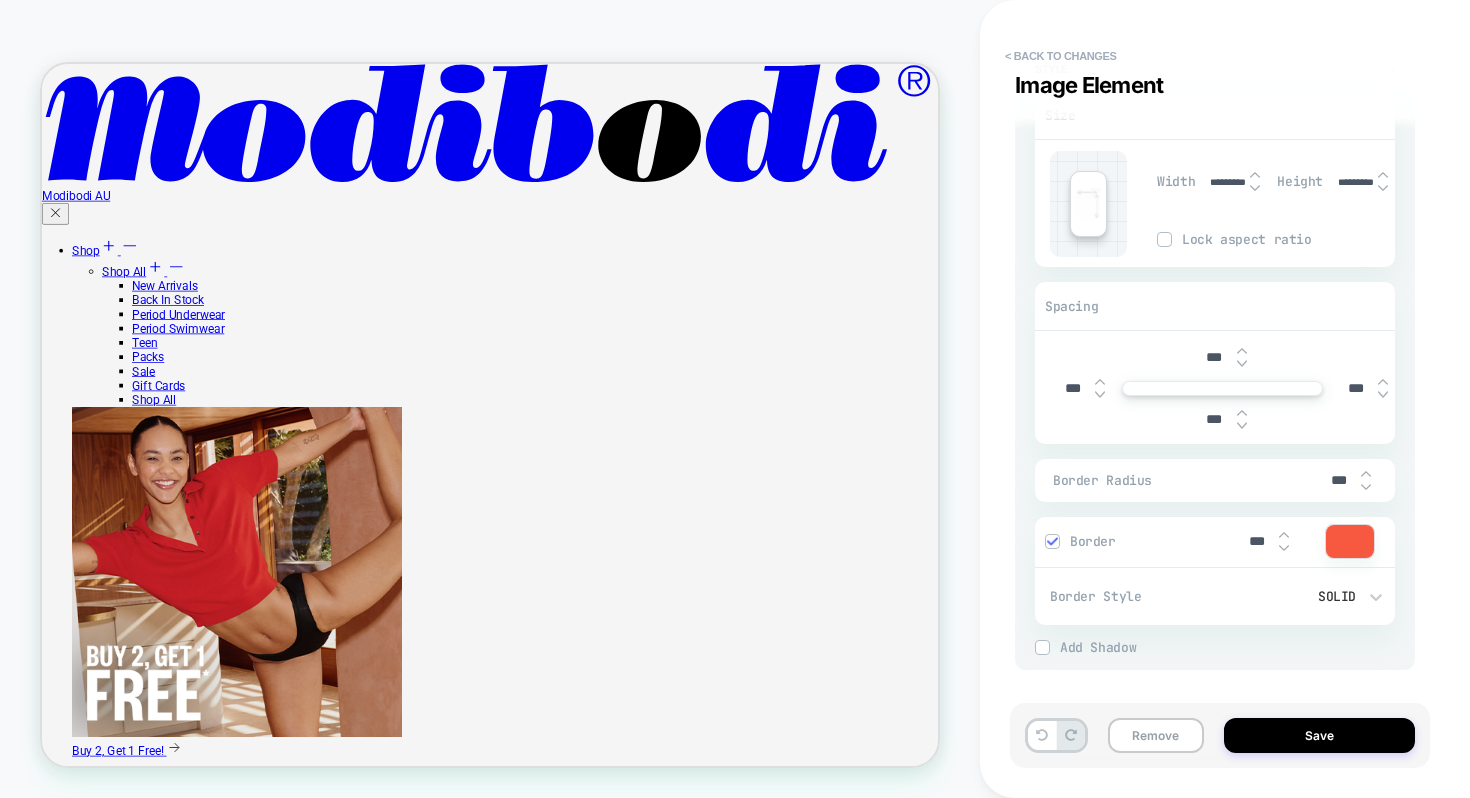 click at bounding box center [1350, 541] 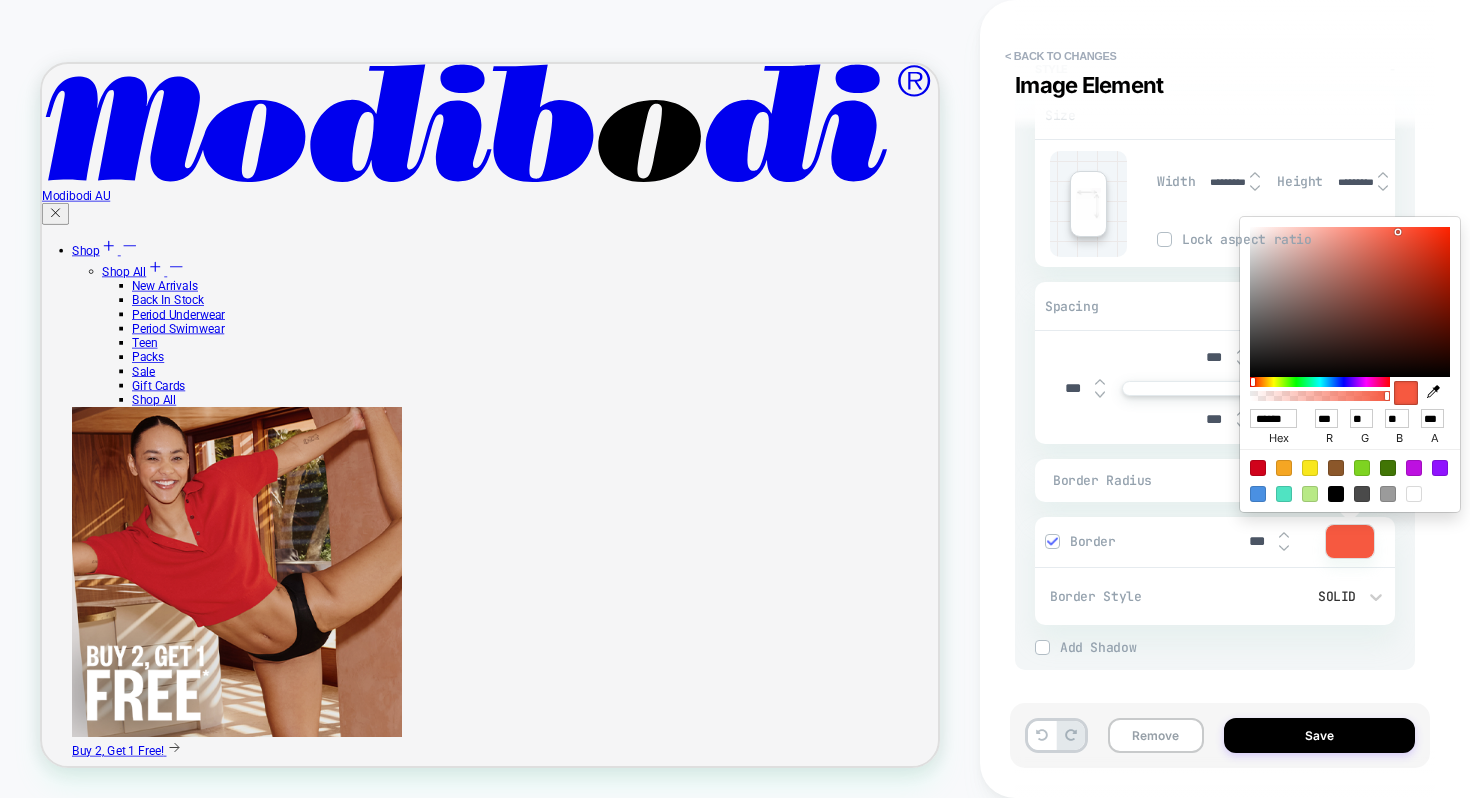 click at bounding box center (1336, 494) 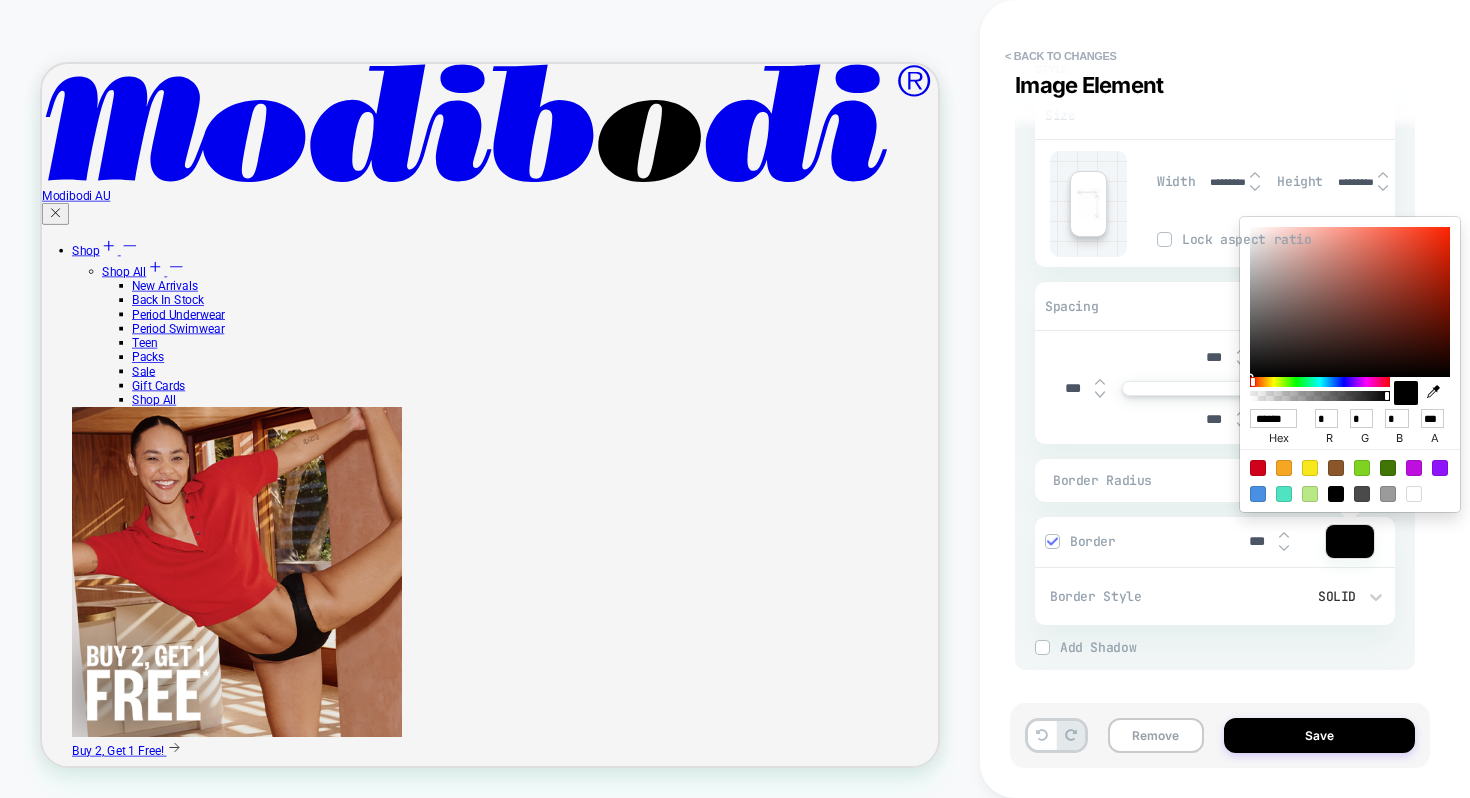click on "Style - Size Width ********* Height ********* Lock aspect ratio Spacing *** *** *** *** Border Radius *** Border *** Border Style Solid Add Border Add Shadow X *** Y *** Spread *** Blur *** Add Shadow" at bounding box center [1215, 358] 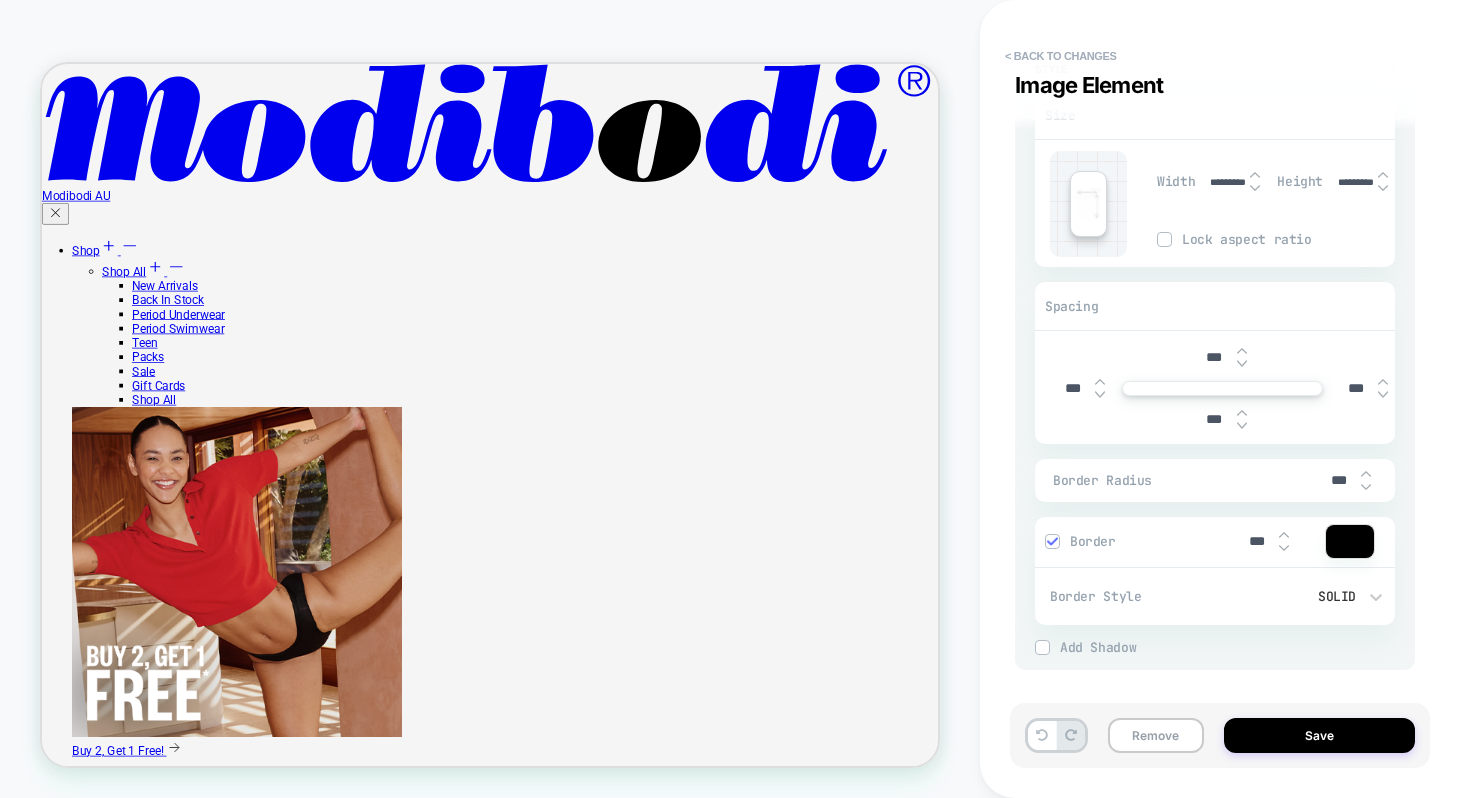 scroll, scrollTop: 1321, scrollLeft: 0, axis: vertical 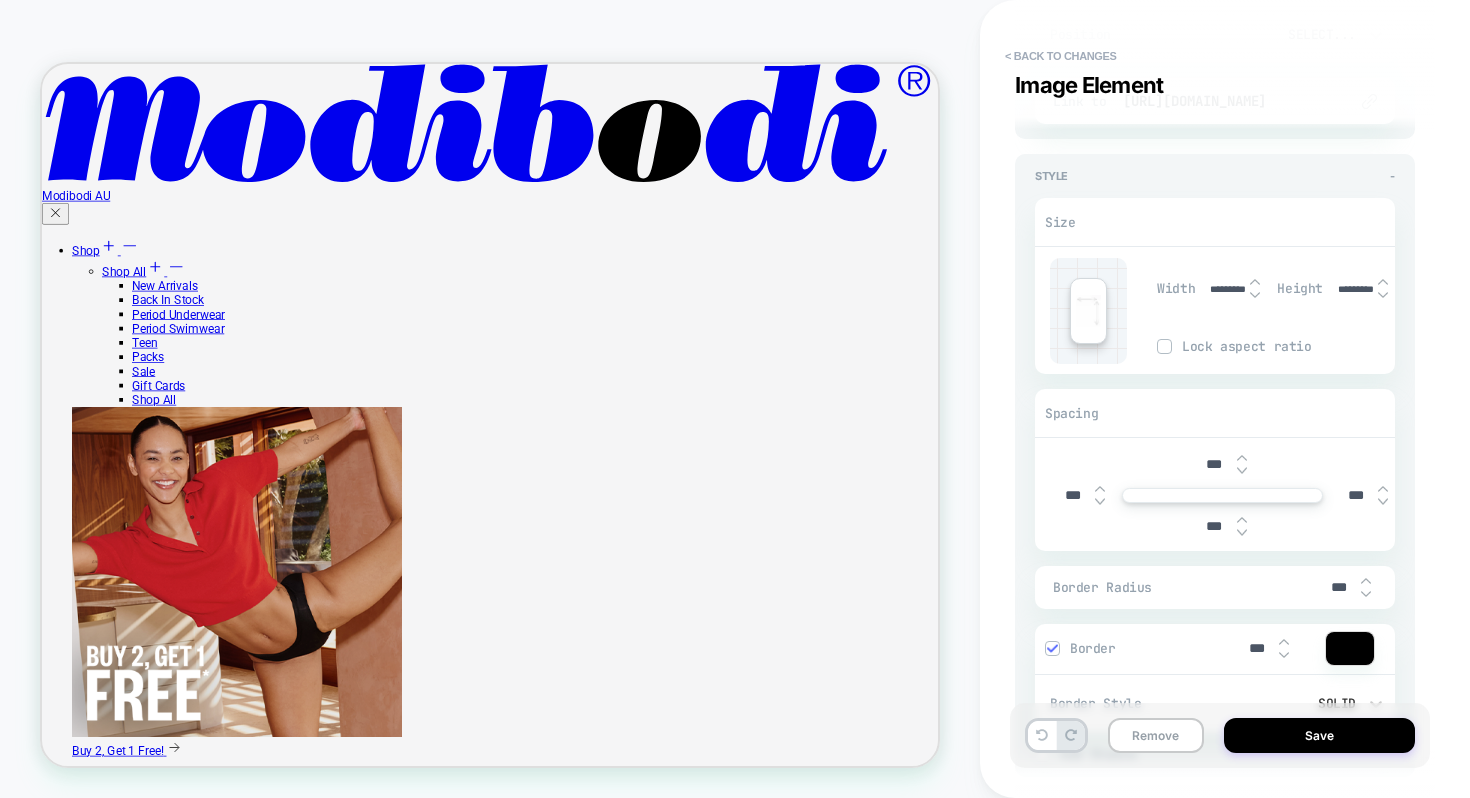 click on "***" at bounding box center [1072, 495] 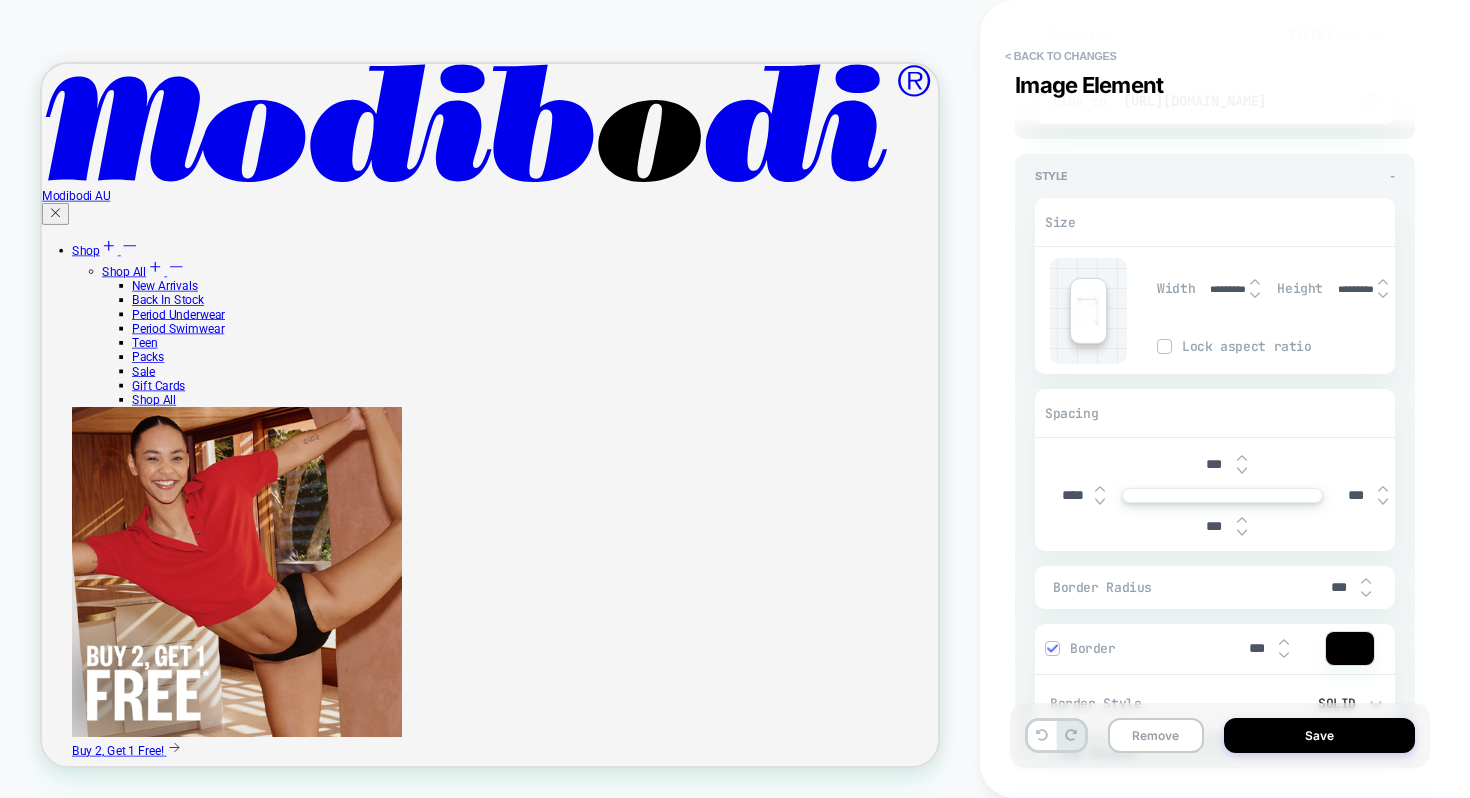 type on "***" 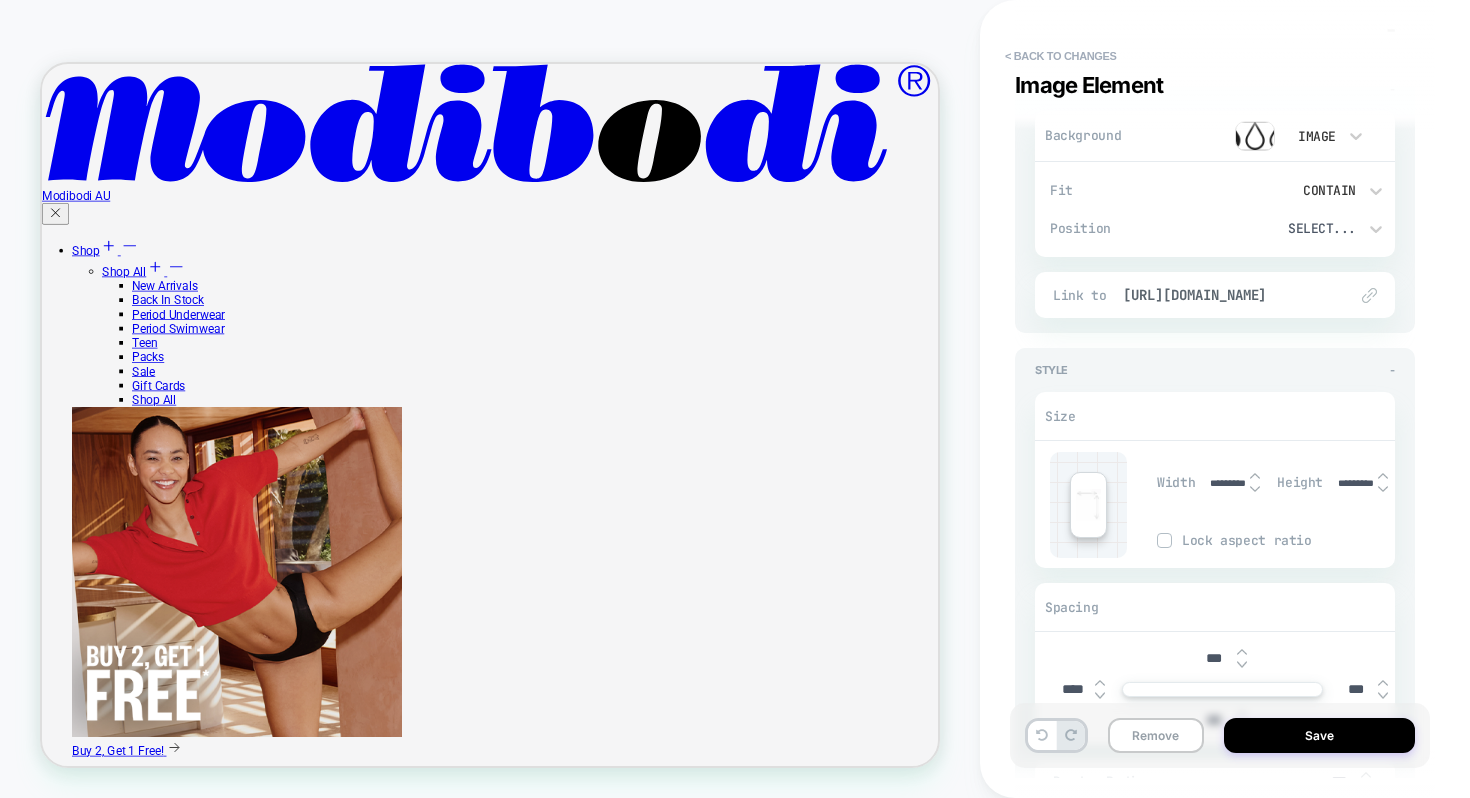 scroll, scrollTop: 1126, scrollLeft: 0, axis: vertical 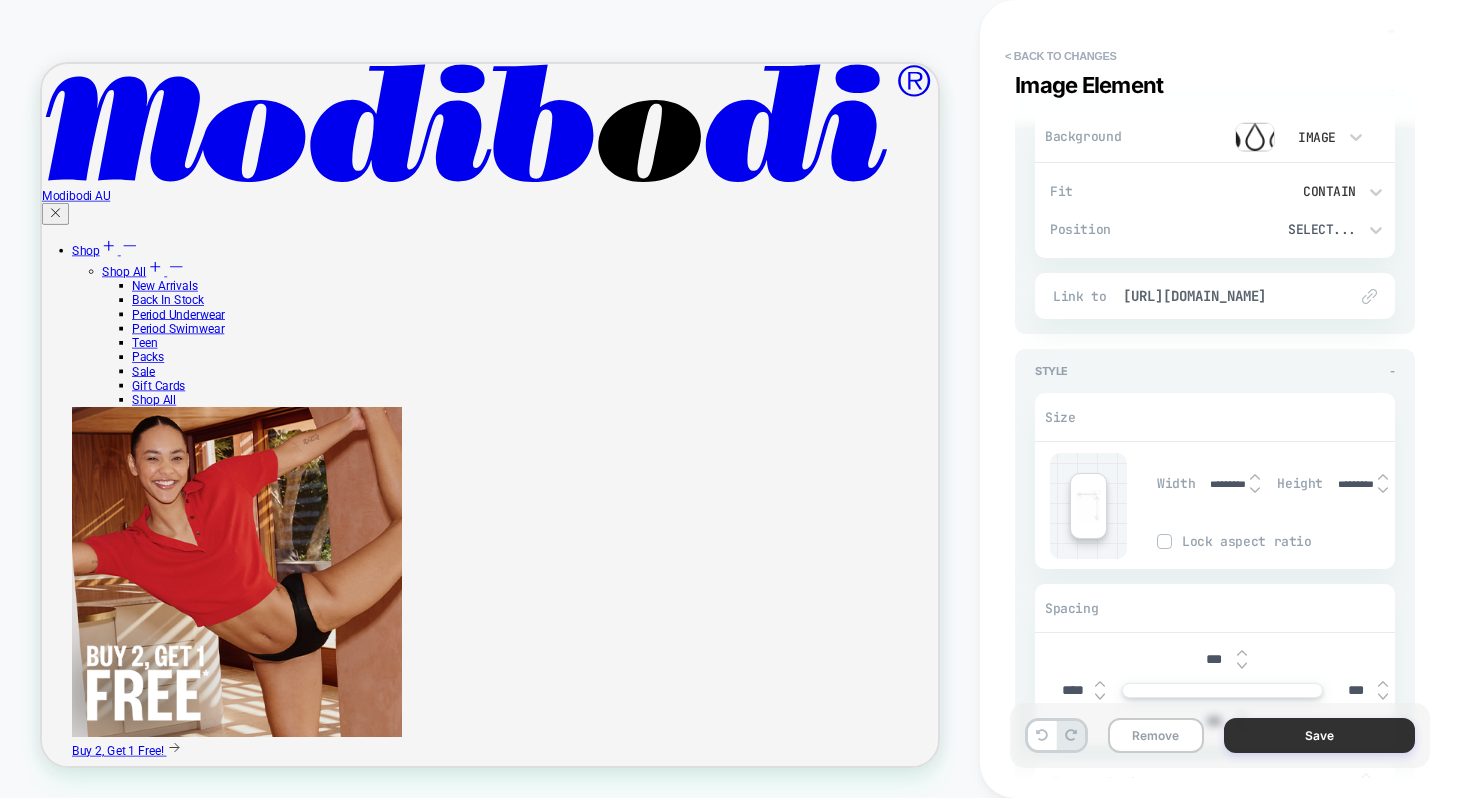 type on "****" 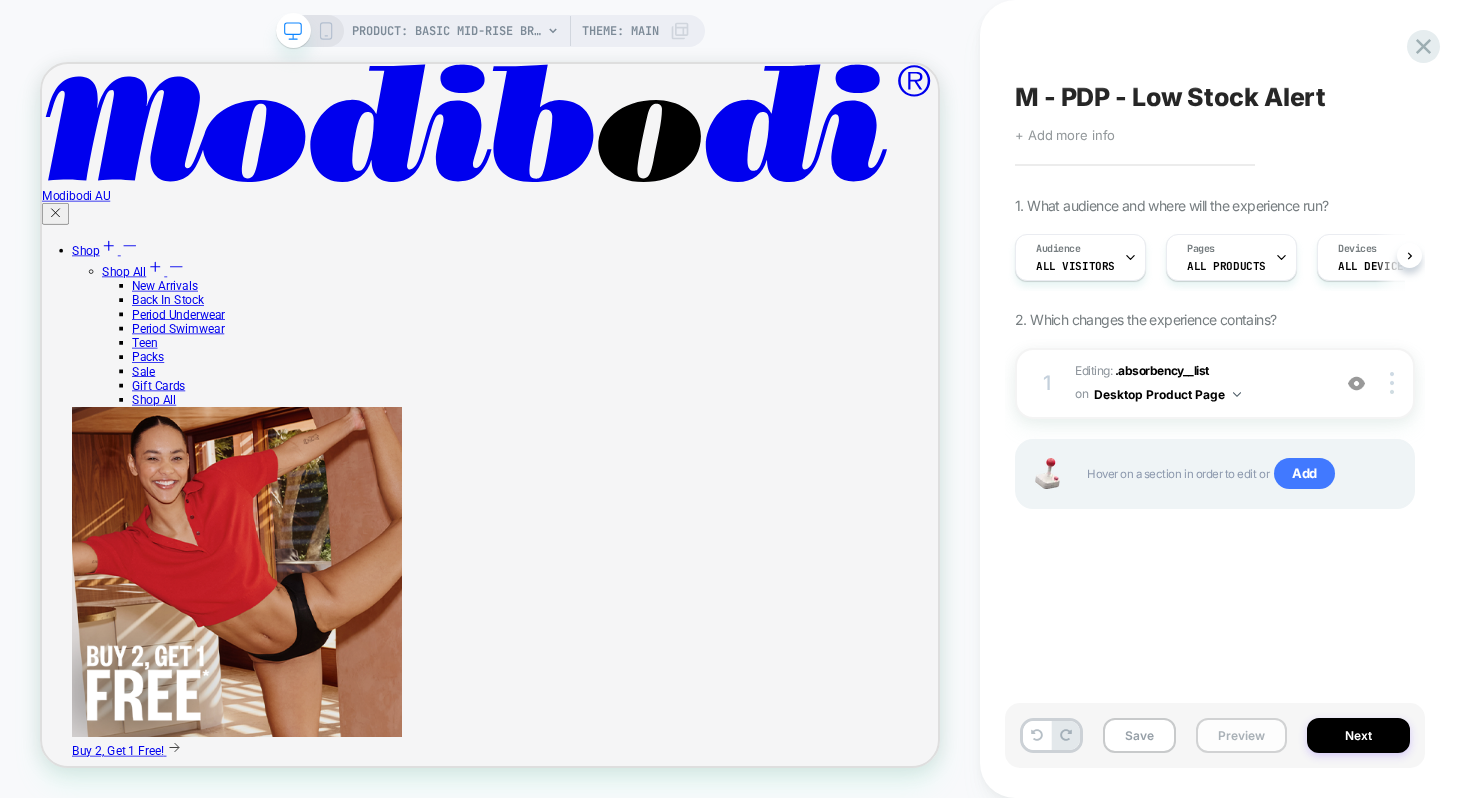 scroll, scrollTop: 0, scrollLeft: 1, axis: horizontal 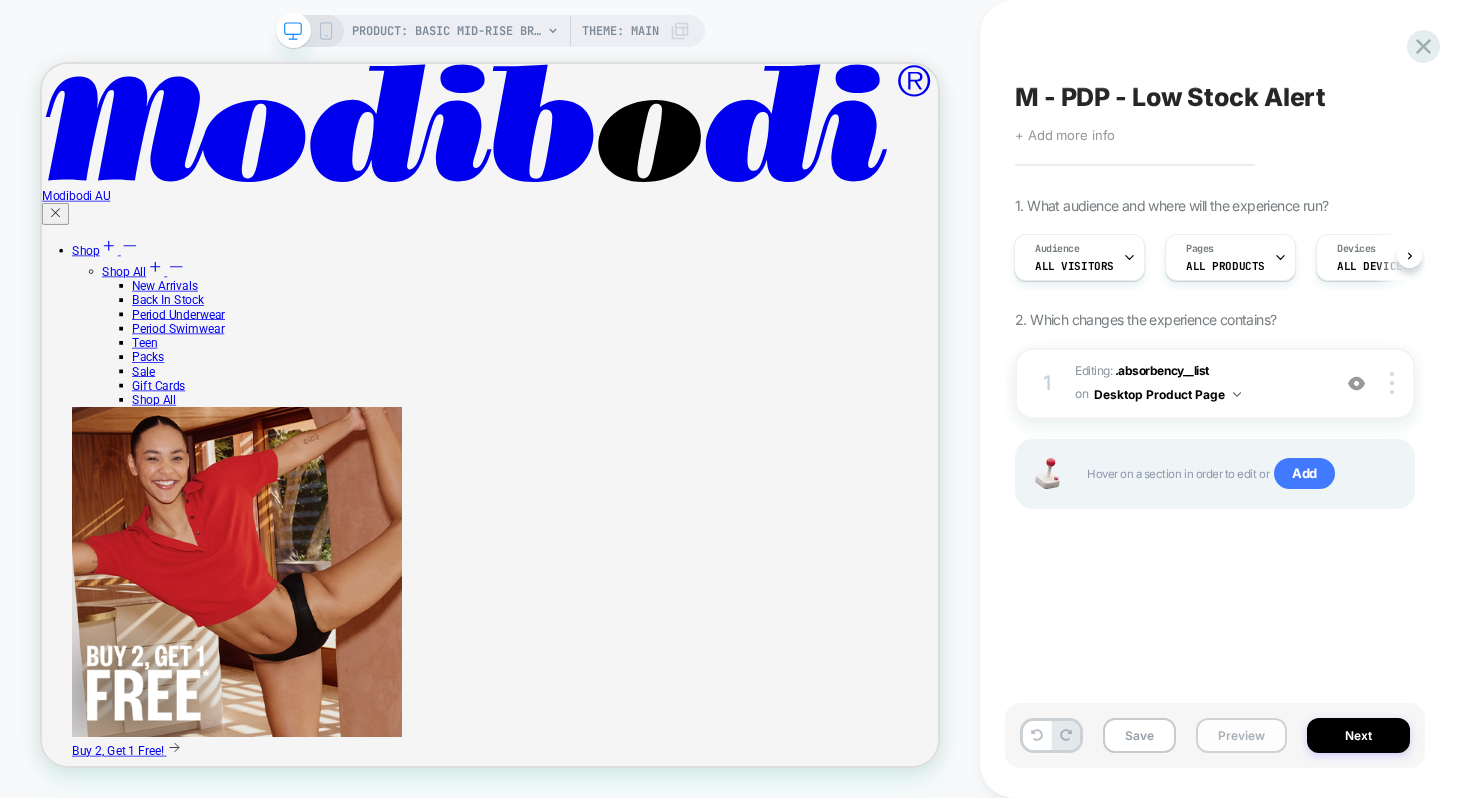 click on "Preview" at bounding box center (1241, 735) 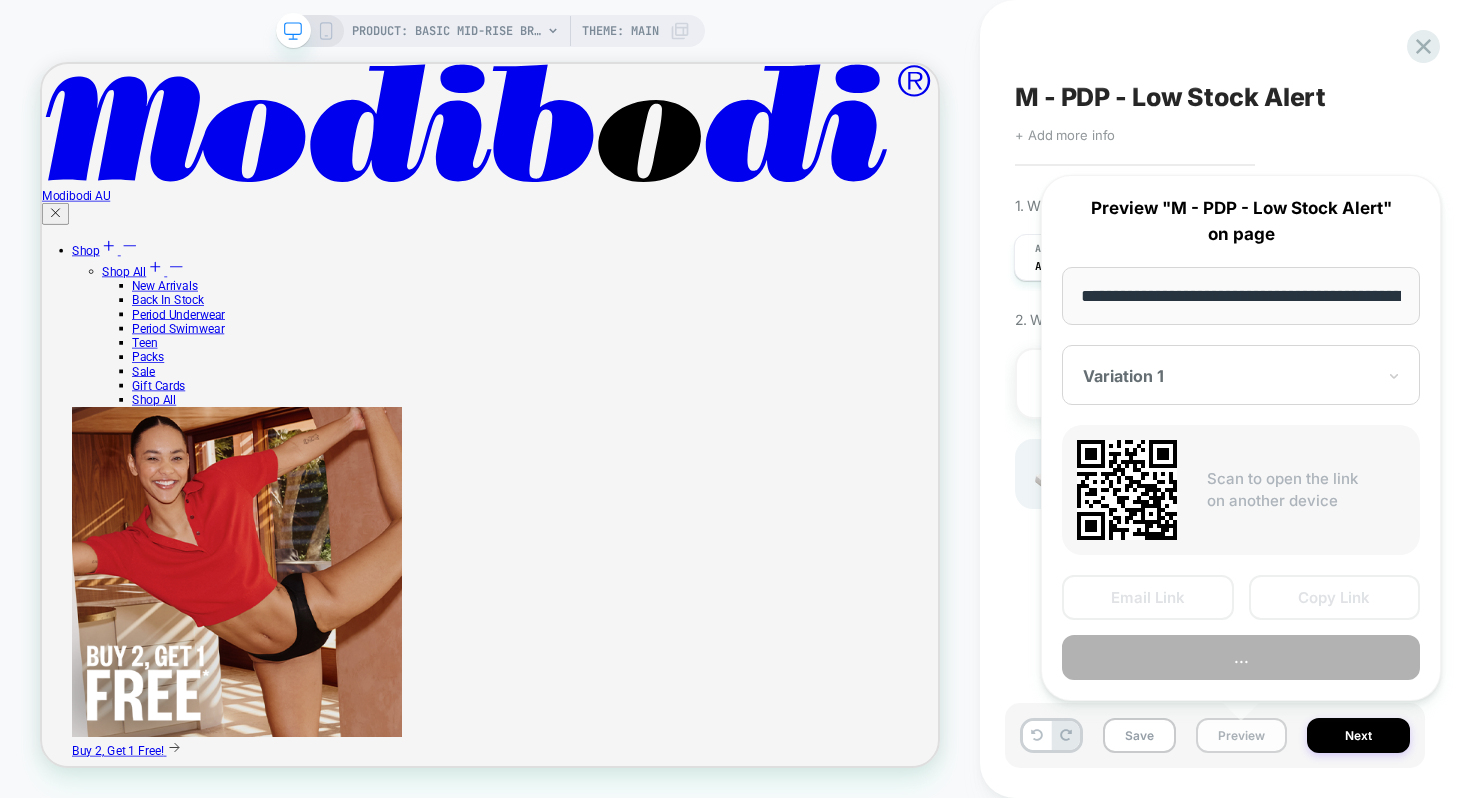 scroll, scrollTop: 0, scrollLeft: 417, axis: horizontal 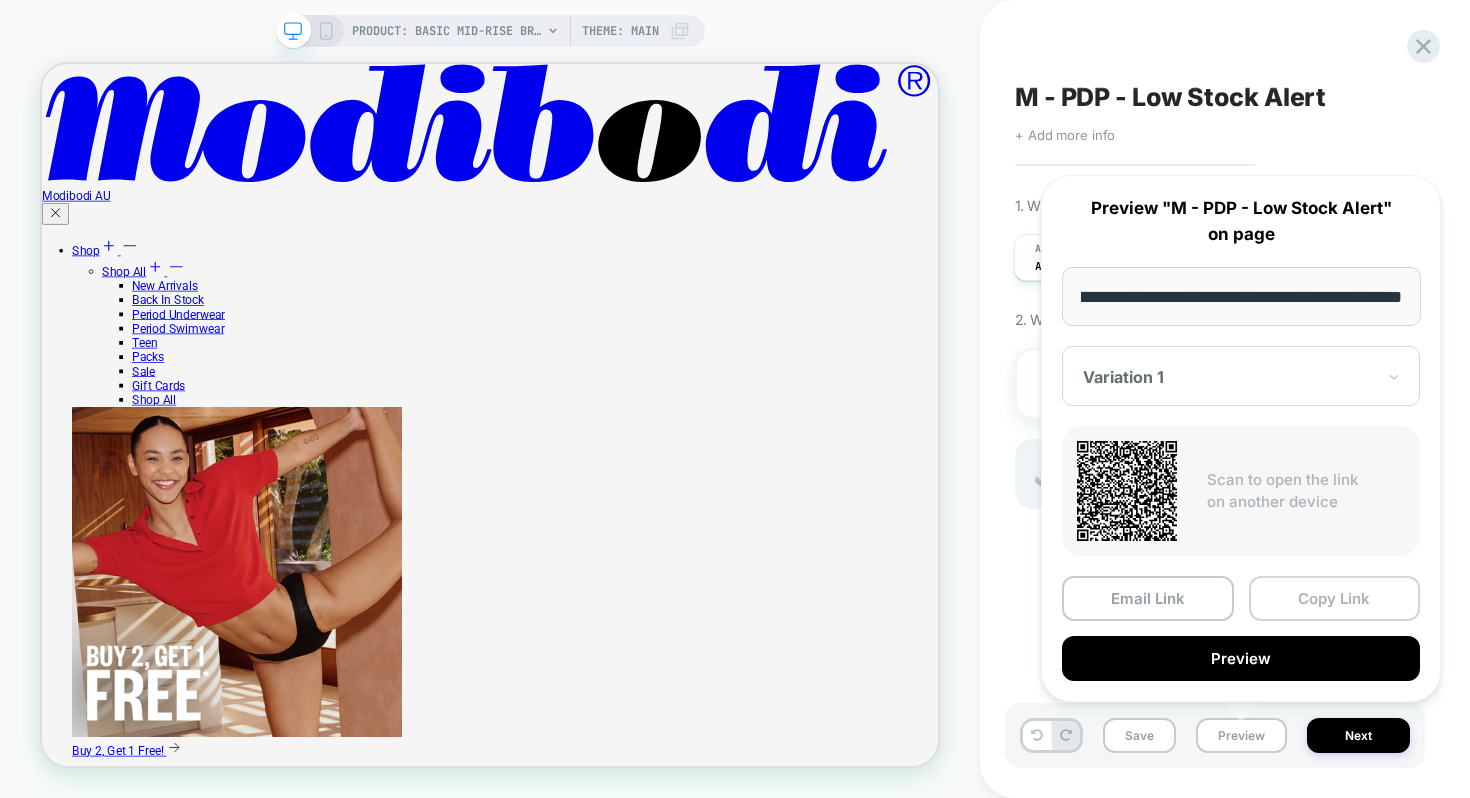 click on "Copy Link" at bounding box center (1335, 598) 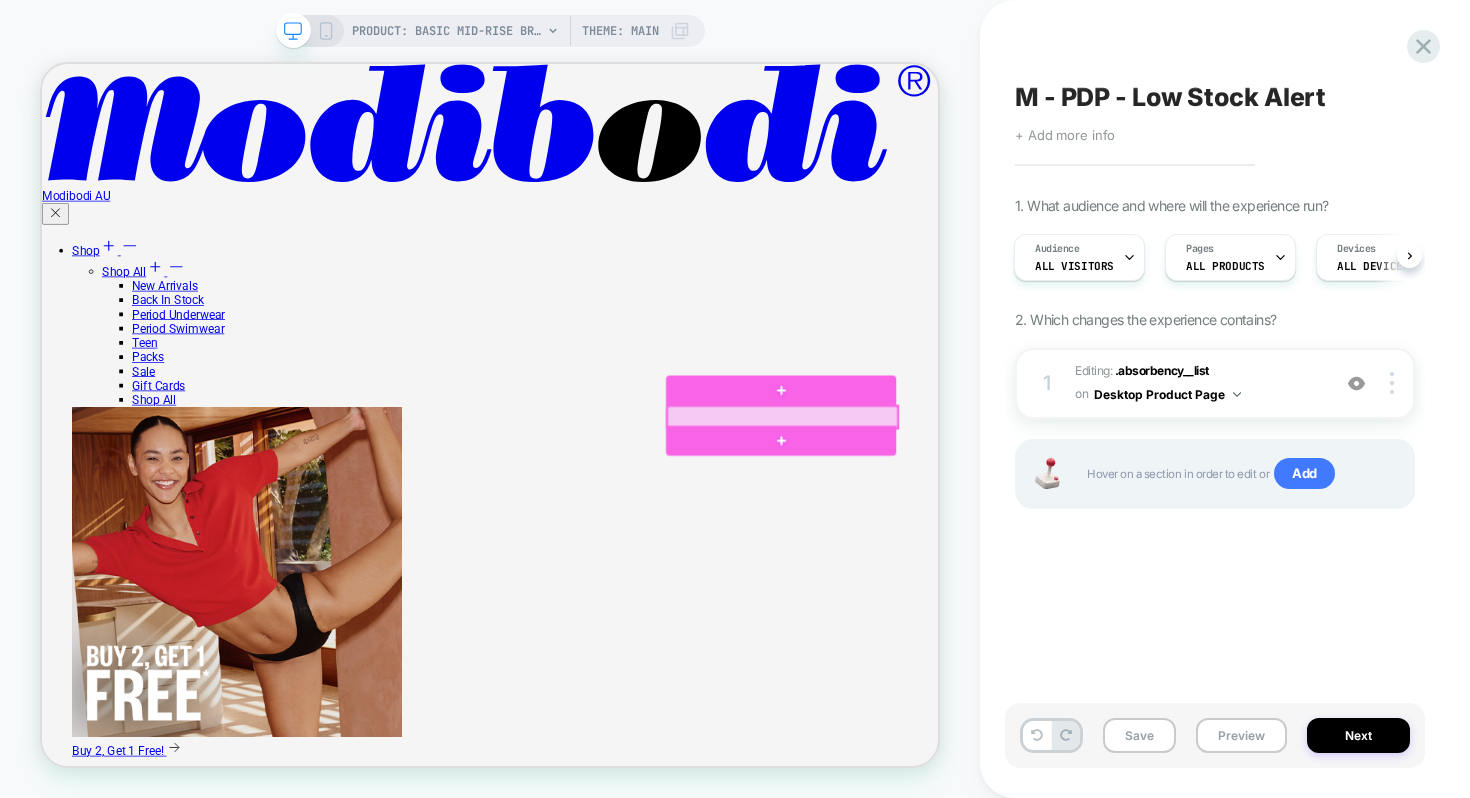 click at bounding box center [1030, 534] 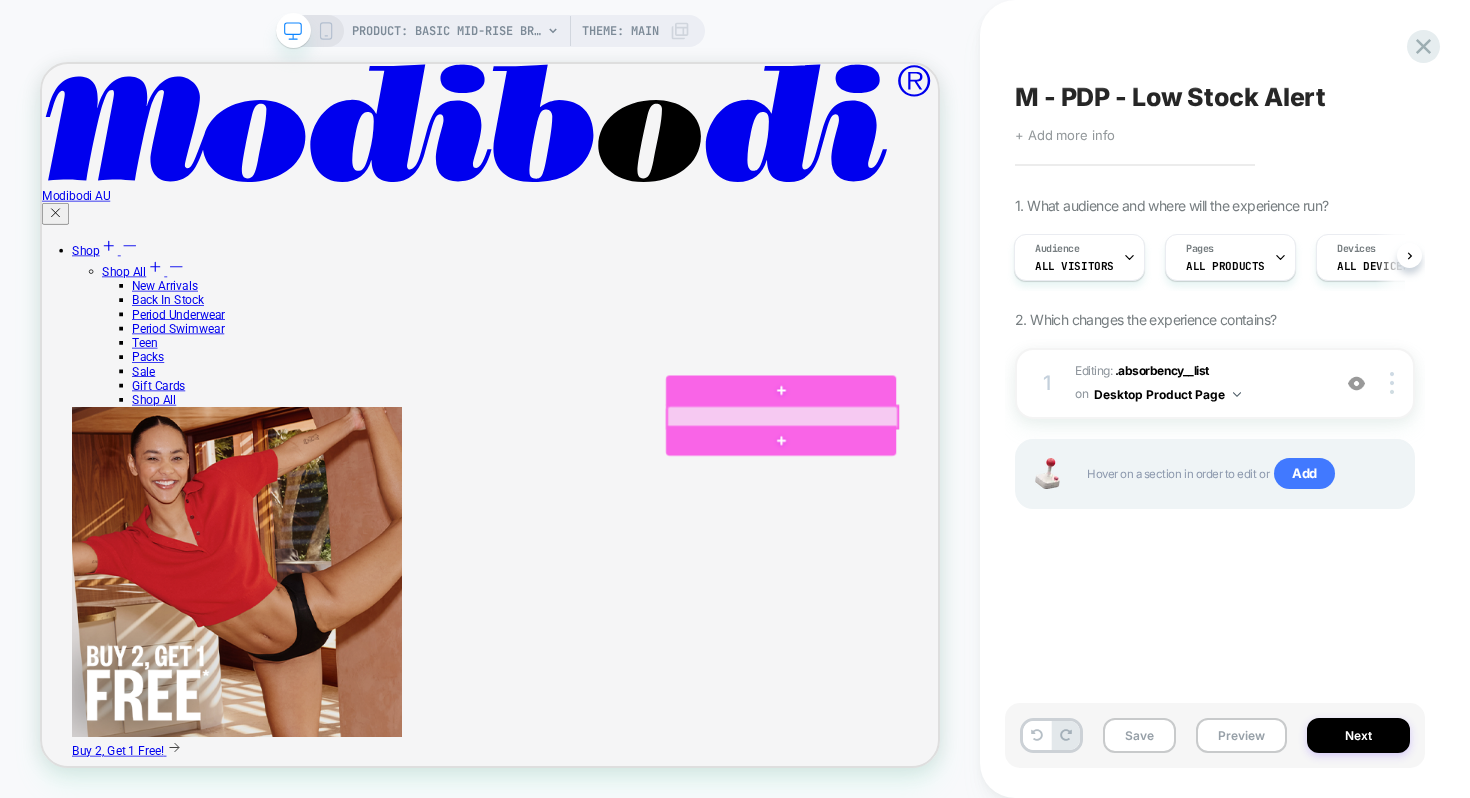 click at bounding box center (1030, 534) 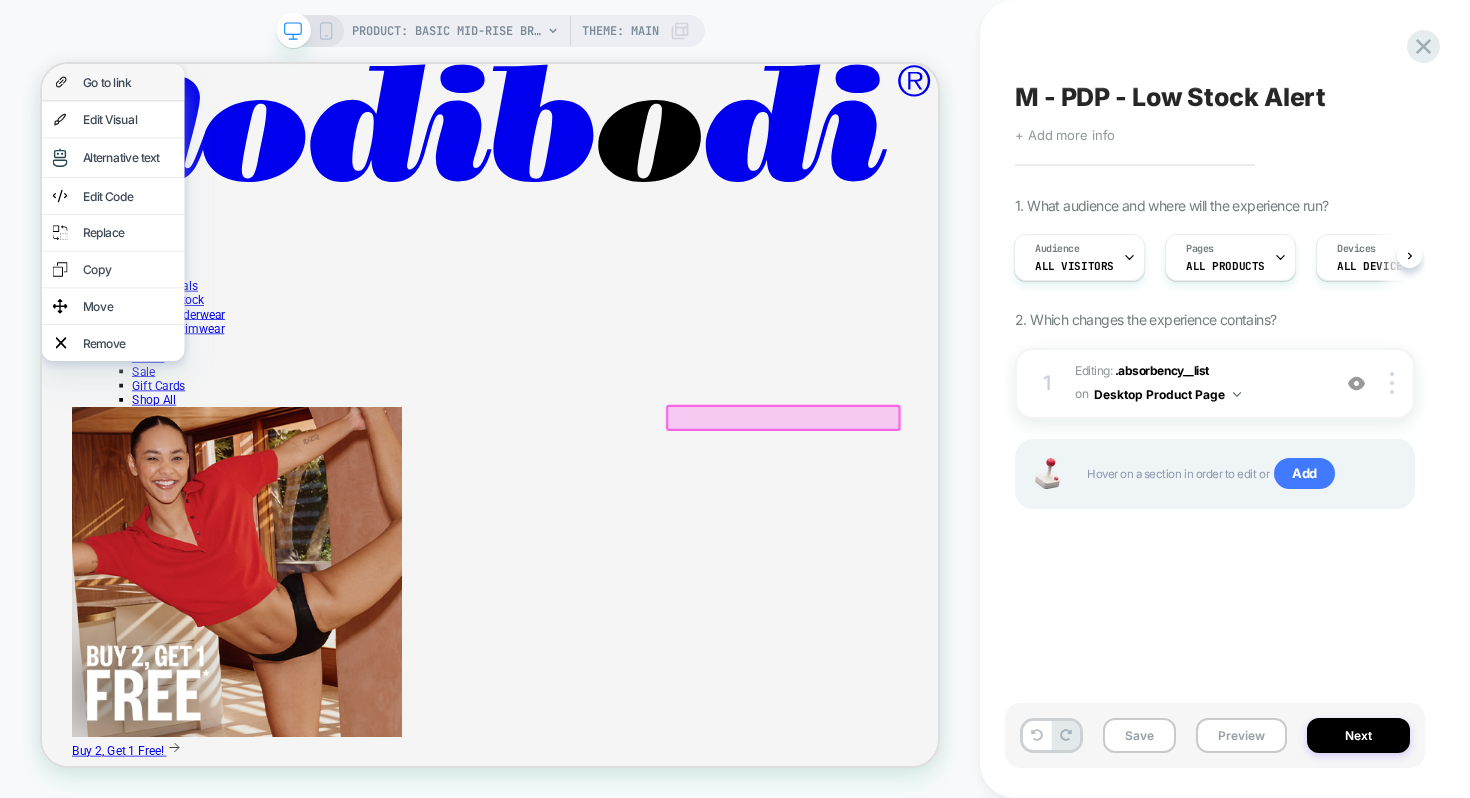 click on "Go to link" at bounding box center (137, 88) 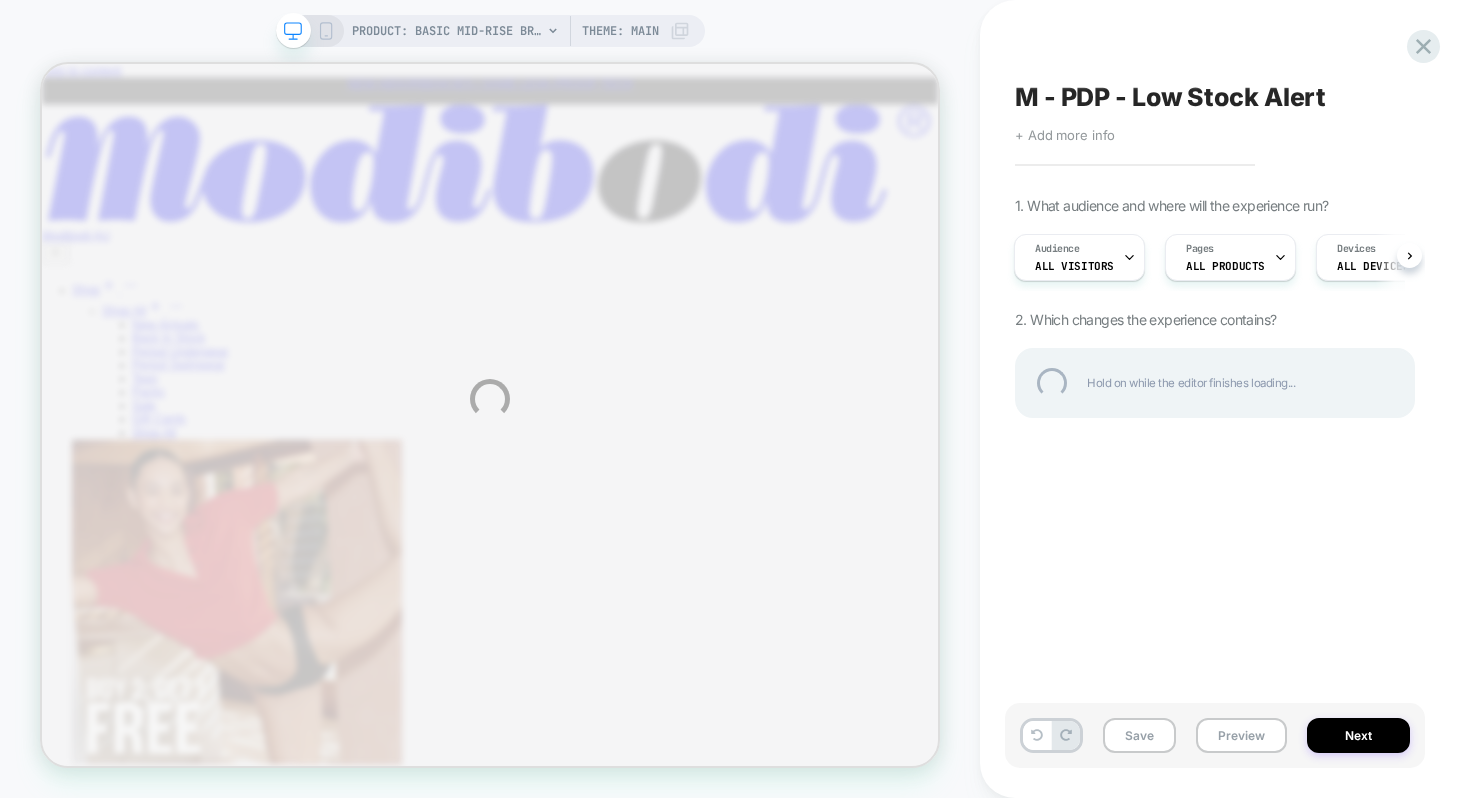 scroll, scrollTop: 0, scrollLeft: 0, axis: both 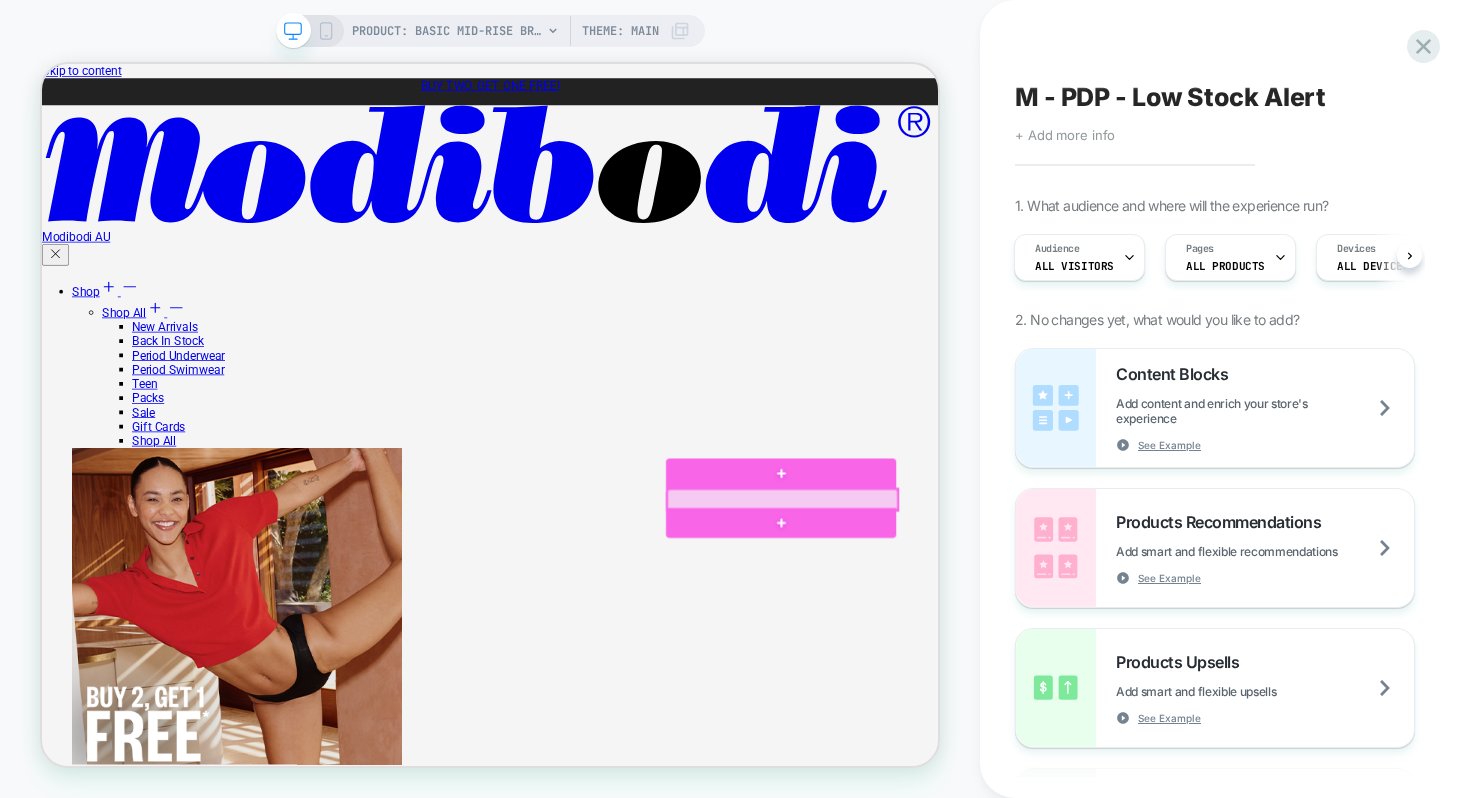 click at bounding box center [1030, 645] 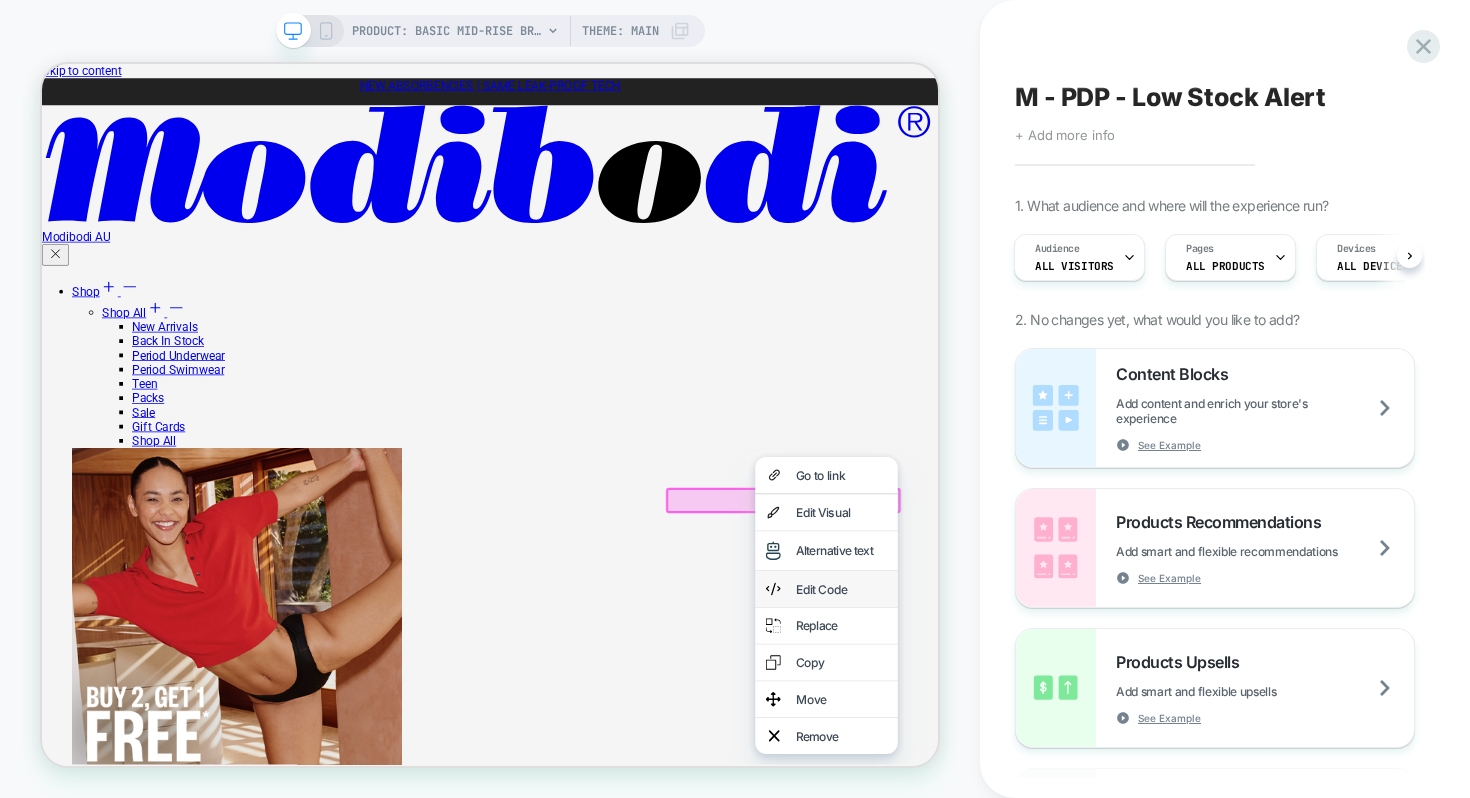 click on "Edit Code" at bounding box center [1108, 764] 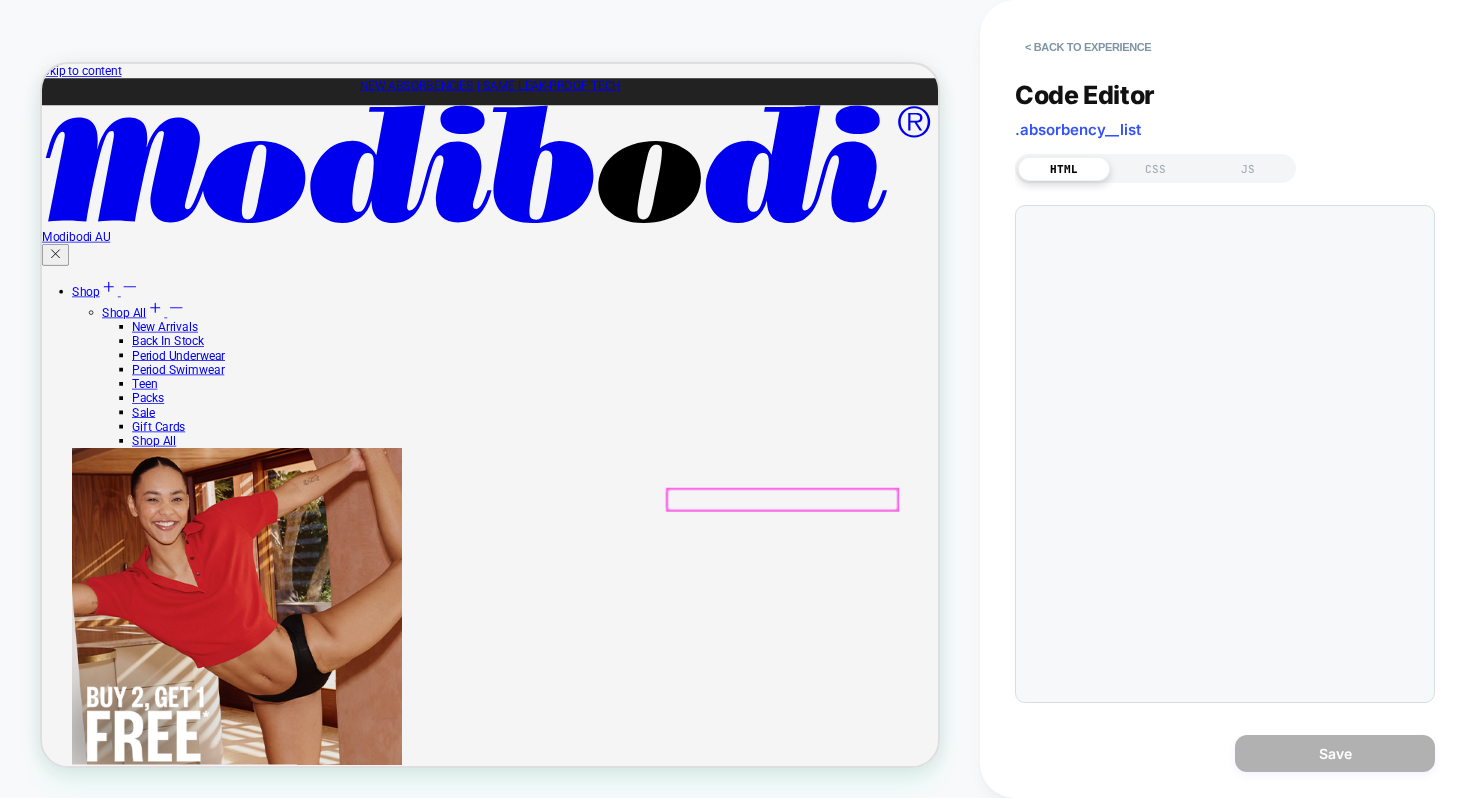 scroll, scrollTop: 0, scrollLeft: 0, axis: both 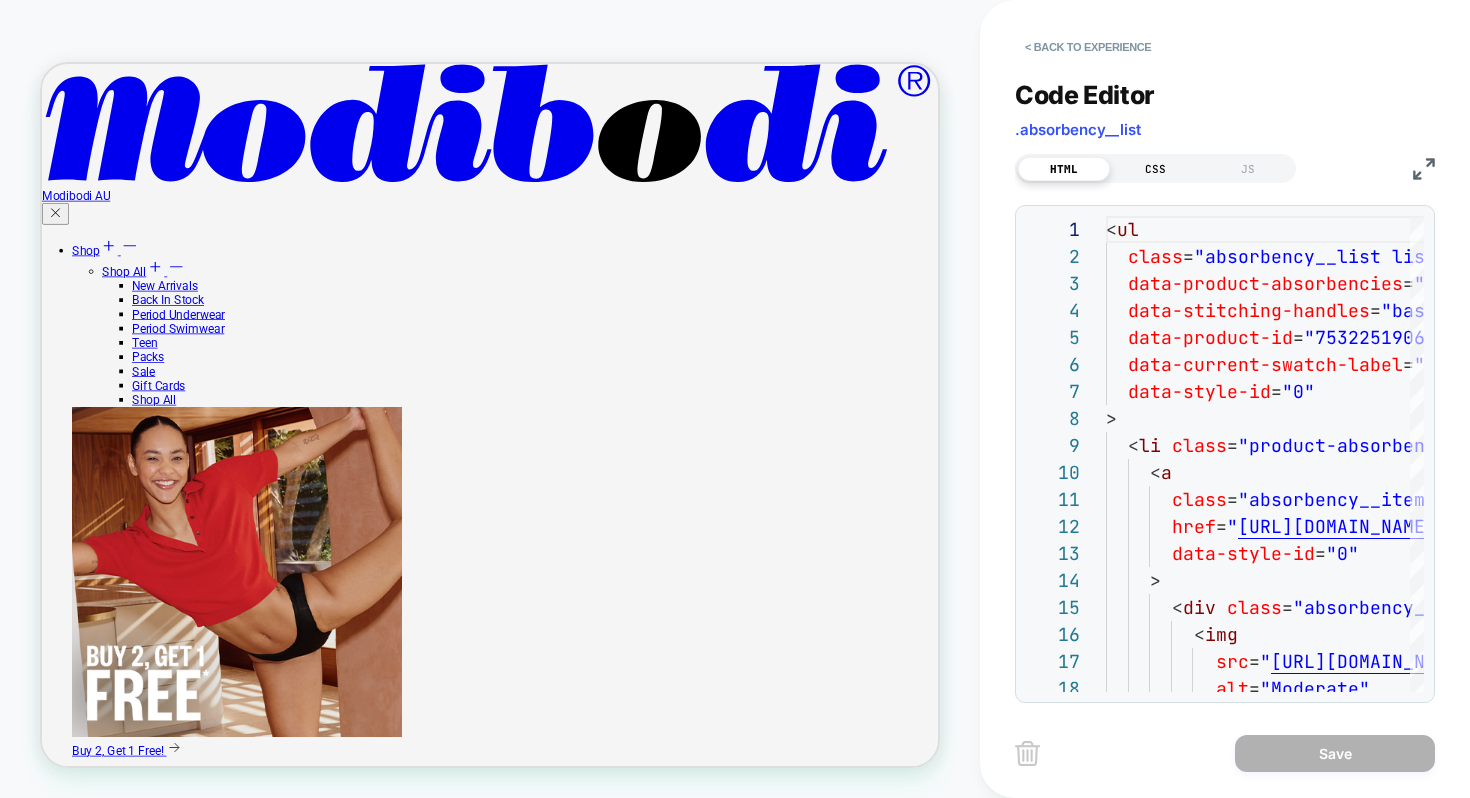click on "CSS" at bounding box center (1156, 169) 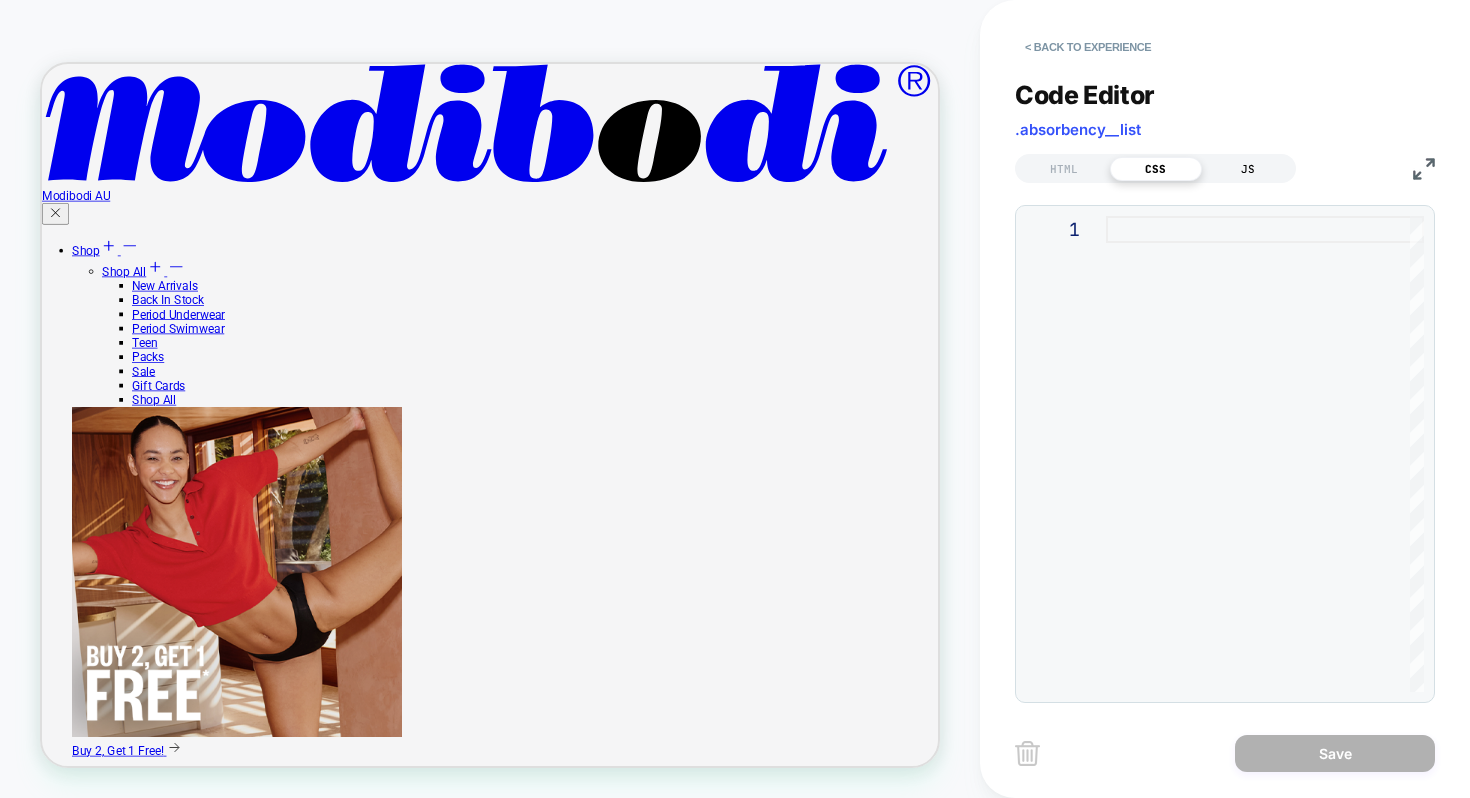 click on "JS" at bounding box center [1248, 169] 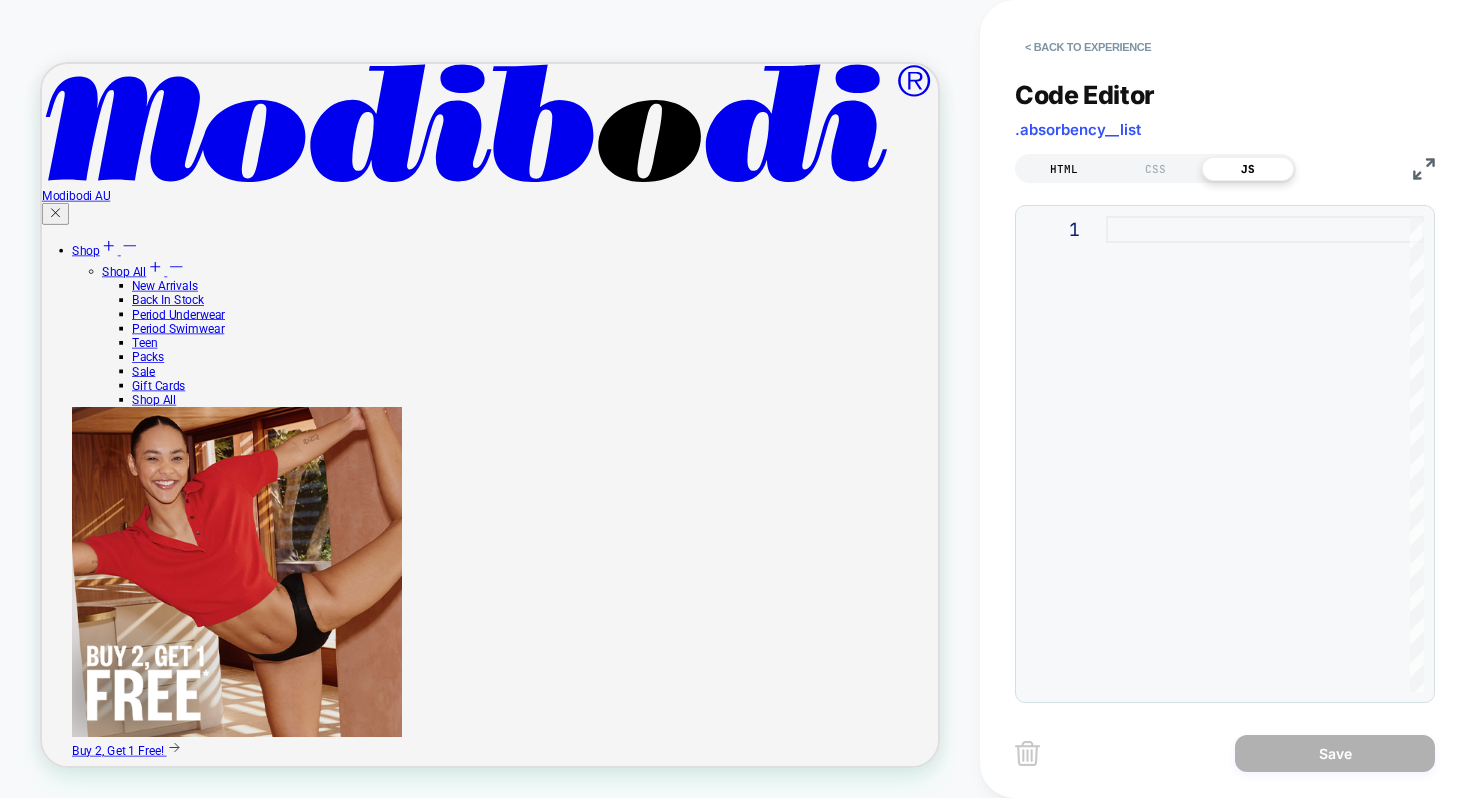 click on "HTML" at bounding box center (1064, 169) 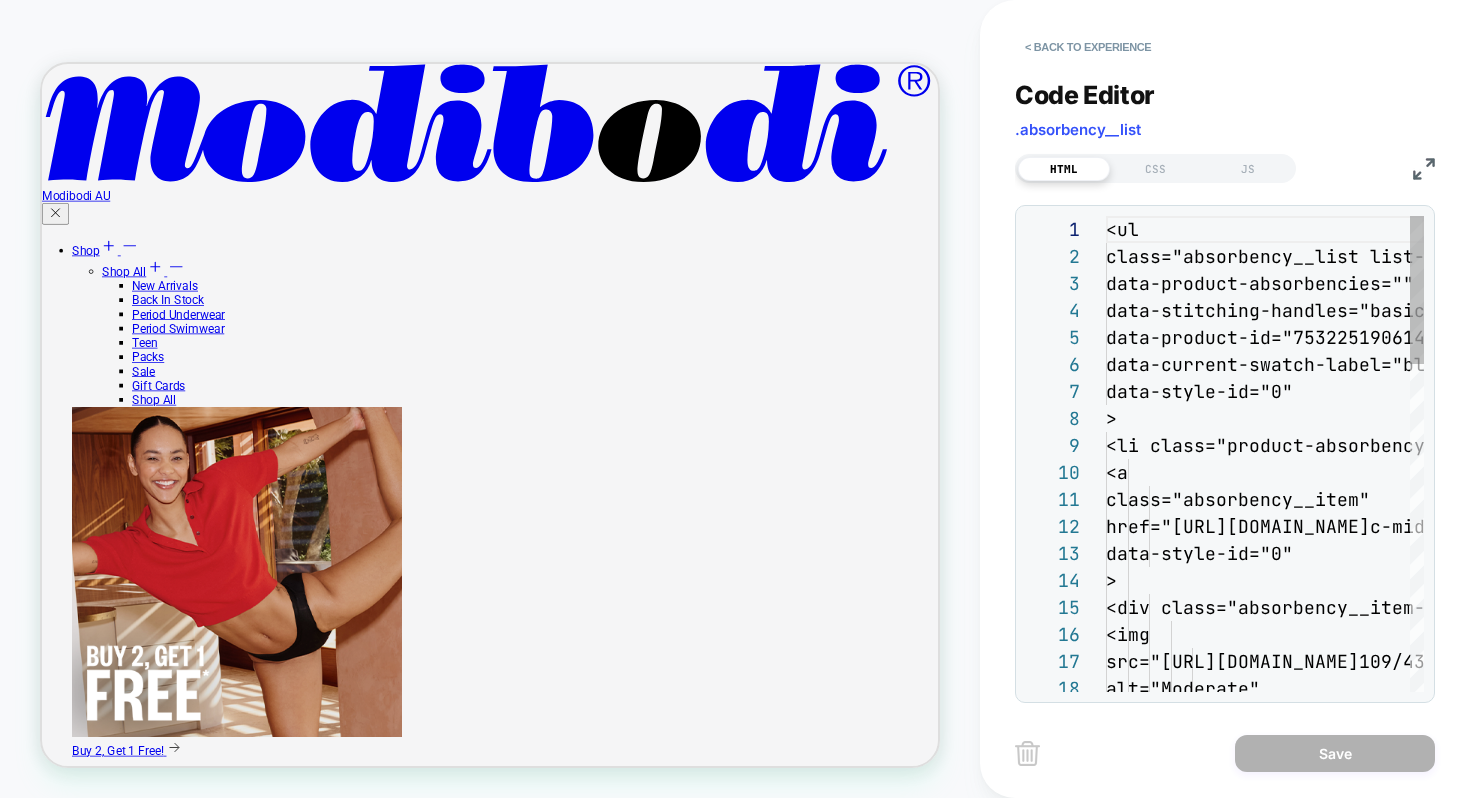 scroll, scrollTop: 81, scrollLeft: 0, axis: vertical 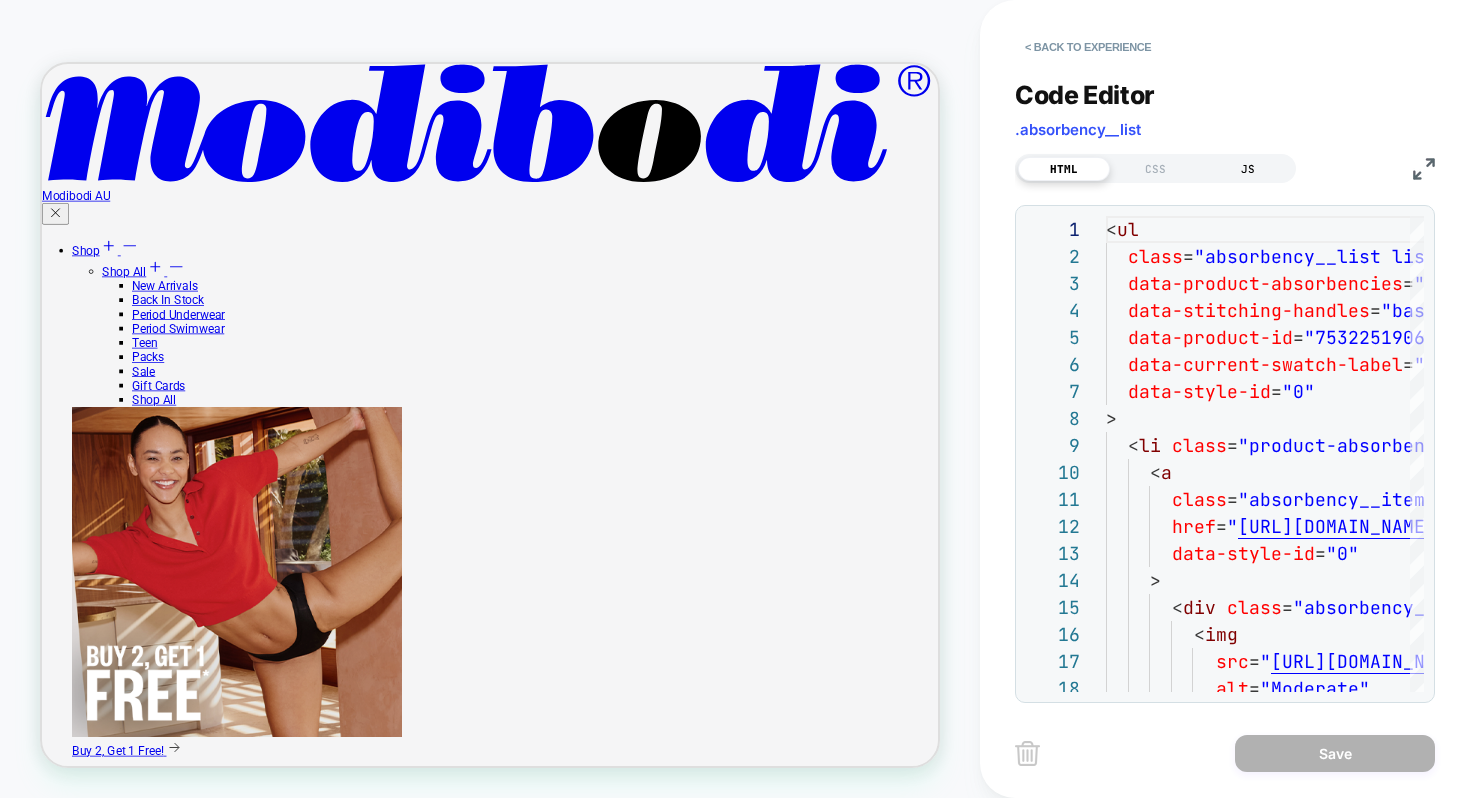 click on "JS" at bounding box center (1248, 169) 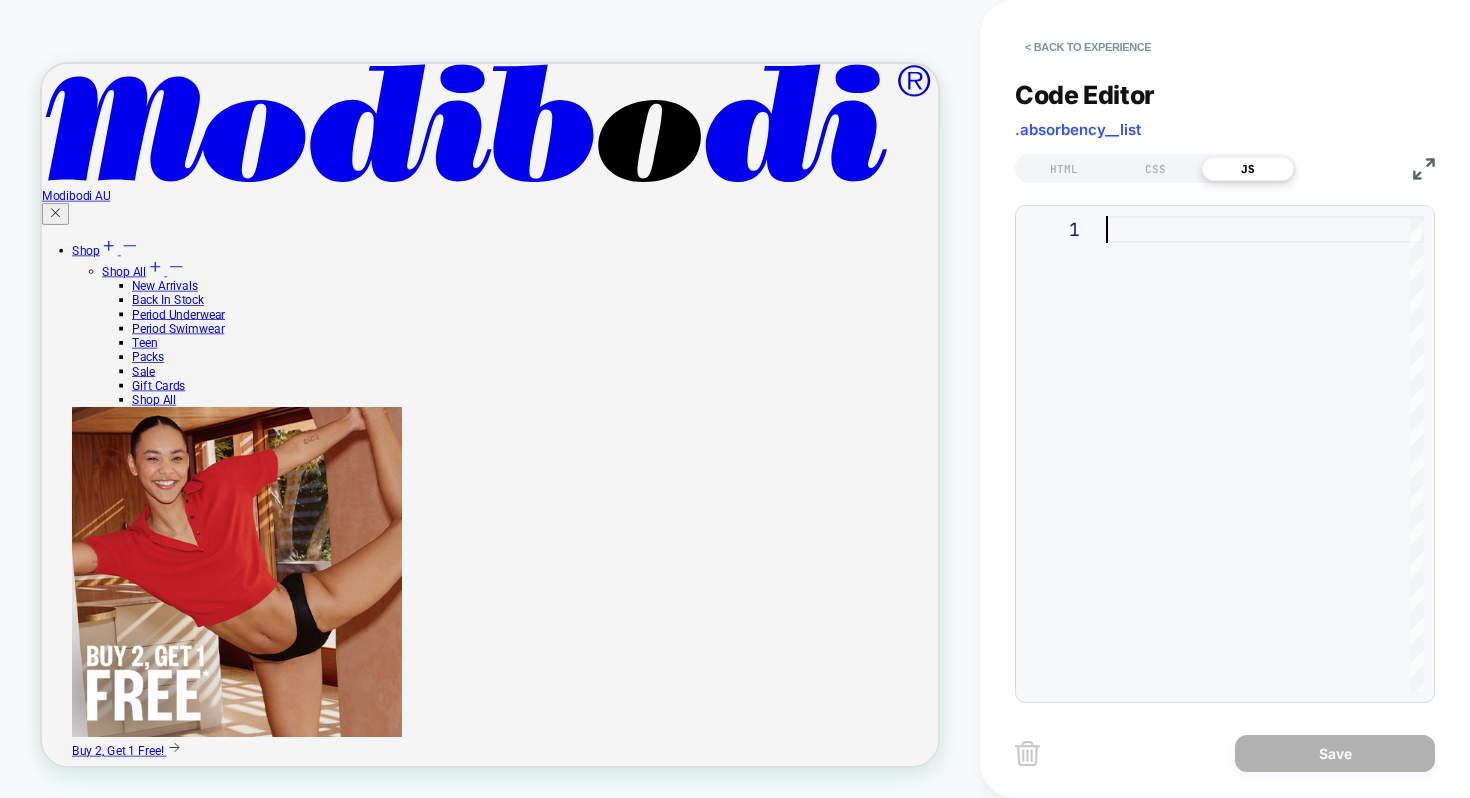 click at bounding box center (1265, 454) 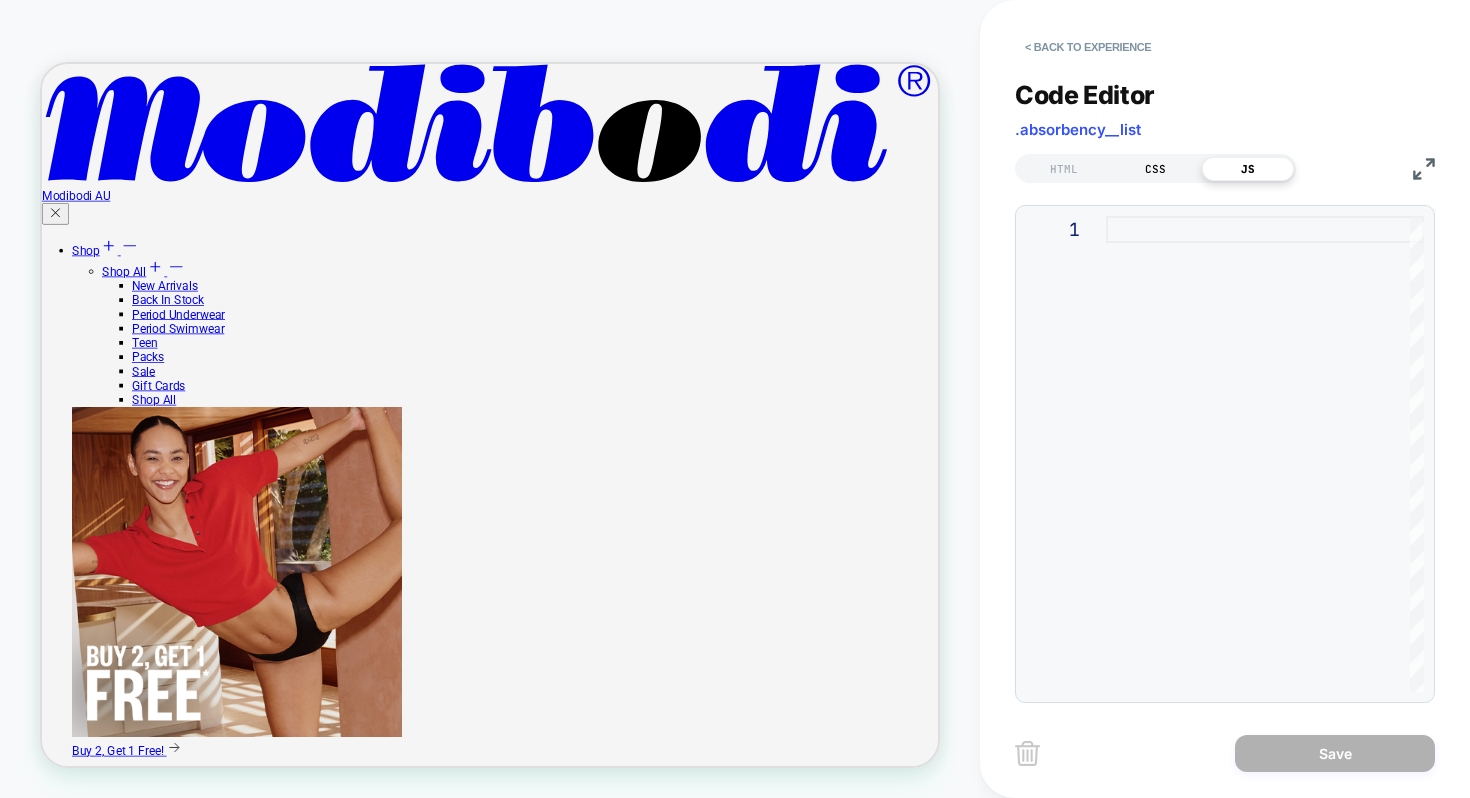 click on "CSS" at bounding box center [1156, 169] 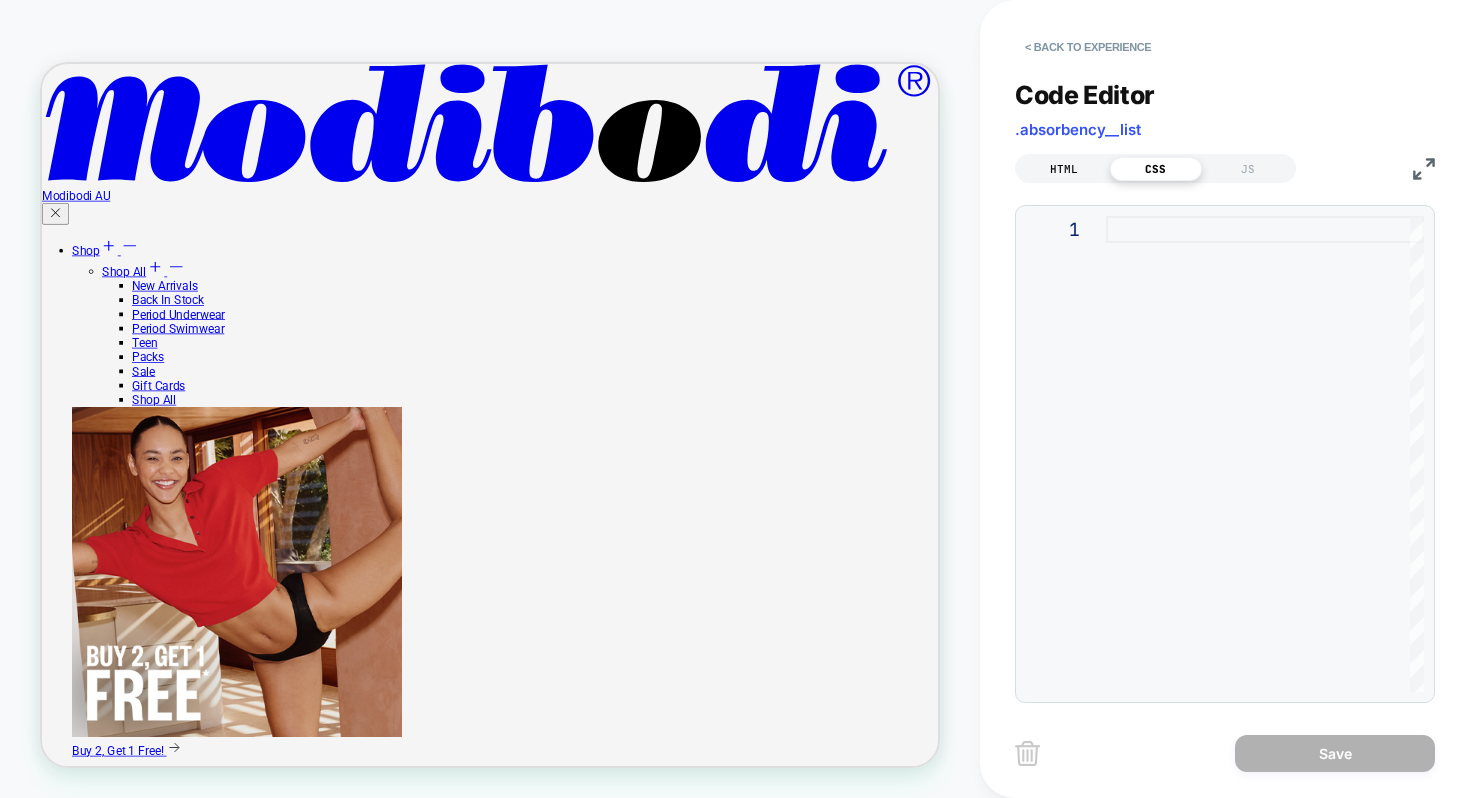 click on "HTML" at bounding box center (1064, 169) 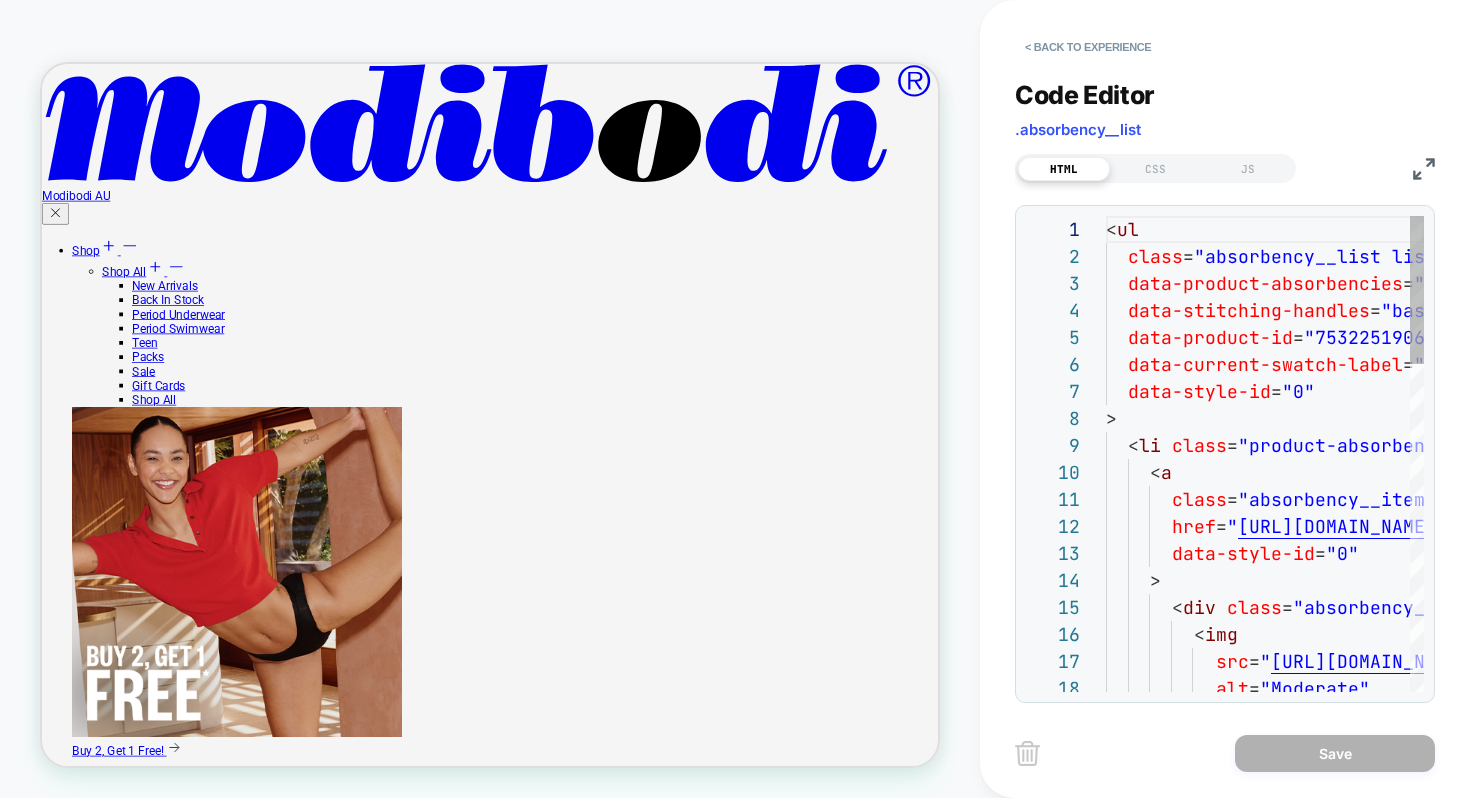 scroll, scrollTop: 81, scrollLeft: 0, axis: vertical 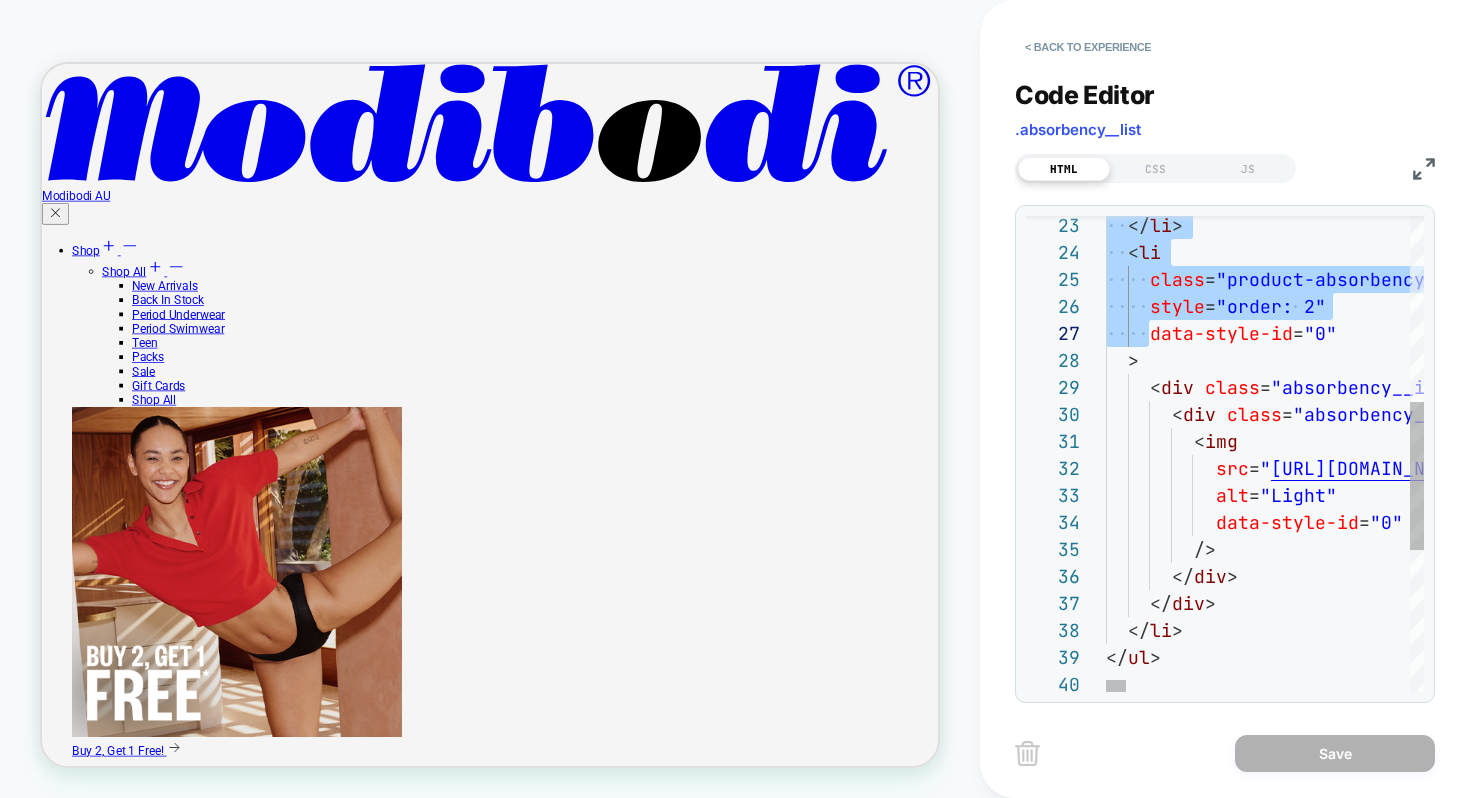 drag, startPoint x: 1106, startPoint y: 230, endPoint x: 1151, endPoint y: 333, distance: 112.40107 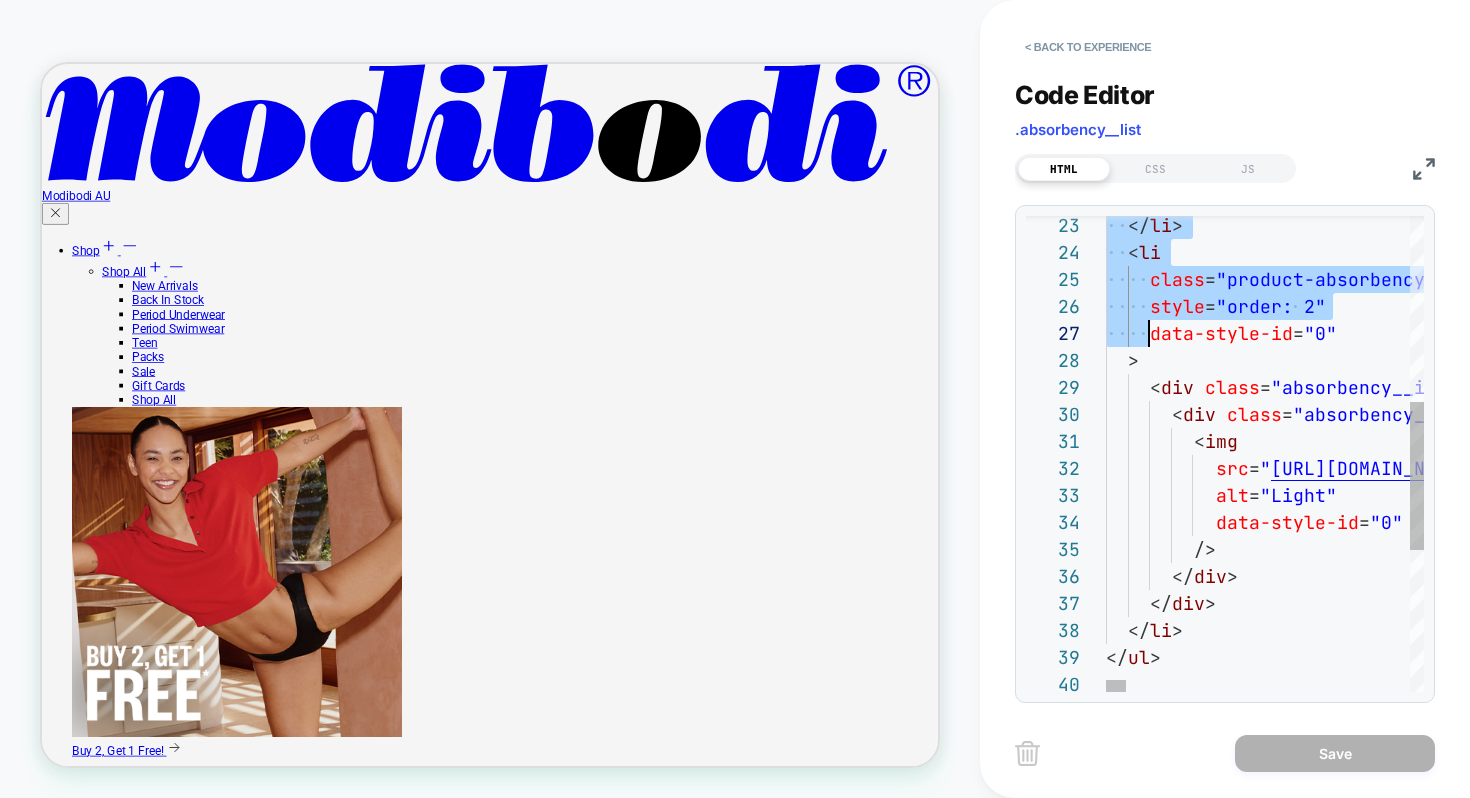 click on "</ div >      </ div >    </ li > </ ul >          />            data-style-id = "0"            alt = "Light"            src = " https://cdn.shopify.com/s/files/1/0109/4385/6740/f iles/DROP-001.svg?v=1743463387 "    >      < div   class = "absorbency__item"   data-style-id = "0" >        < div   class = "absorbency__item-content"   data-style-id = "0" >          < img      data-style-id = "0"      style = "order: 2"      class = "product-absorbency product-absorbency--active"    < li    </ li >" at bounding box center (4417, 382) 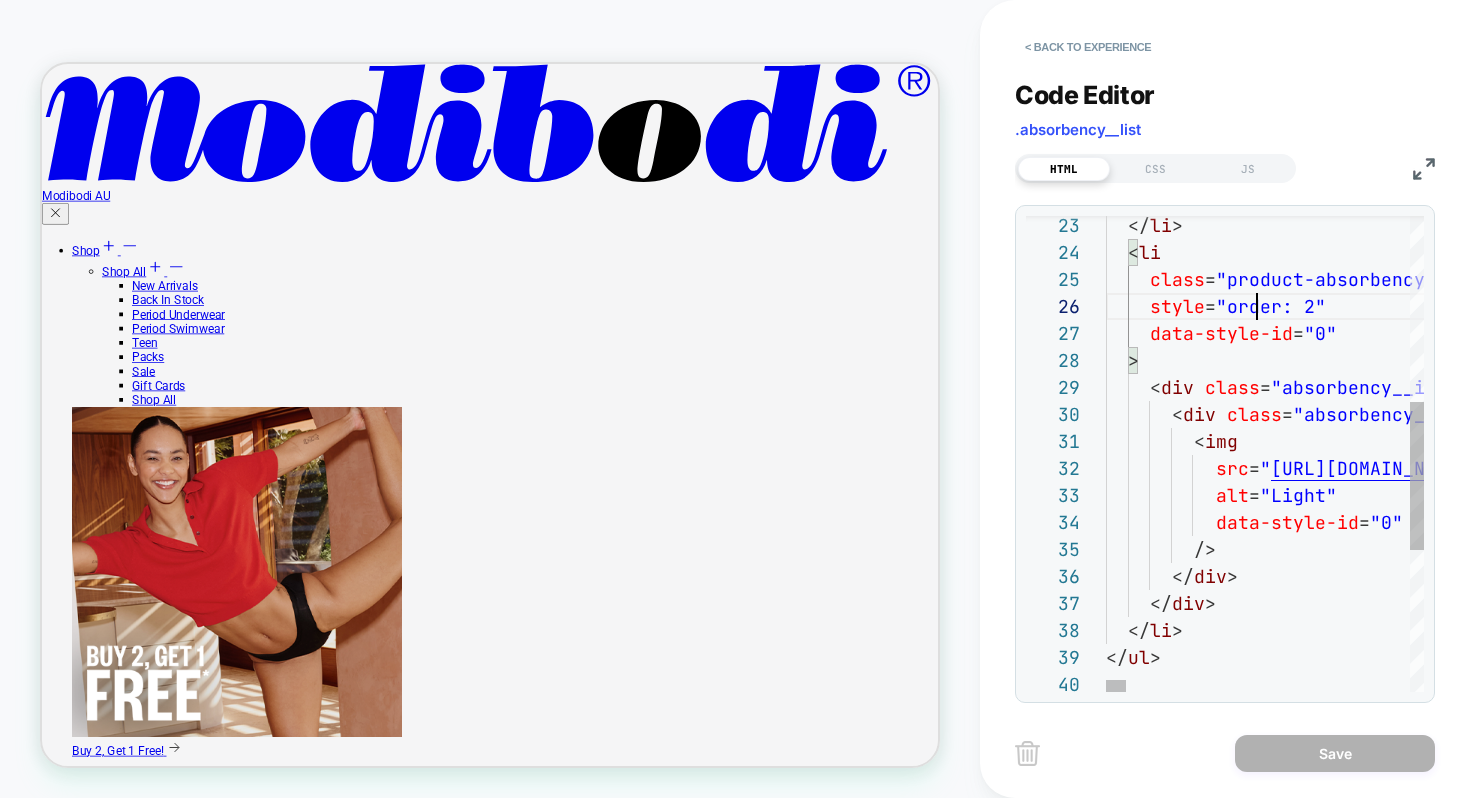 scroll, scrollTop: 135, scrollLeft: 151, axis: both 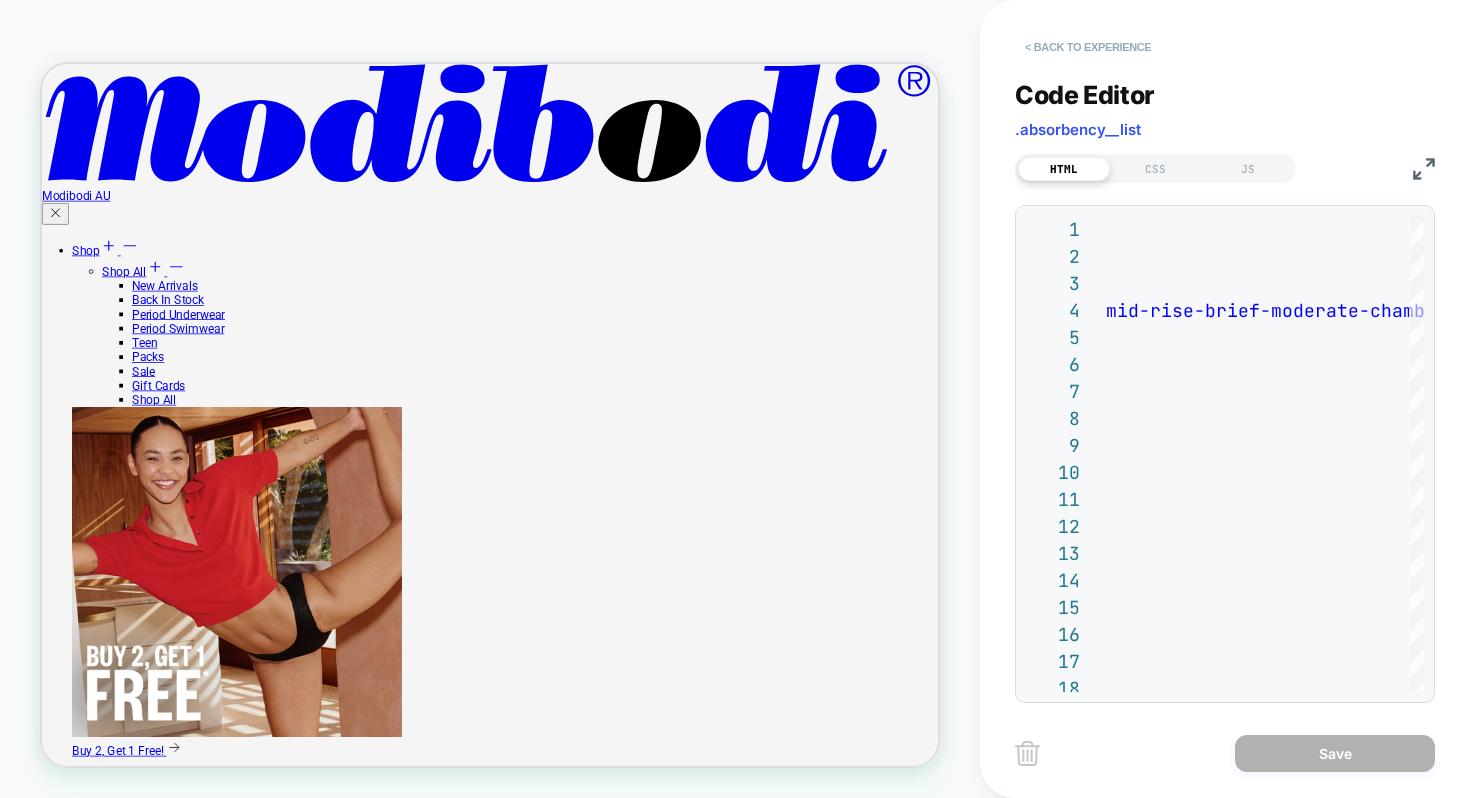 click on "< Back to experience" at bounding box center [1088, 47] 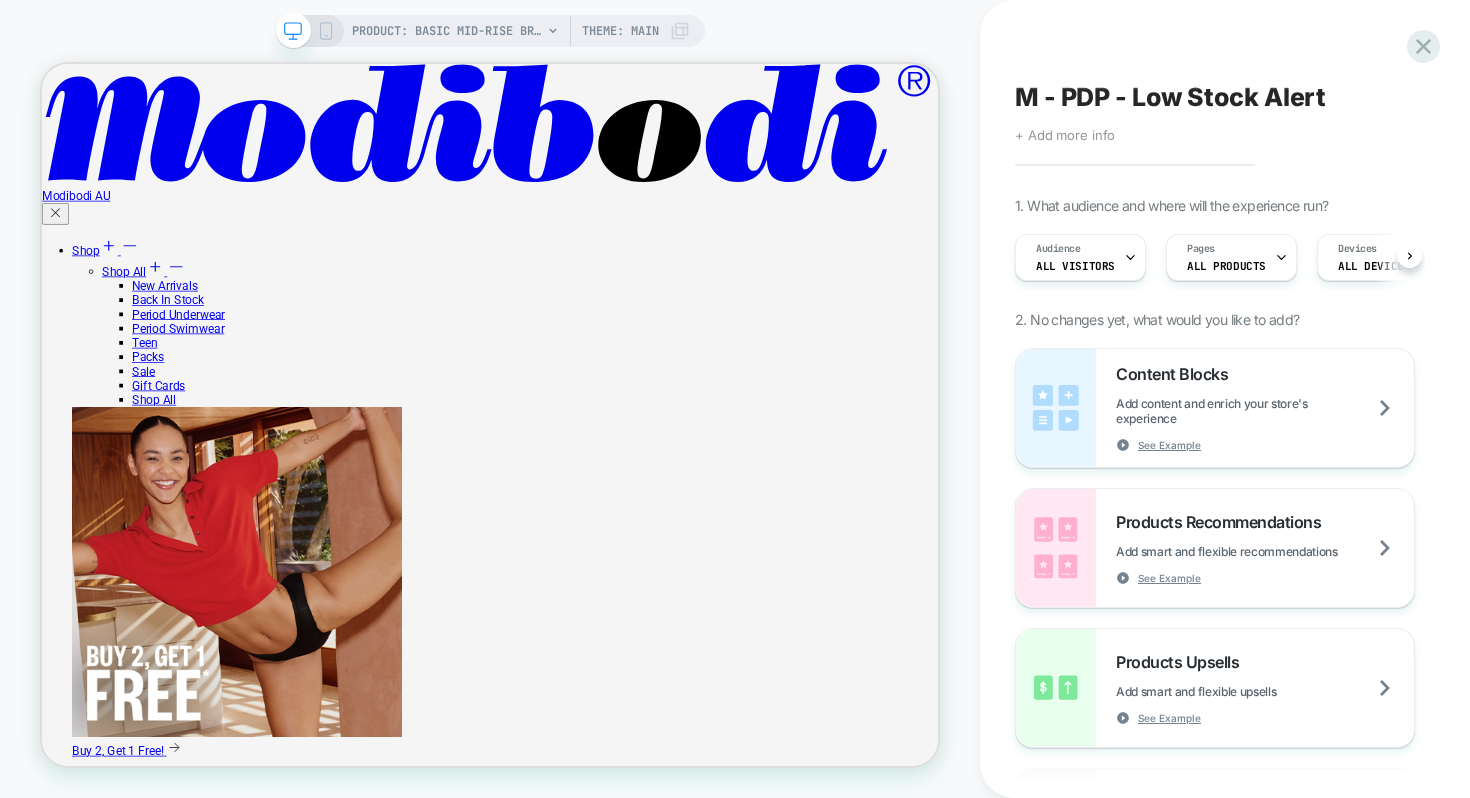 scroll, scrollTop: 0, scrollLeft: 1, axis: horizontal 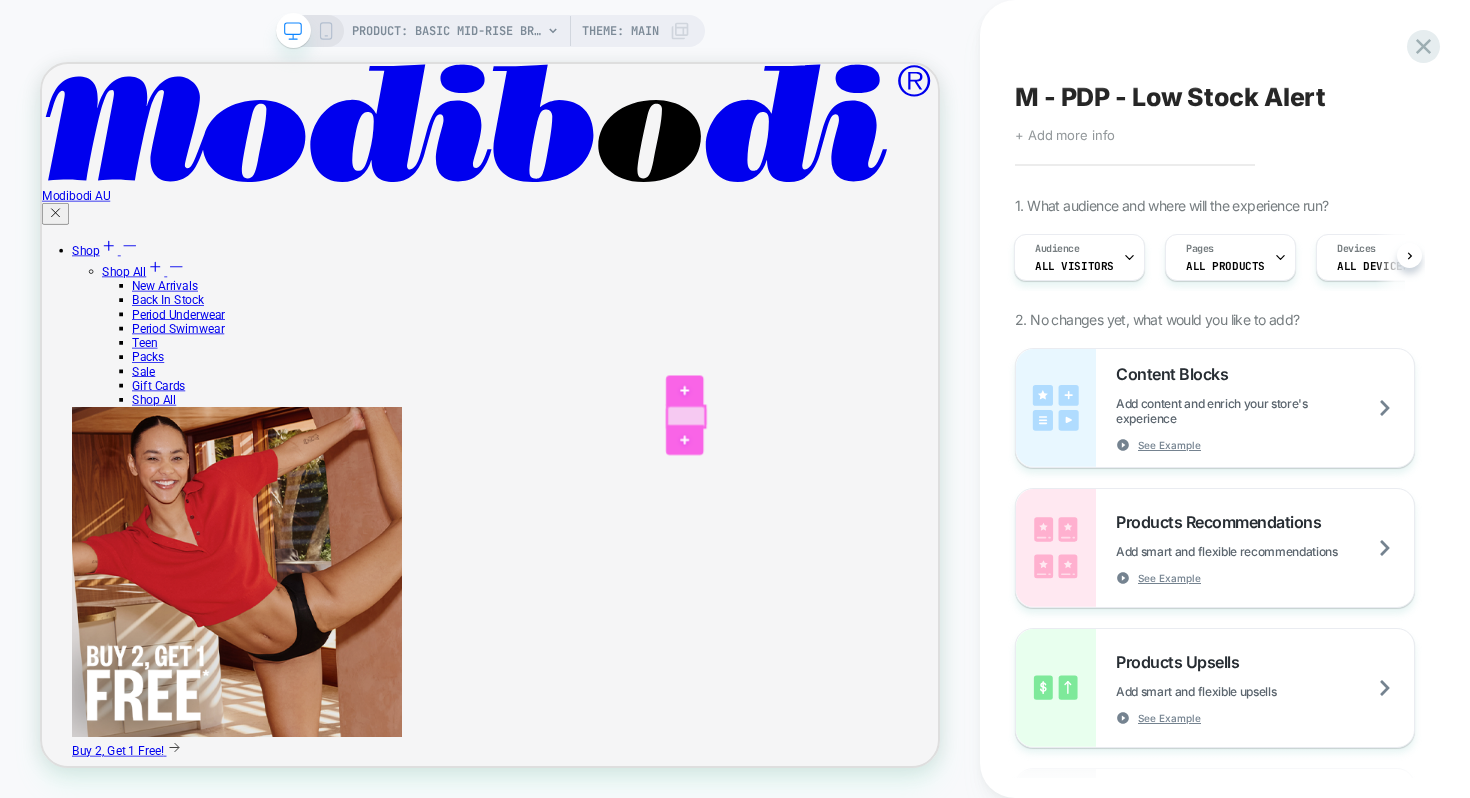 click at bounding box center [901, 534] 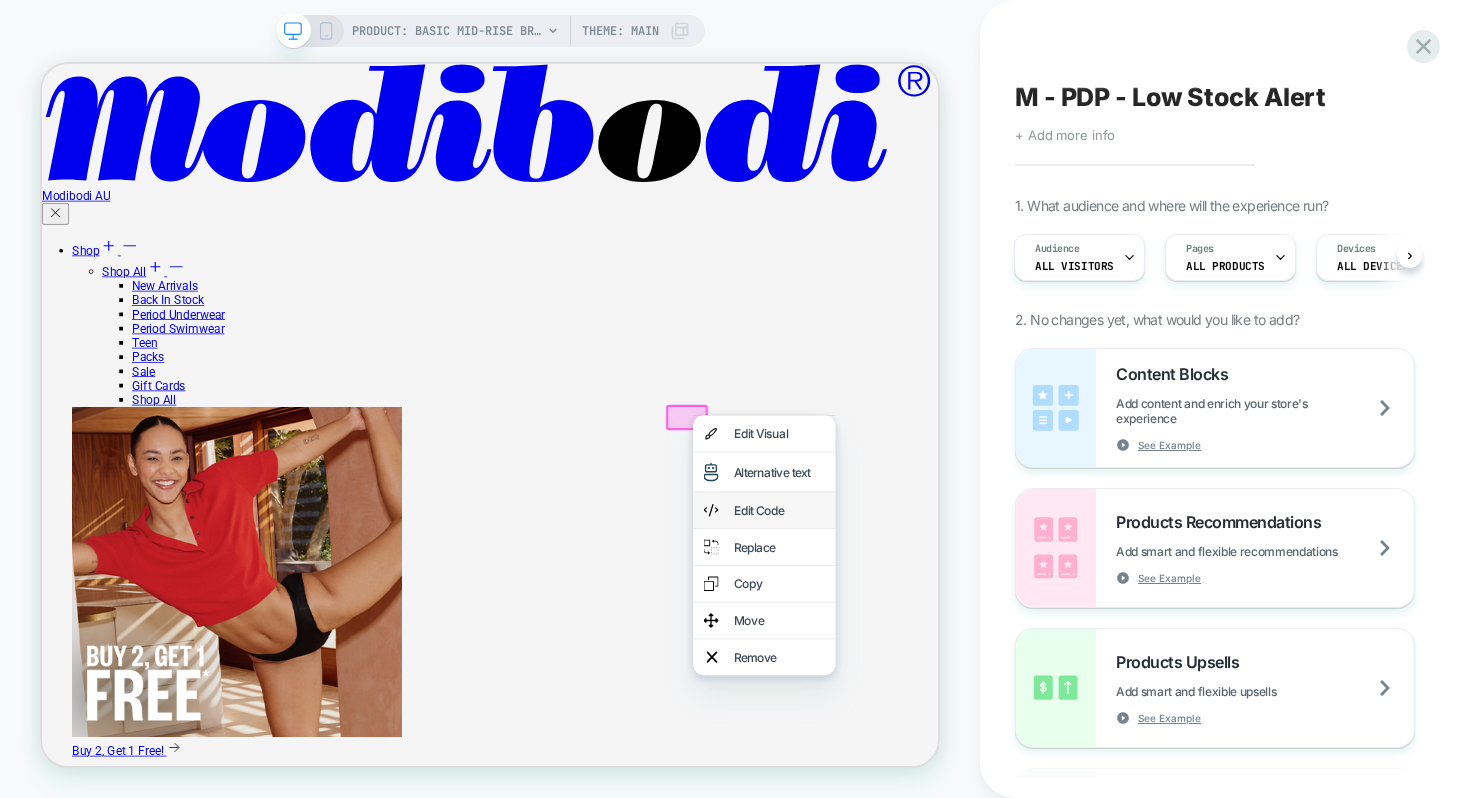 click on "Edit Code" at bounding box center [1025, 659] 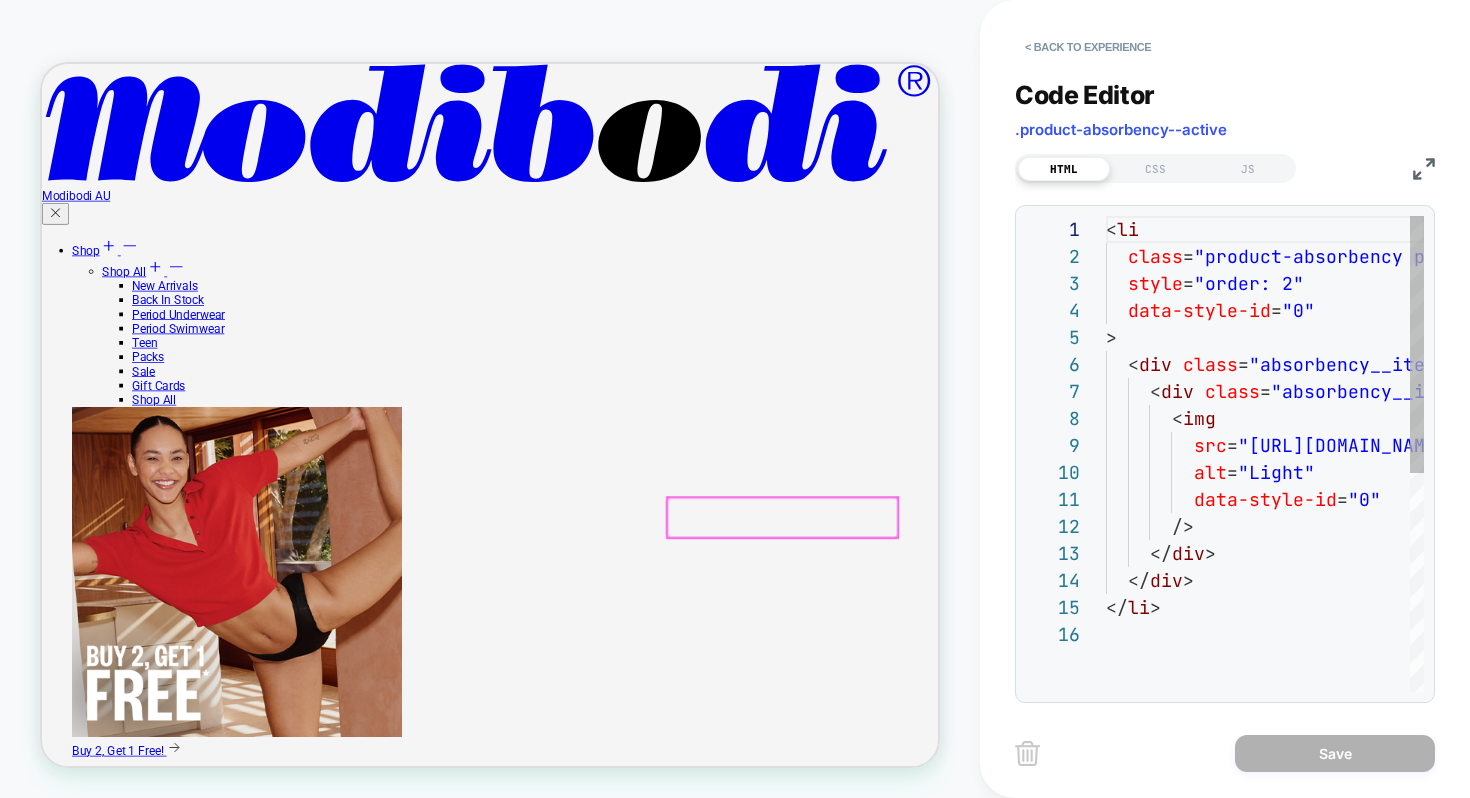 scroll, scrollTop: 270, scrollLeft: 0, axis: vertical 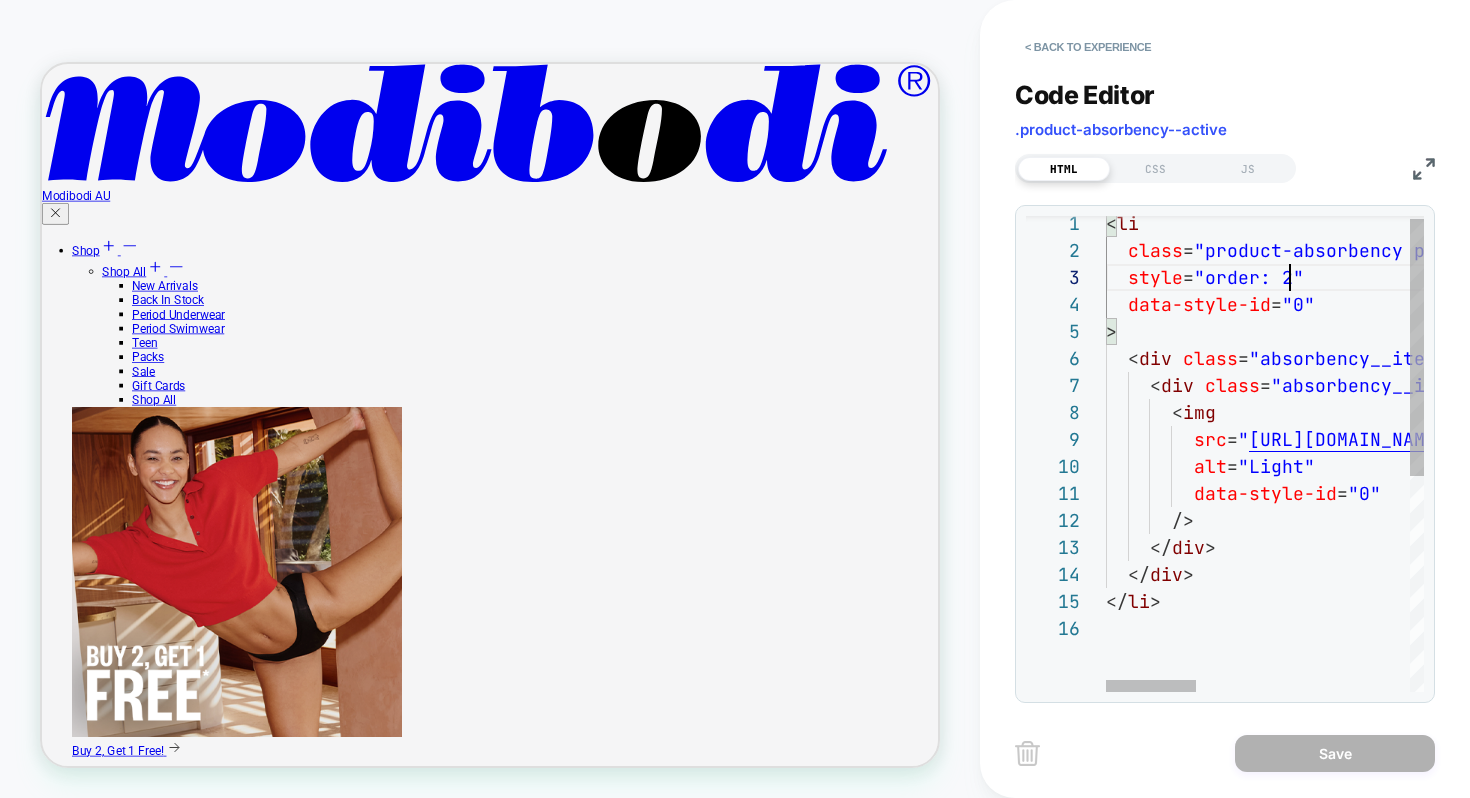click on "< li    class = "product-absorbency product-absorbency--active"    style = "order: 2"    data-style-id = "0" >    < div   class = "absorbency__item"   data-style-id = "0" >      < div   class = "absorbency__item-content"   data-style-id = "0" >        < img          src = " https://cdn.shopify.com/s/files/1/0109/4385/6740/f iles/DROP-001.svg?v=1743463387 "          alt = "Light"          data-style-id = "0"        />      </ div >    </ div > </ li >" at bounding box center (1642, 650) 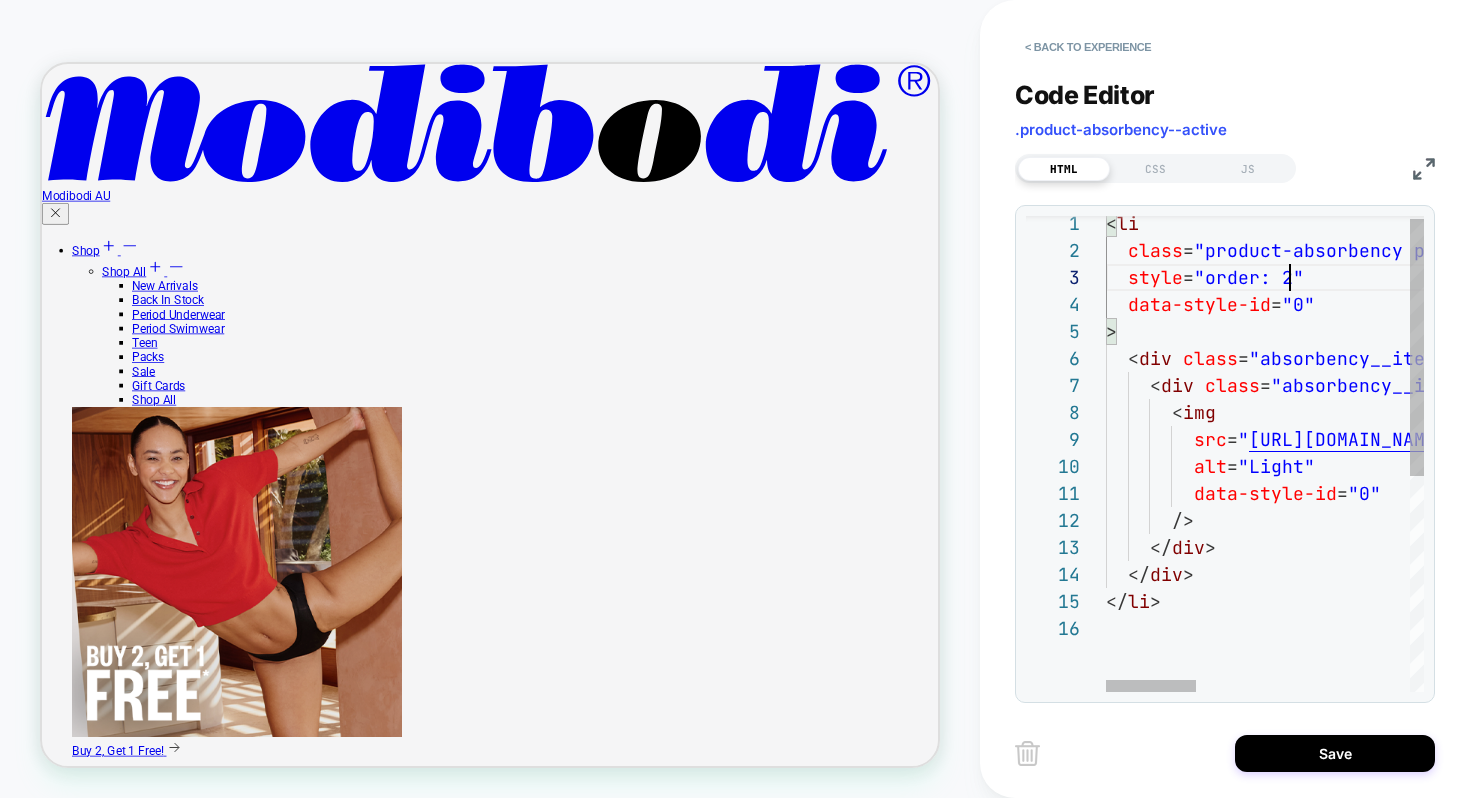 scroll, scrollTop: 54, scrollLeft: 184, axis: both 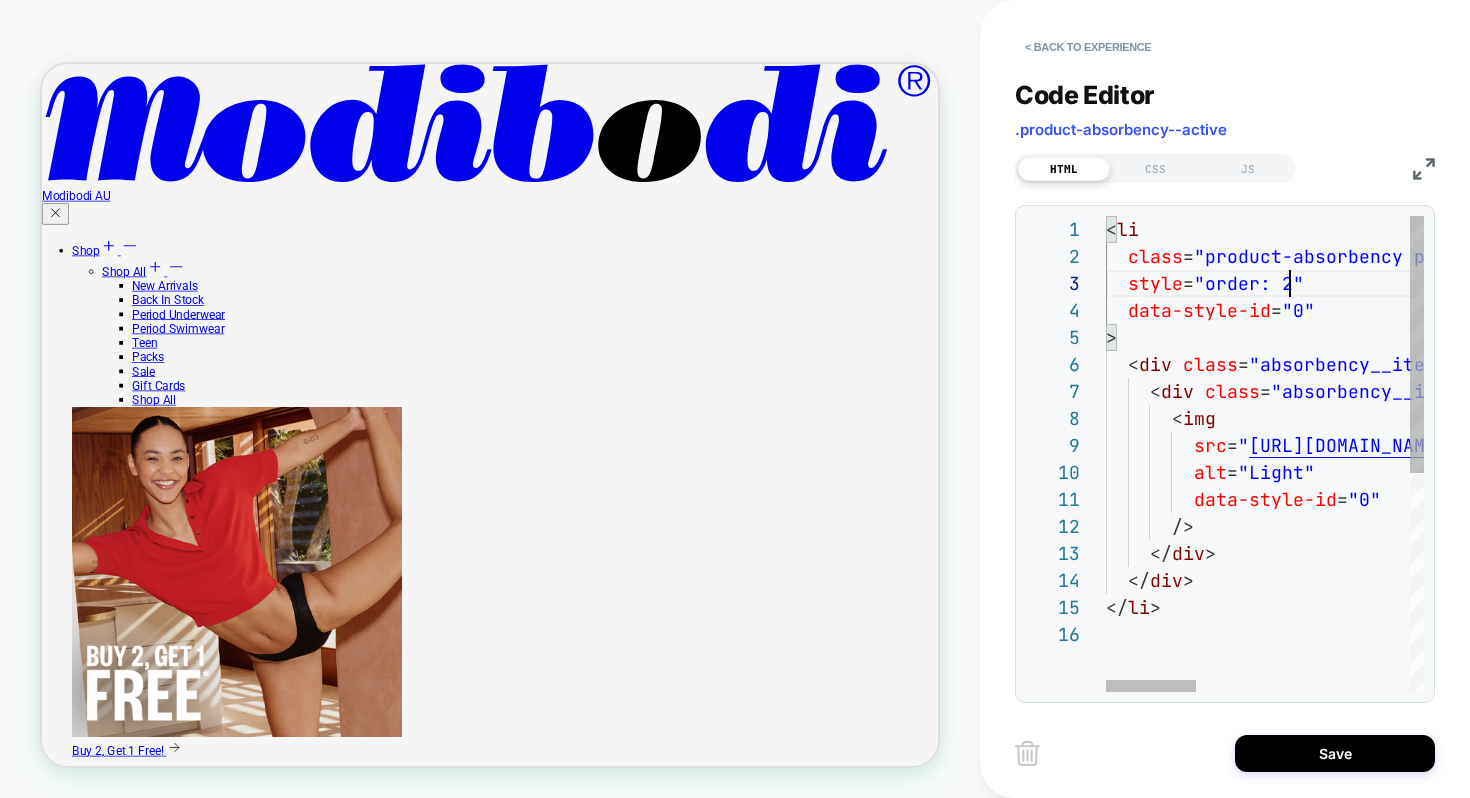 click on "< li    class = "product-absorbency product-absorbency--active"    style = "order: 2"    data-style-id = "0" >    < div   class = "absorbency__item"   data-style-id = "0" >      < div   class = "absorbency__item-content"   data-style-id = "0" >        < img          src = " https://cdn.shopify.com/s/files/1/0109/4385/6740/f iles/DROP-001.svg?v=1743463387 "          alt = "Light"          data-style-id = "0"        />      </ div >    </ div > </ li >" at bounding box center [1642, 656] 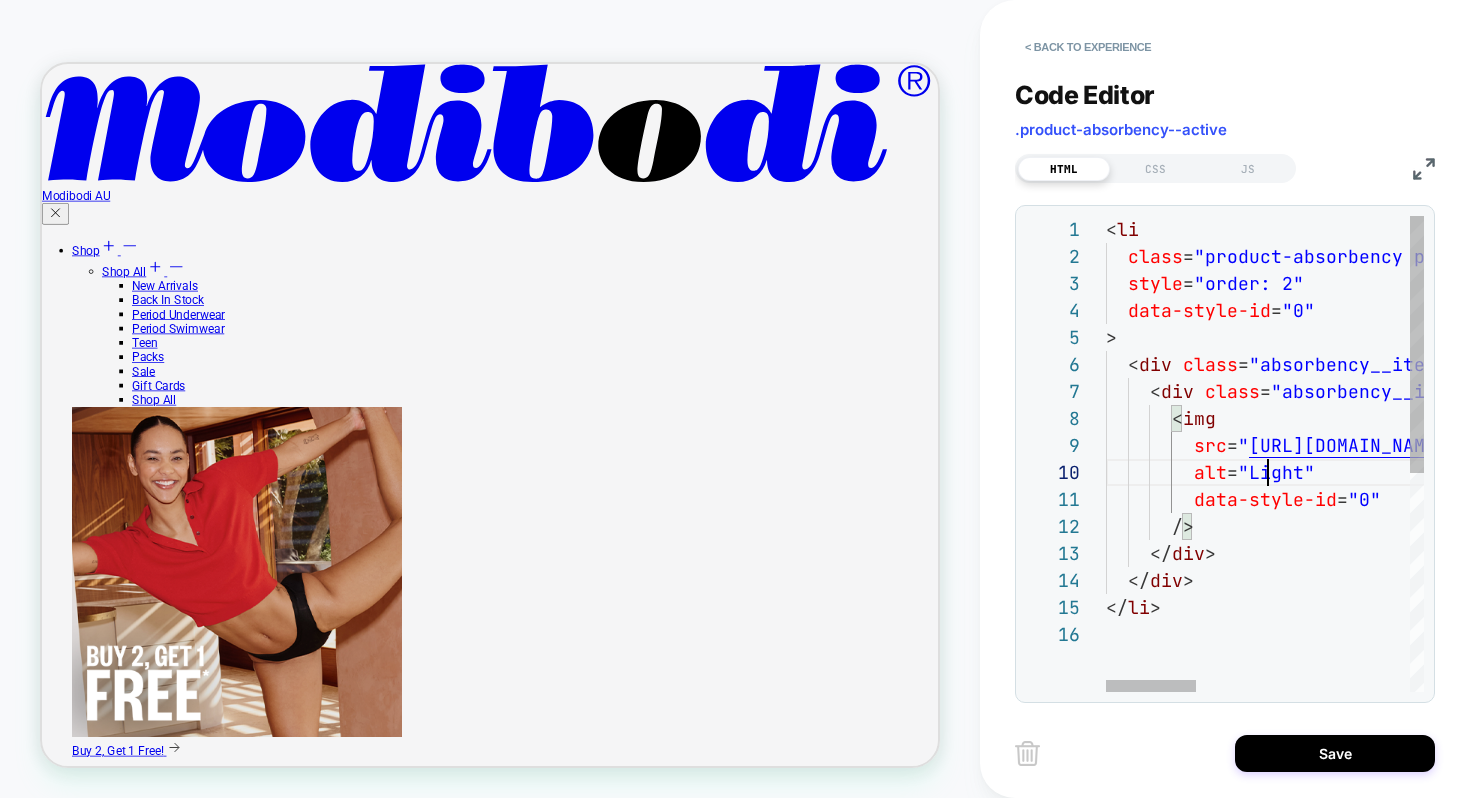 click on "< li    class = "product-absorbency product-absorbency--active"    style = "order: 2"    data-style-id = "0" >    < div   class = "absorbency__item"   data-style-id = "0" >      < div   class = "absorbency__item-content"   data-style-id = "0" >        < img          src = " https://cdn.shopify.com/s/files/1/0109/4385/6740/f iles/DROP-001.svg?v=1743463387 "          alt = "Light"          data-style-id = "0"        />      </ div >    </ div > </ li >" at bounding box center (1642, 656) 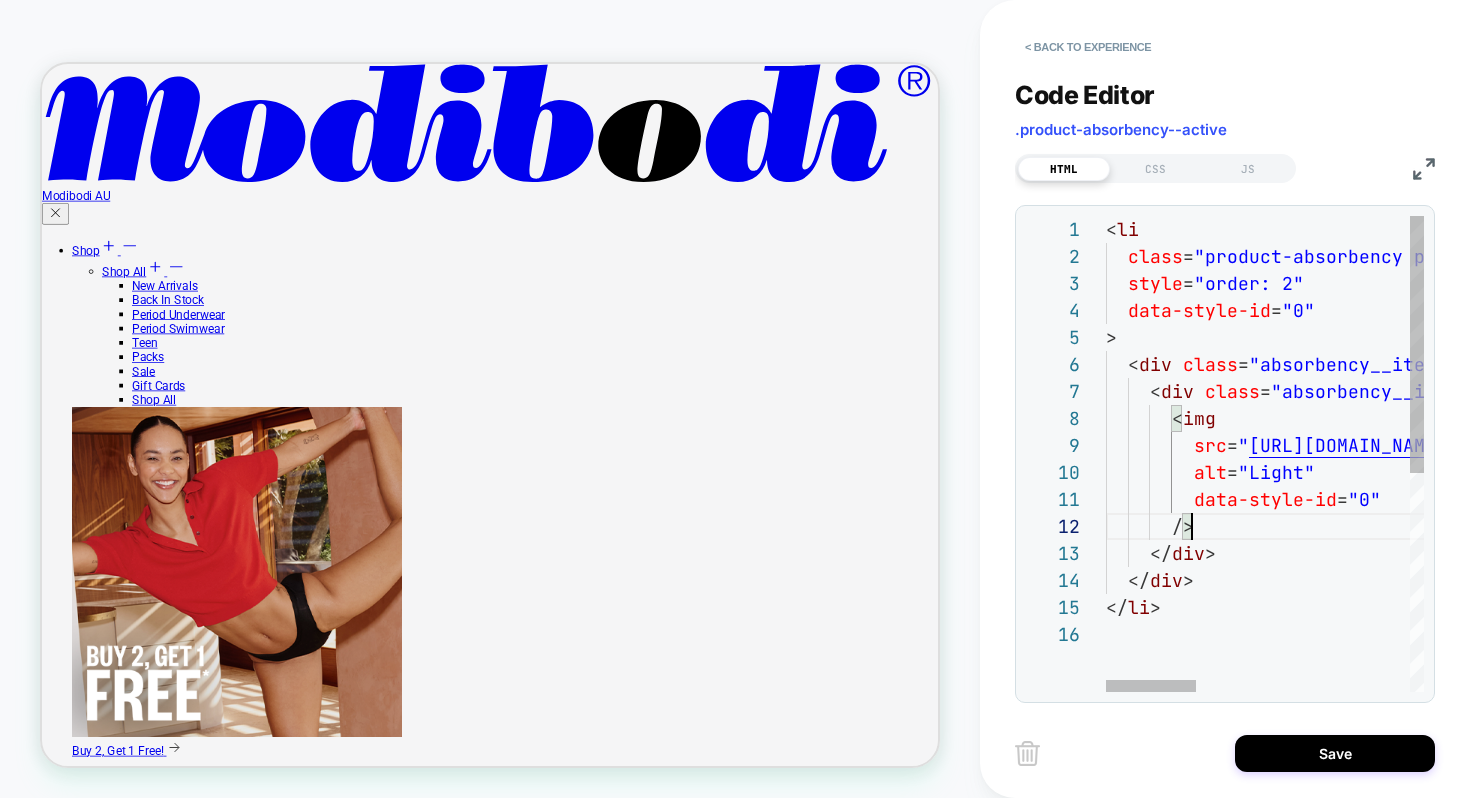 click on "< li    class = "product-absorbency product-absorbency--active"    style = "order: 2"    data-style-id = "0" >    < div   class = "absorbency__item"   data-style-id = "0" >      < div   class = "absorbency__item-content"   data-style-id = "0" >        < img          src = " https://cdn.shopify.com/s/files/1/0109/4385/6740/f iles/DROP-001.svg?v=1743463387 "          alt = "Light"          data-style-id = "0"        />      </ div >    </ div > </ li >" at bounding box center [1642, 656] 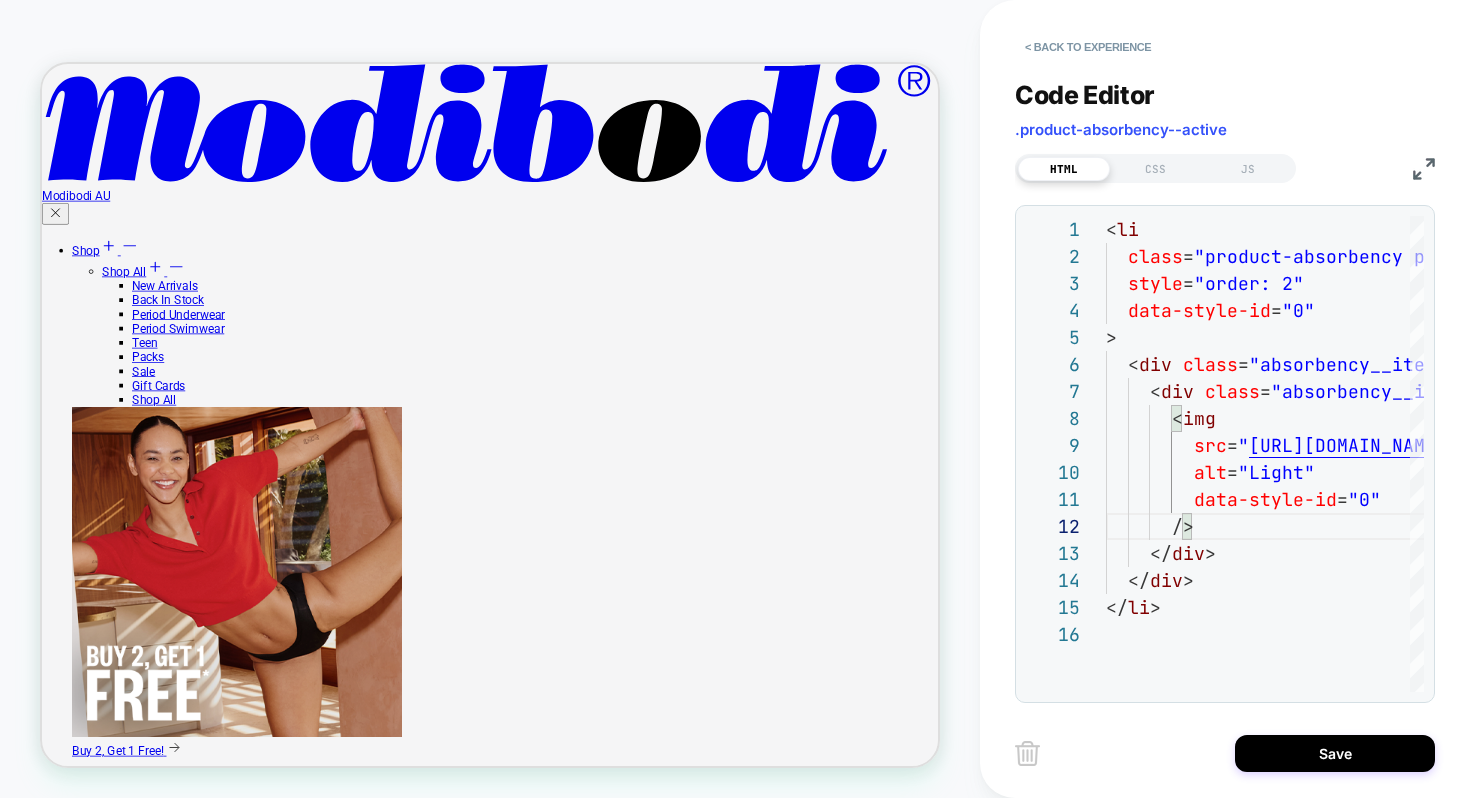 type on "**********" 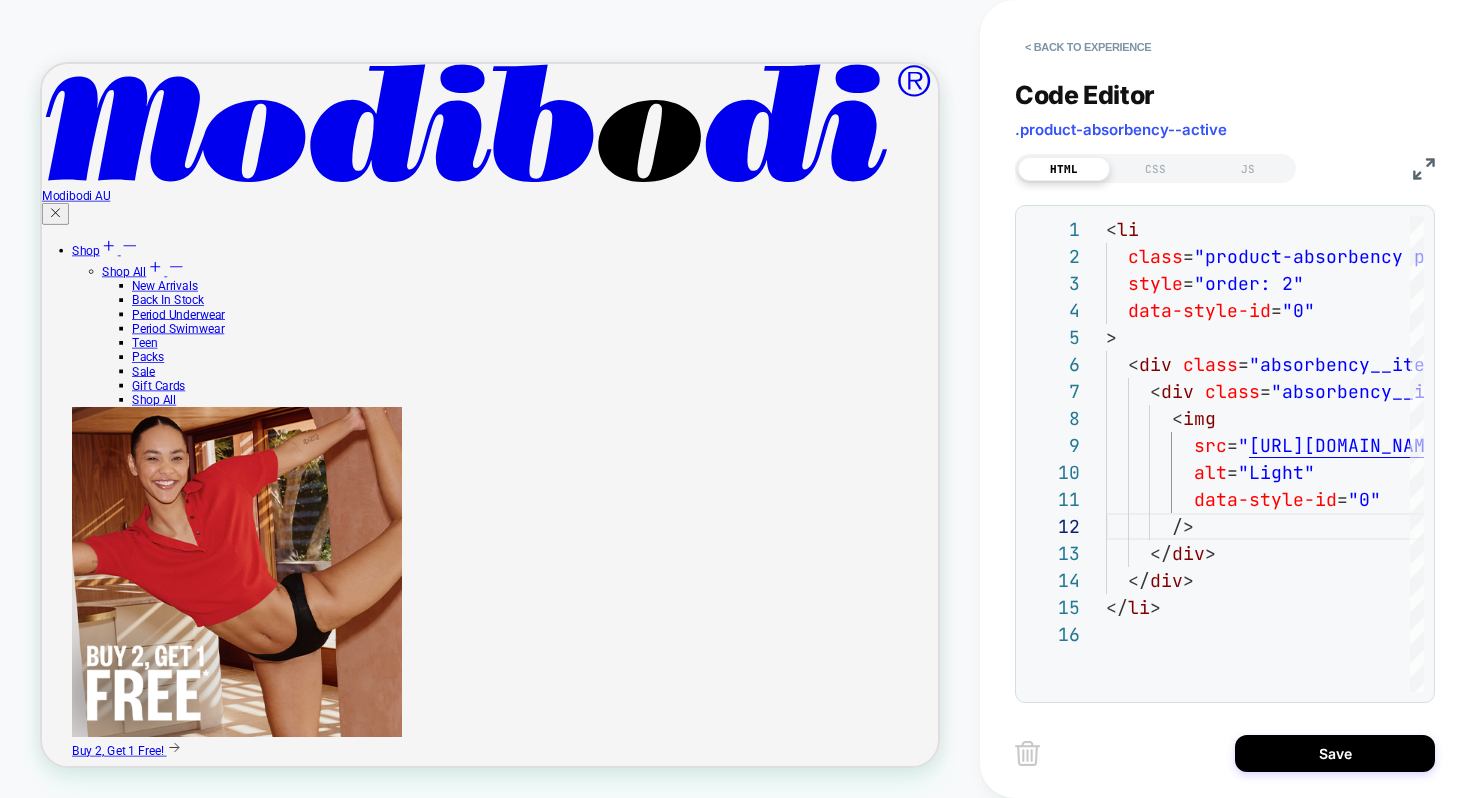click on "HTML CSS JS" at bounding box center (1225, 166) 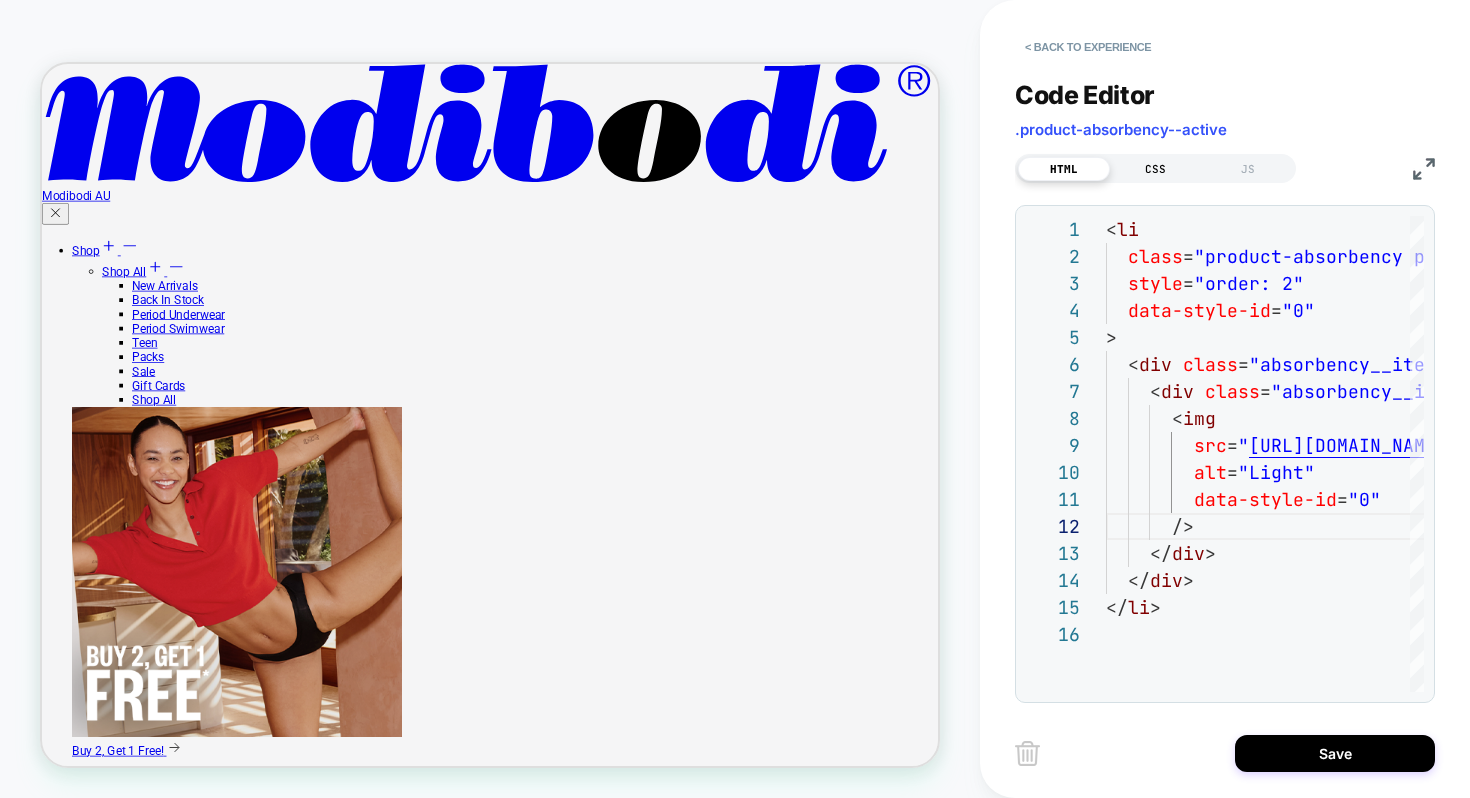 click on "CSS" at bounding box center [1156, 169] 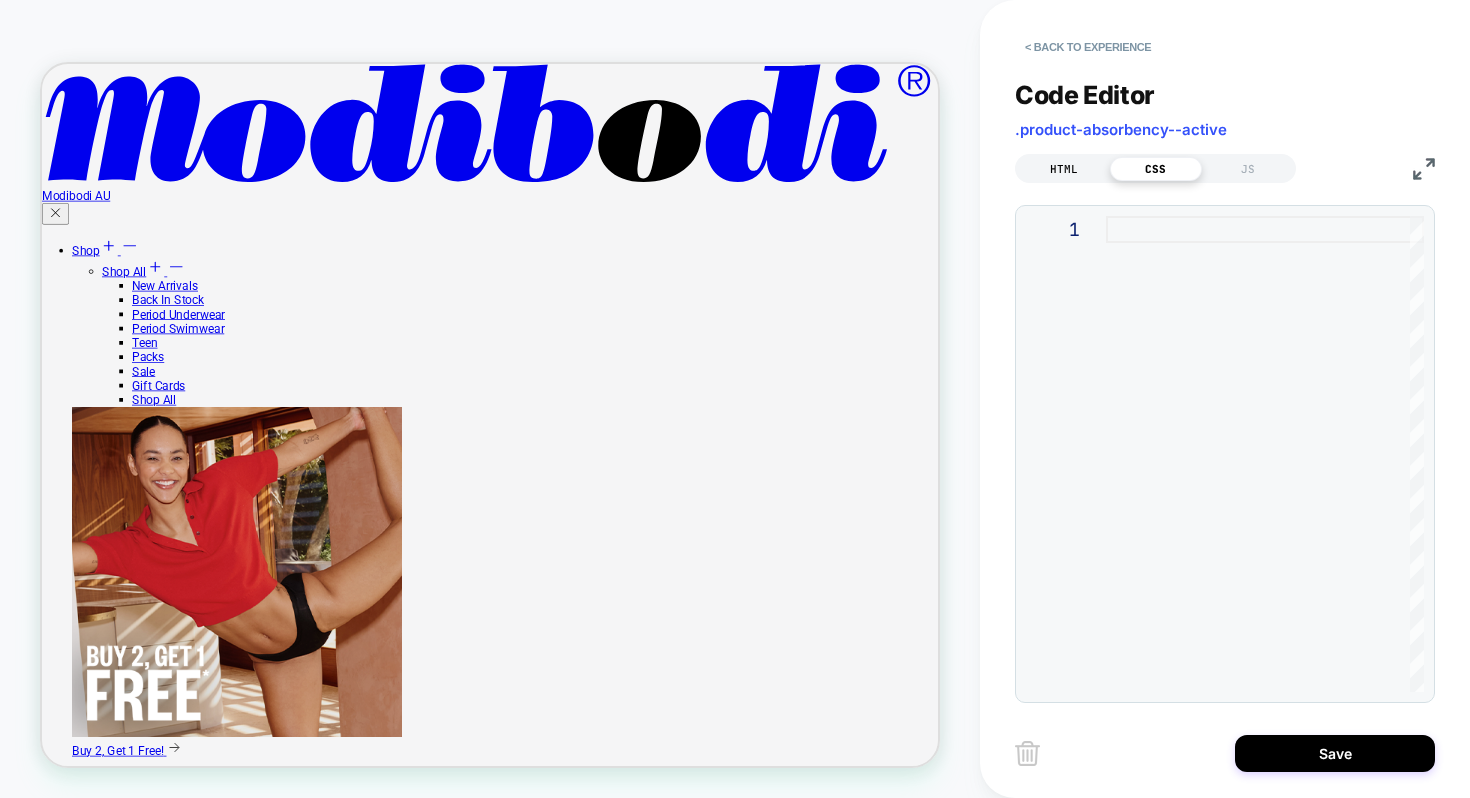 click on "HTML" at bounding box center [1064, 169] 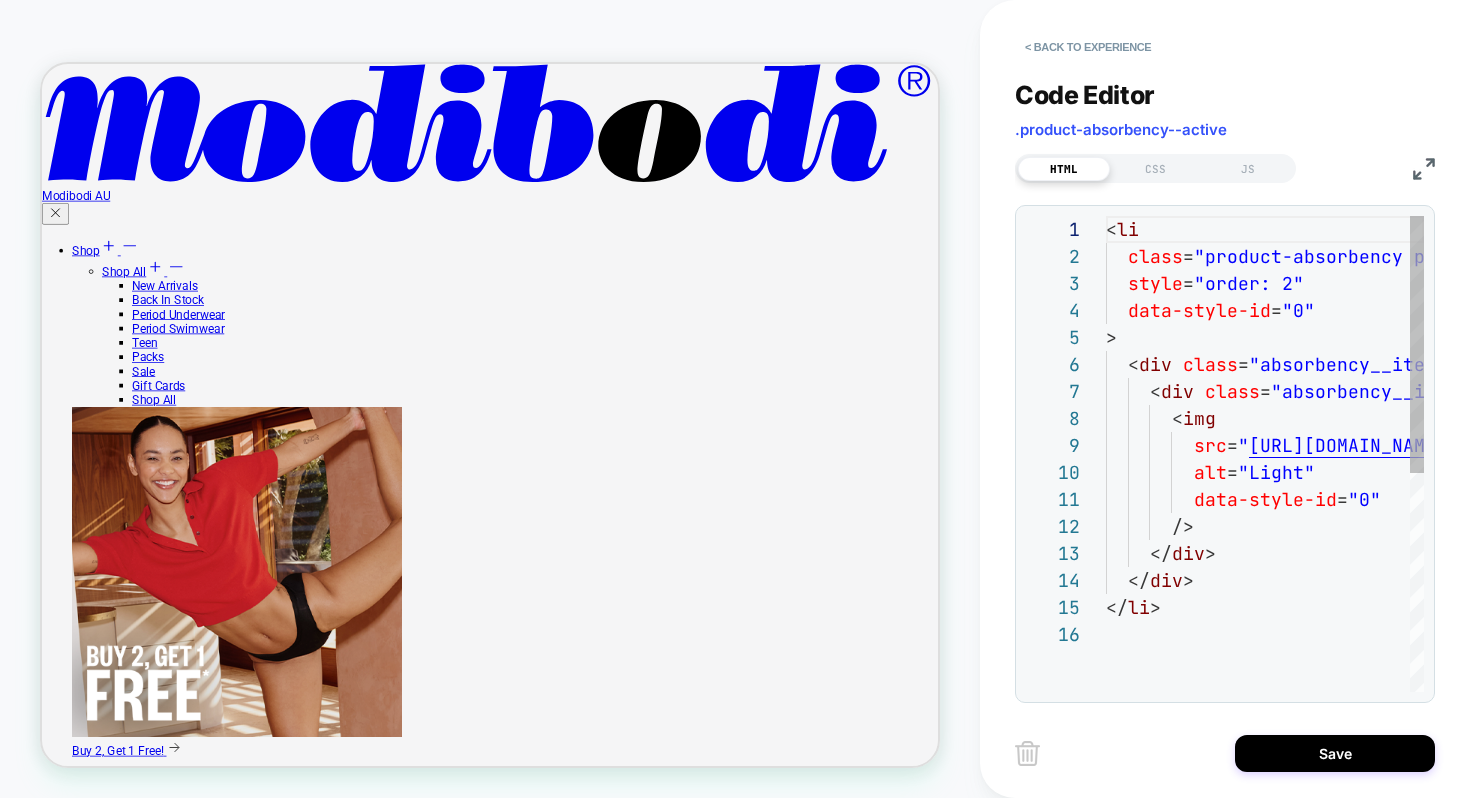 scroll, scrollTop: 270, scrollLeft: 0, axis: vertical 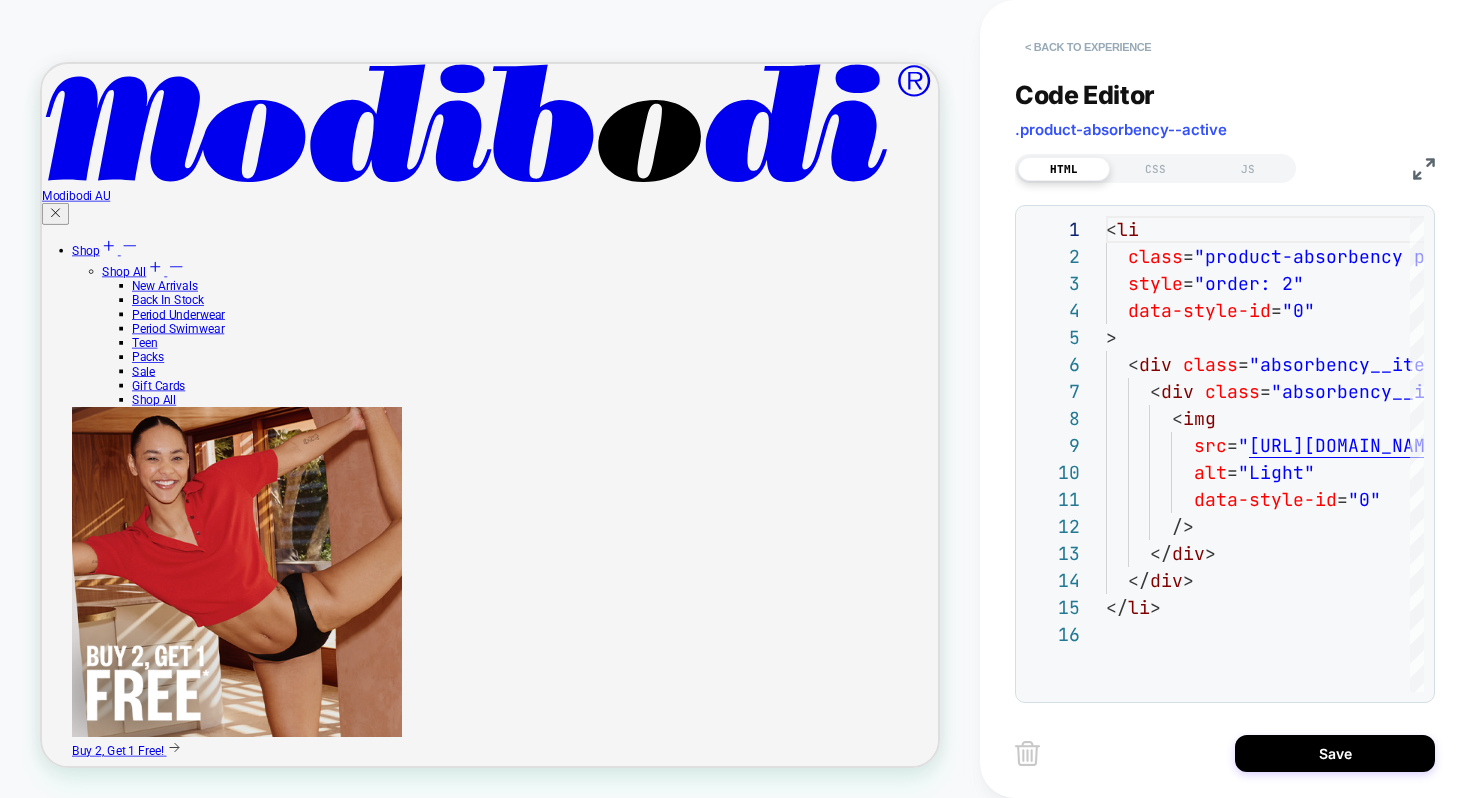 click on "< Back to experience" at bounding box center (1088, 47) 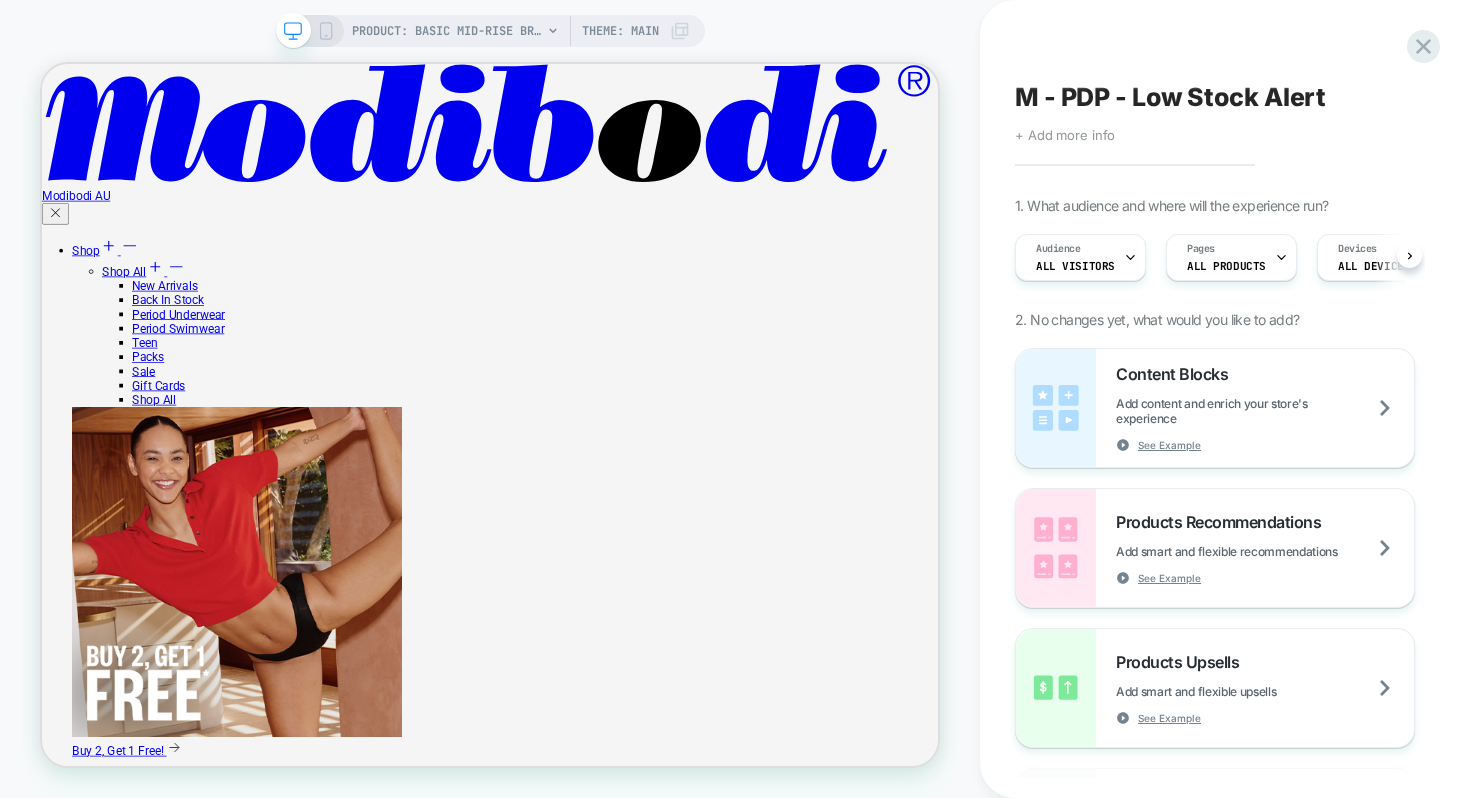 scroll, scrollTop: 0, scrollLeft: 1, axis: horizontal 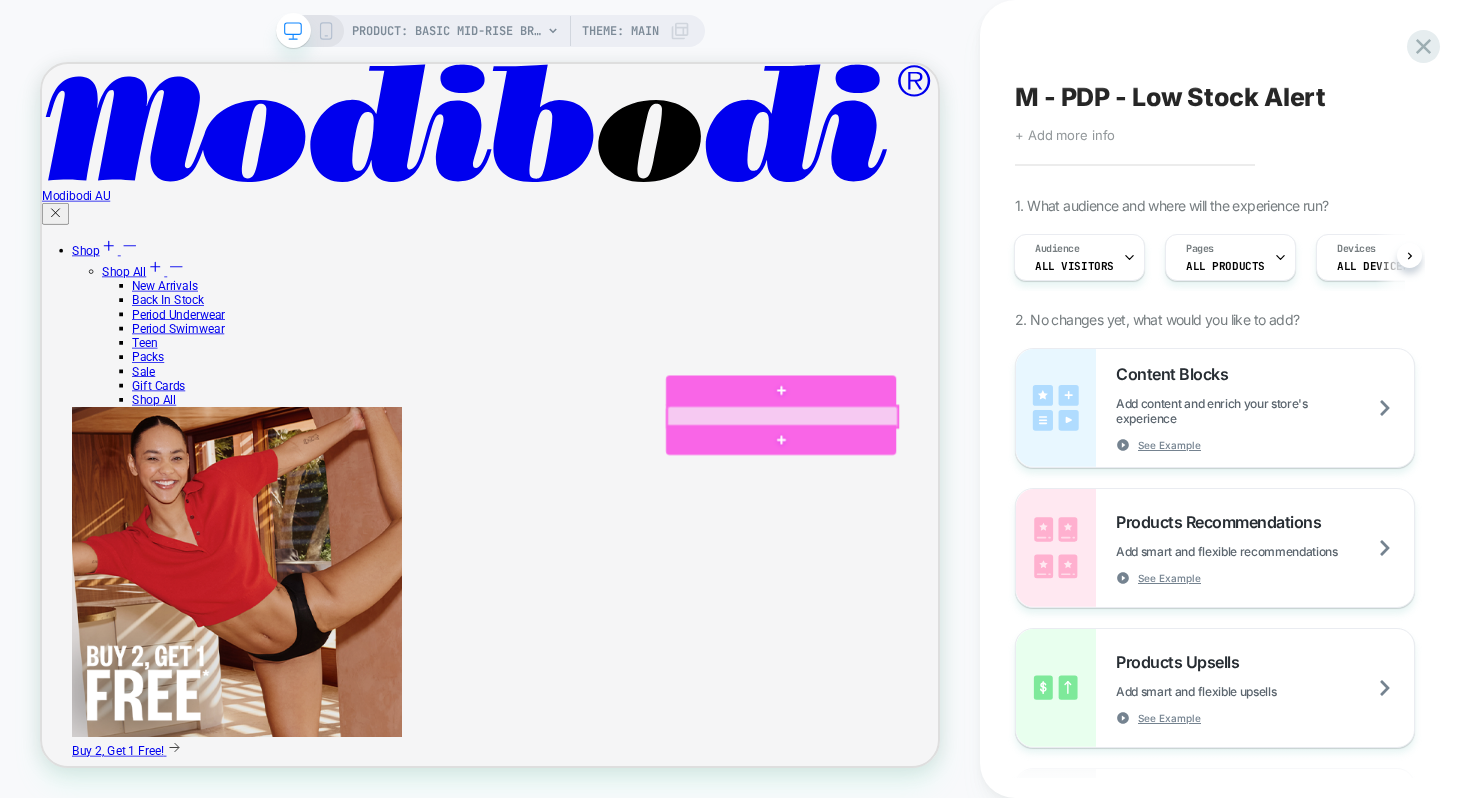 click at bounding box center (1030, 534) 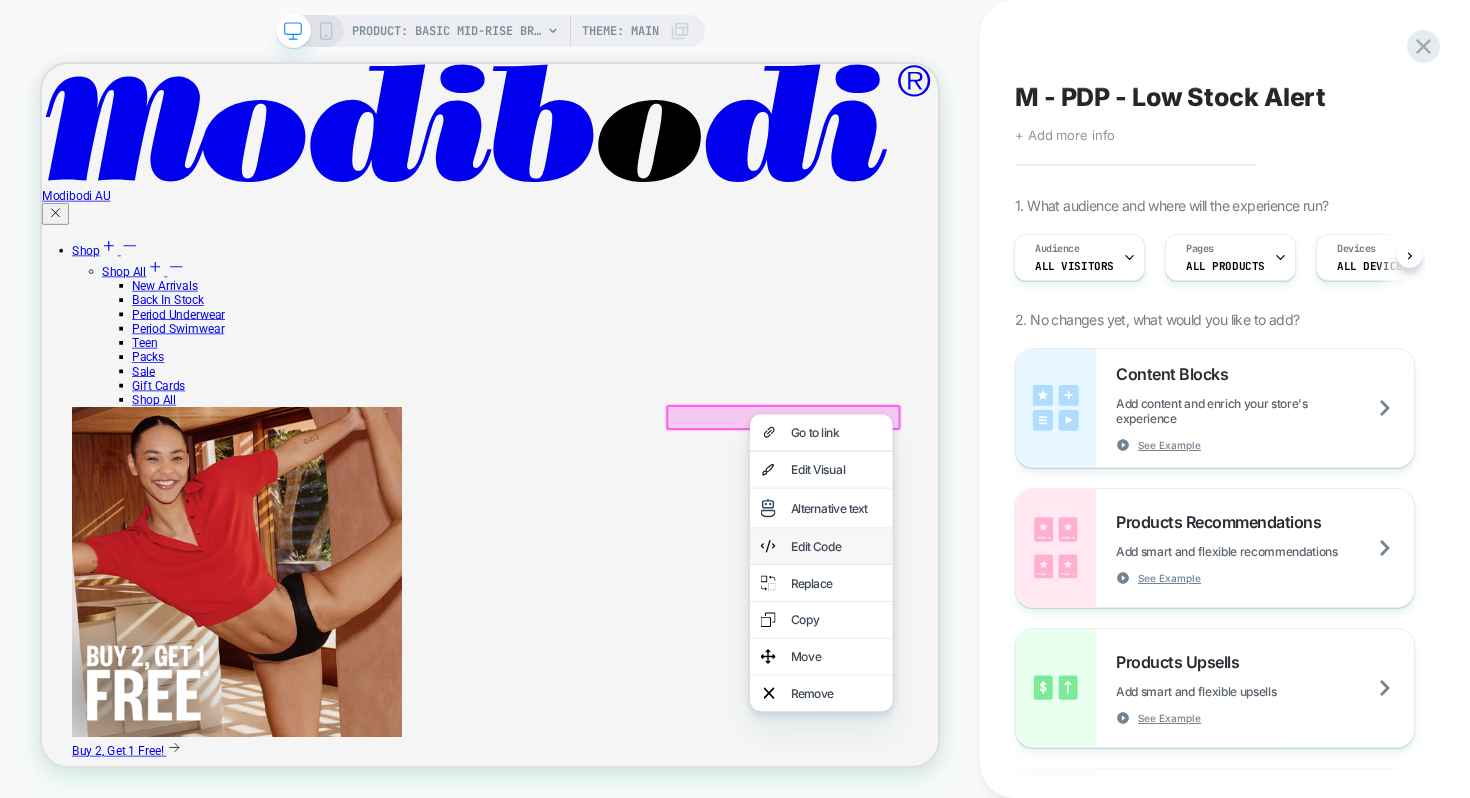 click on "Edit Code" at bounding box center (1101, 707) 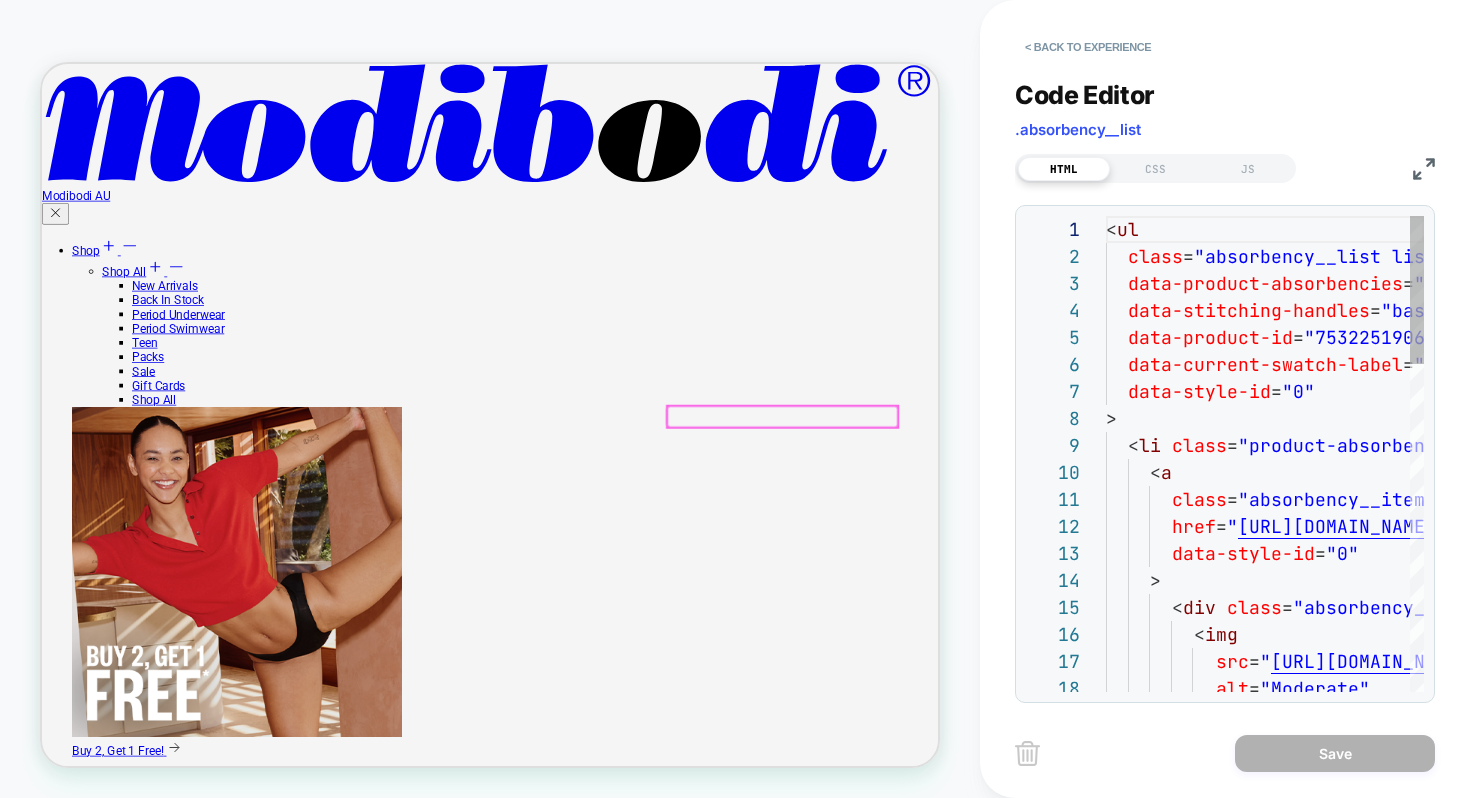 scroll, scrollTop: 81, scrollLeft: 0, axis: vertical 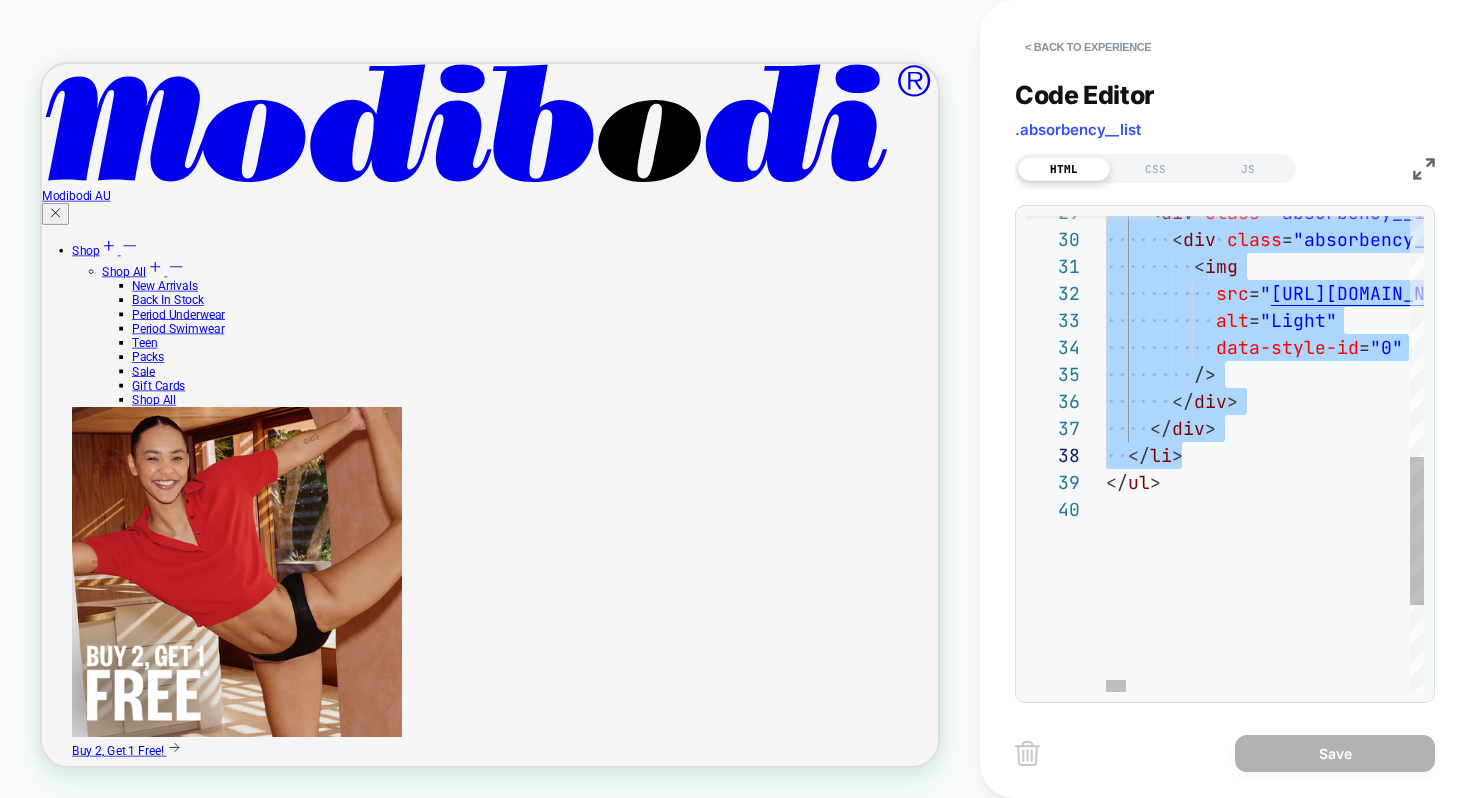 type on "**********" 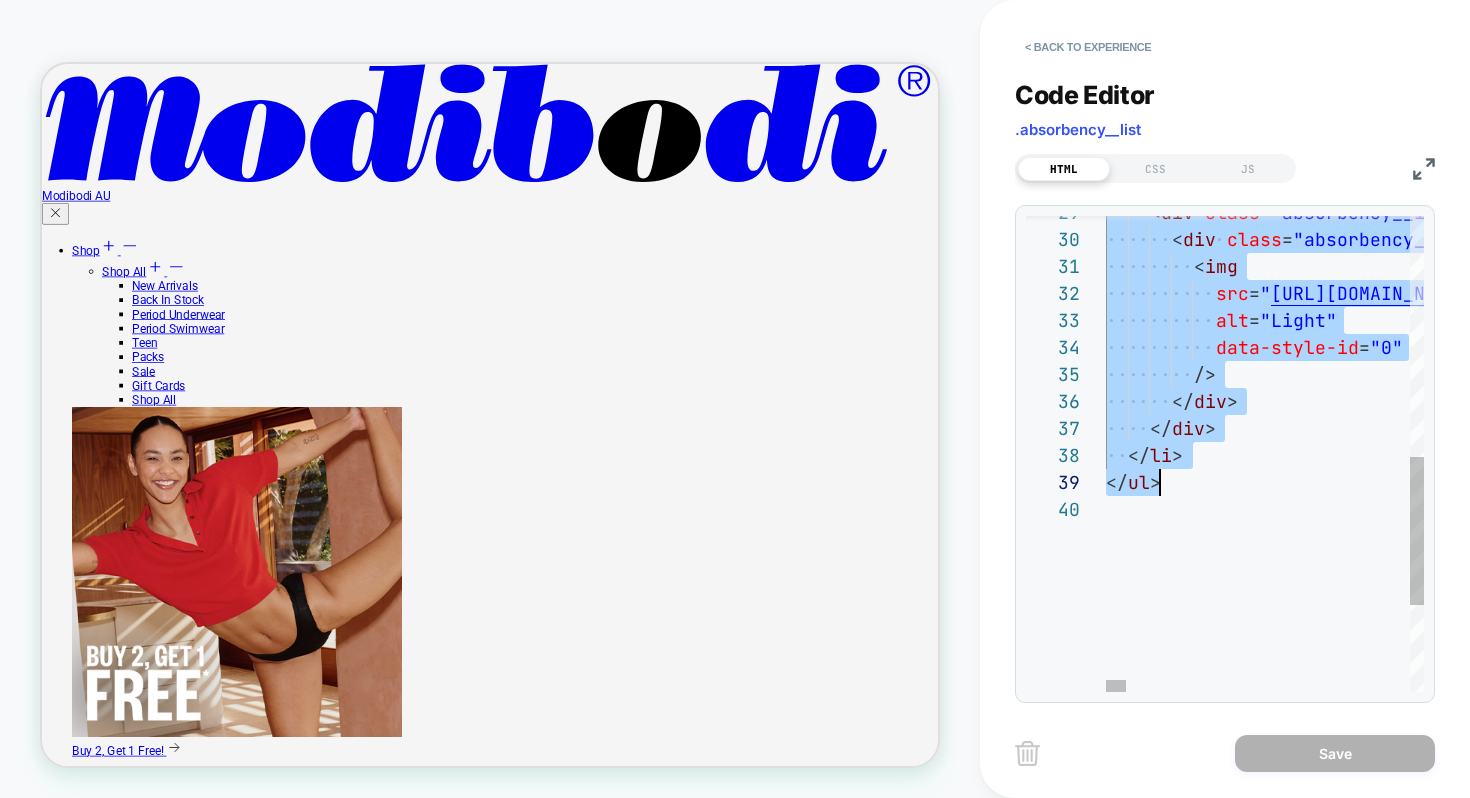 scroll, scrollTop: 0, scrollLeft: 54, axis: horizontal 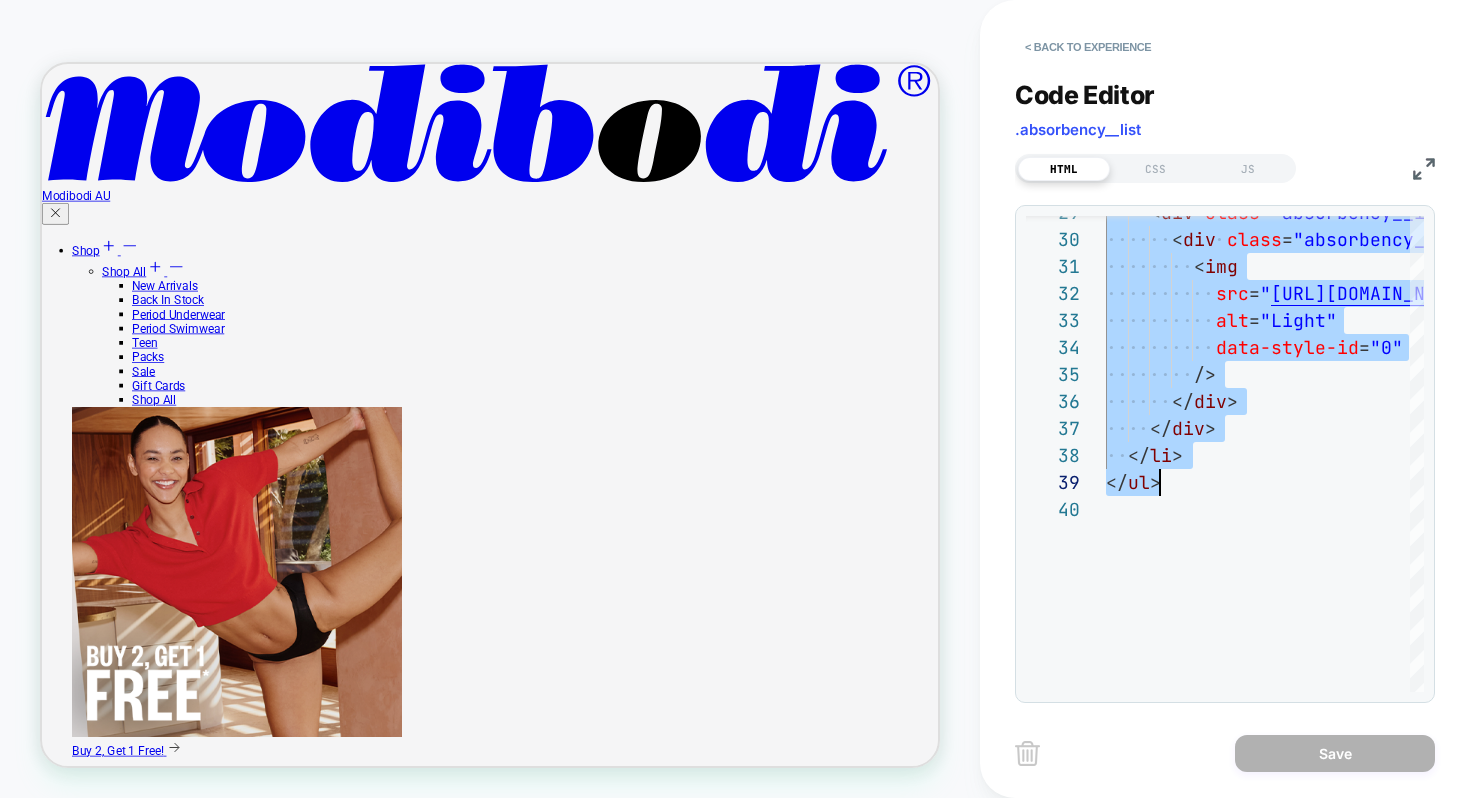 click on "Code Editor .absorbency__list HTML CSS JS 40 39 38 37 35 36 34 31 32 33 30 29 </ ul >    </ li >      </ div >          />        </ div >            data-style-id = "0"          < img            src = " https://cdn.shopify.com/s/files/1/0109/4385/6740/f iles/DROP-001.svg?v=1743463387 "            alt = "Light"        < div   class = "absorbency__item-content"   data-style-id = "0" >      < div   class = "absorbency__item"   data-style-id = "0" >" at bounding box center (1225, 379) 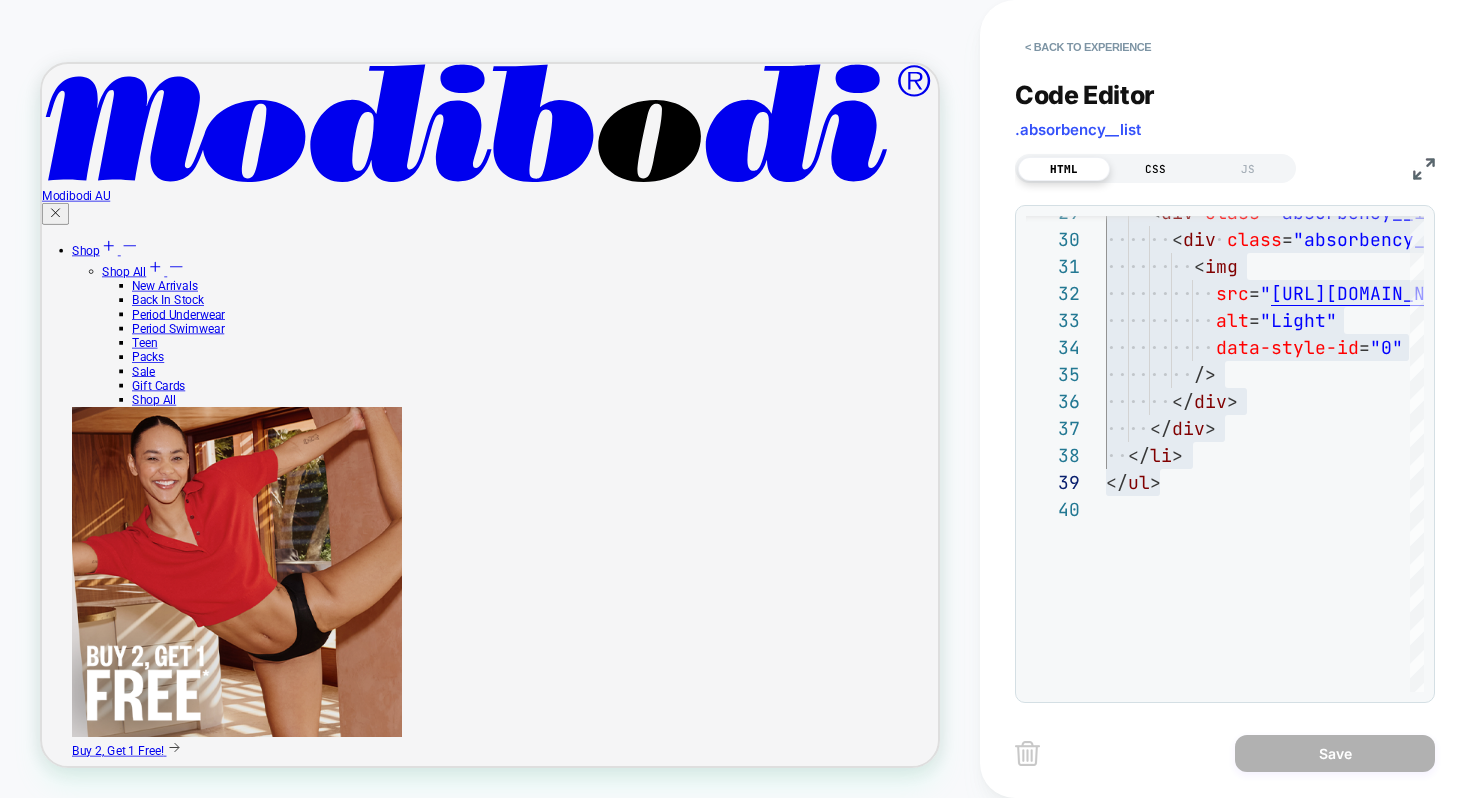 click on "CSS" at bounding box center [1156, 169] 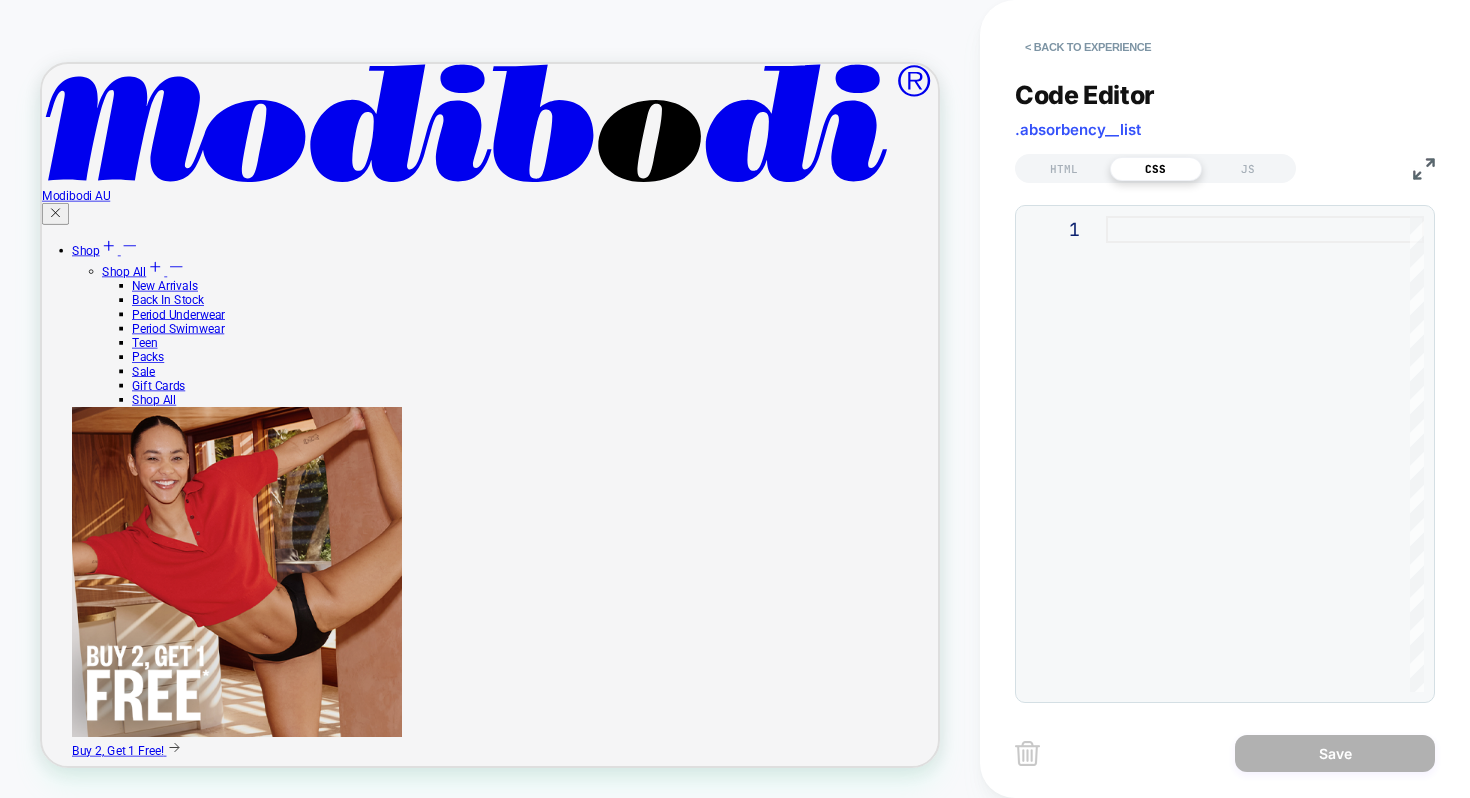 click at bounding box center [1265, 454] 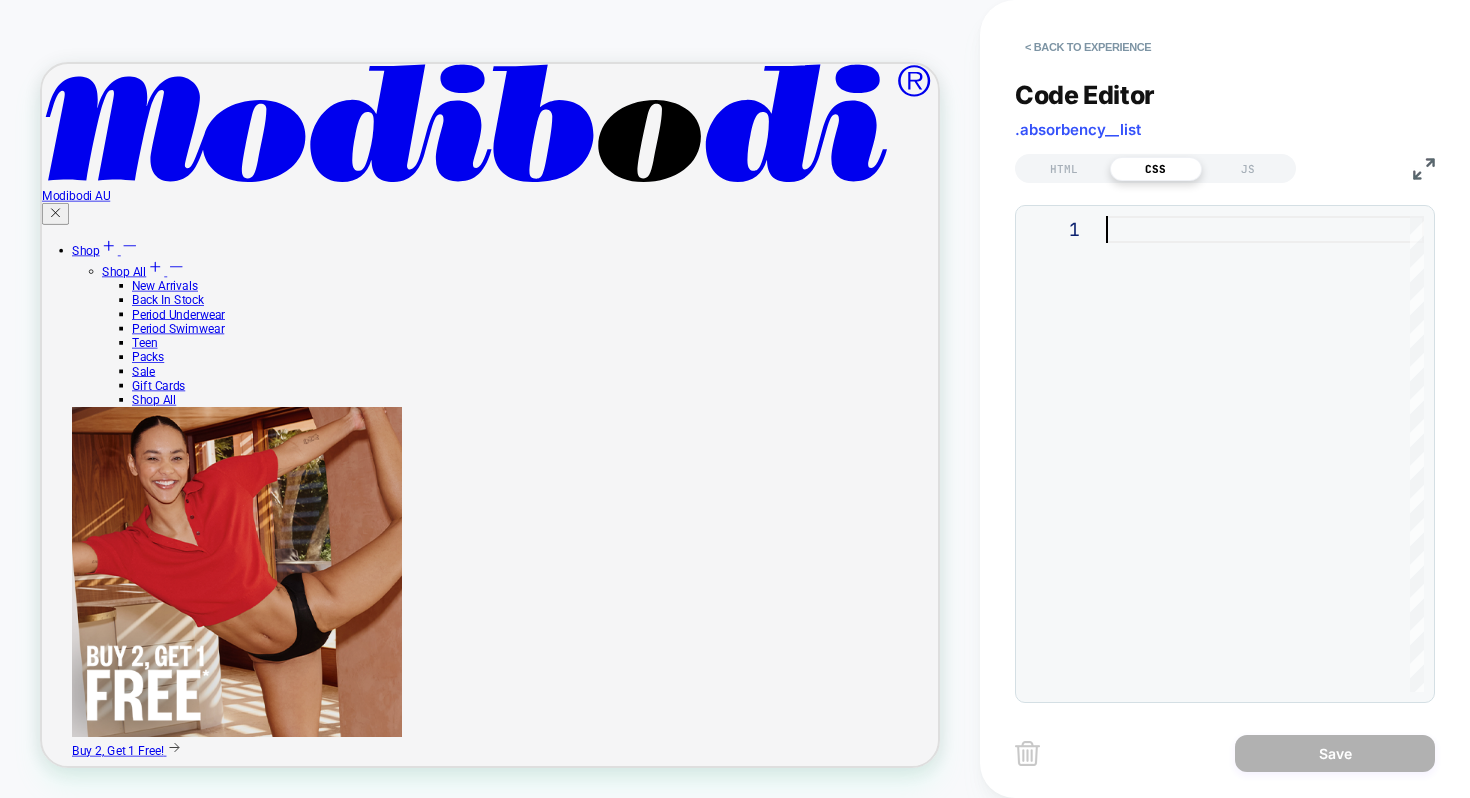 type on "**********" 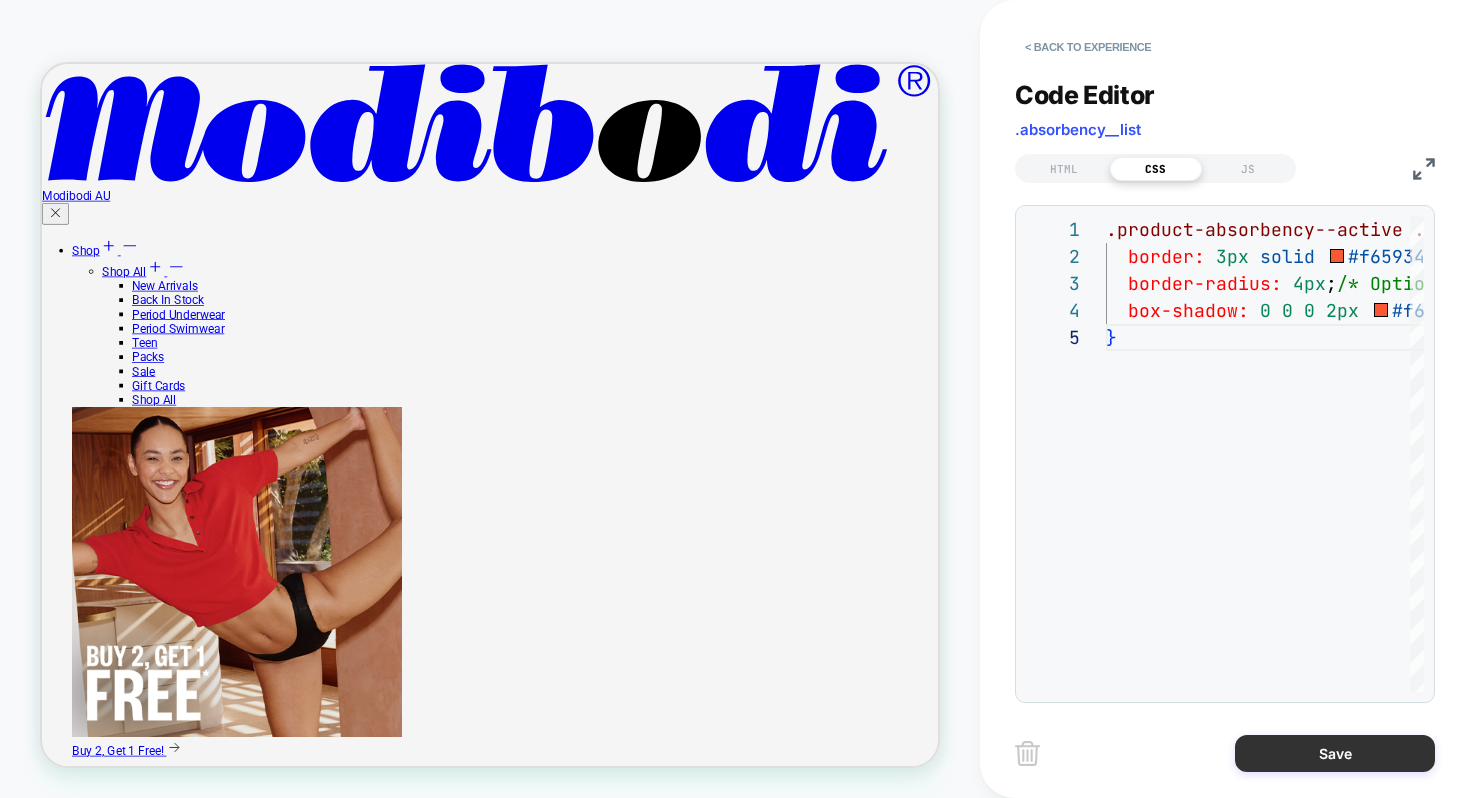 click on "Save" at bounding box center (1335, 753) 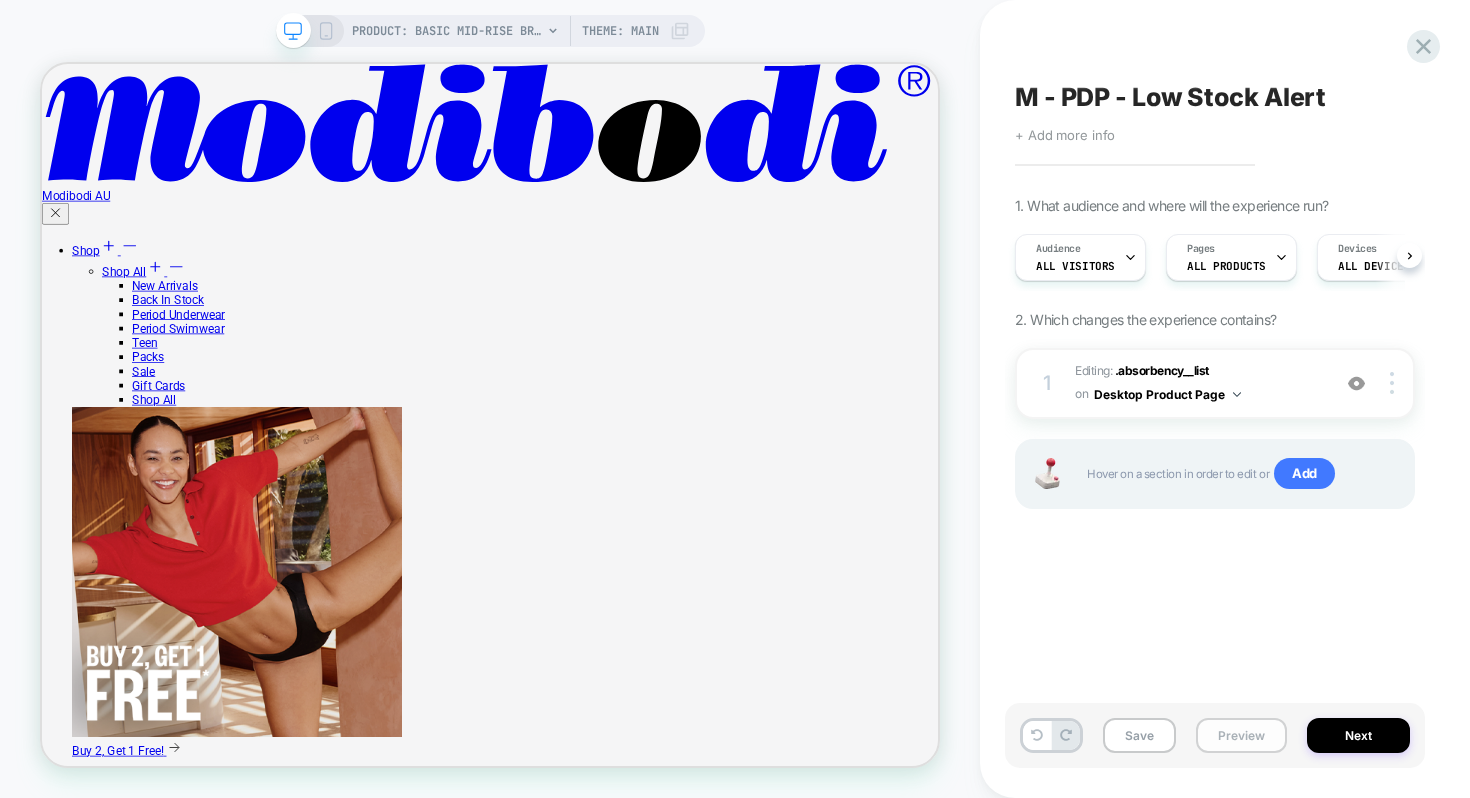 scroll, scrollTop: 0, scrollLeft: 1, axis: horizontal 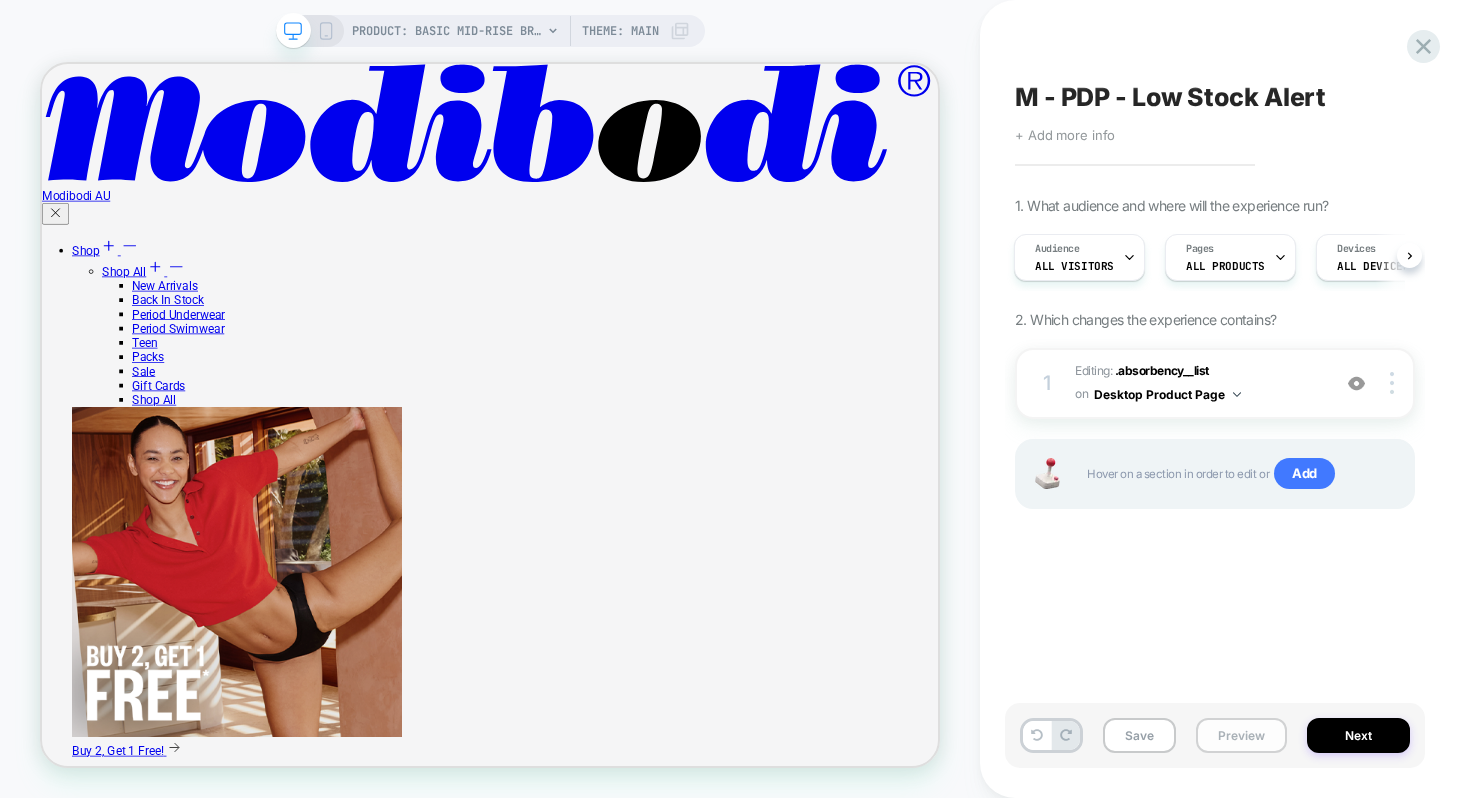 click on "Preview" at bounding box center [1241, 735] 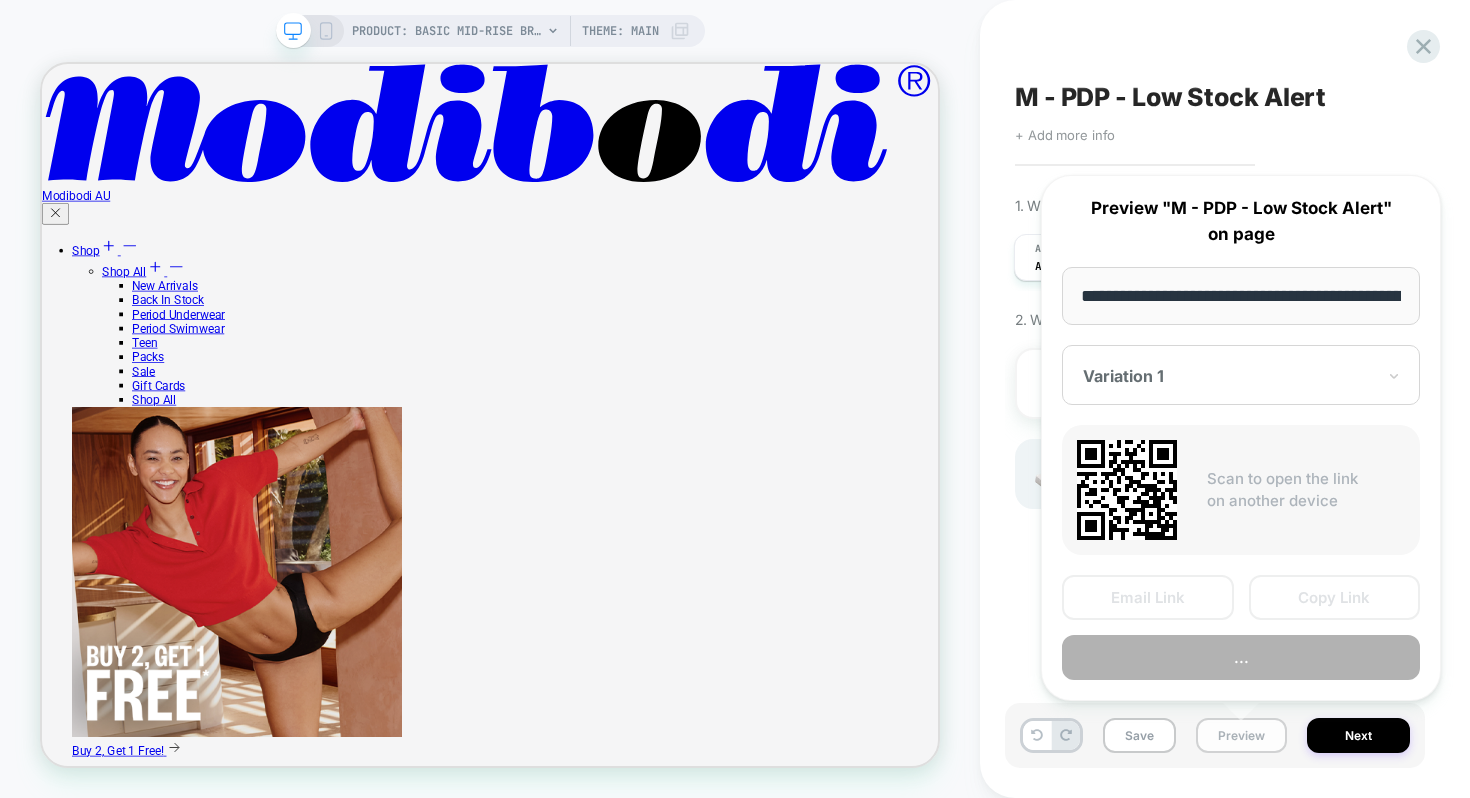 scroll, scrollTop: 0, scrollLeft: 374, axis: horizontal 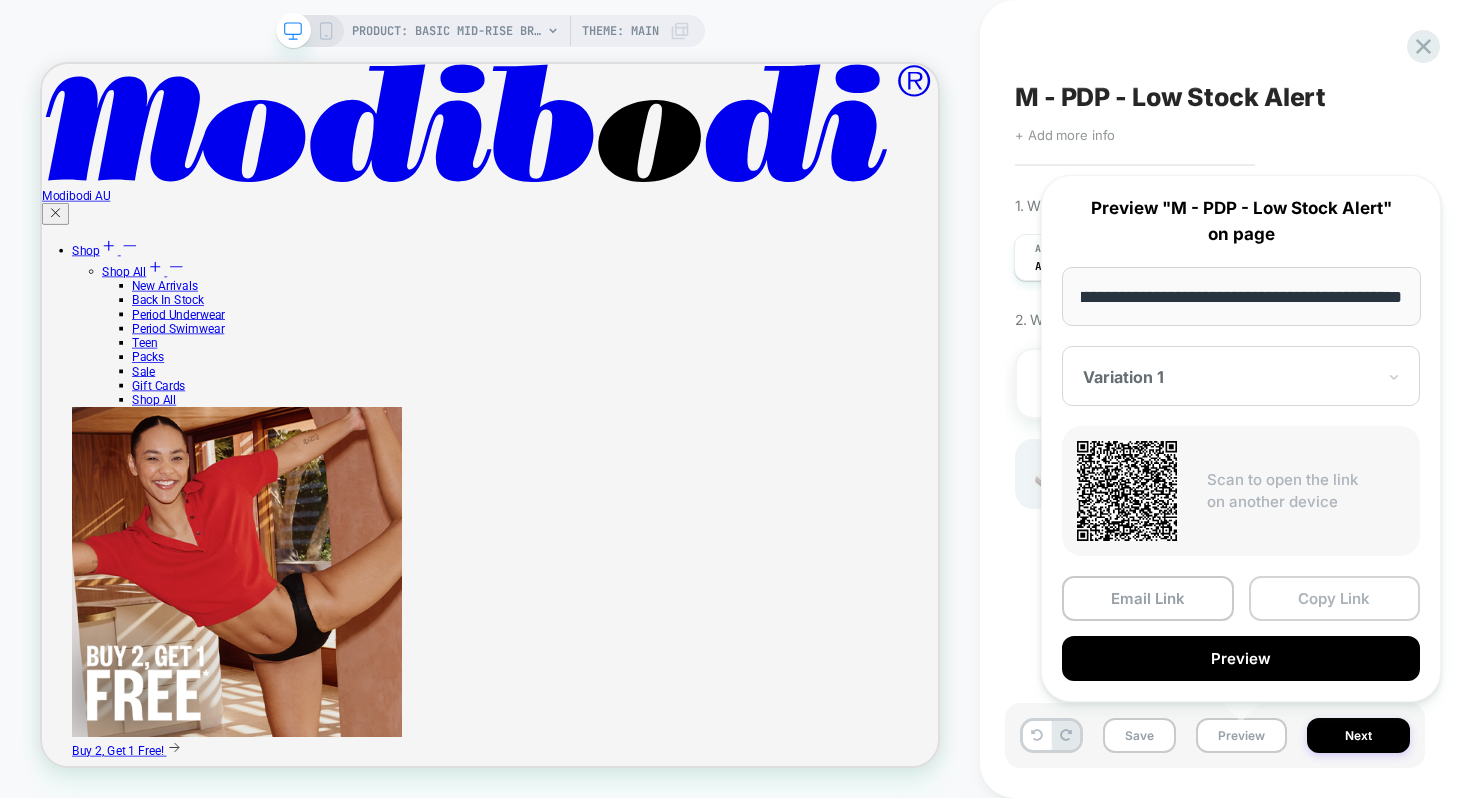 click on "Copy Link" at bounding box center (1335, 598) 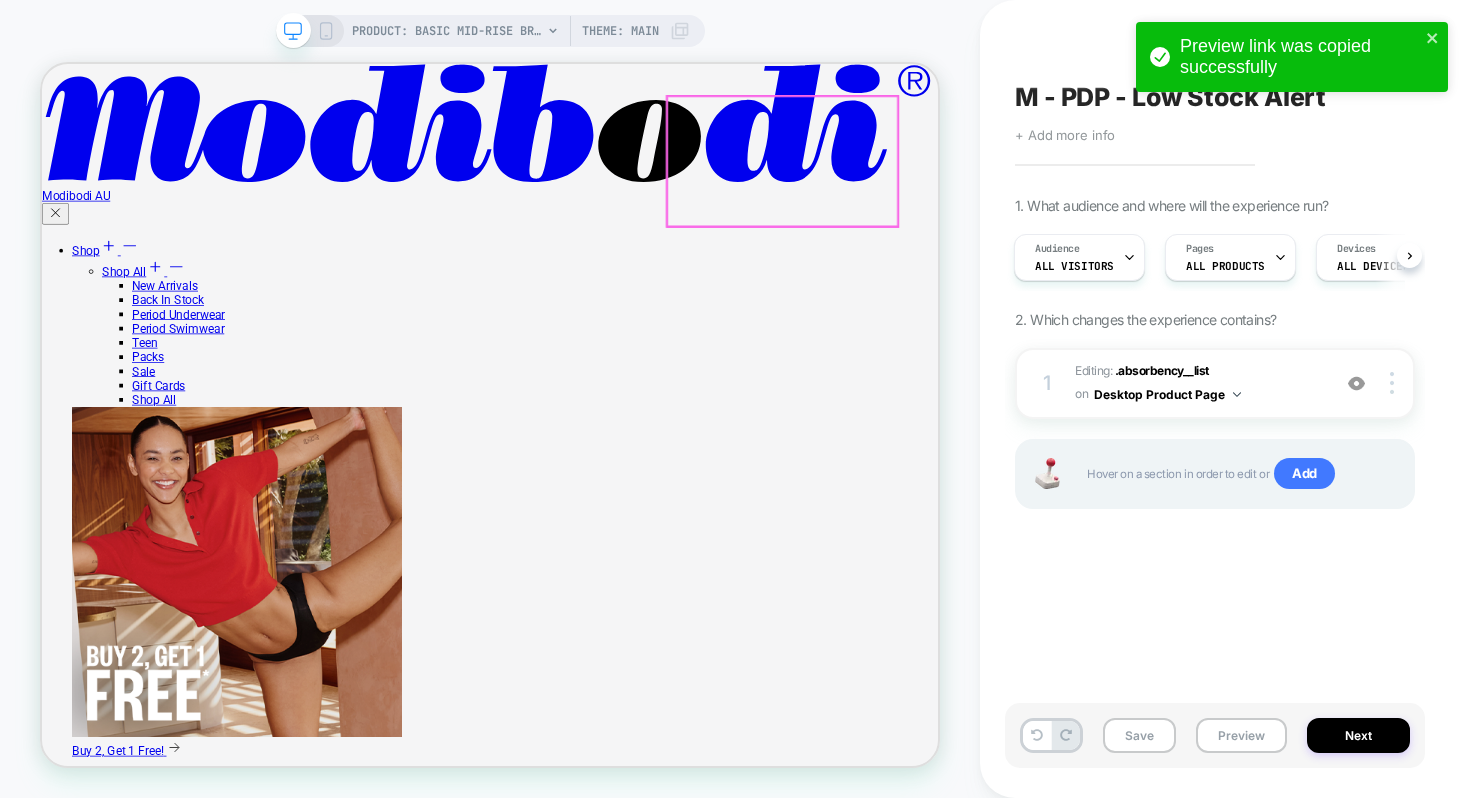 scroll, scrollTop: 112, scrollLeft: 0, axis: vertical 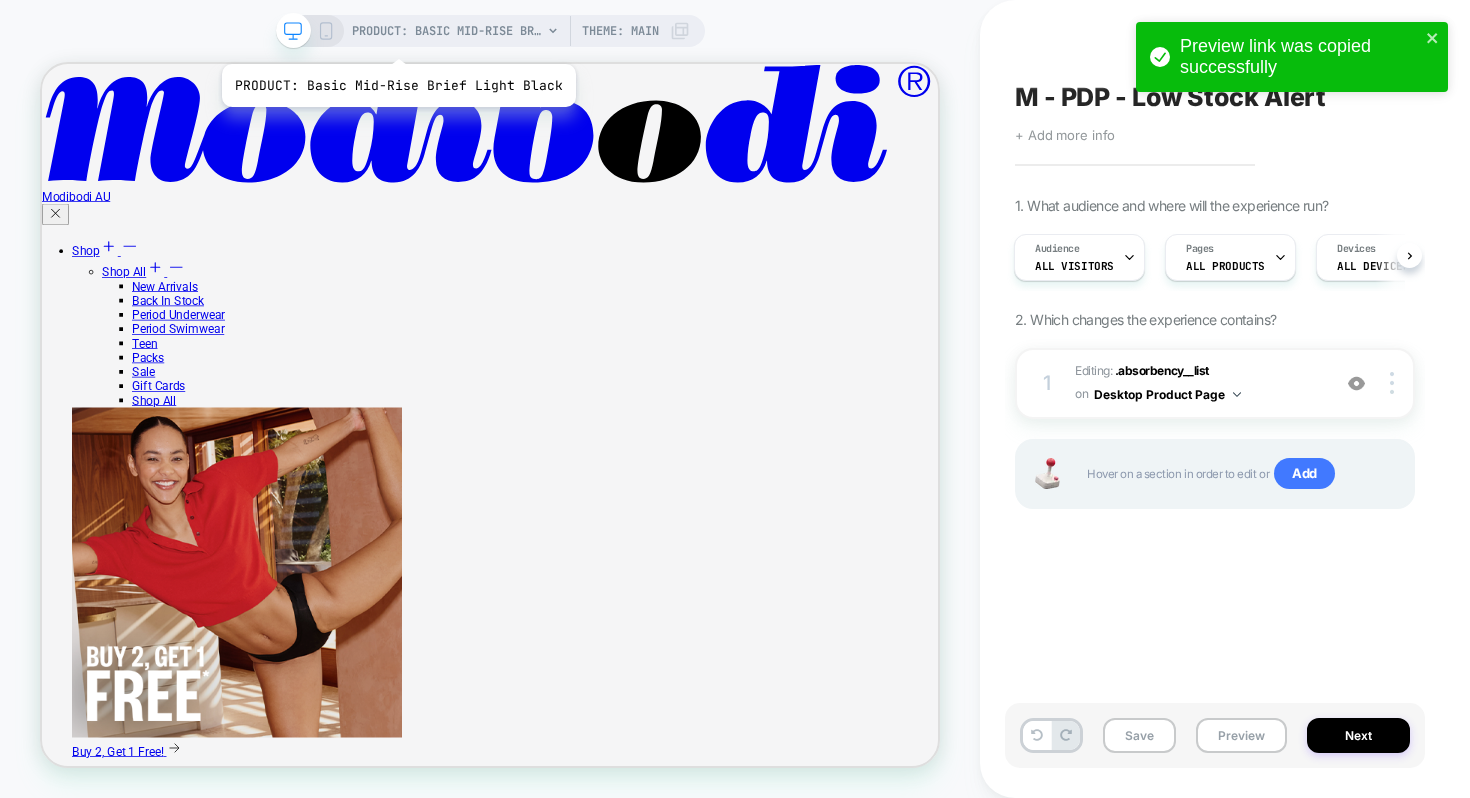 click on "PRODUCT: Basic Mid-Rise Brief Light Black" at bounding box center [447, 31] 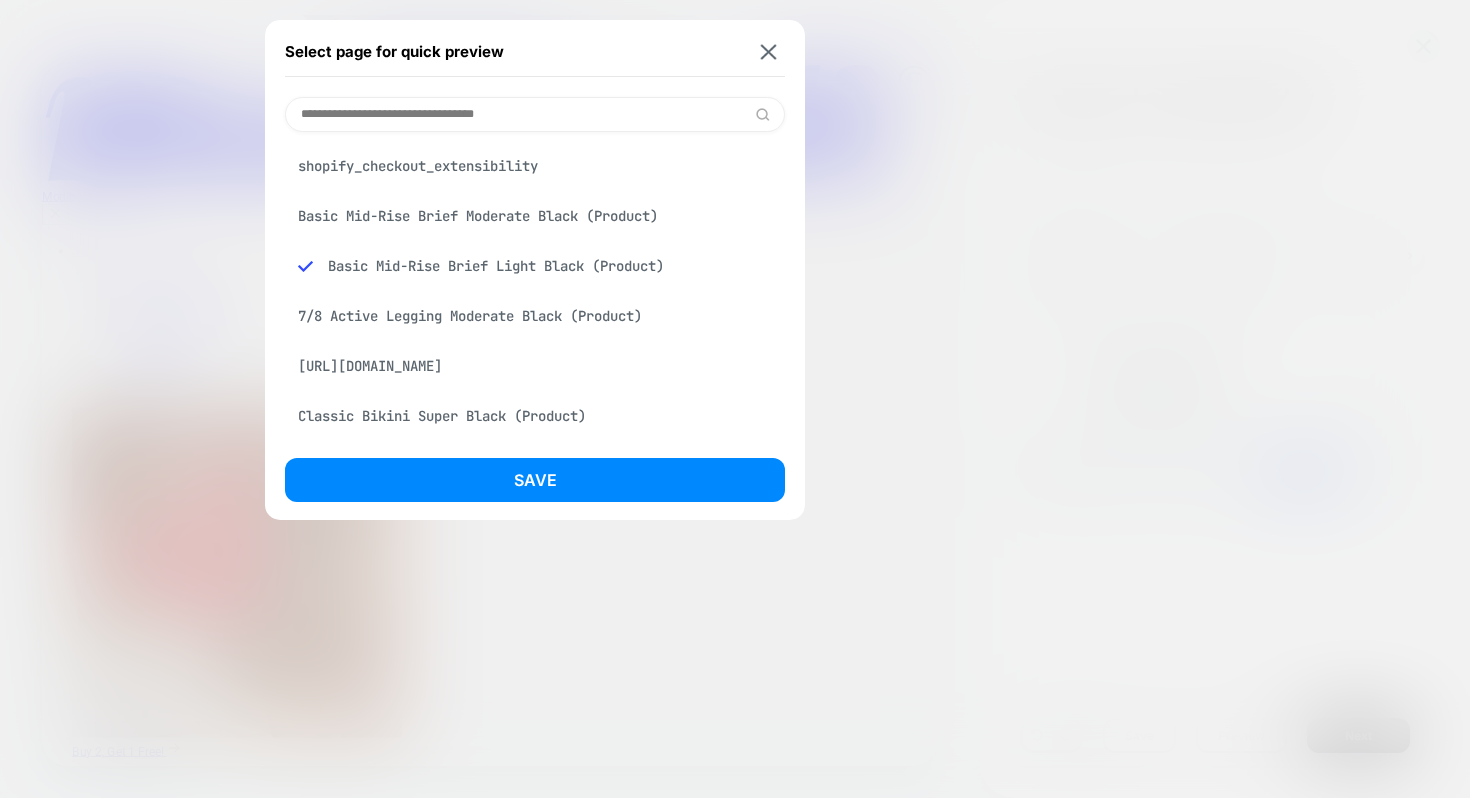 scroll, scrollTop: 156, scrollLeft: 0, axis: vertical 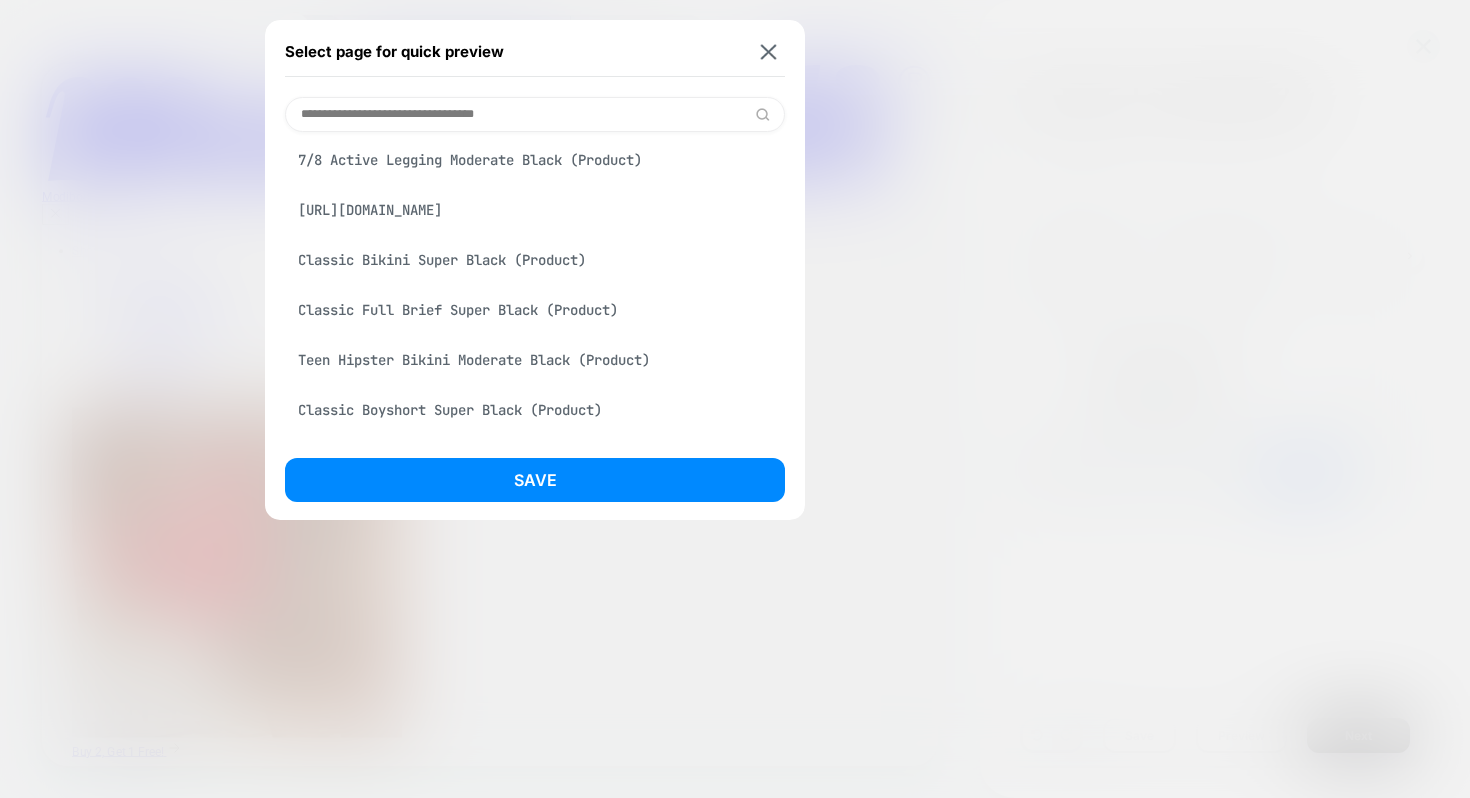 click on "Classic Bikini Super Black (Product)" at bounding box center (535, 260) 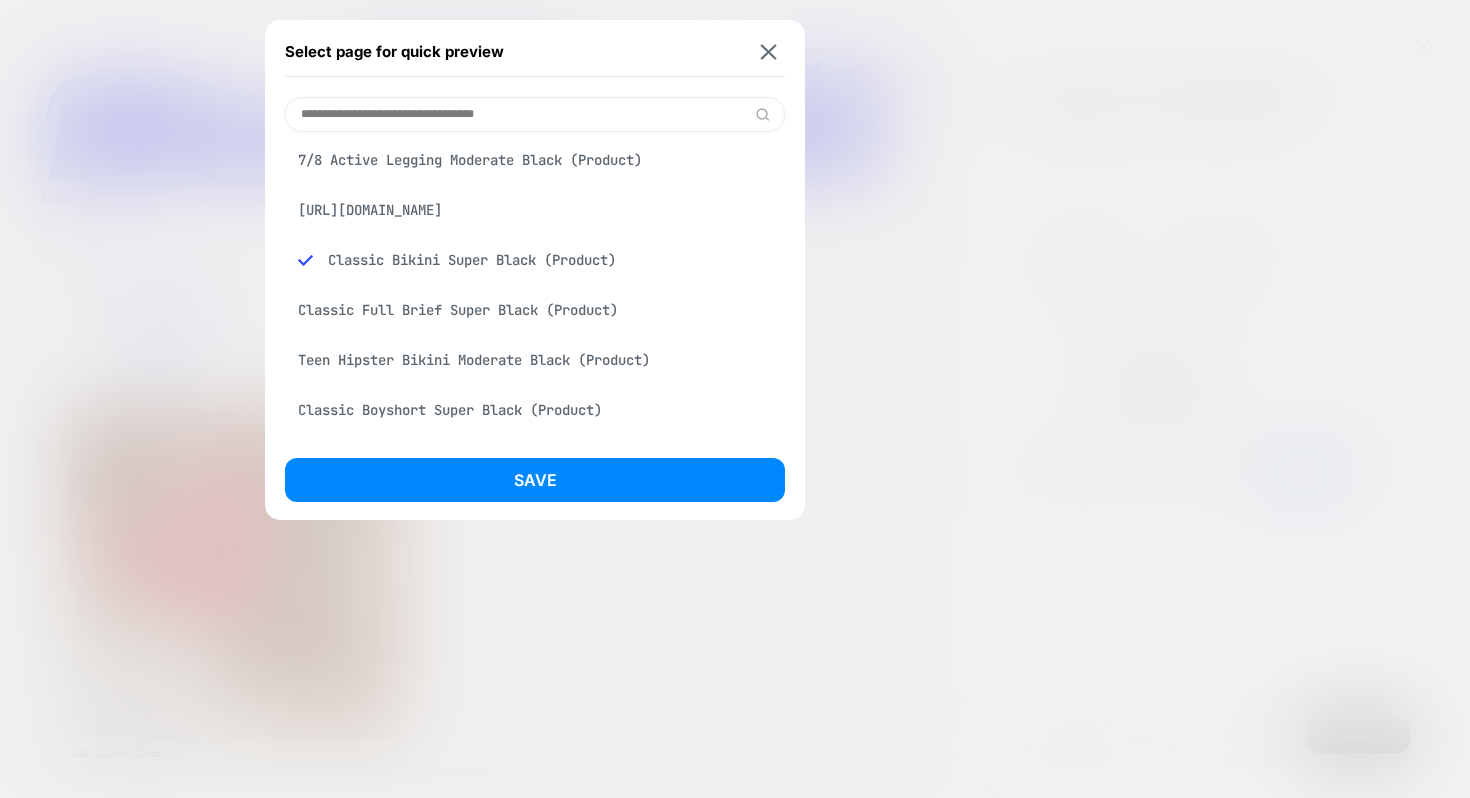 click on "Select page for quick preview shopify_checkout_extensibility Basic Mid-Rise Brief Moderate Black (Product) Basic Mid-Rise Brief Light Black (Product) 7/8 Active Legging Moderate Black (Product) https://www.modibodi.com/pages/modibodi-101?tw_source=google&tw_adid=737959293983&tw_campaign=1418571044&tw_kwdid=kwd-350604071681&gad_source=1&gad_campaignid=1418571044&gbraid=0AAAAADJAhrgvfMizgJpZ7da13DPKW5pG7&gclid=CjwKCAjwsZPDBhBWEiwADuO6y-xCI0MaYjdQqAOEG8TdE9NlawshVtszovbAltJV-qB2N40jBmddbBoCyMAQAvD_BwE Classic Bikini Super Black (Product) Classic Full Brief Super Black (Product) Teen Hipster Bikini Moderate Black (Product) Classic Boyshort Super Black (Product) Teen Hipster Bikini Super Black (Product) Teen Hipster Boyshort Moderate Black (Product) Classic Full Brief Moderate Black (Product) Teen Hipster Boyshort Super Black (Product) Sensual Hi Waist Bikini Super Black (Product) Sensual Hi Waist Bikini Light Black (Product) Classic Bikini Moderate Black (Product) Sensual Hi Waist Bikini Moderate Black (Product)" at bounding box center (535, 270) 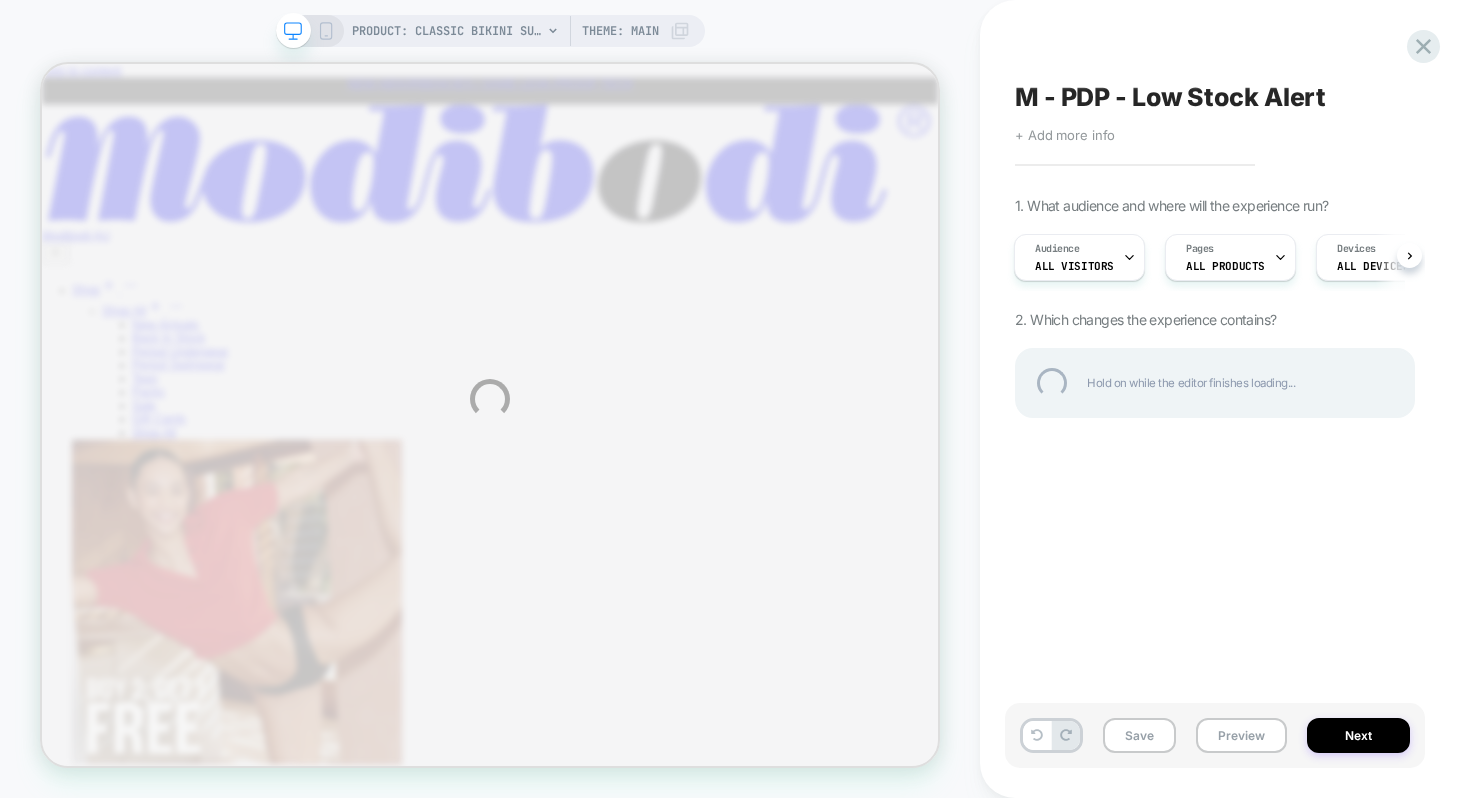 scroll, scrollTop: 0, scrollLeft: 0, axis: both 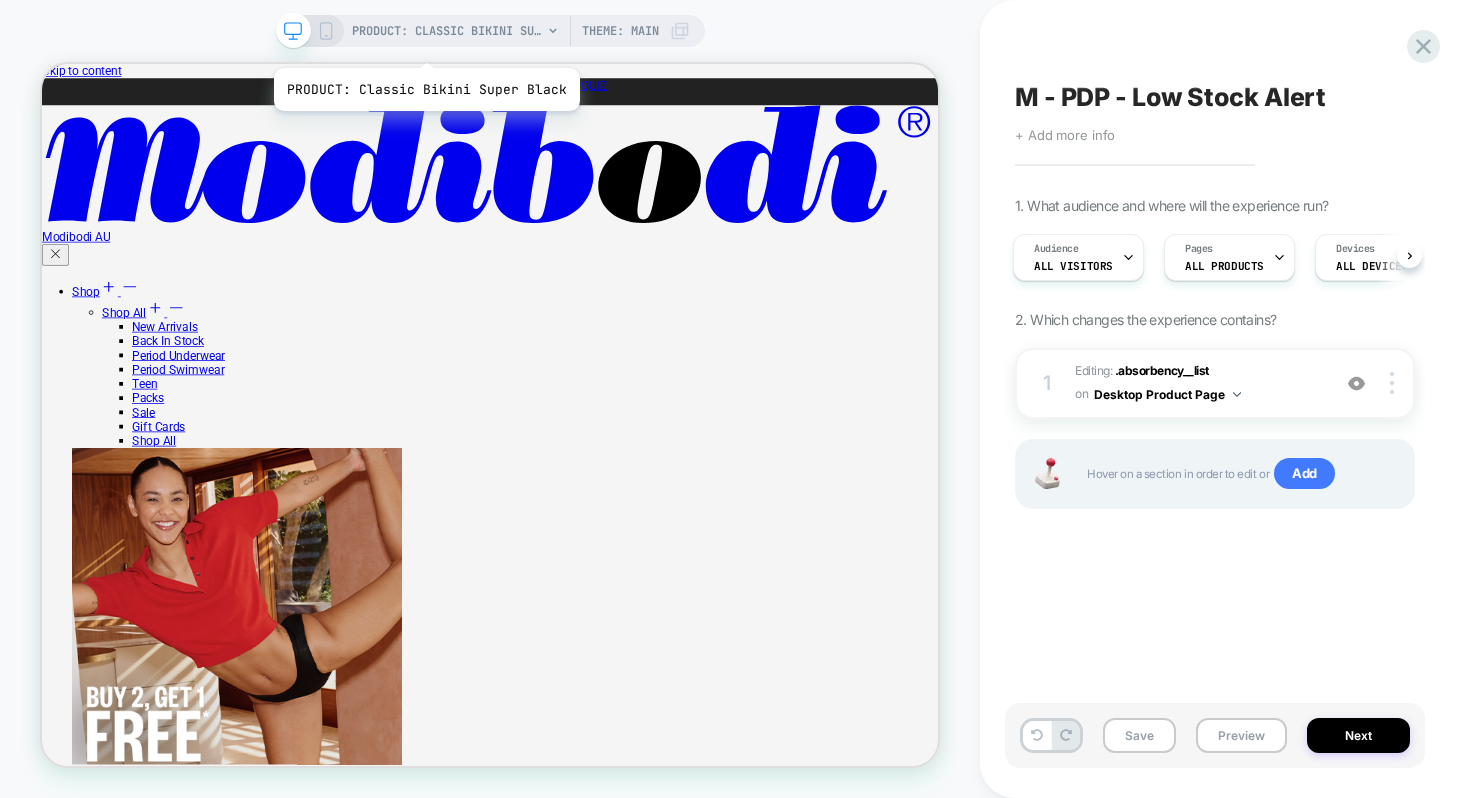 click on "PRODUCT: Classic Bikini Super Black" at bounding box center [447, 31] 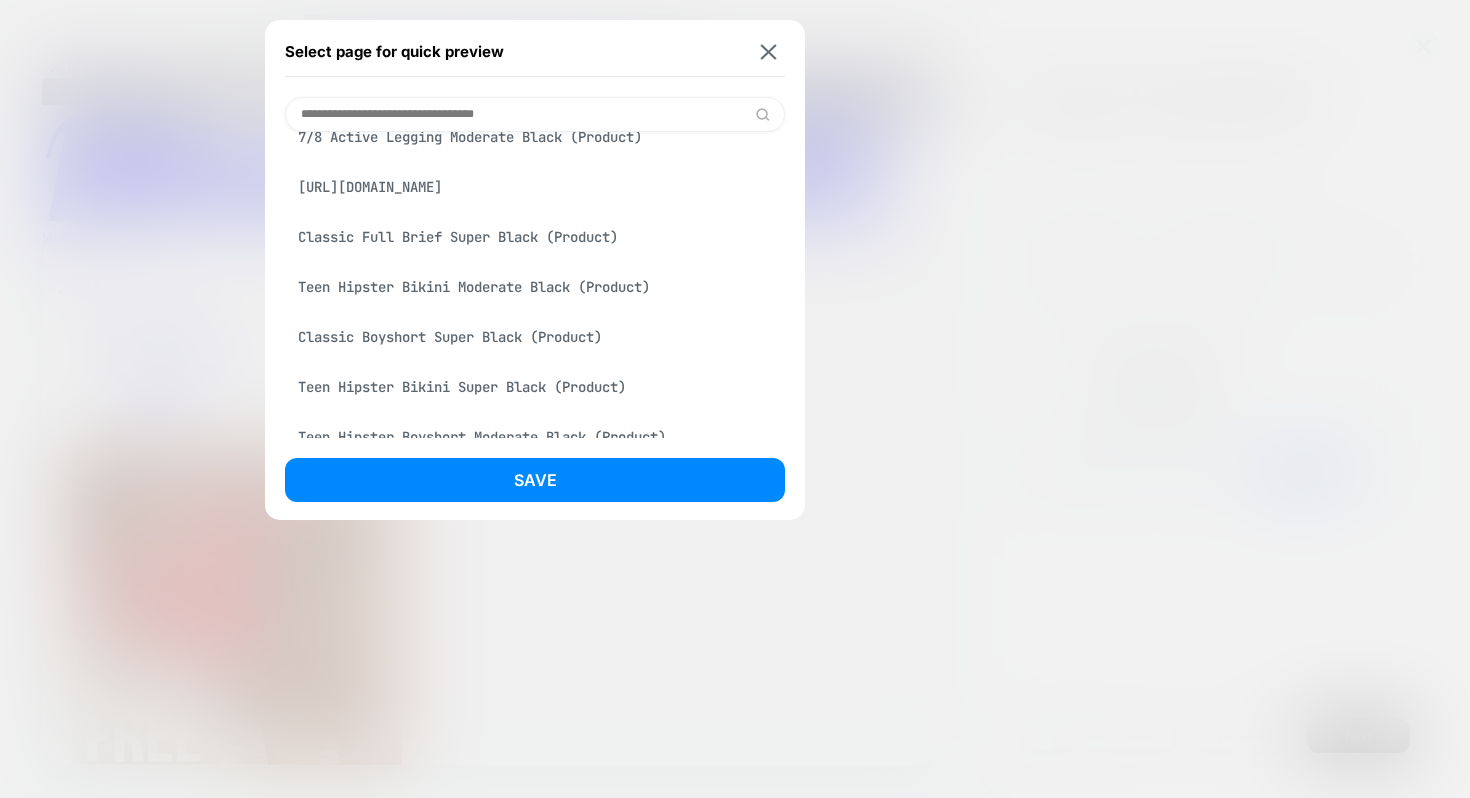 scroll, scrollTop: 235, scrollLeft: 0, axis: vertical 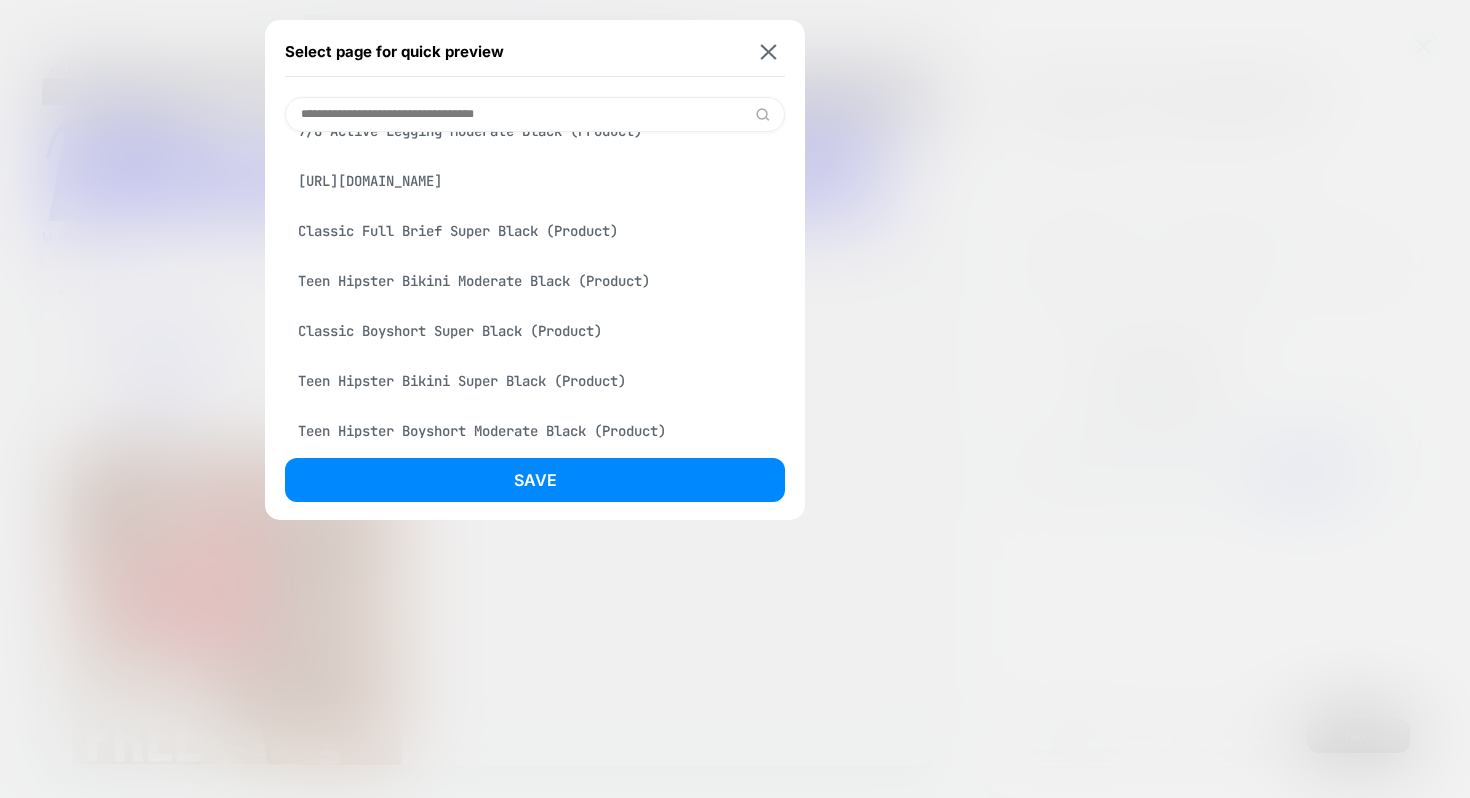 click on "Classic Full Brief Super Black (Product)" at bounding box center (535, 231) 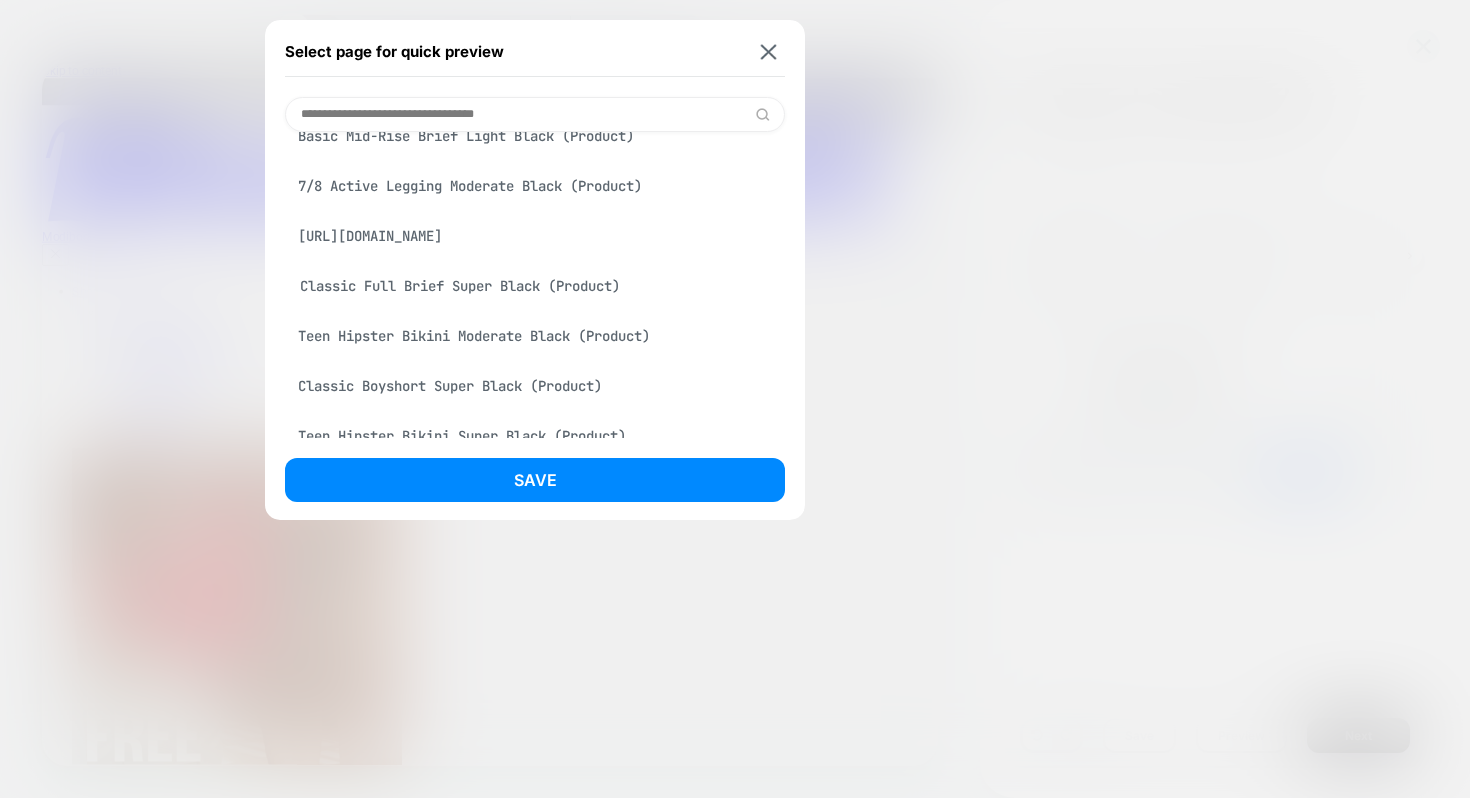 scroll, scrollTop: 290, scrollLeft: 0, axis: vertical 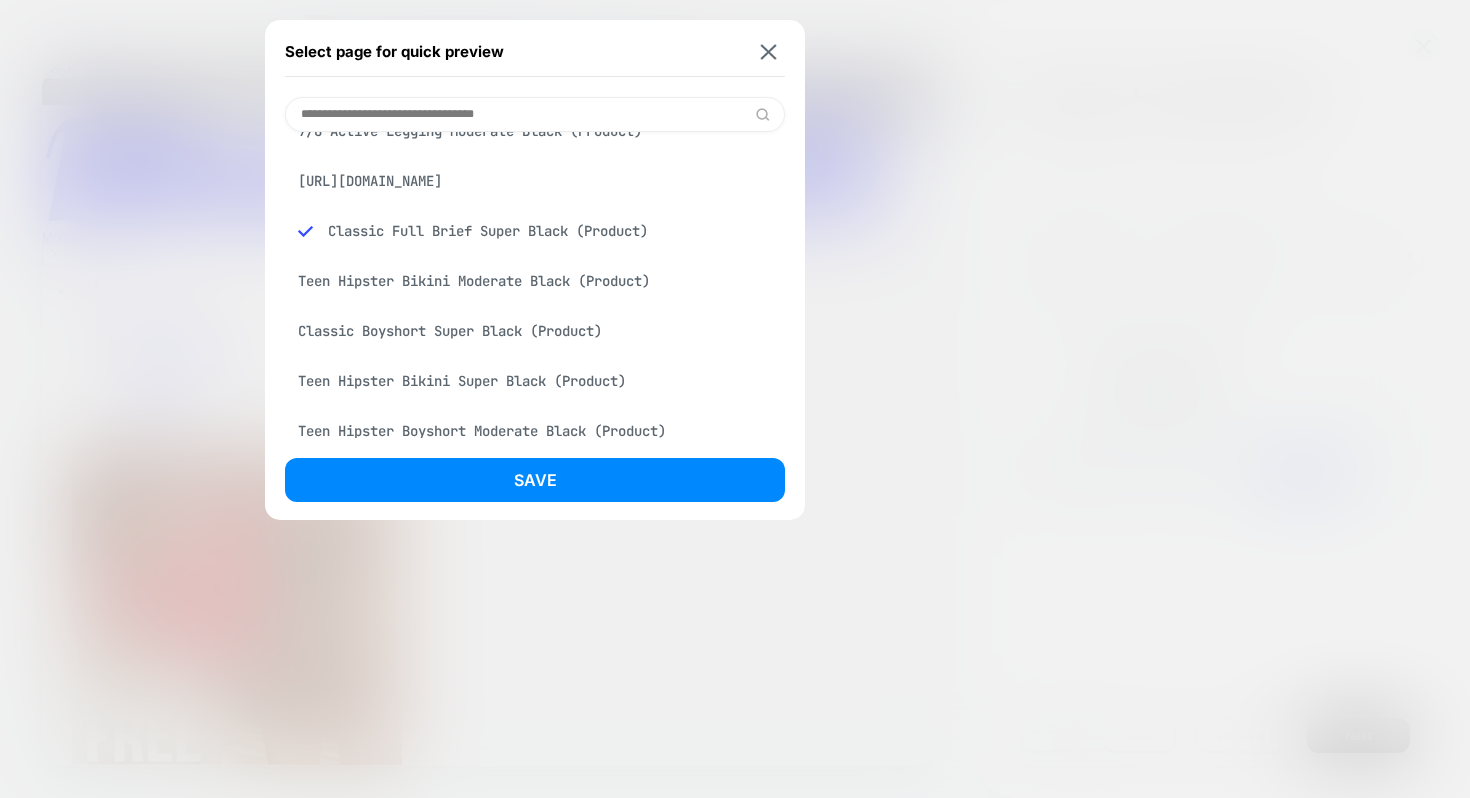click on "Teen Hipster Bikini Super Black (Product)" at bounding box center (535, 381) 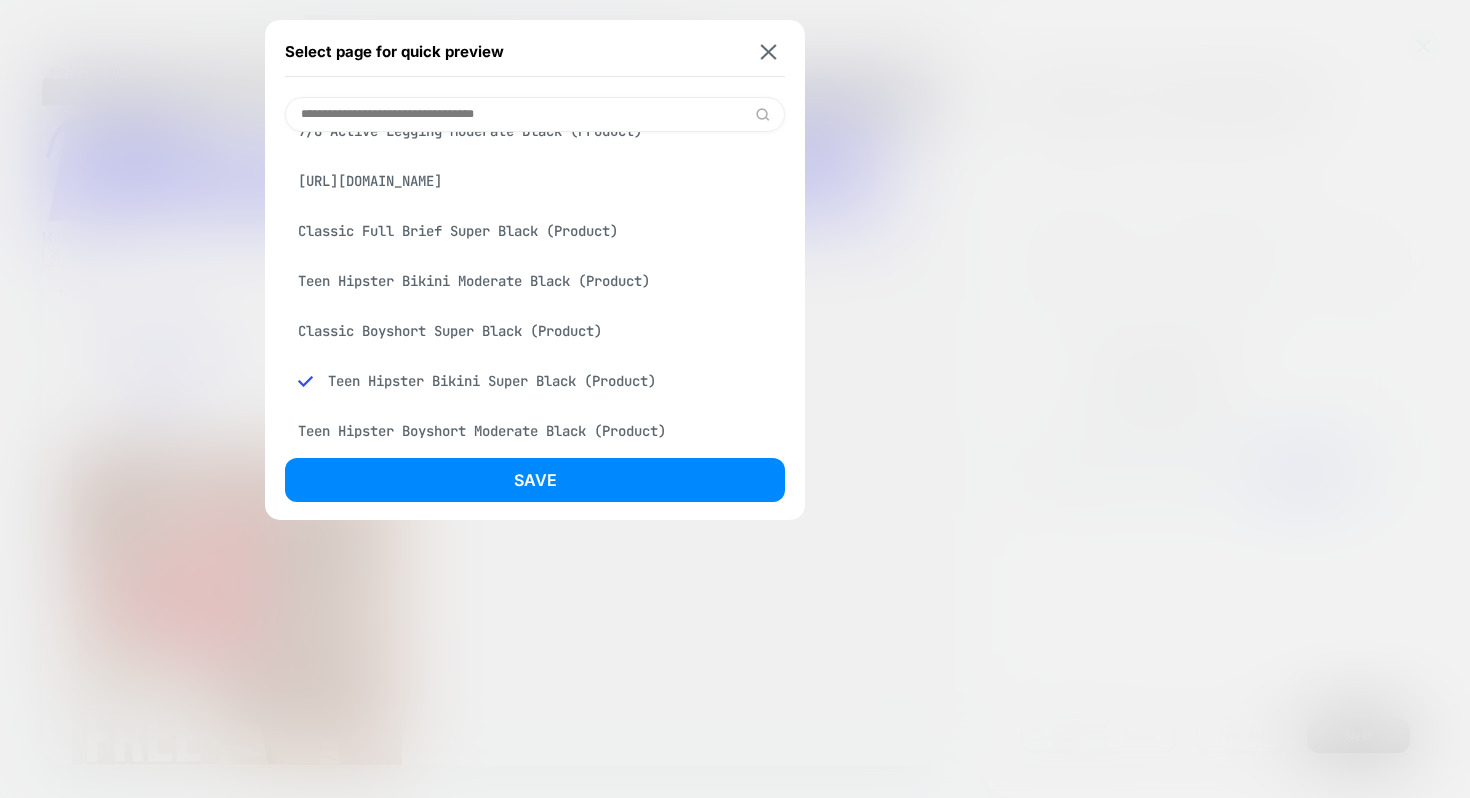 click on "Classic Full Brief Super Black (Product)" at bounding box center [535, 231] 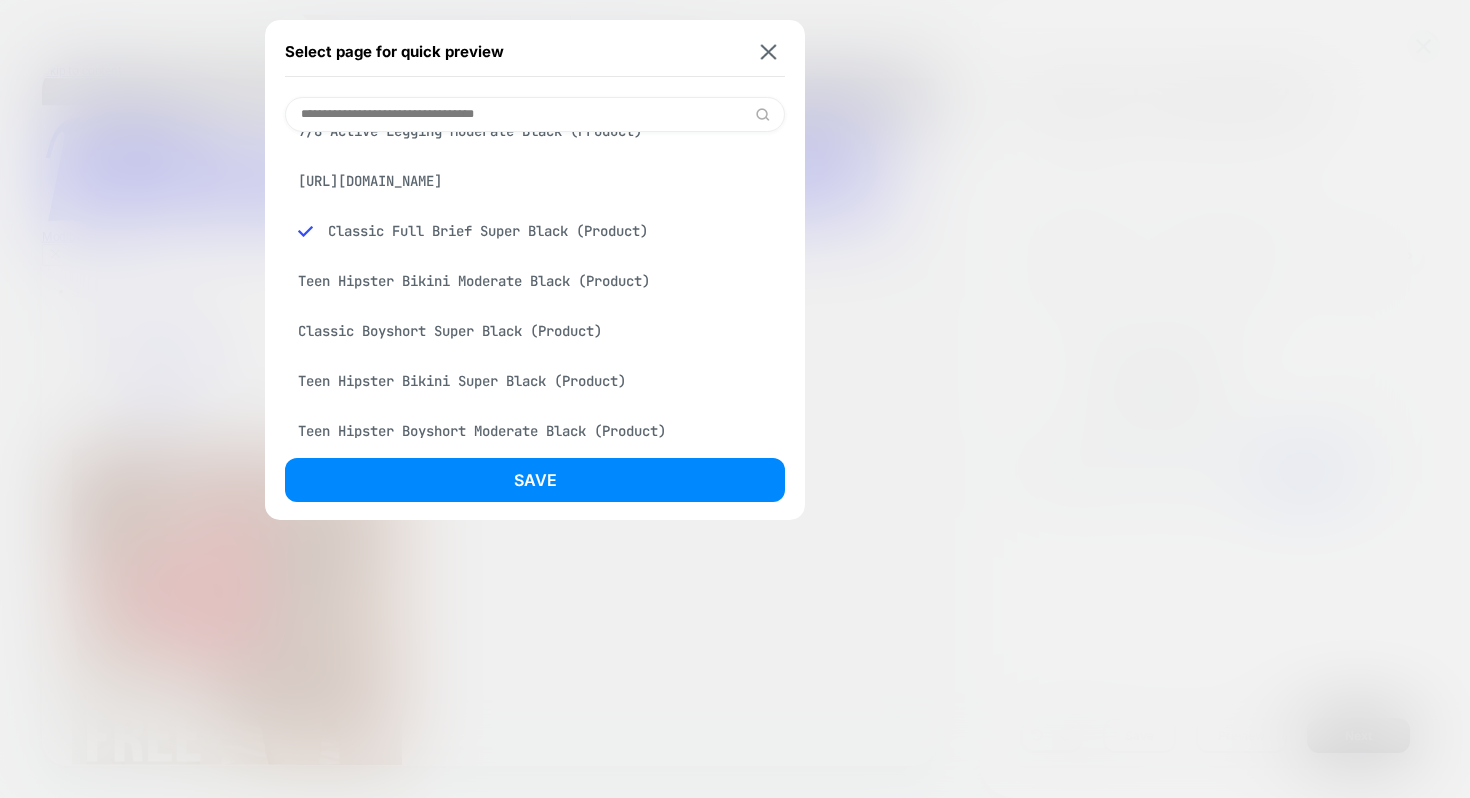 click on "Select page for quick preview Classic Full Brief Super Black (Product) shopify_checkout_extensibility Basic Mid-Rise Brief Moderate Black (Product) Classic Bikini Super Black (Product) Basic Mid-Rise Brief Light Black (Product) 7/8 Active Legging Moderate Black (Product) https://www.modibodi.com/pages/modibodi-101?tw_source=google&tw_adid=737959293983&tw_campaign=1418571044&tw_kwdid=kwd-350604071681&gad_source=1&gad_campaignid=1418571044&gbraid=0AAAAADJAhrgvfMizgJpZ7da13DPKW5pG7&gclid=CjwKCAjwsZPDBhBWEiwADuO6y-xCI0MaYjdQqAOEG8TdE9NlawshVtszovbAltJV-qB2N40jBmddbBoCyMAQAvD_BwE Classic Full Brief Super Black (Product) Teen Hipster Bikini Moderate Black (Product) Classic Boyshort Super Black (Product) Teen Hipster Bikini Super Black (Product) Teen Hipster Boyshort Moderate Black (Product) Classic Full Brief Moderate Black (Product) Teen Hipster Boyshort Super Black (Product) Sensual Hi Waist Bikini Super Black (Product) Sensual Hi Waist Bikini Light Black (Product) Classic Bikini Moderate Black (Product) Save" at bounding box center (535, 270) 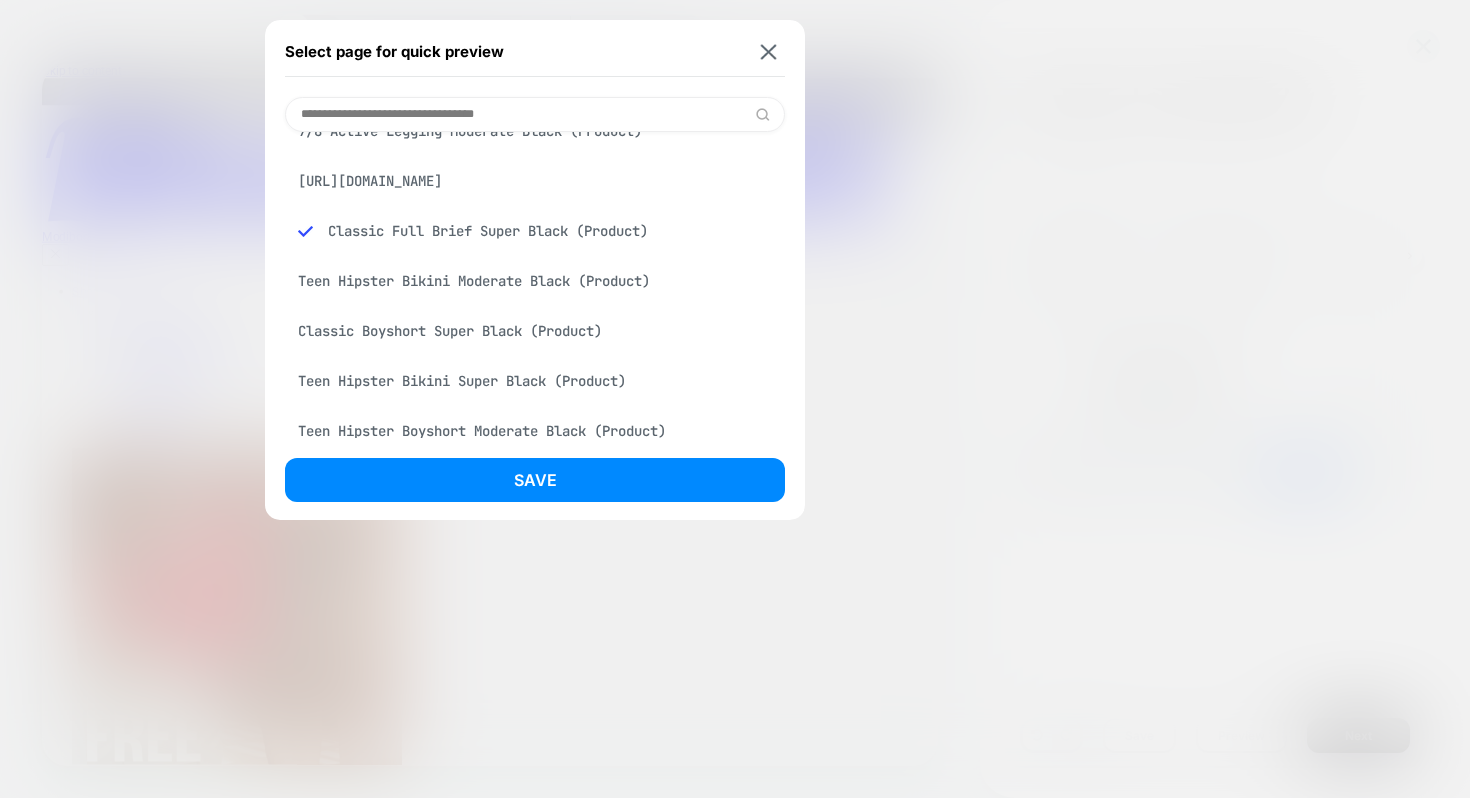 click on "Save" at bounding box center (535, 480) 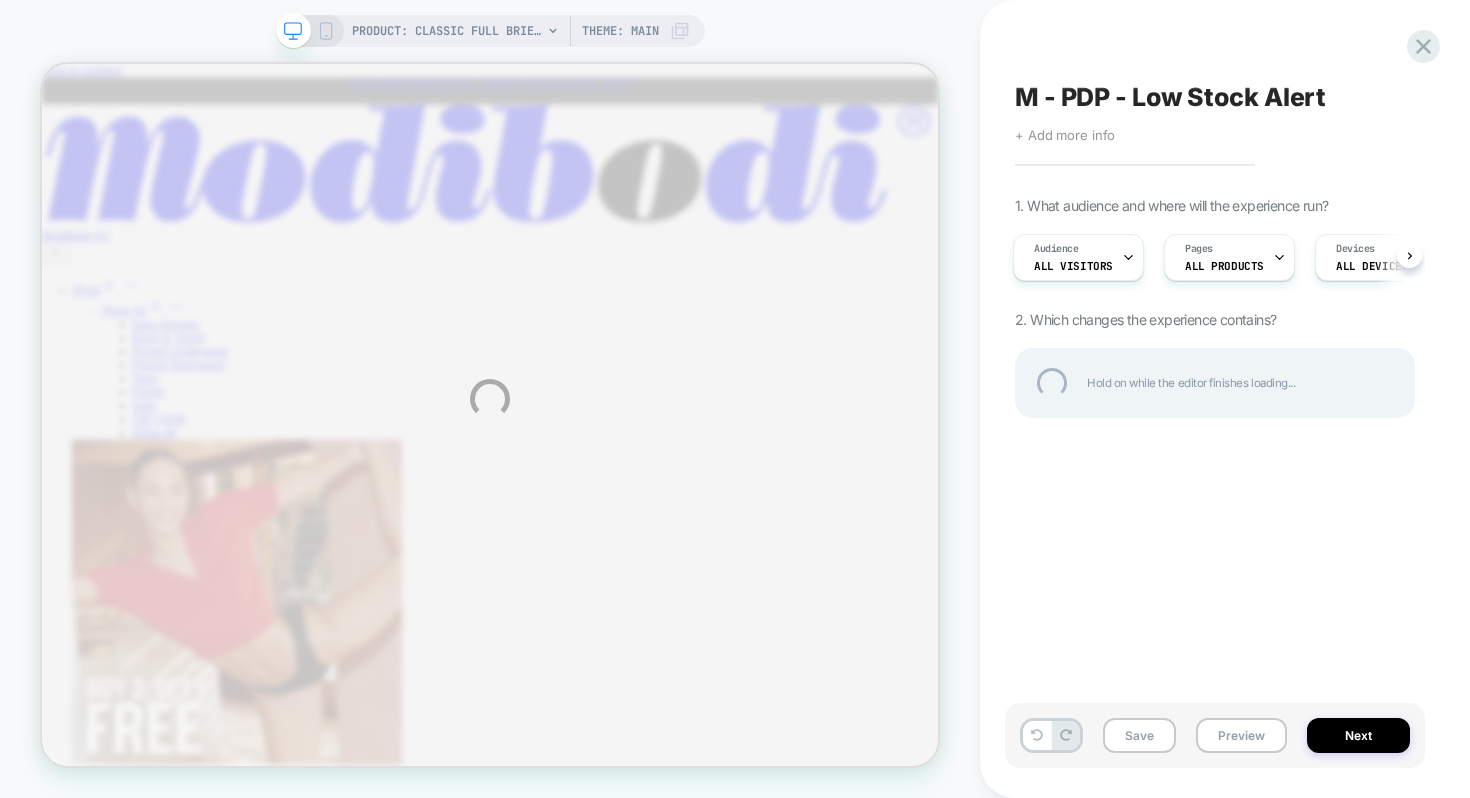 scroll, scrollTop: 0, scrollLeft: 0, axis: both 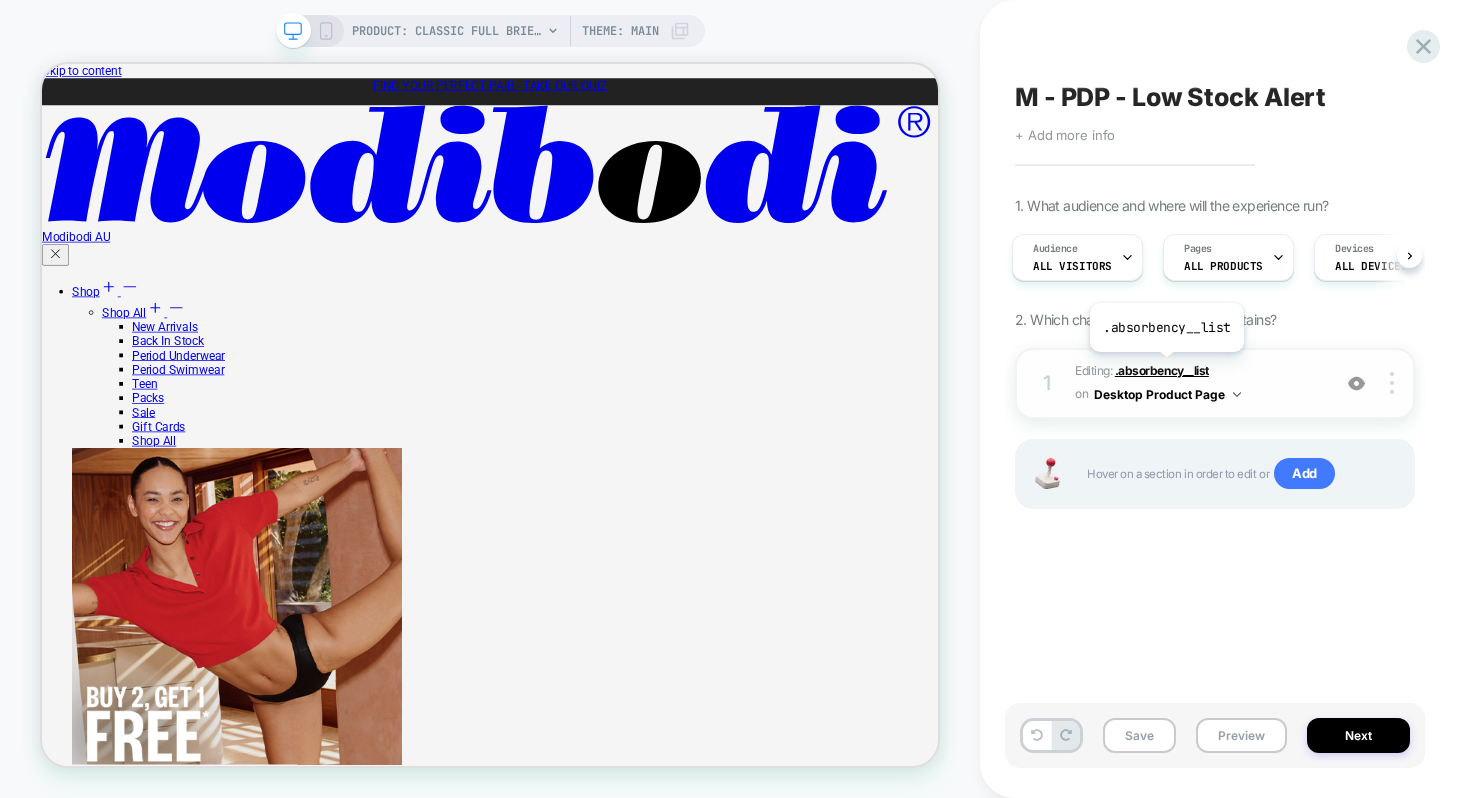 click on ".absorbency__list" at bounding box center [1162, 370] 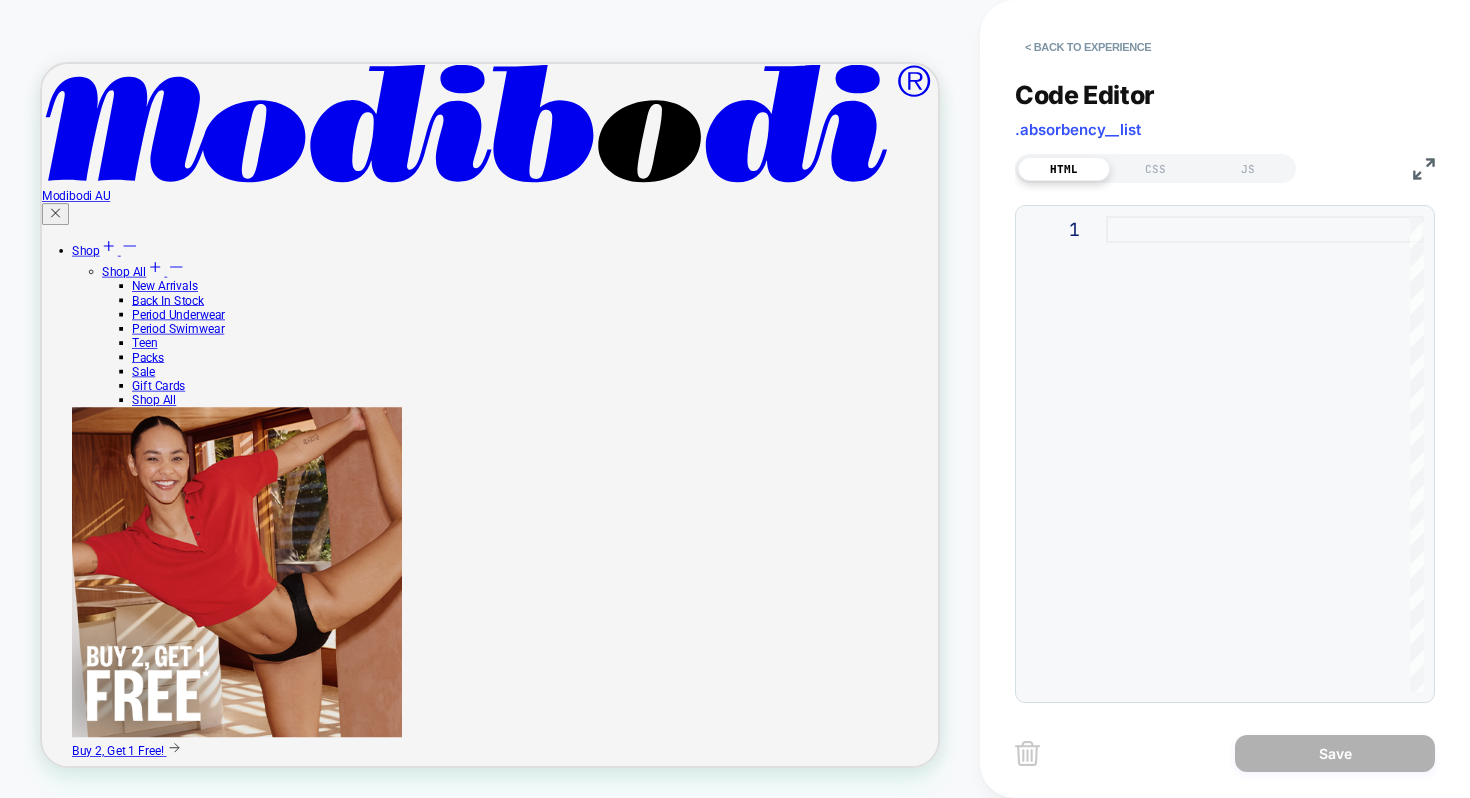 scroll, scrollTop: 174, scrollLeft: 0, axis: vertical 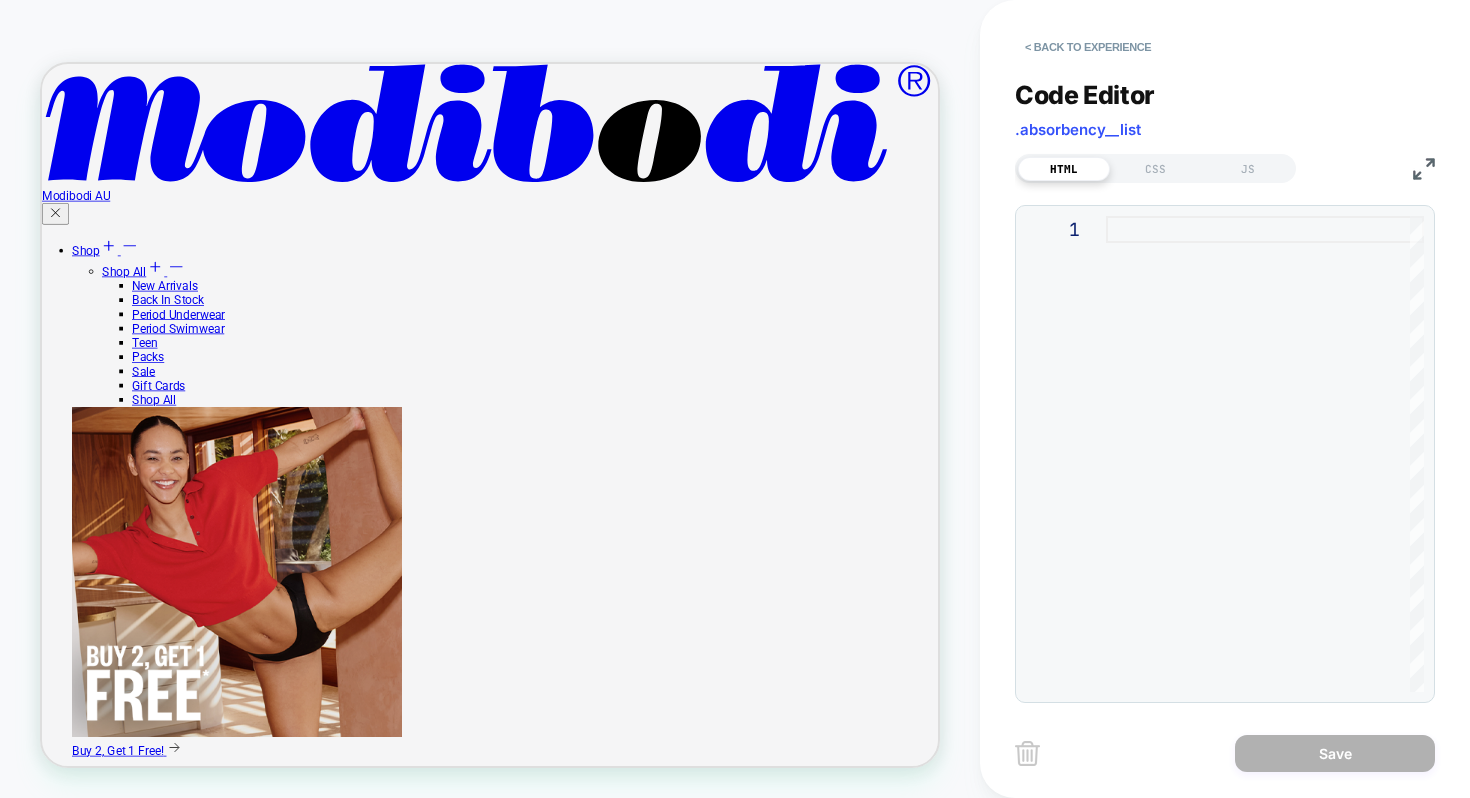 click at bounding box center (1265, 454) 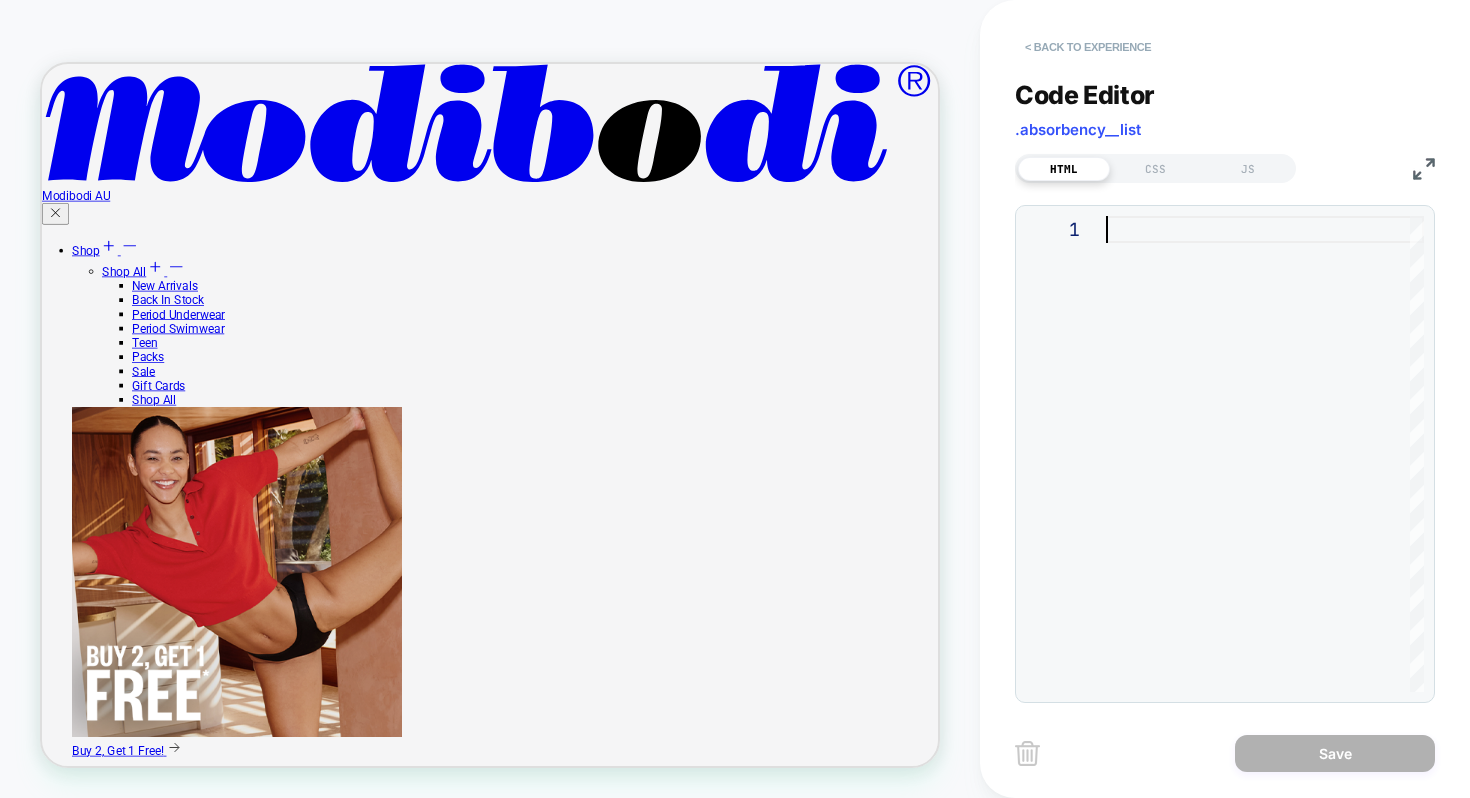 click on "< Back to experience" at bounding box center [1088, 47] 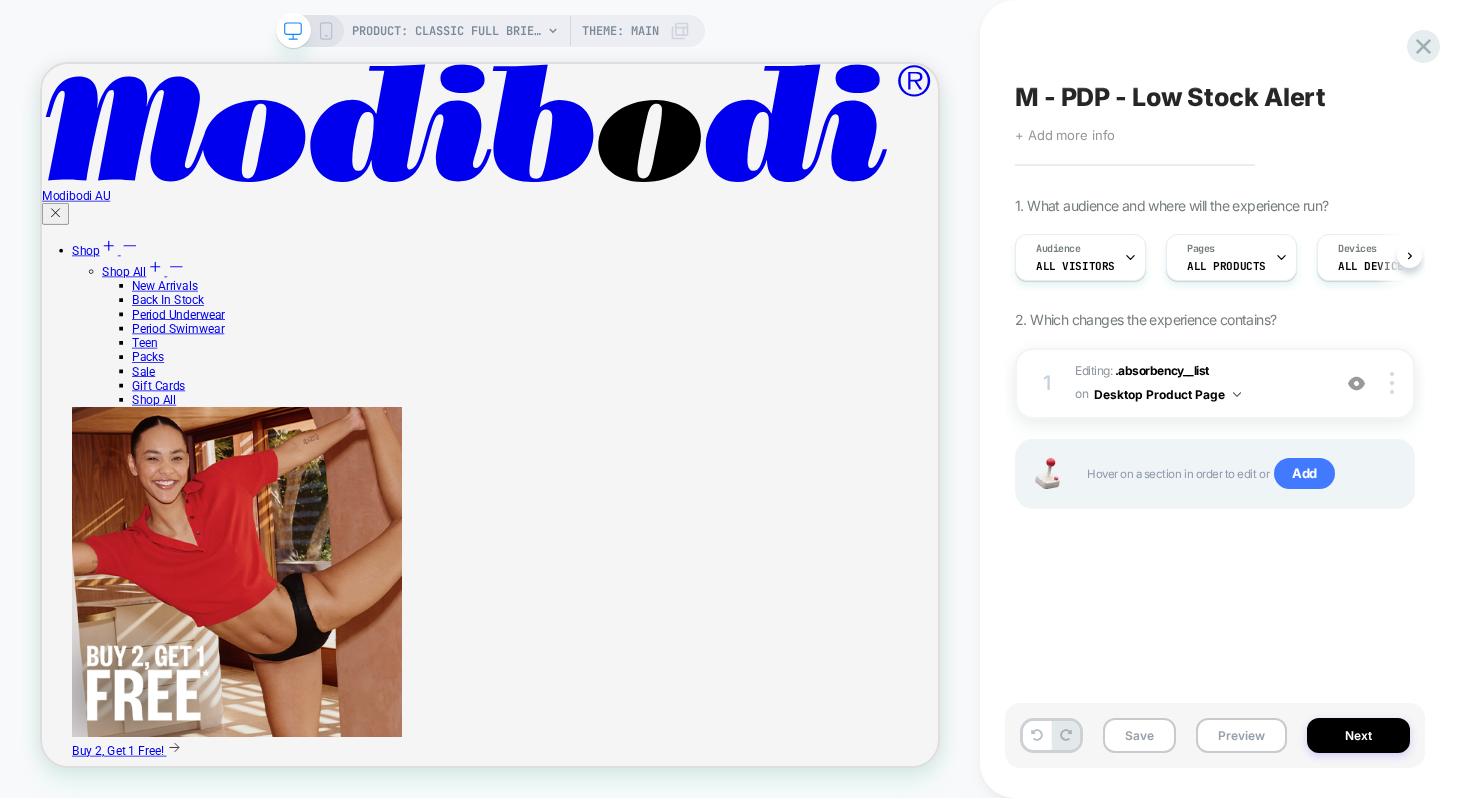scroll, scrollTop: 0, scrollLeft: 1, axis: horizontal 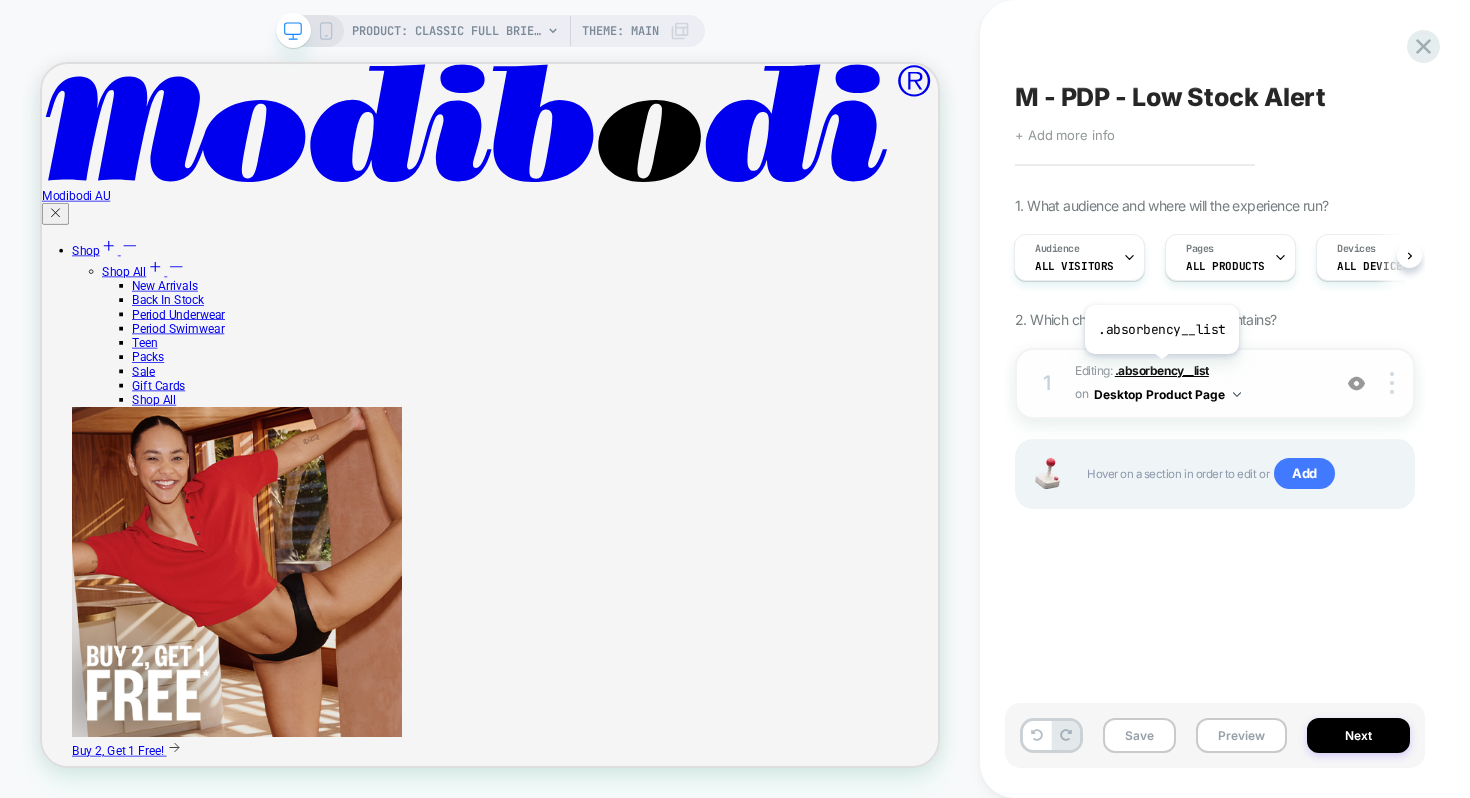 click on ".absorbency__list" at bounding box center [1162, 370] 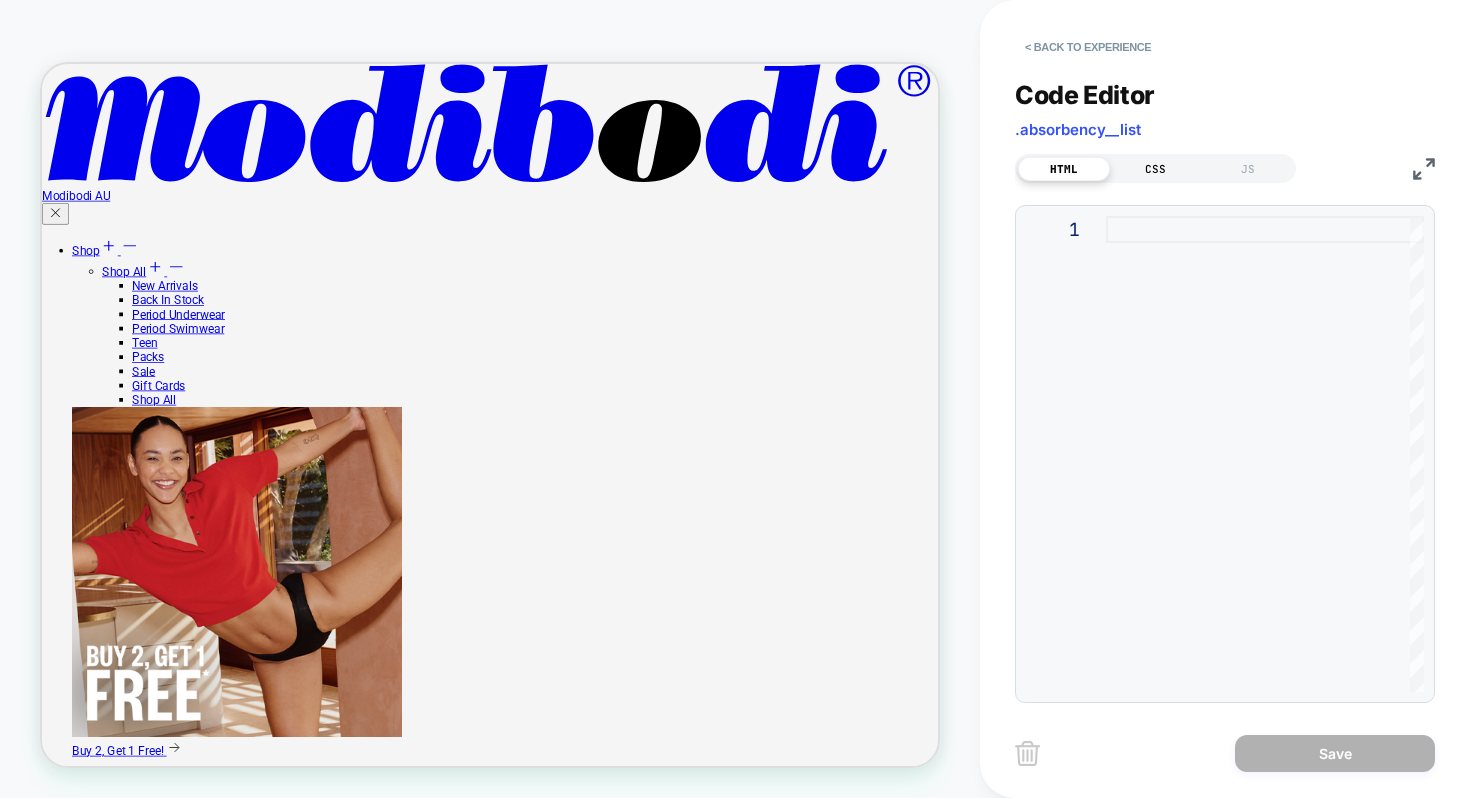click on "CSS" at bounding box center [1156, 169] 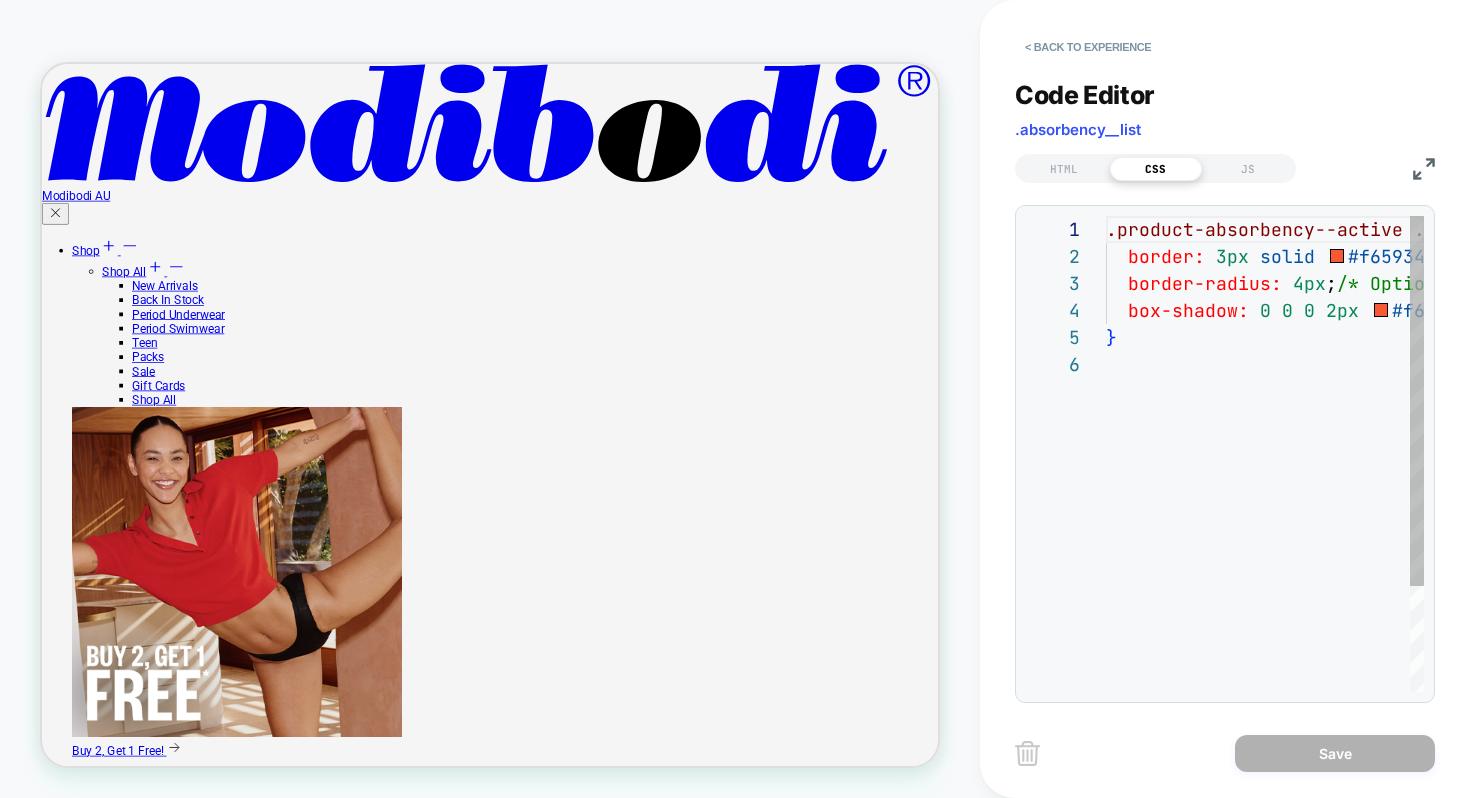 scroll, scrollTop: 135, scrollLeft: 0, axis: vertical 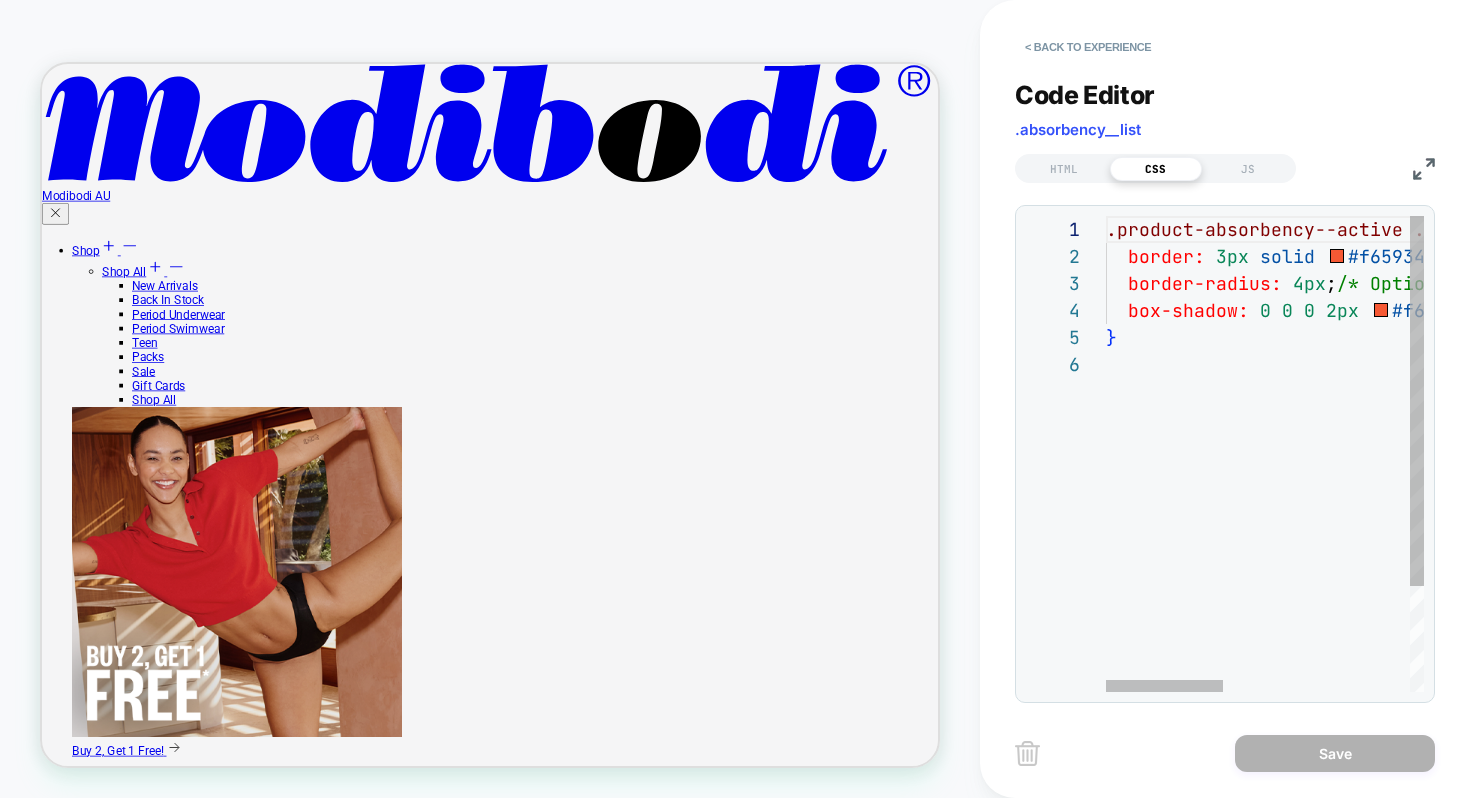 click on ".product-absorbency--active   .absorbency__item   {    border:   3px   solid     #f65934 ;  /* Make the orange border thicker */    border-radius:   4px ;  /* Optional: match existing styling */    box-shadow:   0   0   0   2px     #f65934 ;  /* Optional: adds visual emphasis */ }" at bounding box center (1518, 521) 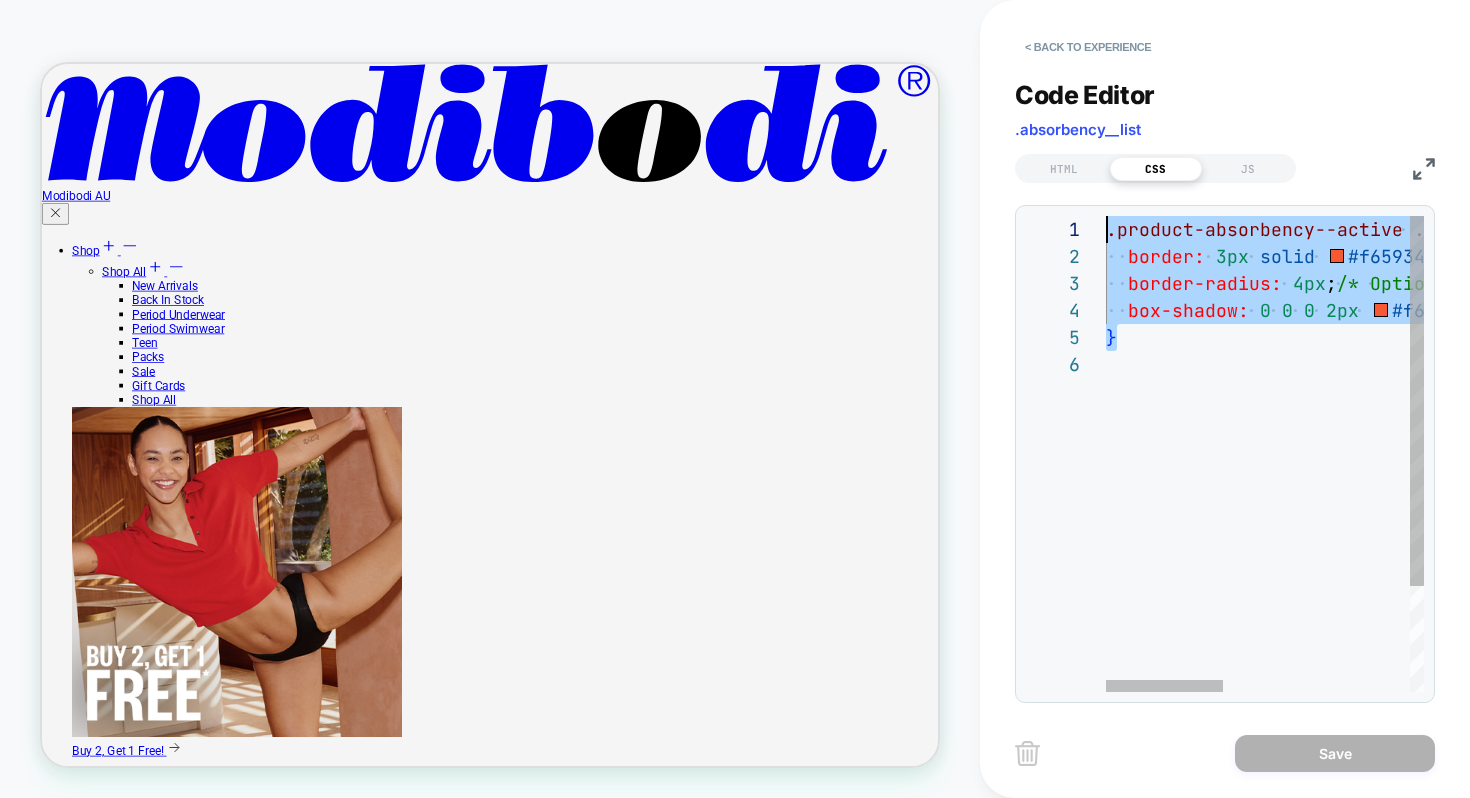 scroll, scrollTop: 0, scrollLeft: 0, axis: both 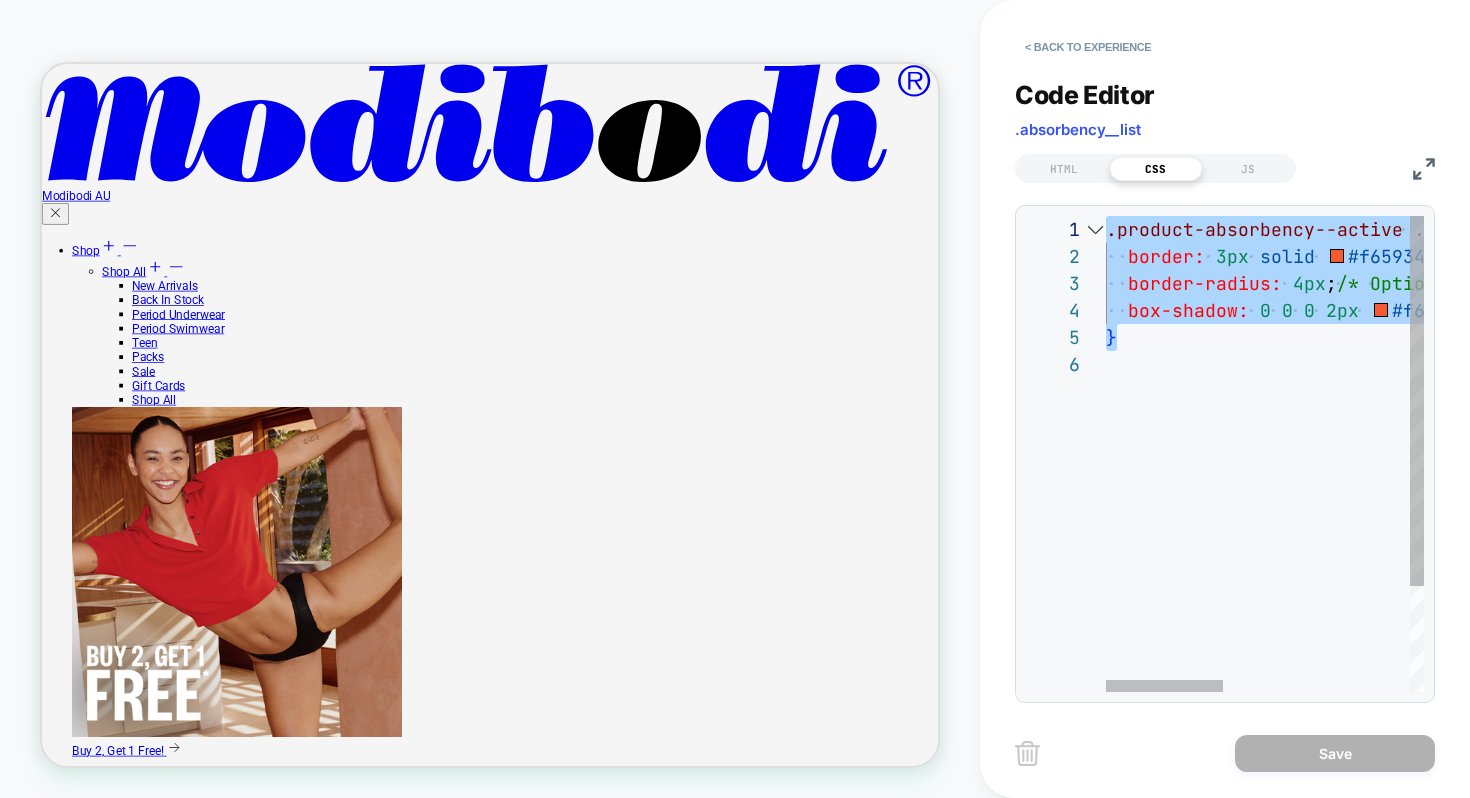 type on "*" 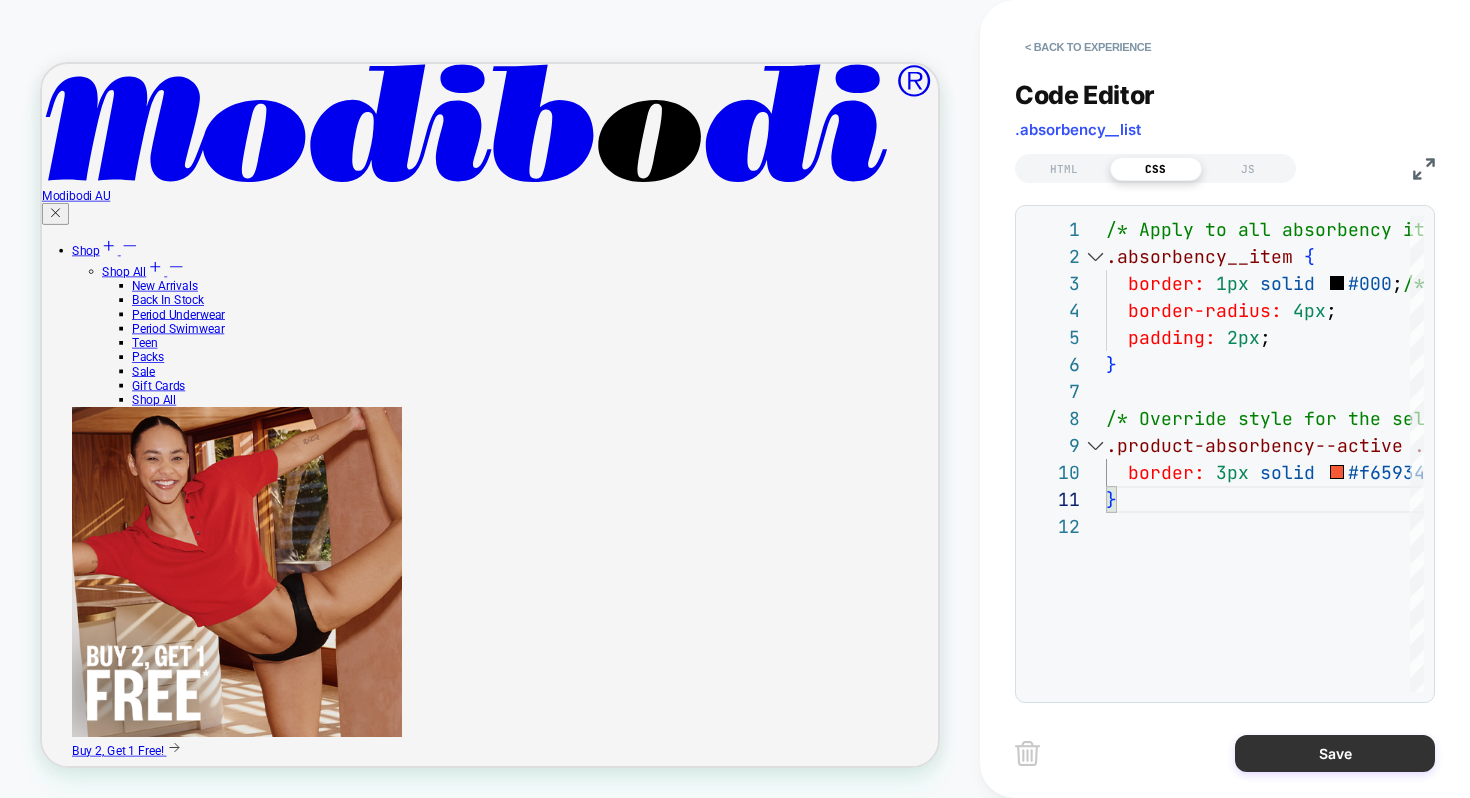click on "Save" at bounding box center [1335, 753] 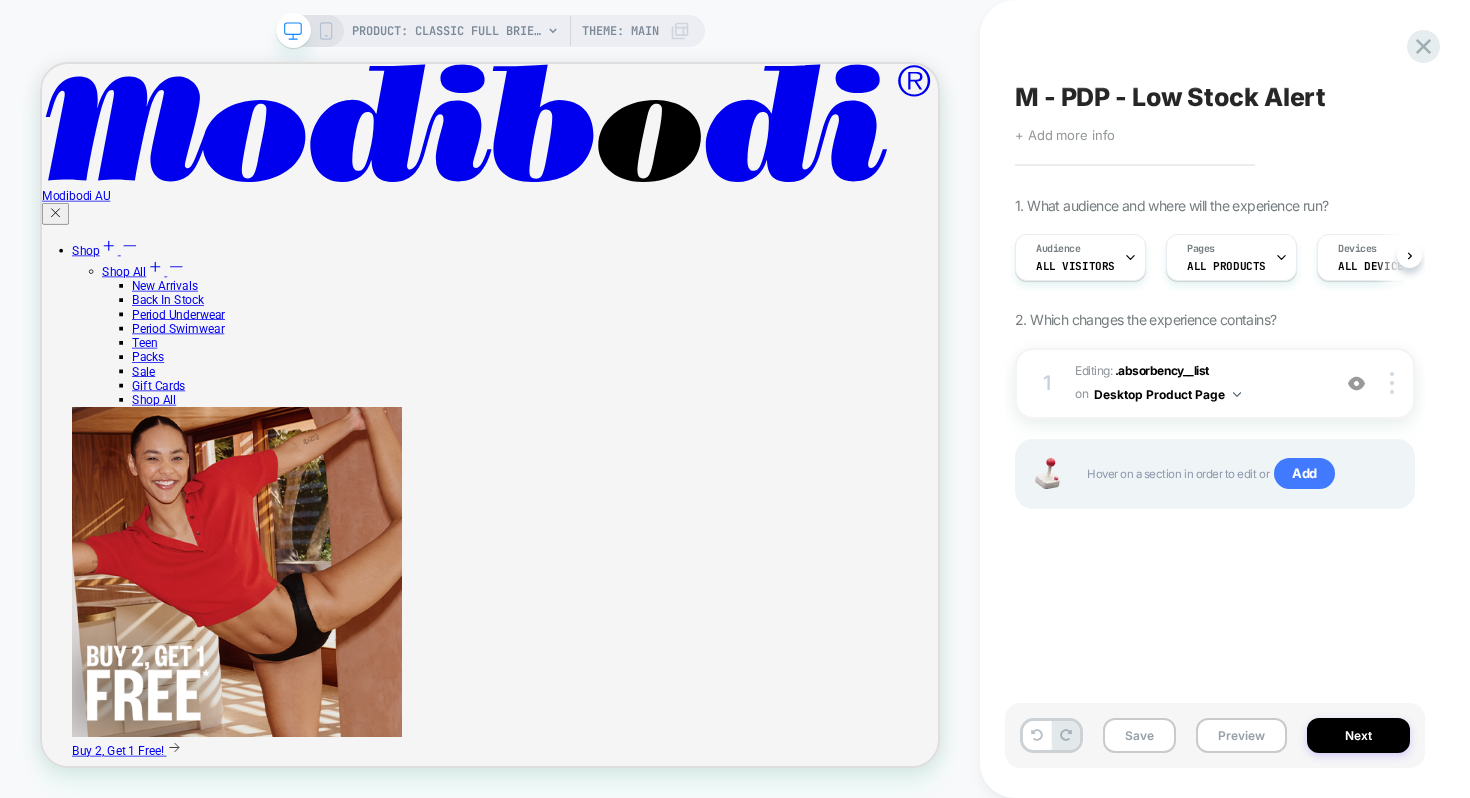 scroll, scrollTop: 0, scrollLeft: 1, axis: horizontal 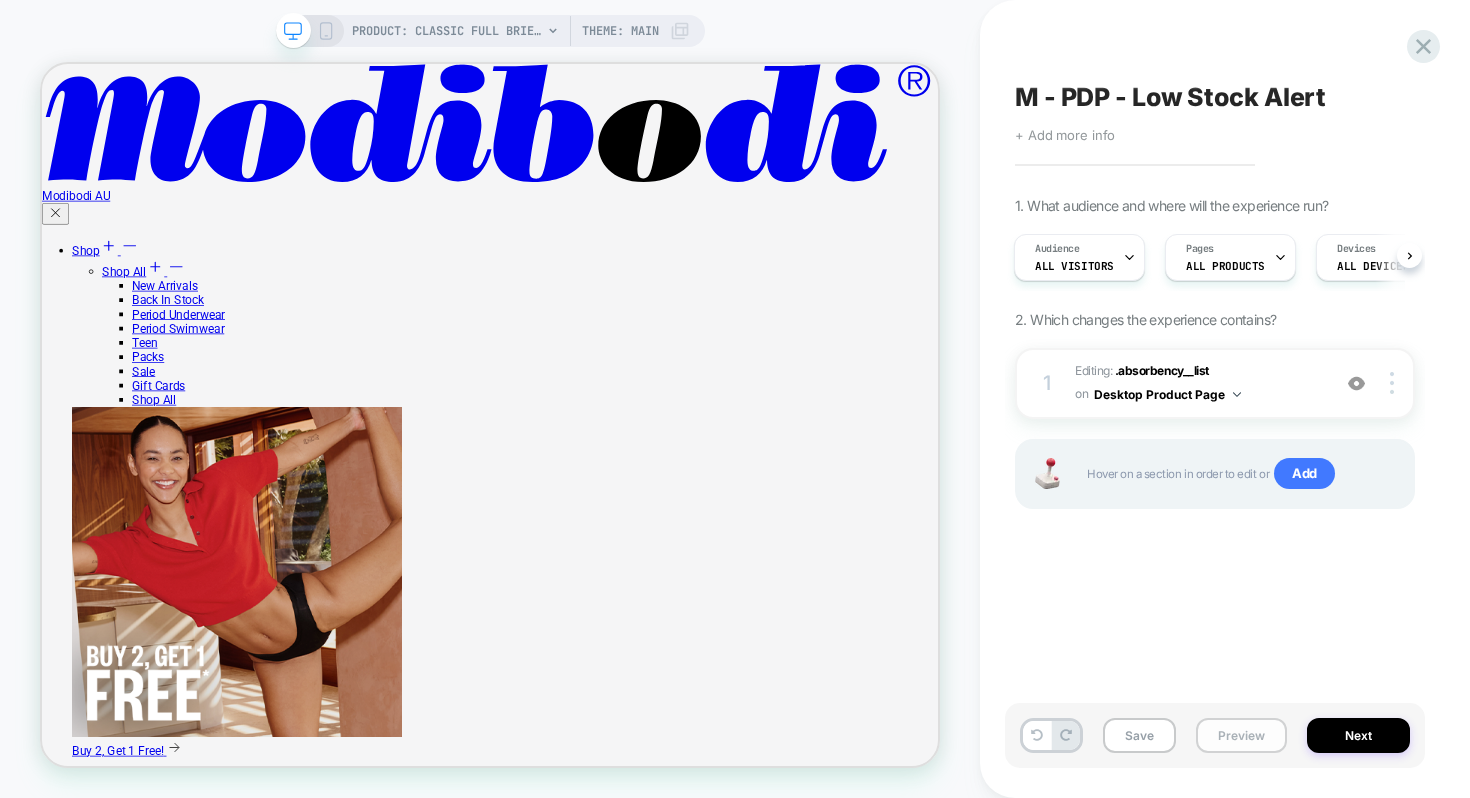 click on "Preview" at bounding box center [1241, 735] 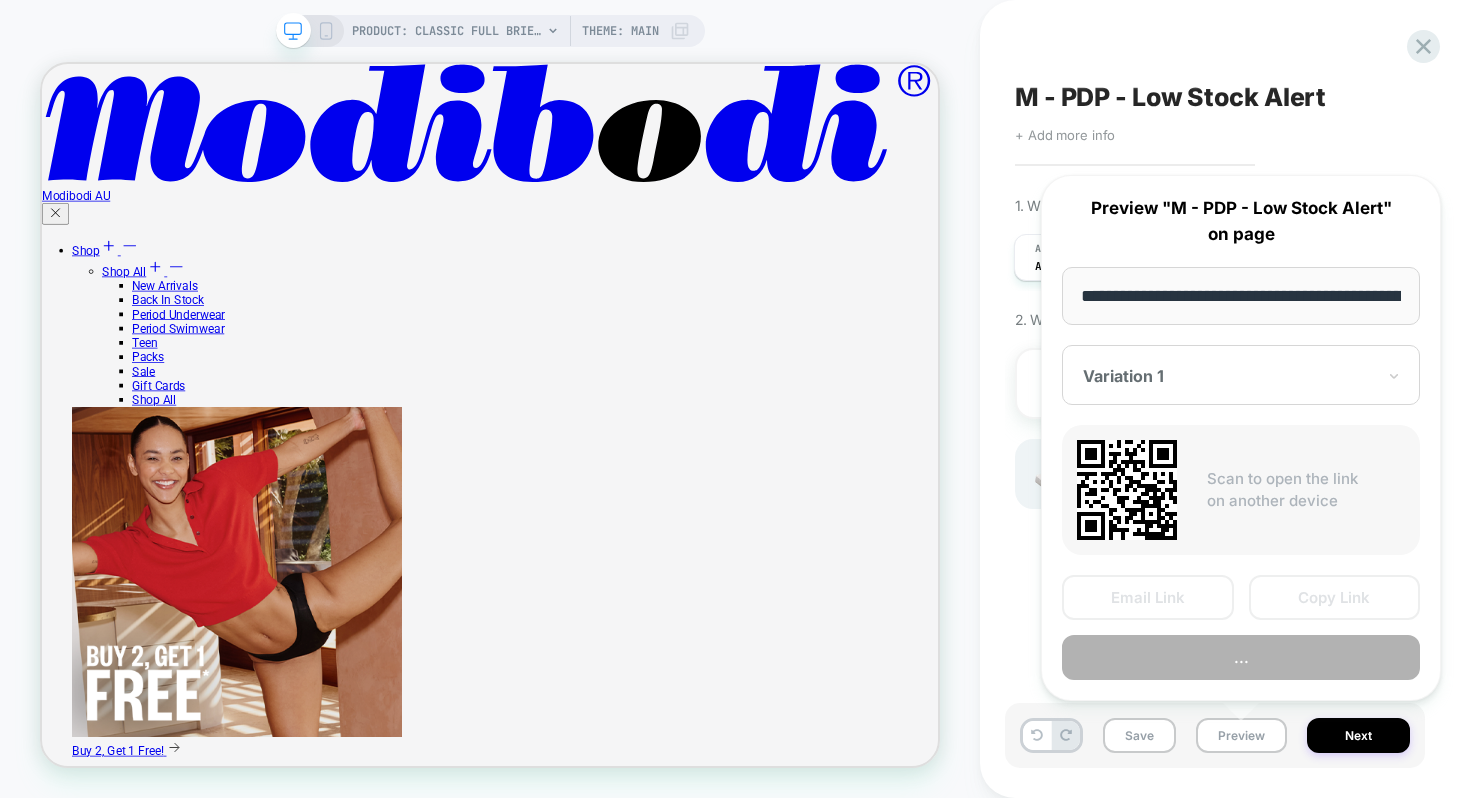 scroll, scrollTop: 0, scrollLeft: 357, axis: horizontal 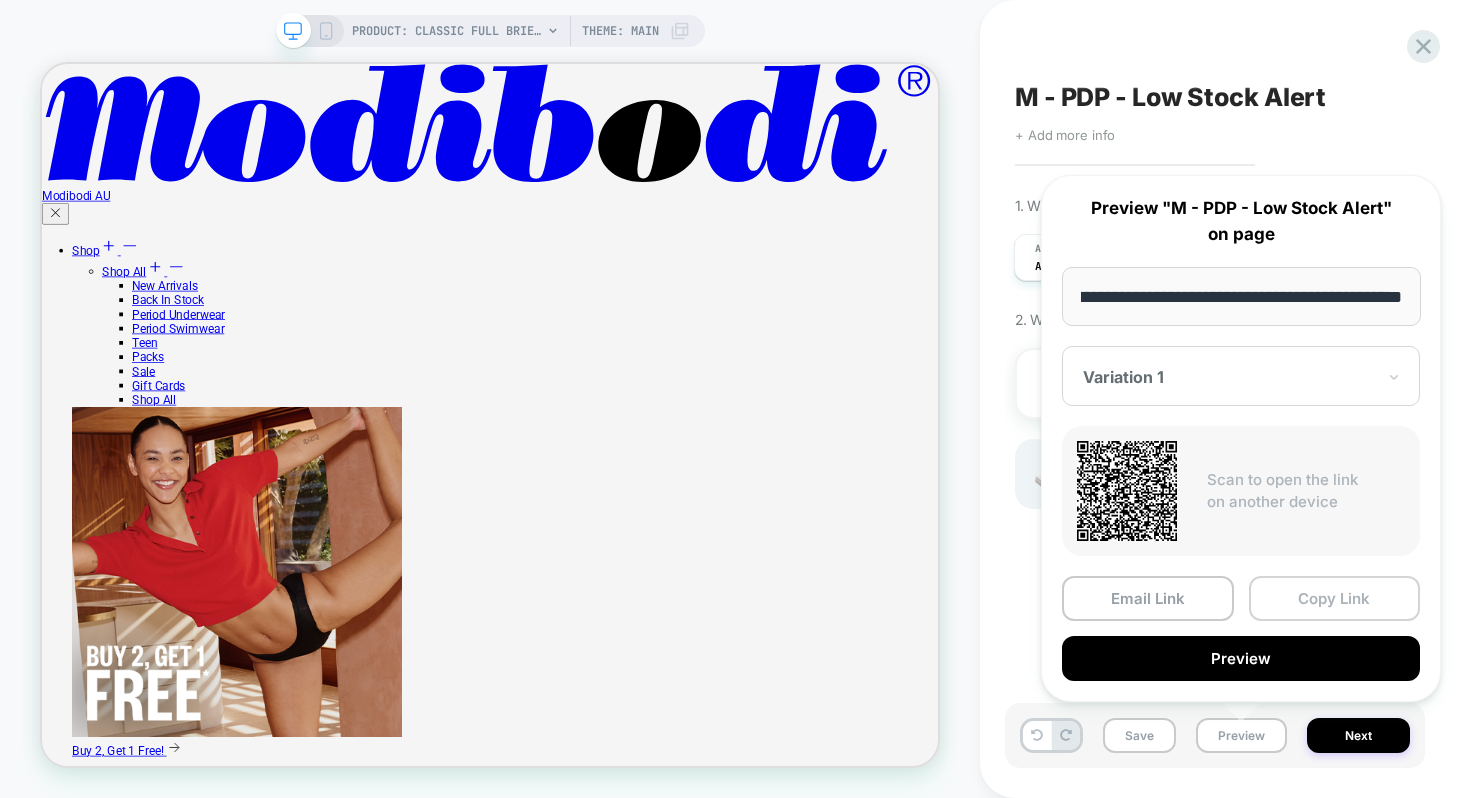 click on "Copy Link" at bounding box center (1335, 598) 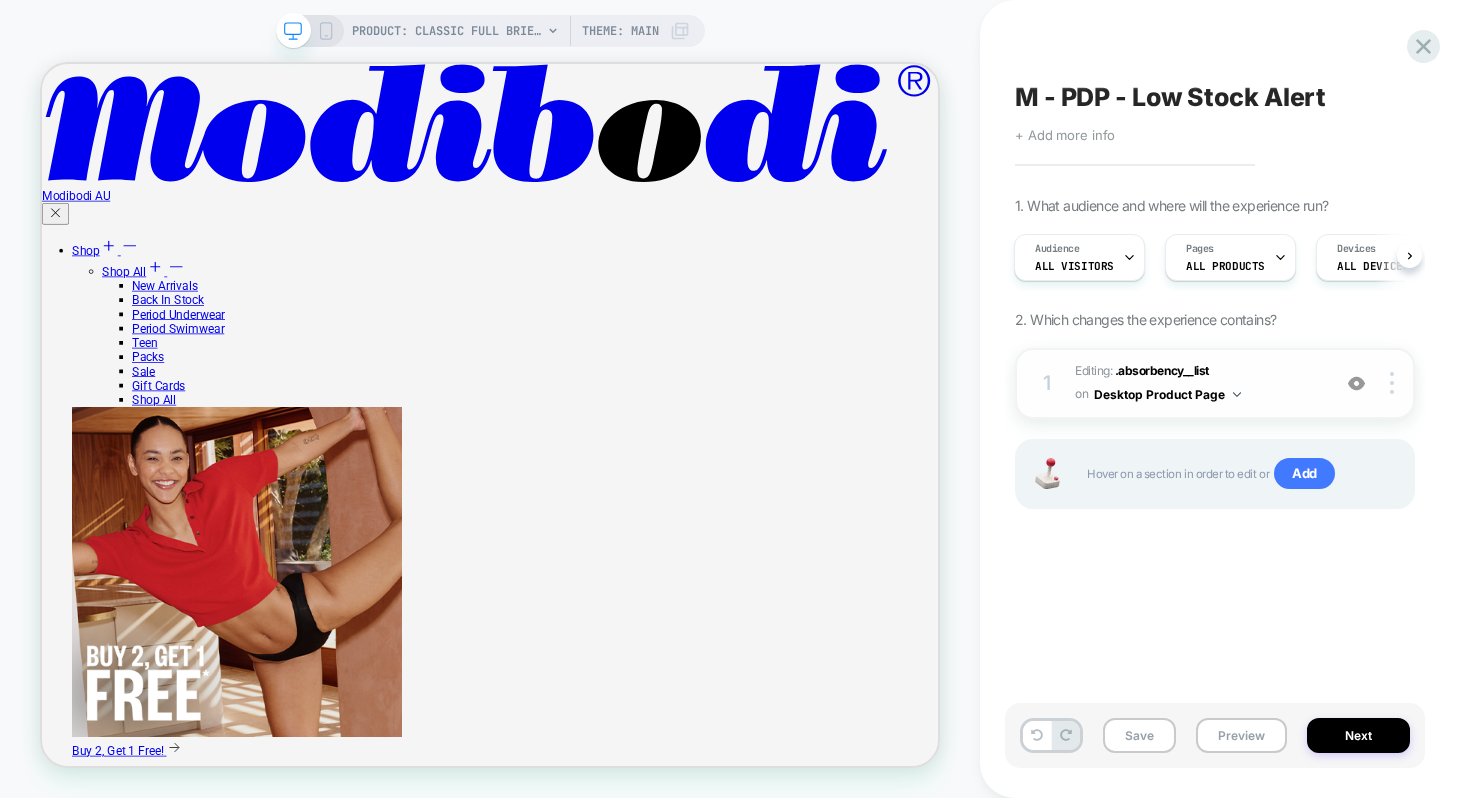 click on "Editing :   .absorbency__list .absorbency__list   on Desktop Product Page" at bounding box center (1197, 383) 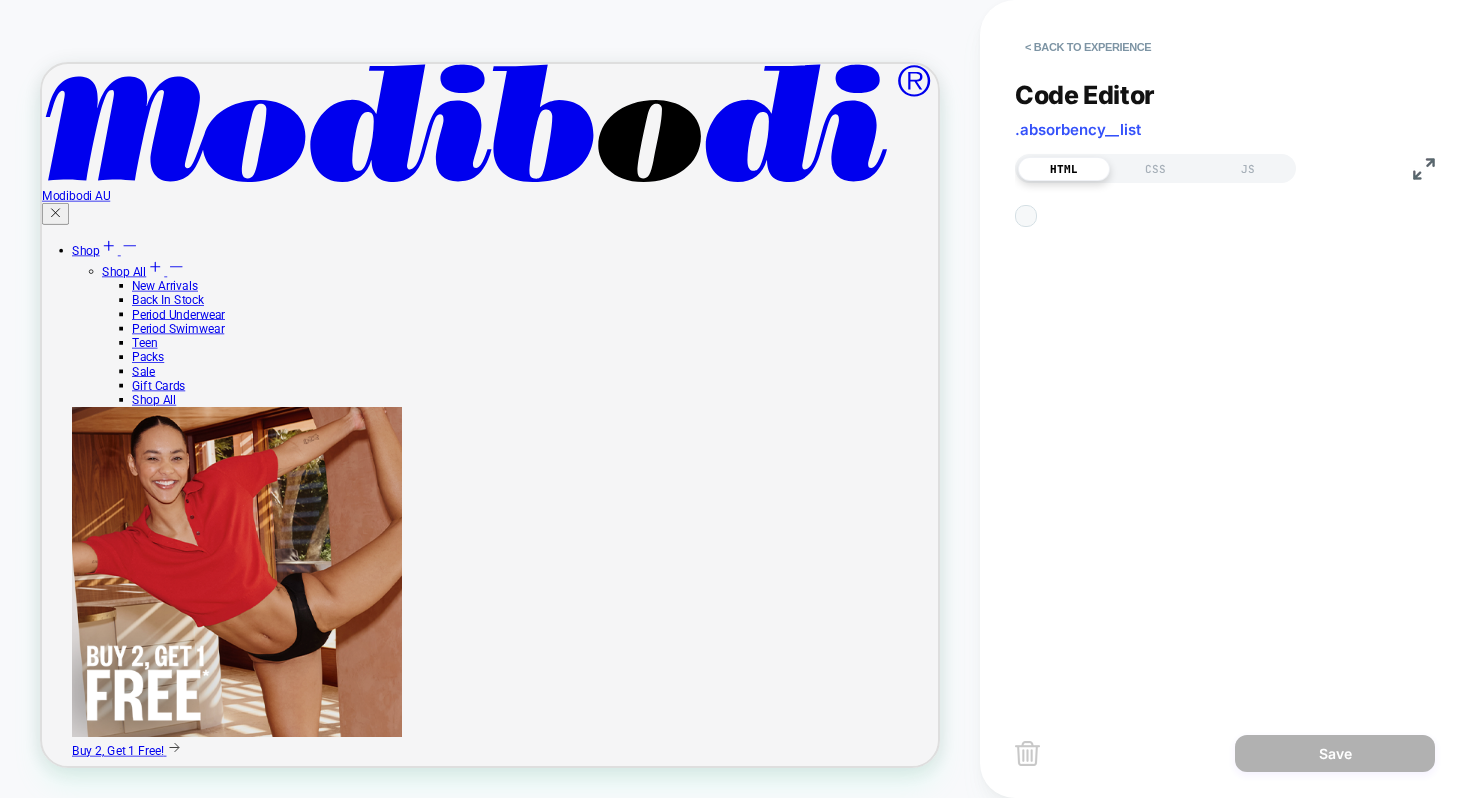 scroll, scrollTop: 176, scrollLeft: 0, axis: vertical 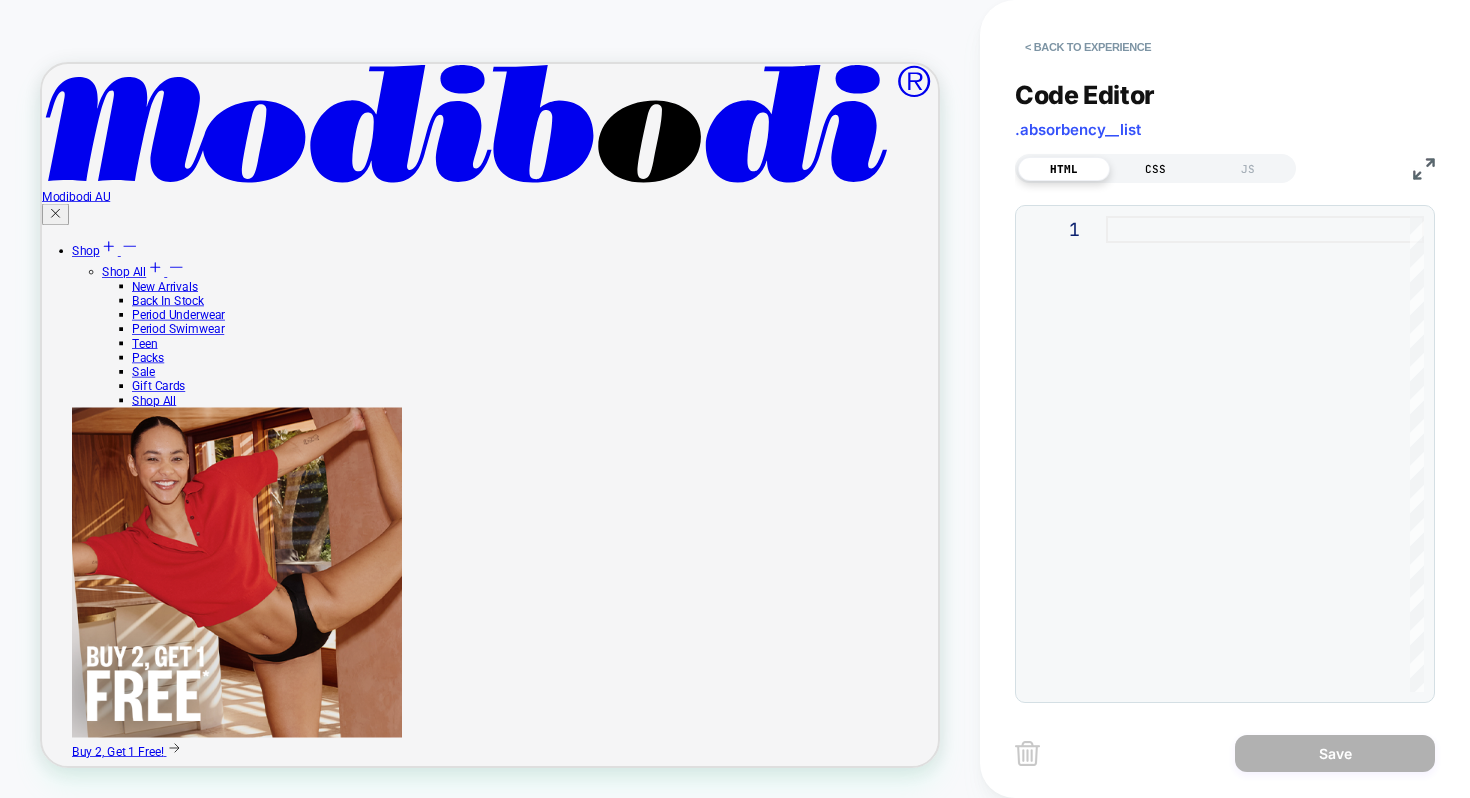 click on "CSS" at bounding box center [1156, 169] 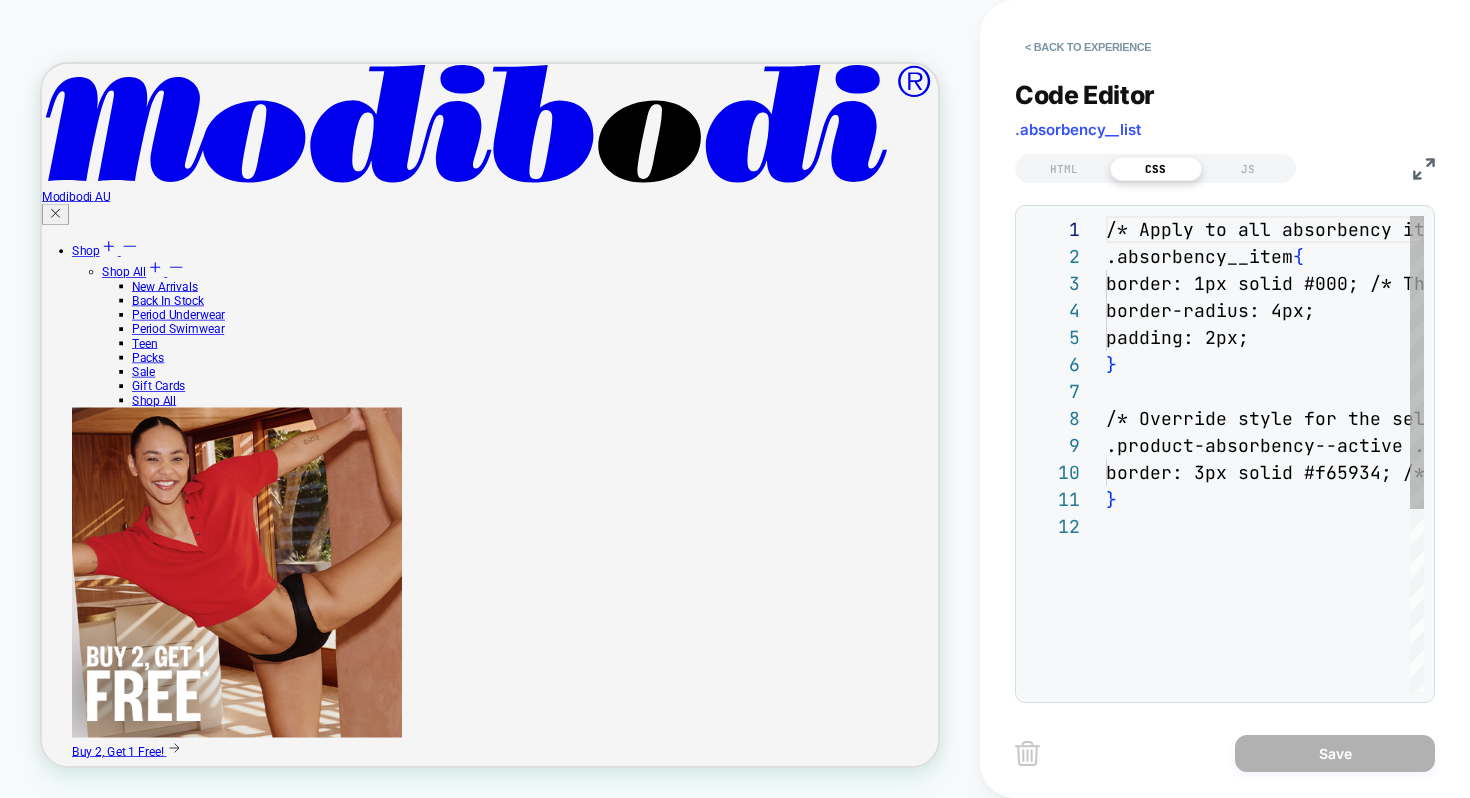 scroll, scrollTop: 270, scrollLeft: 0, axis: vertical 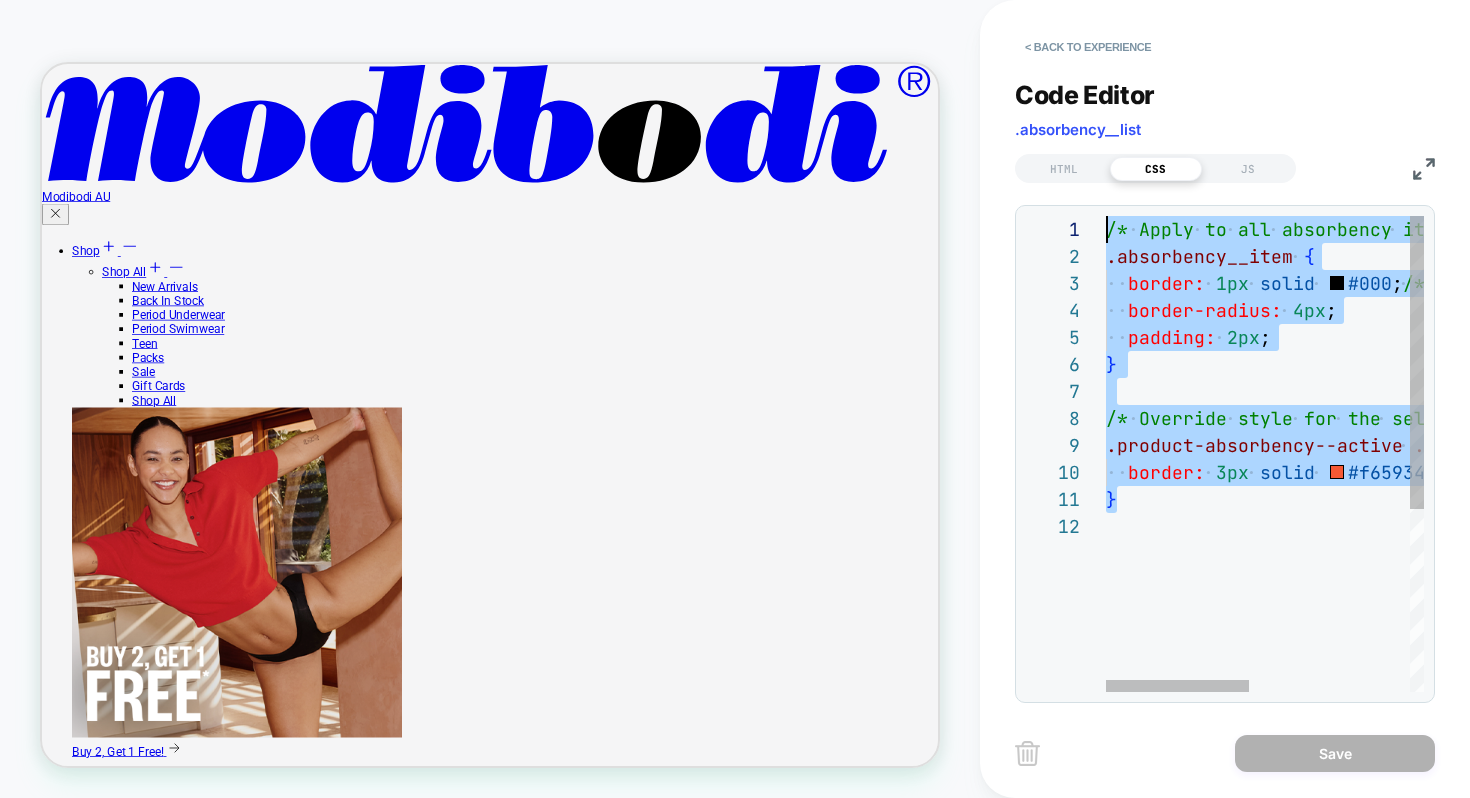 drag, startPoint x: 1122, startPoint y: 488, endPoint x: 1078, endPoint y: 235, distance: 256.79758 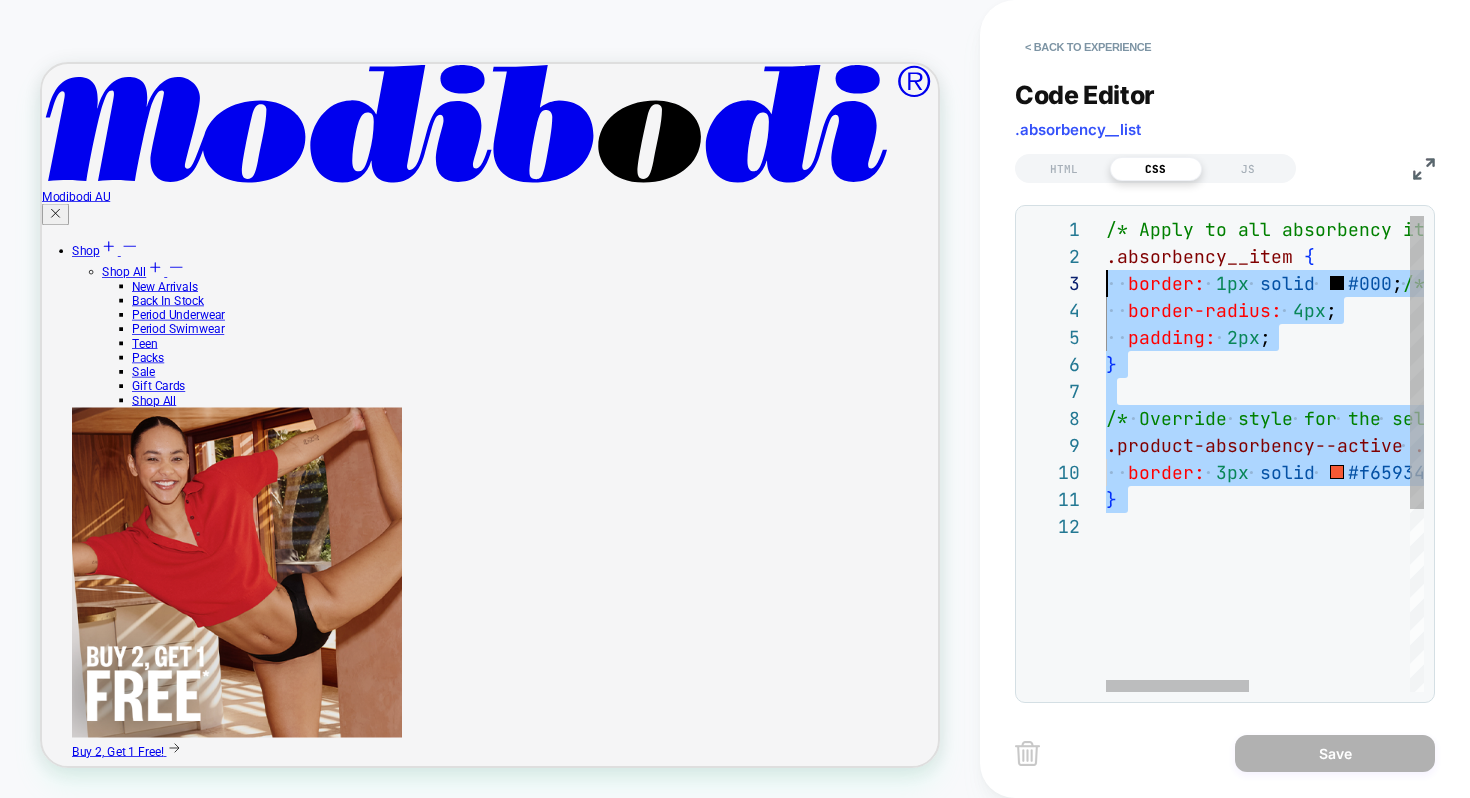 scroll, scrollTop: 27, scrollLeft: 0, axis: vertical 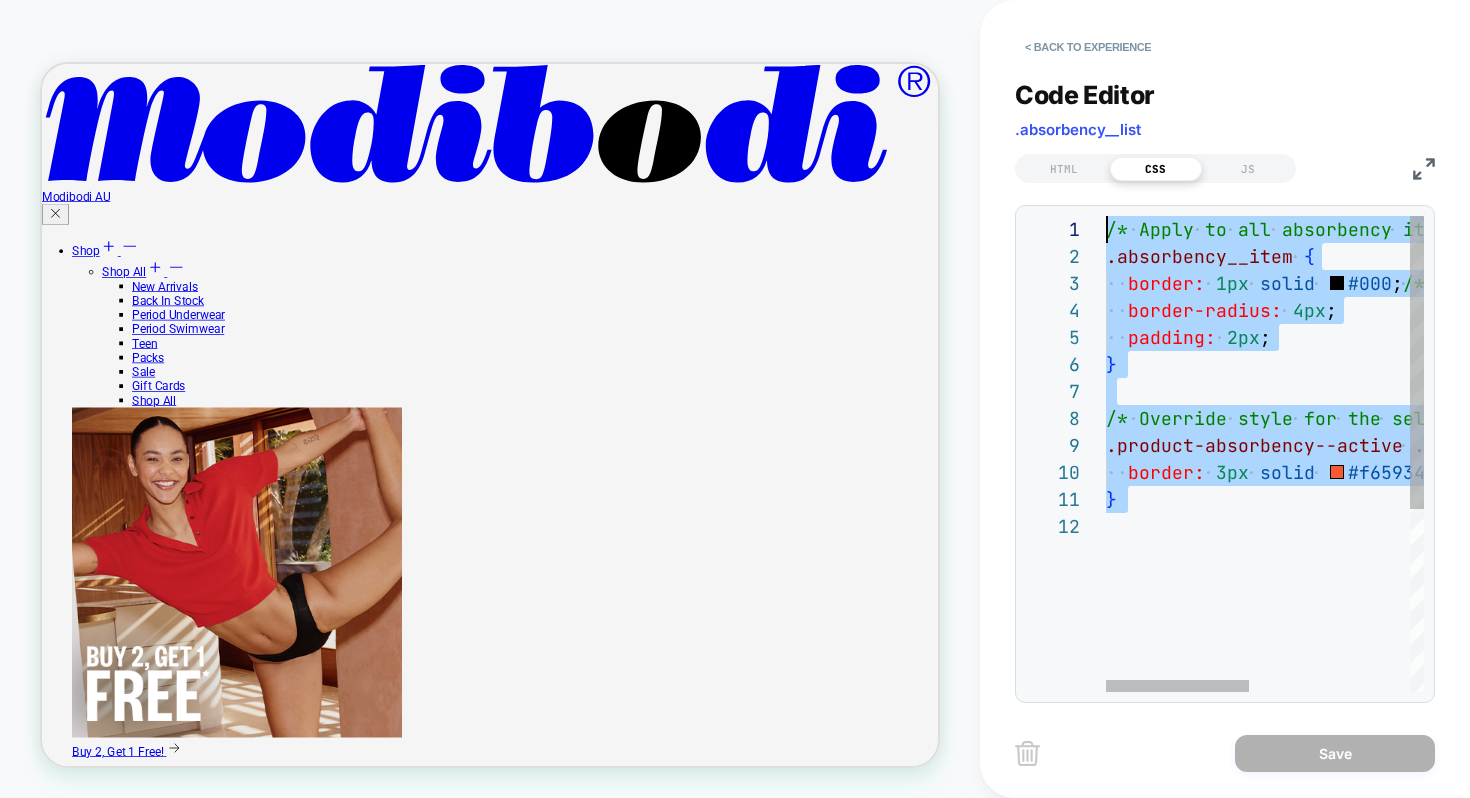 drag, startPoint x: 1123, startPoint y: 522, endPoint x: 1090, endPoint y: 236, distance: 287.89755 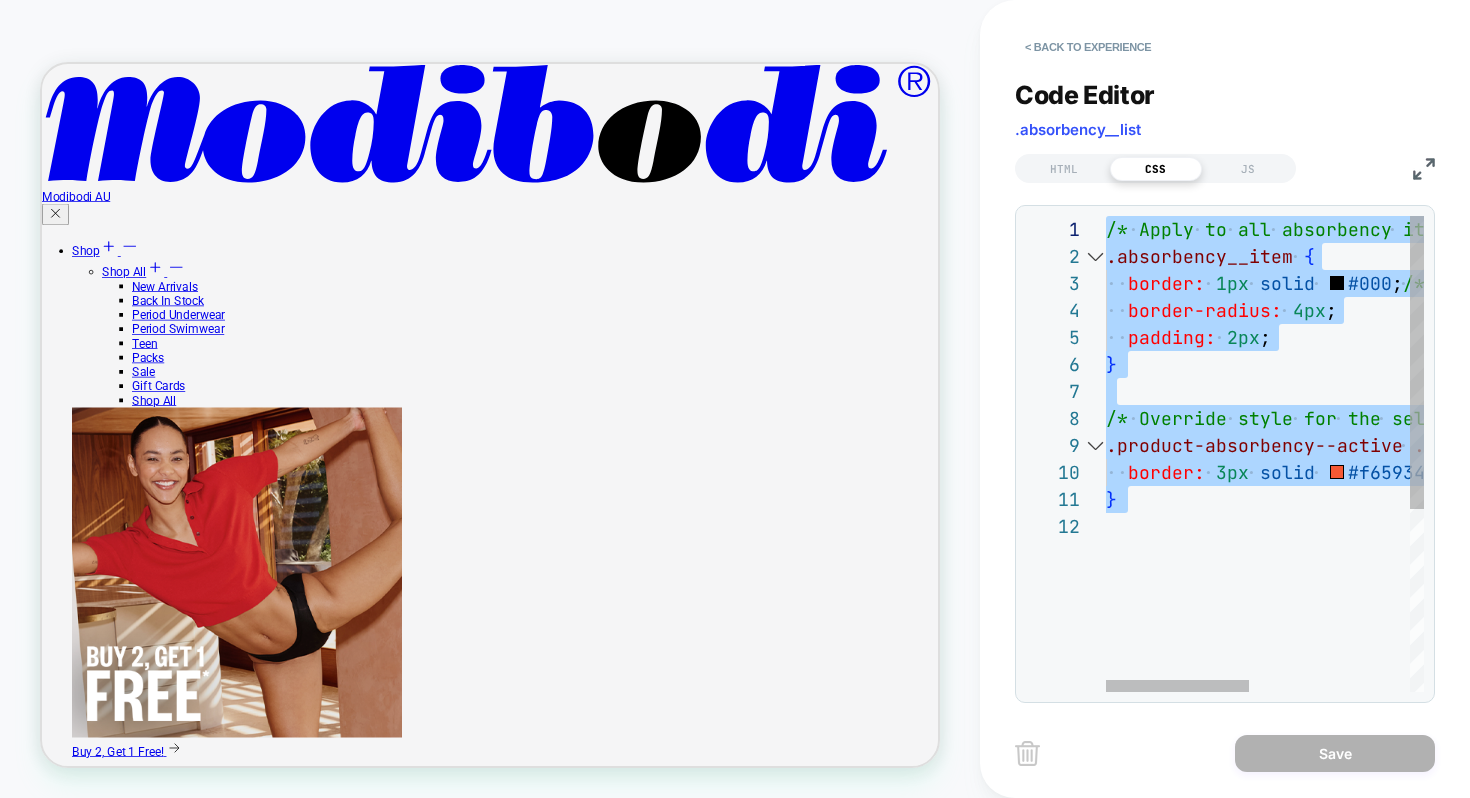 type on "**********" 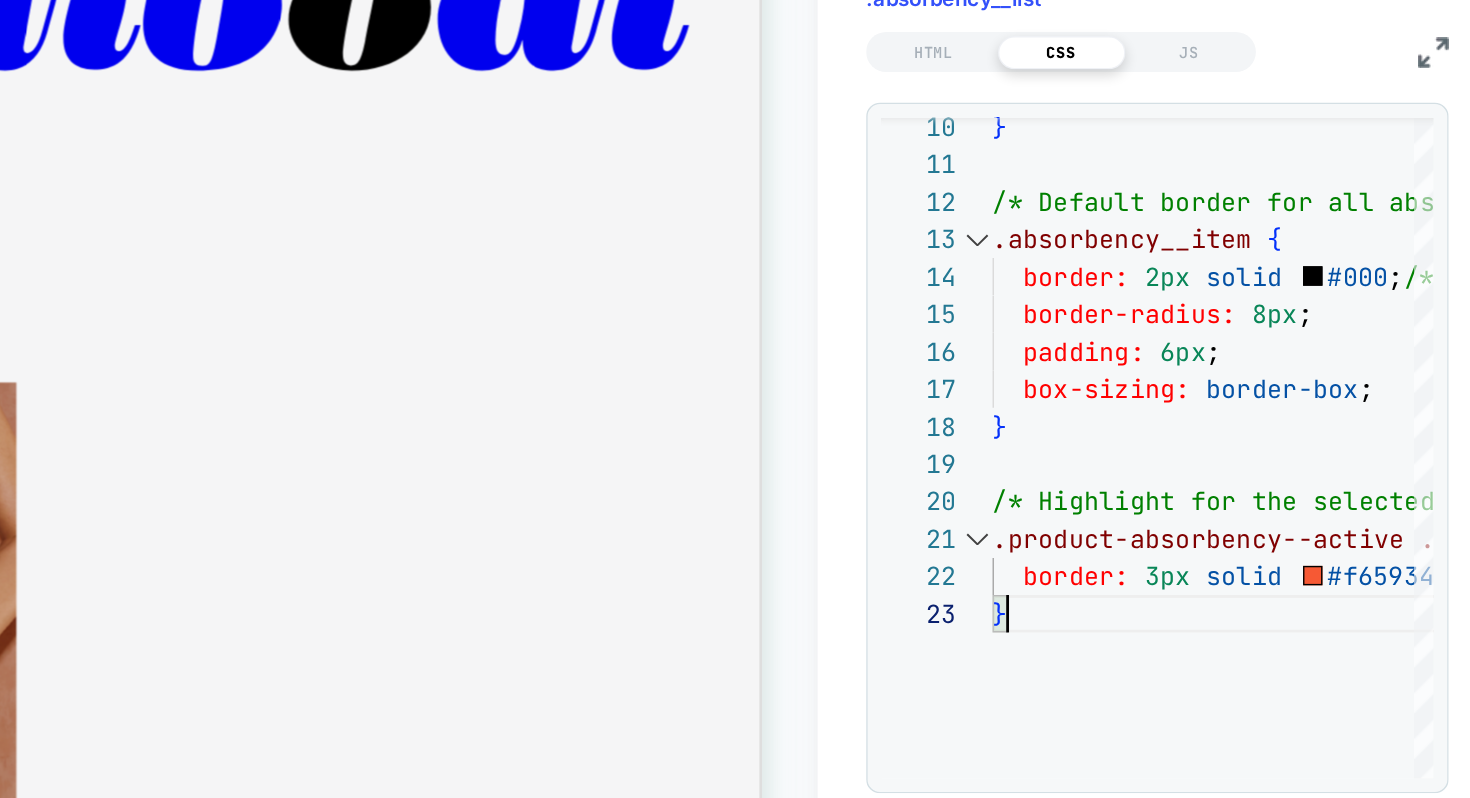 scroll, scrollTop: 0, scrollLeft: 0, axis: both 